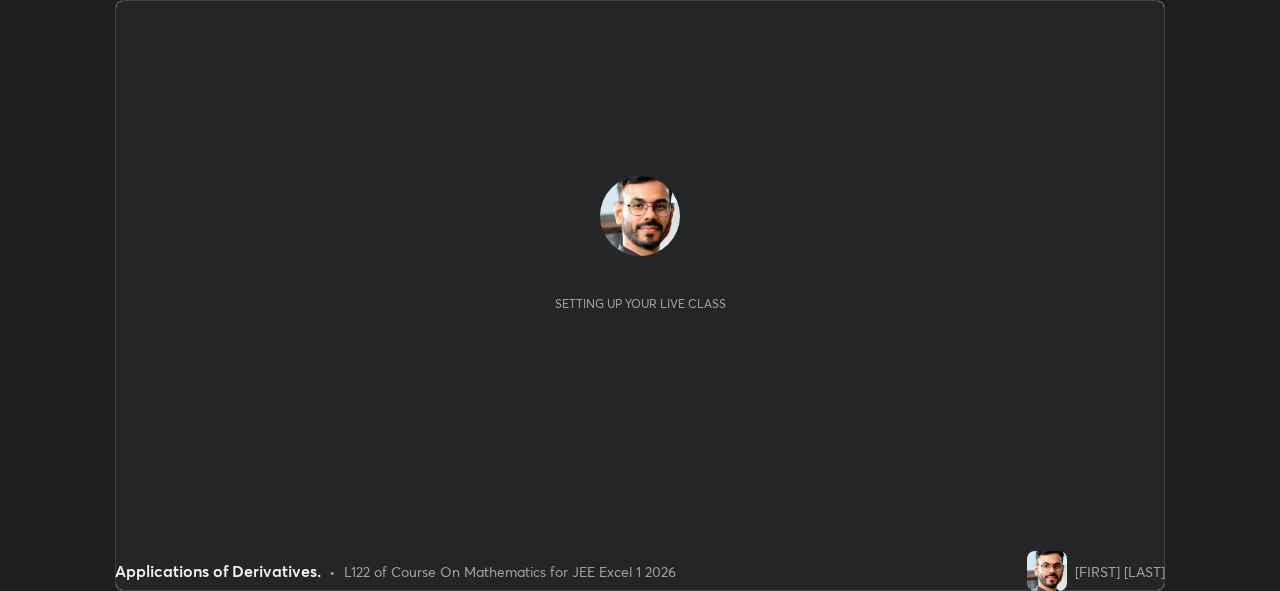 scroll, scrollTop: 0, scrollLeft: 0, axis: both 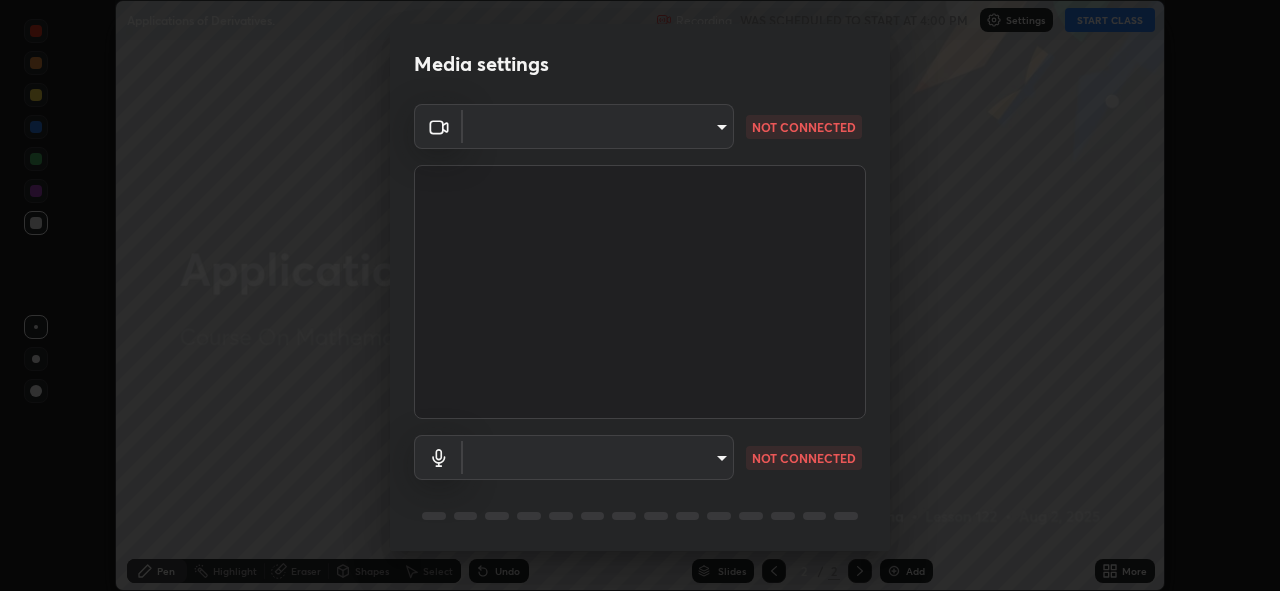 type on "f998bc4046c61b158ae604da705546672abda0c1808058386527230685057052" 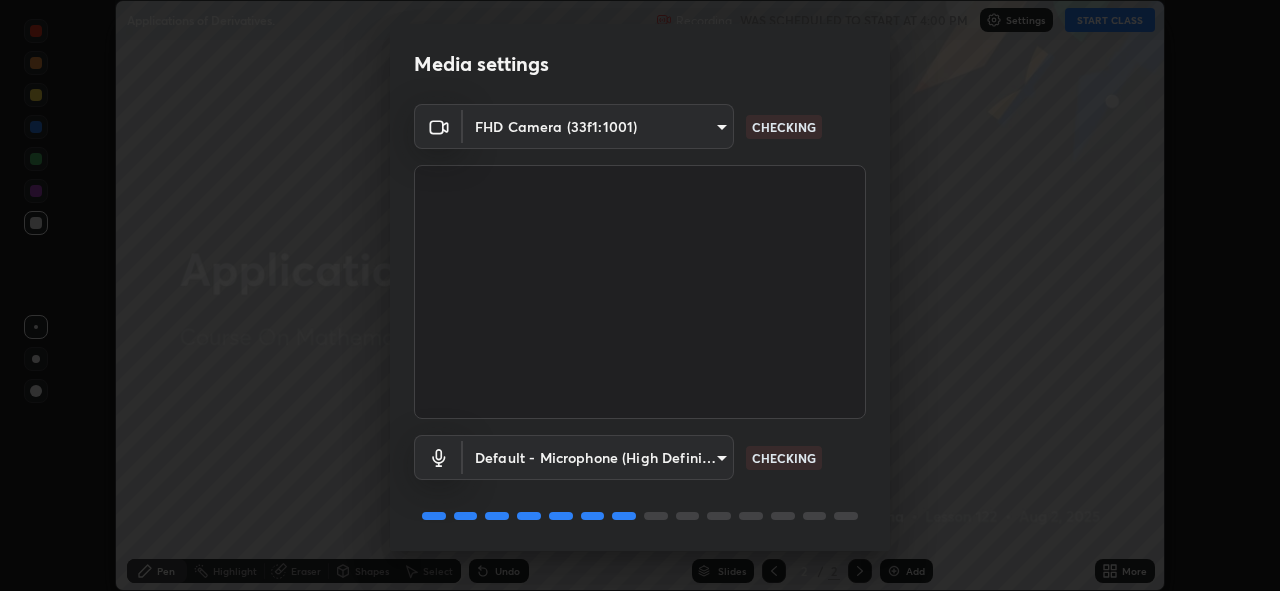 scroll, scrollTop: 65, scrollLeft: 0, axis: vertical 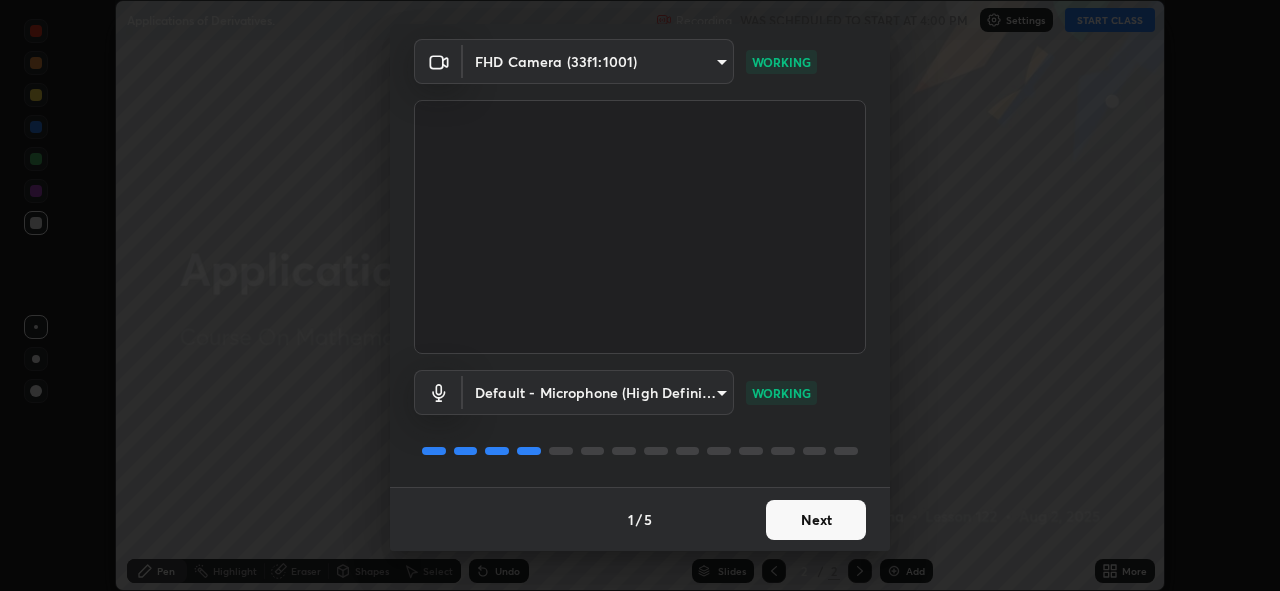 click on "Next" at bounding box center [816, 520] 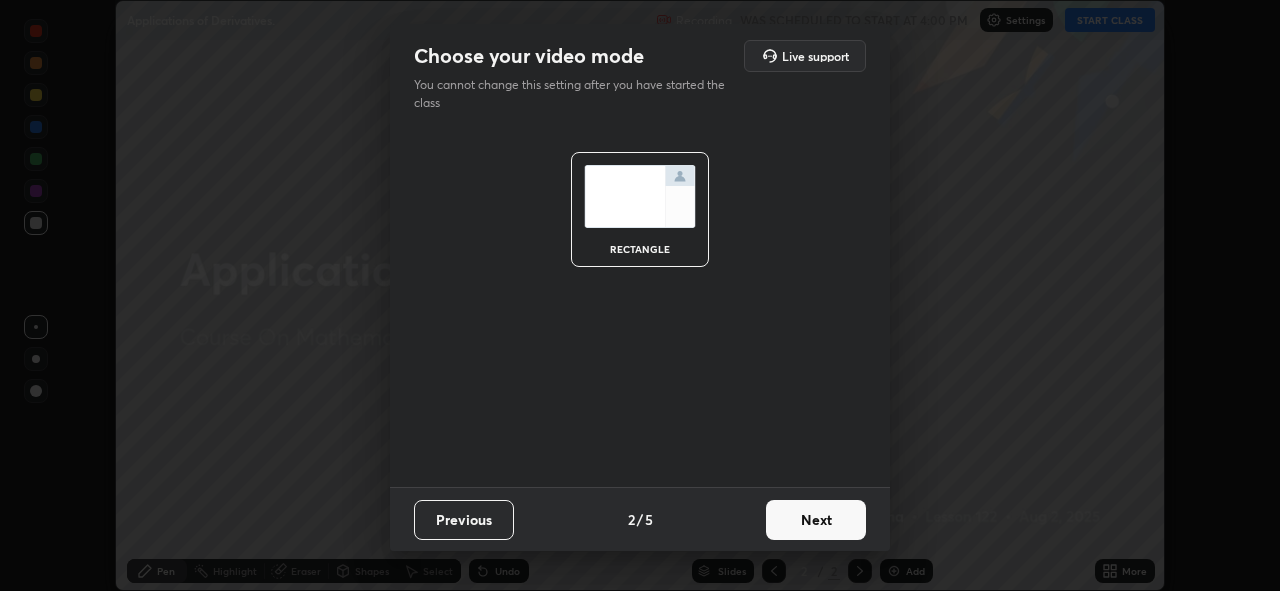 scroll, scrollTop: 0, scrollLeft: 0, axis: both 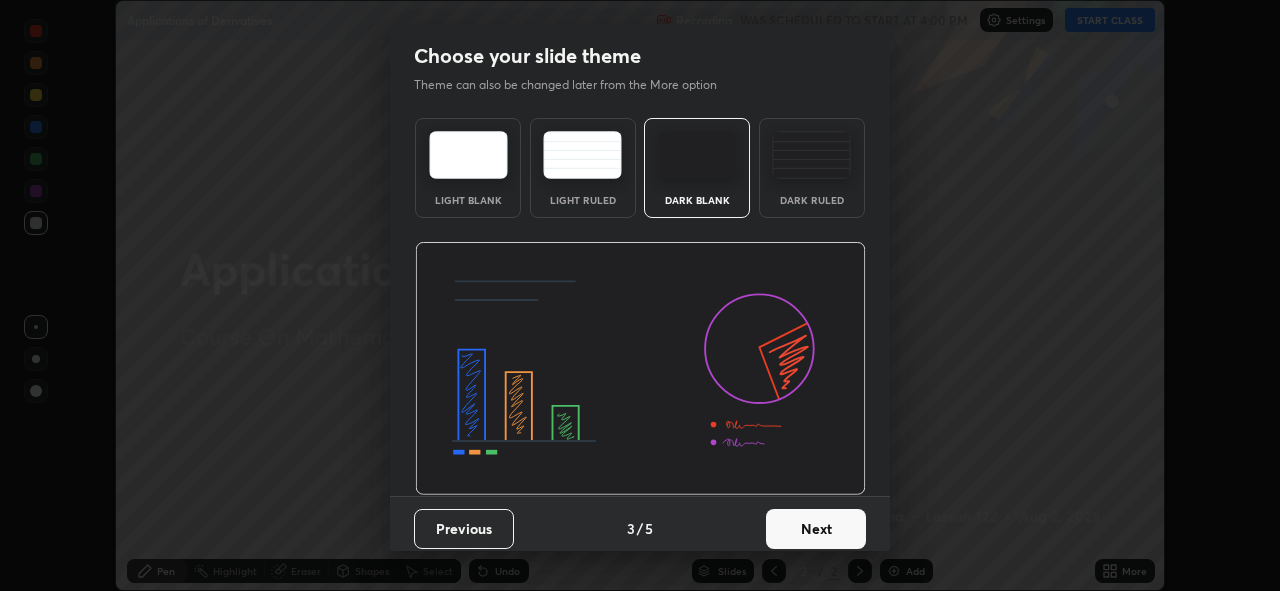 click on "Next" at bounding box center [816, 529] 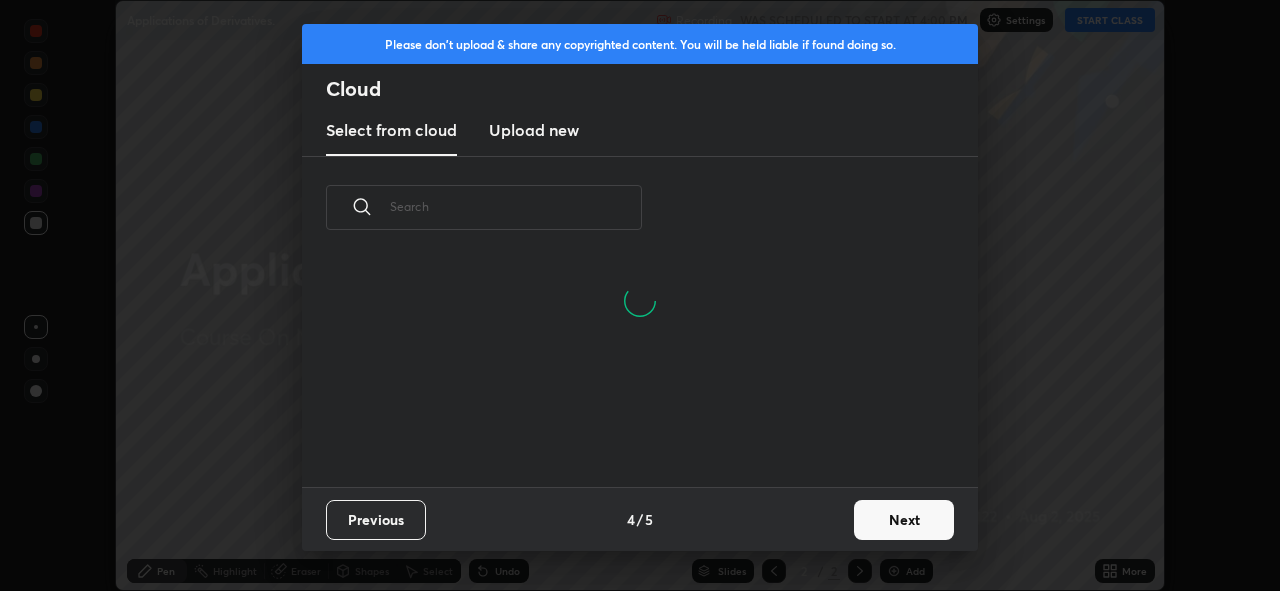 click on "Next" at bounding box center [904, 520] 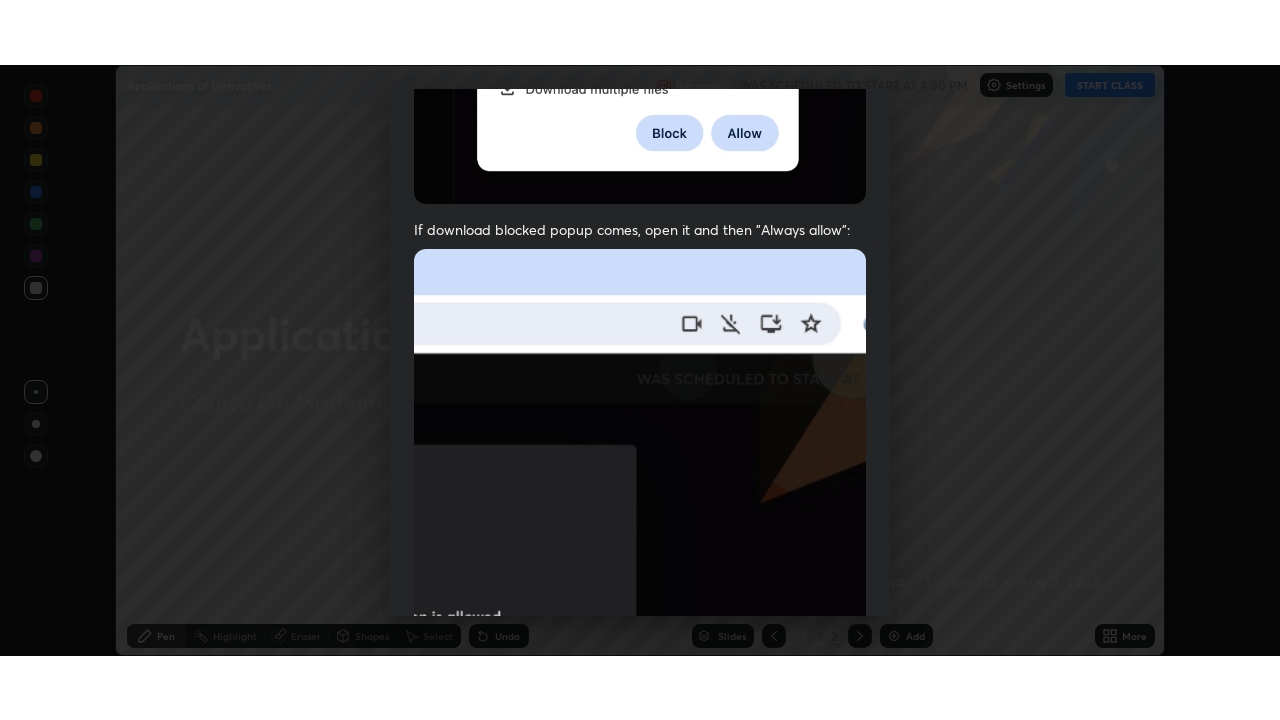 scroll, scrollTop: 473, scrollLeft: 0, axis: vertical 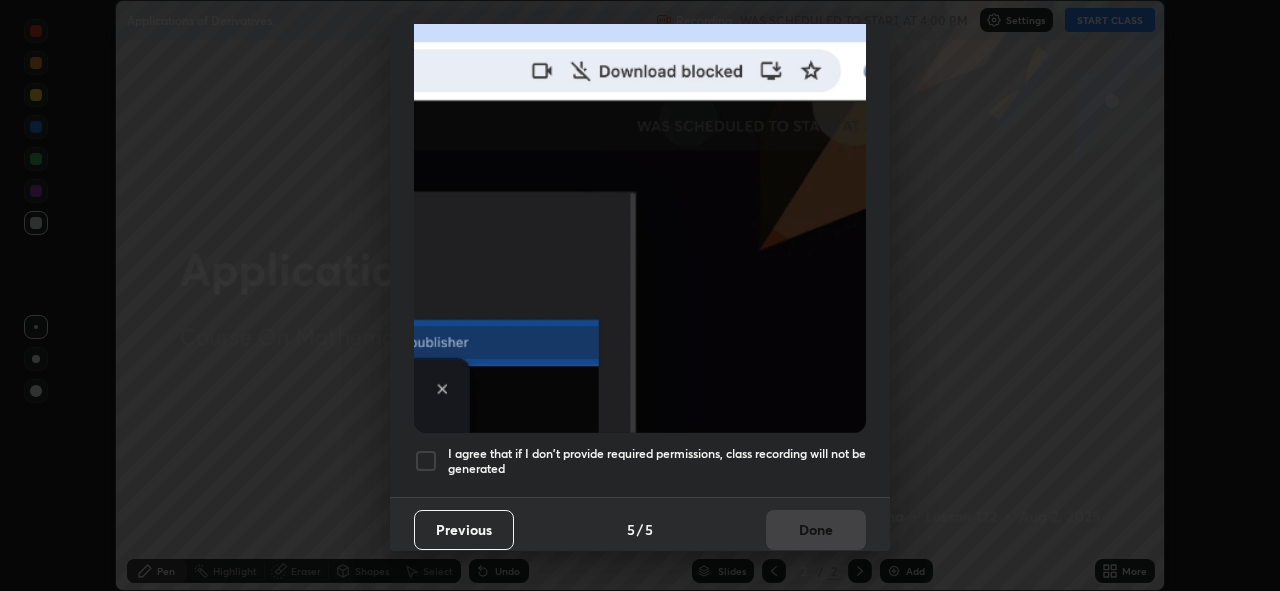 click on "I agree that if I don't provide required permissions, class recording will not be generated" at bounding box center (657, 461) 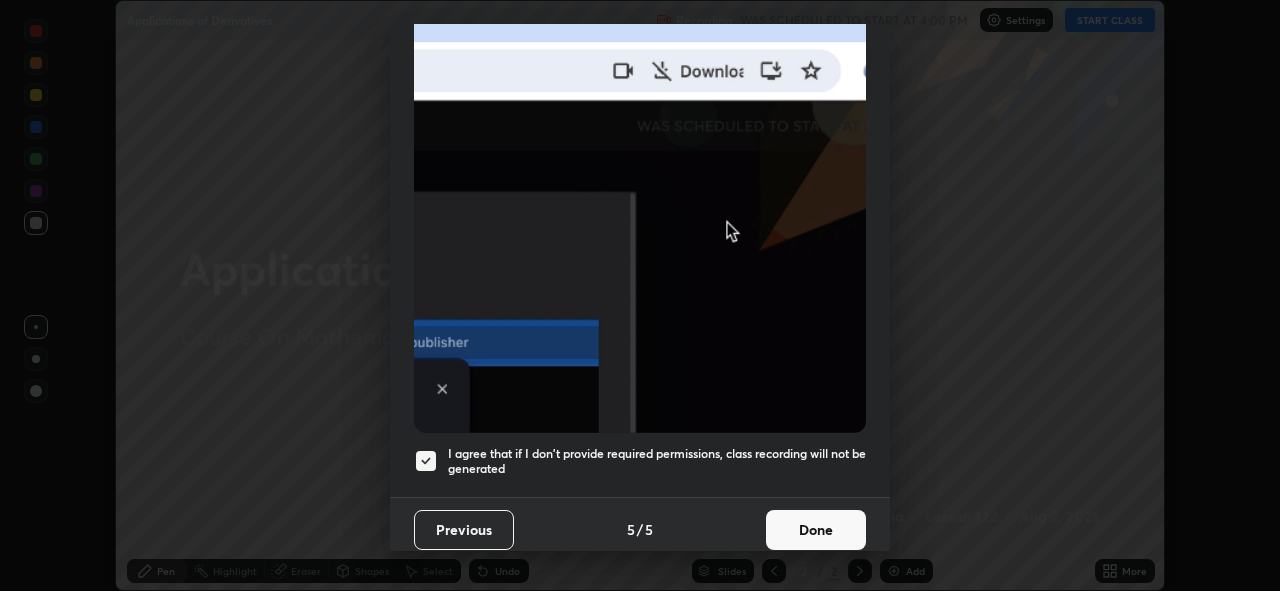 click on "Done" at bounding box center (816, 530) 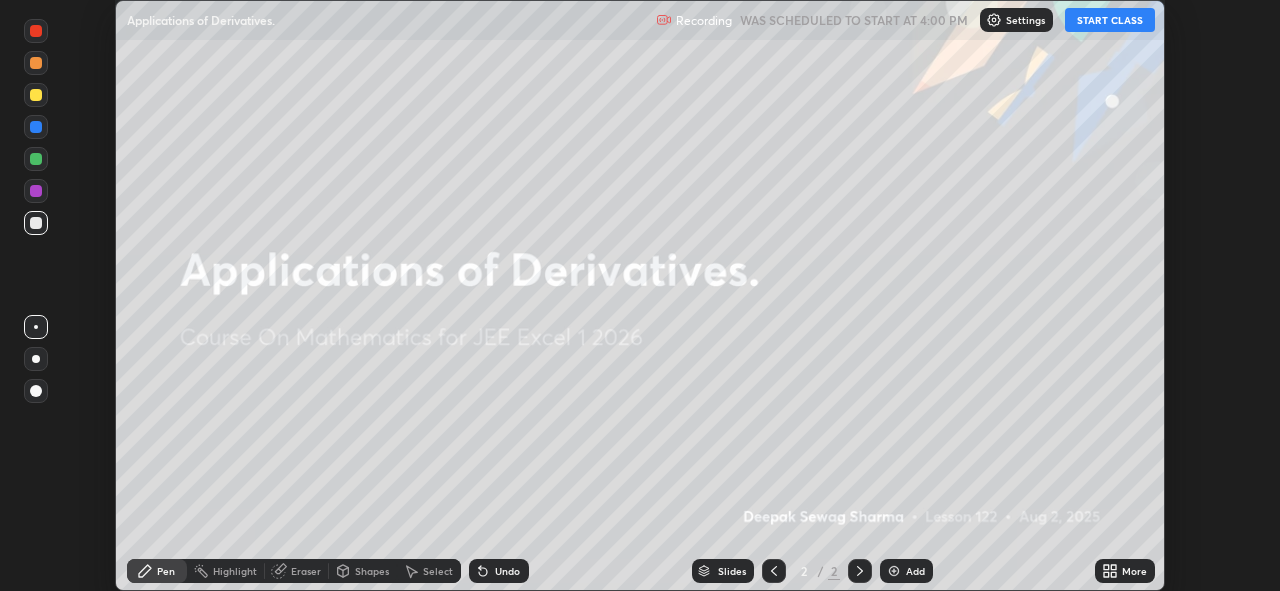 click on "START CLASS" at bounding box center [1110, 20] 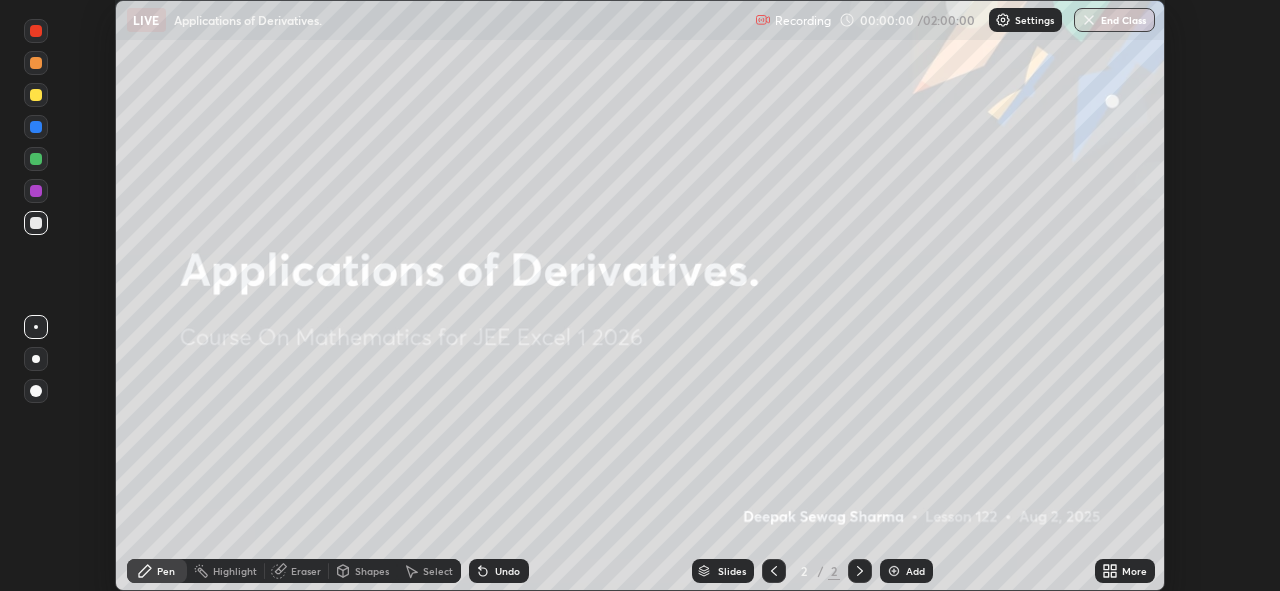 click 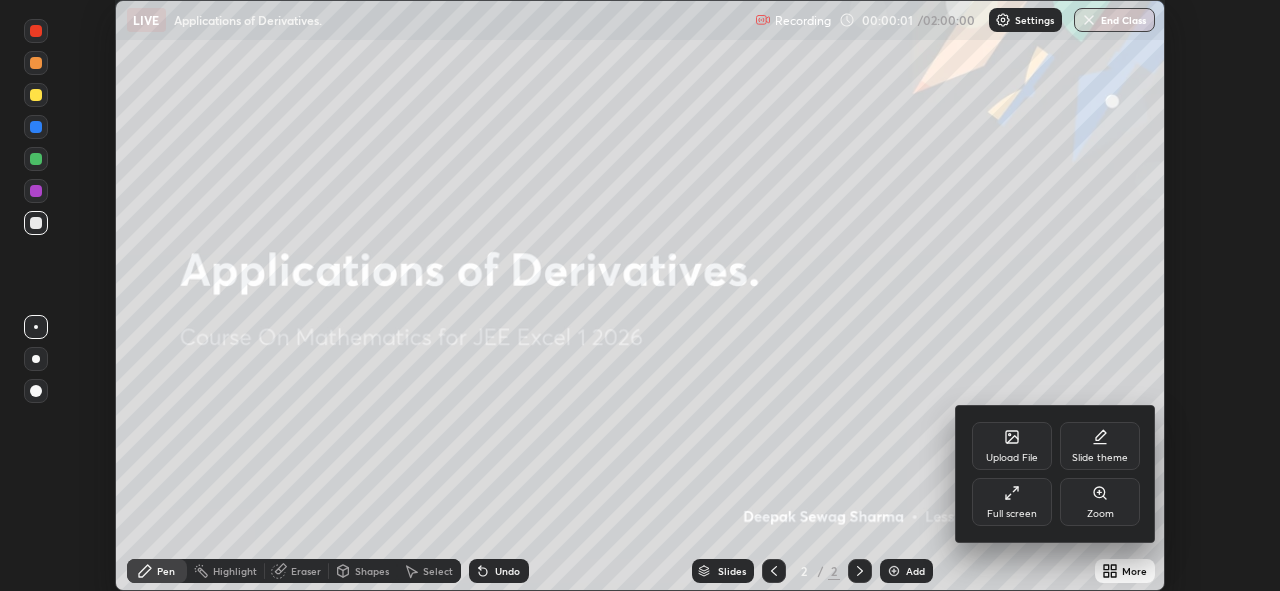 click on "Full screen" at bounding box center [1012, 502] 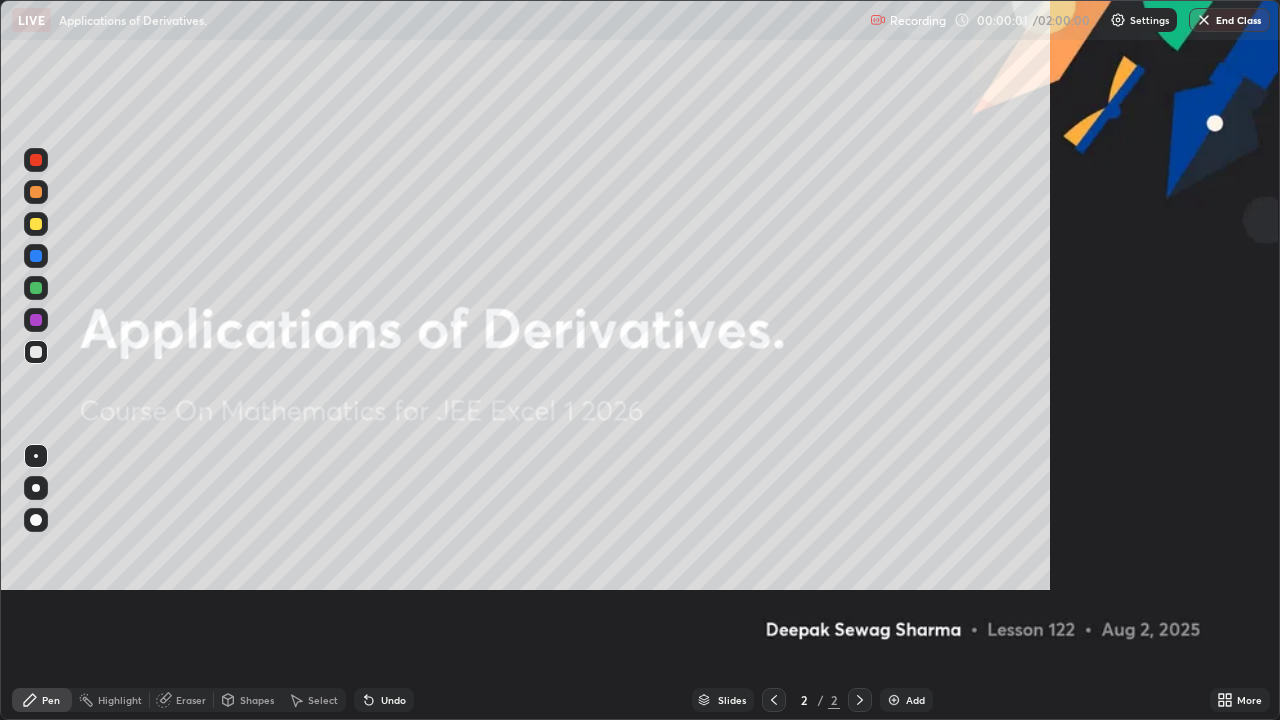 scroll, scrollTop: 99280, scrollLeft: 98720, axis: both 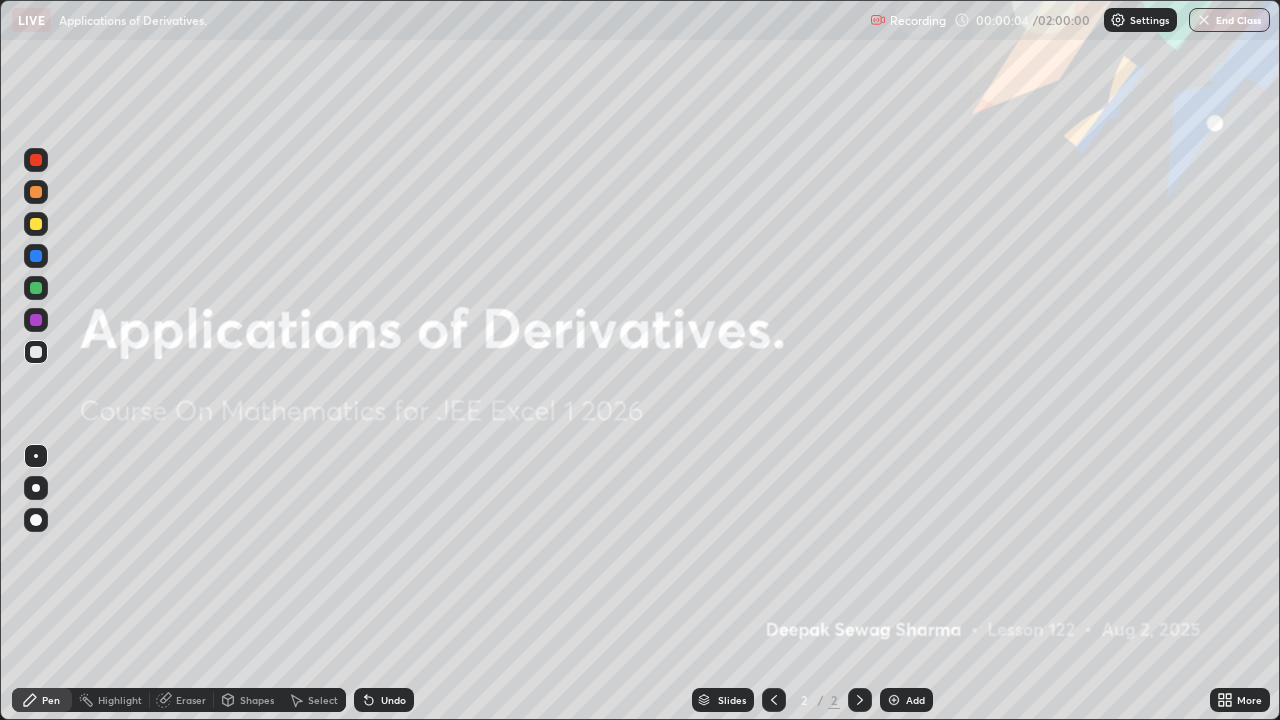 click at bounding box center (36, 488) 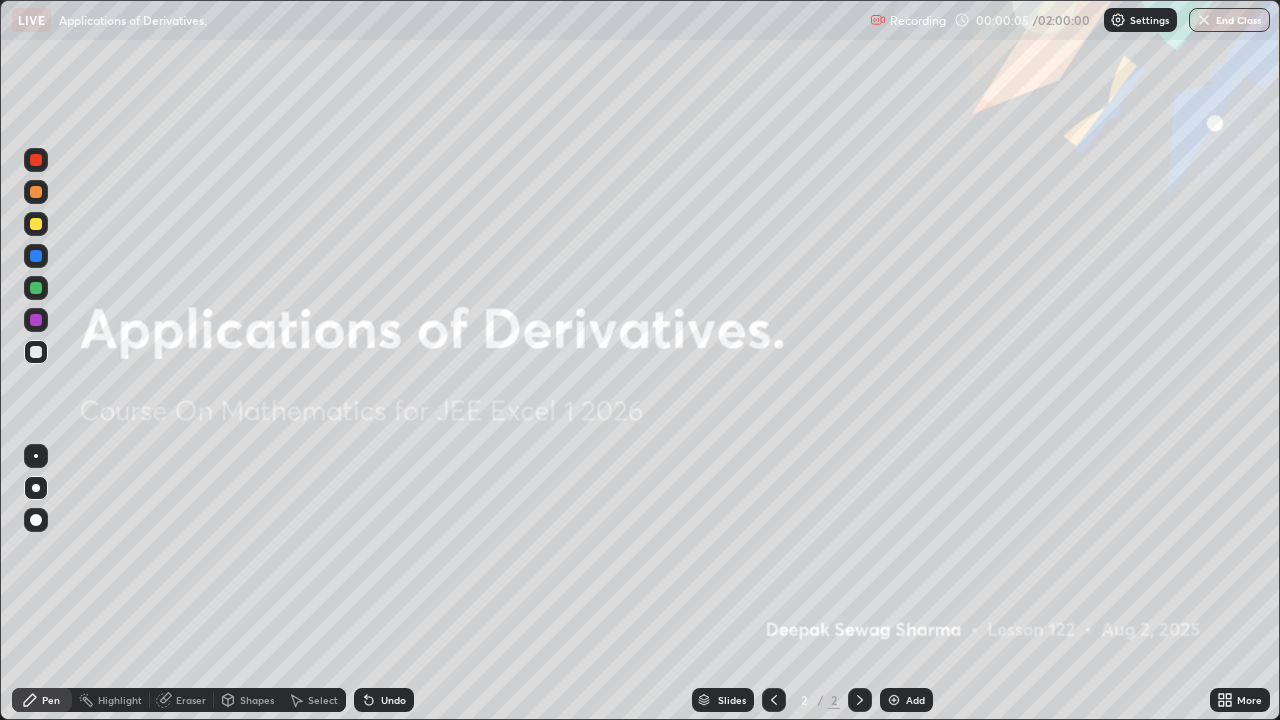 click at bounding box center [36, 288] 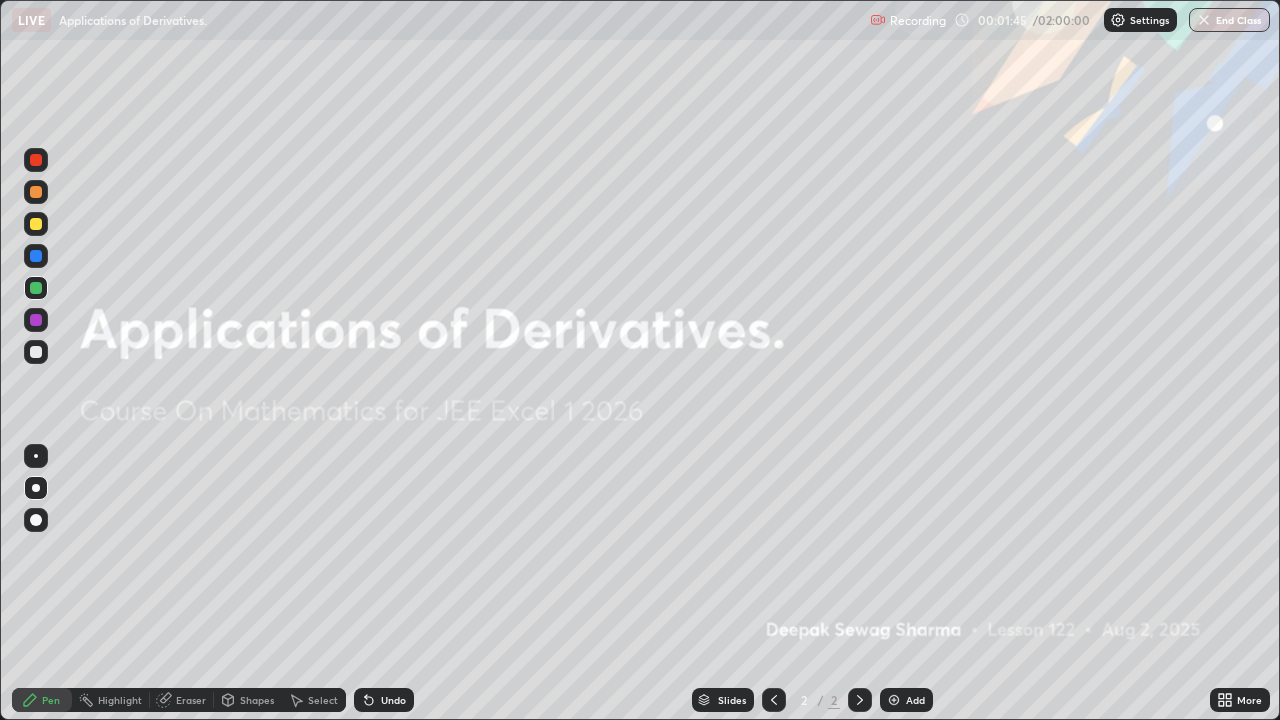 click 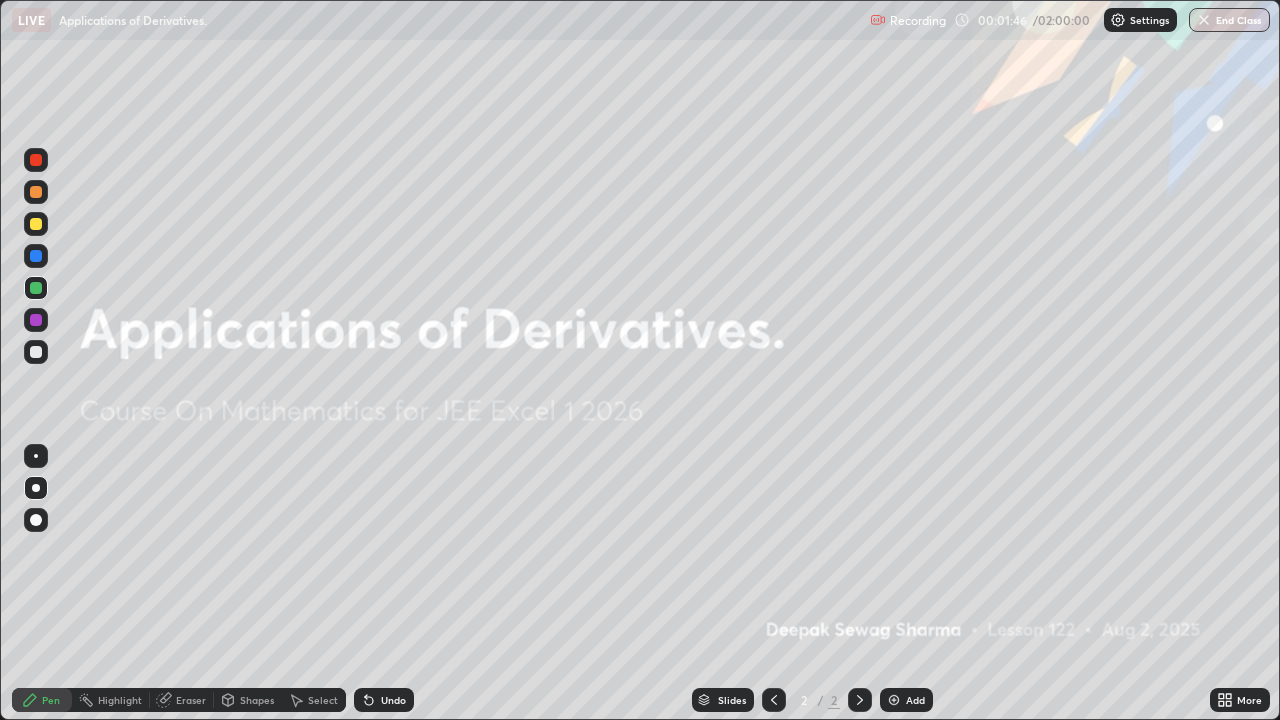 click at bounding box center [894, 700] 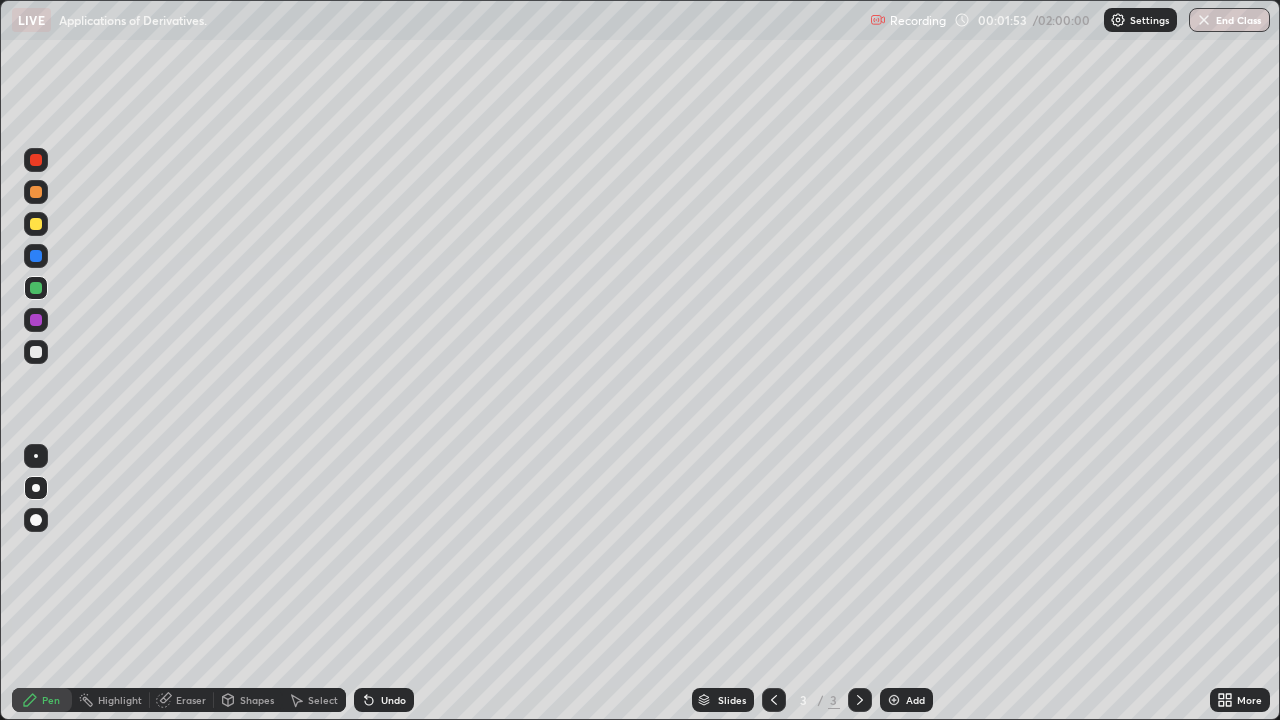 click at bounding box center [36, 224] 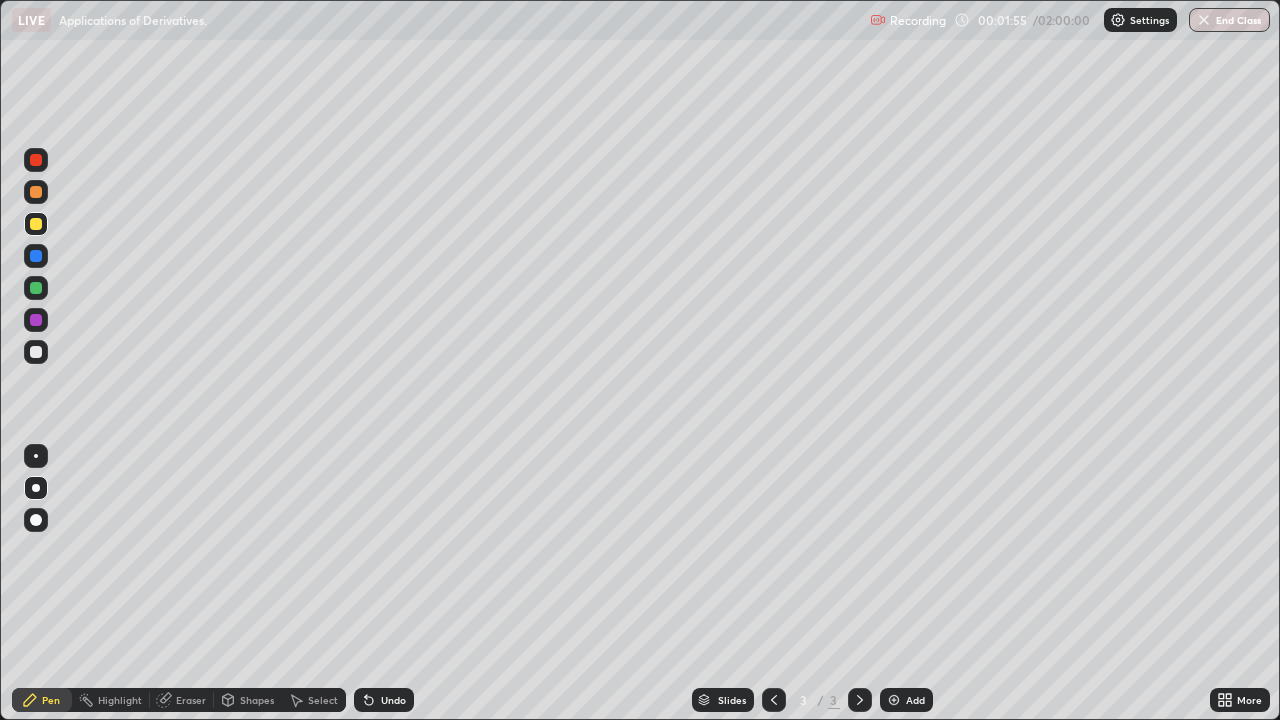 click at bounding box center [36, 288] 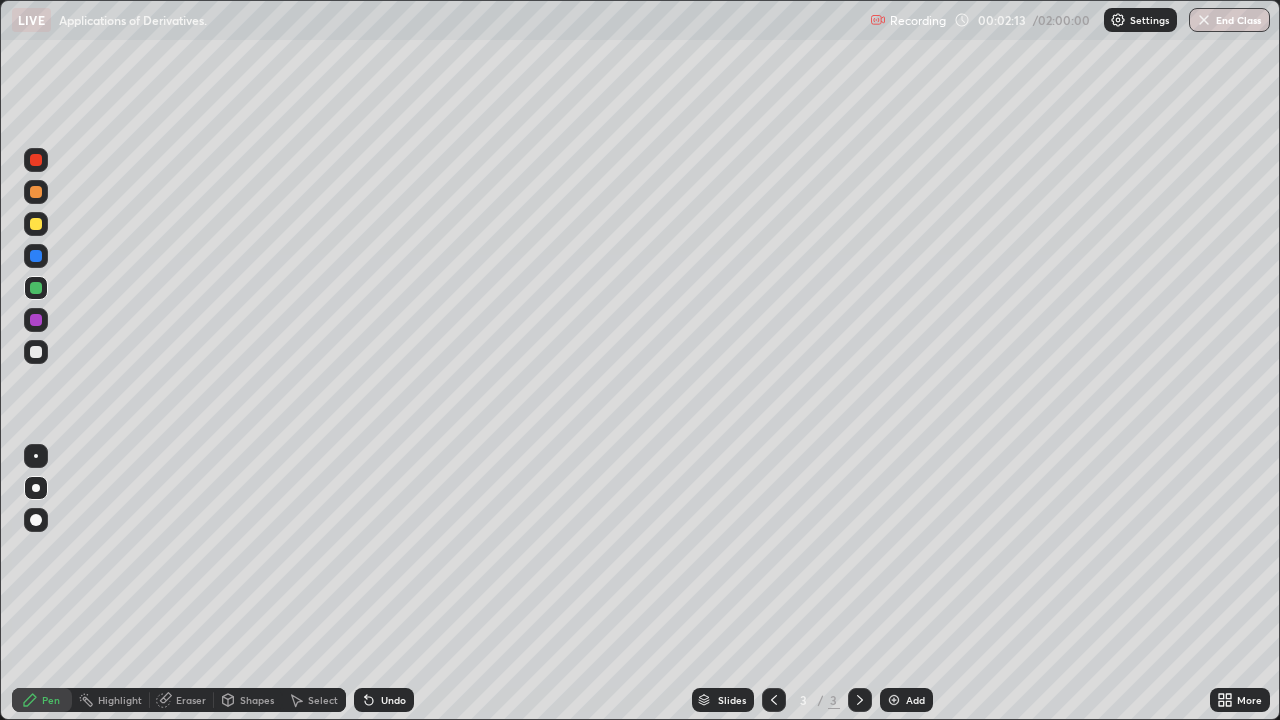click at bounding box center [36, 352] 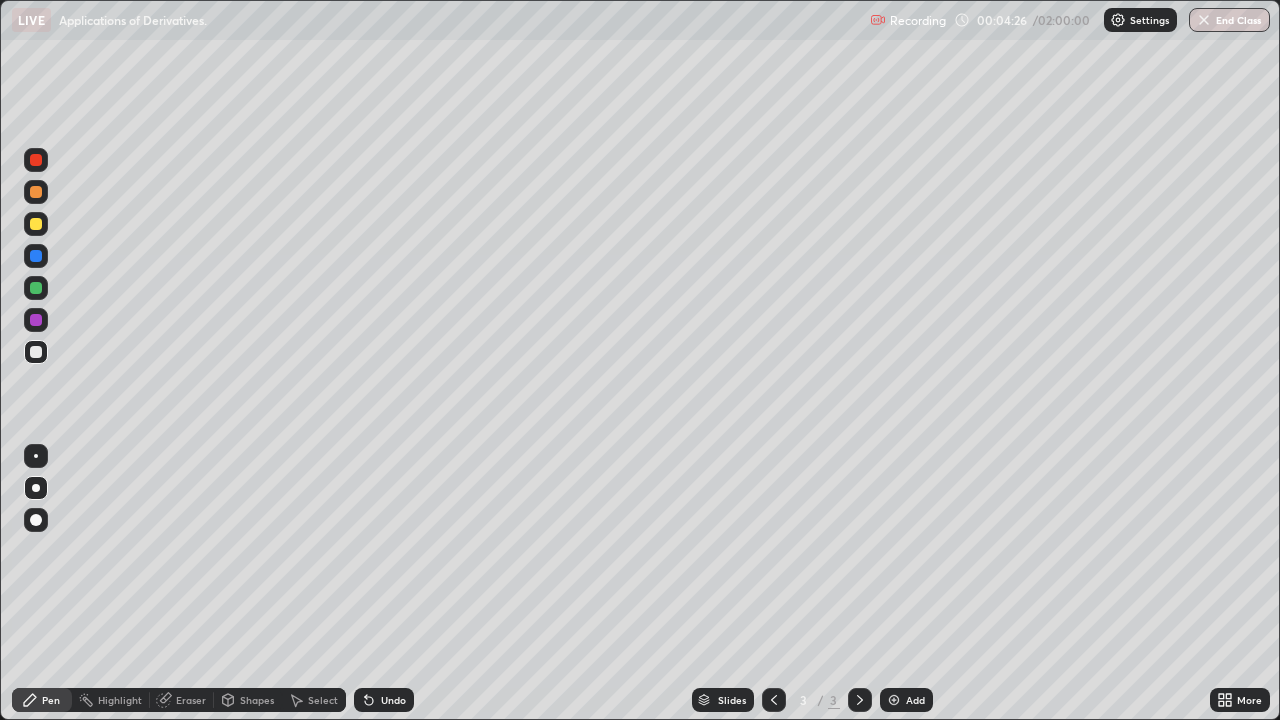 click at bounding box center (36, 352) 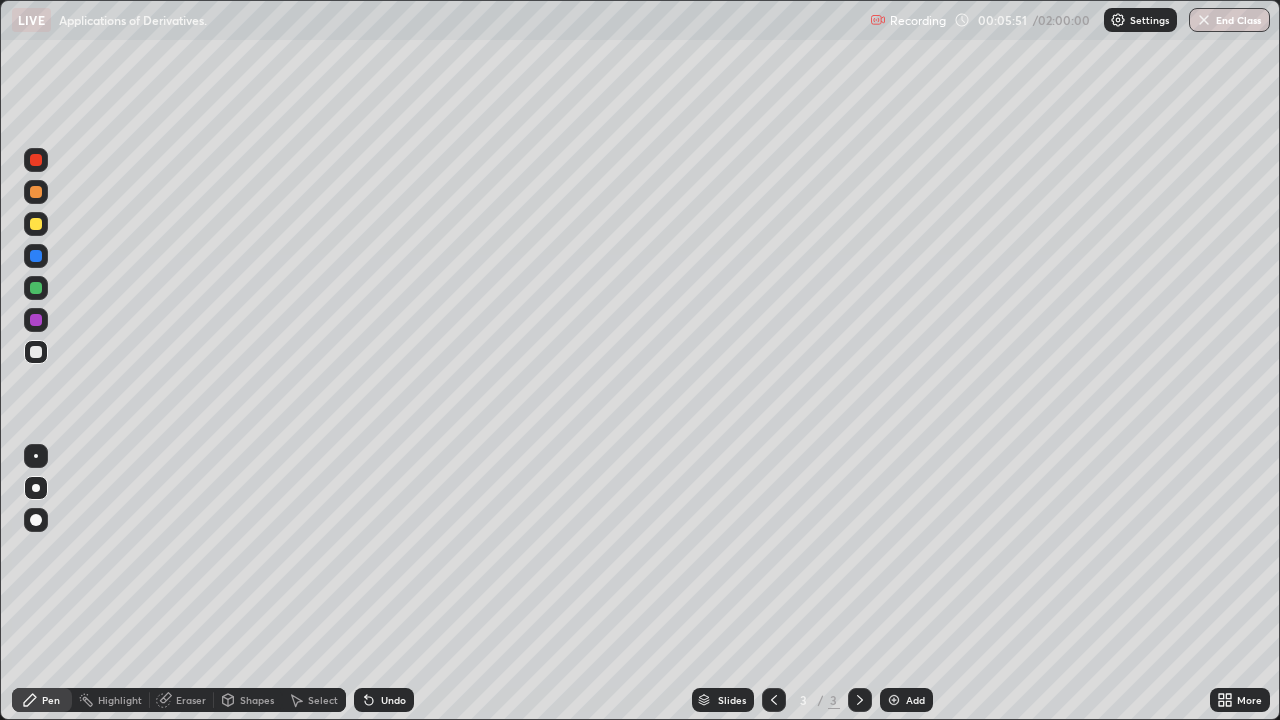 click at bounding box center (36, 352) 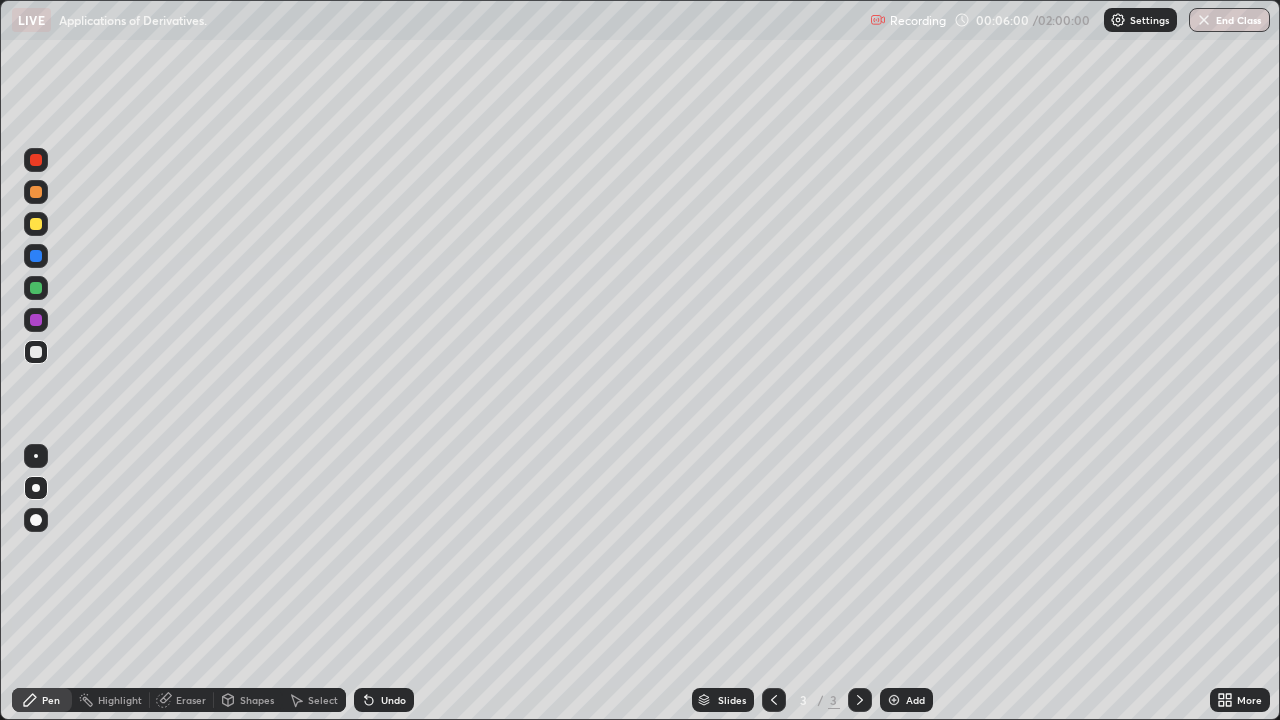 click on "Undo" at bounding box center [384, 700] 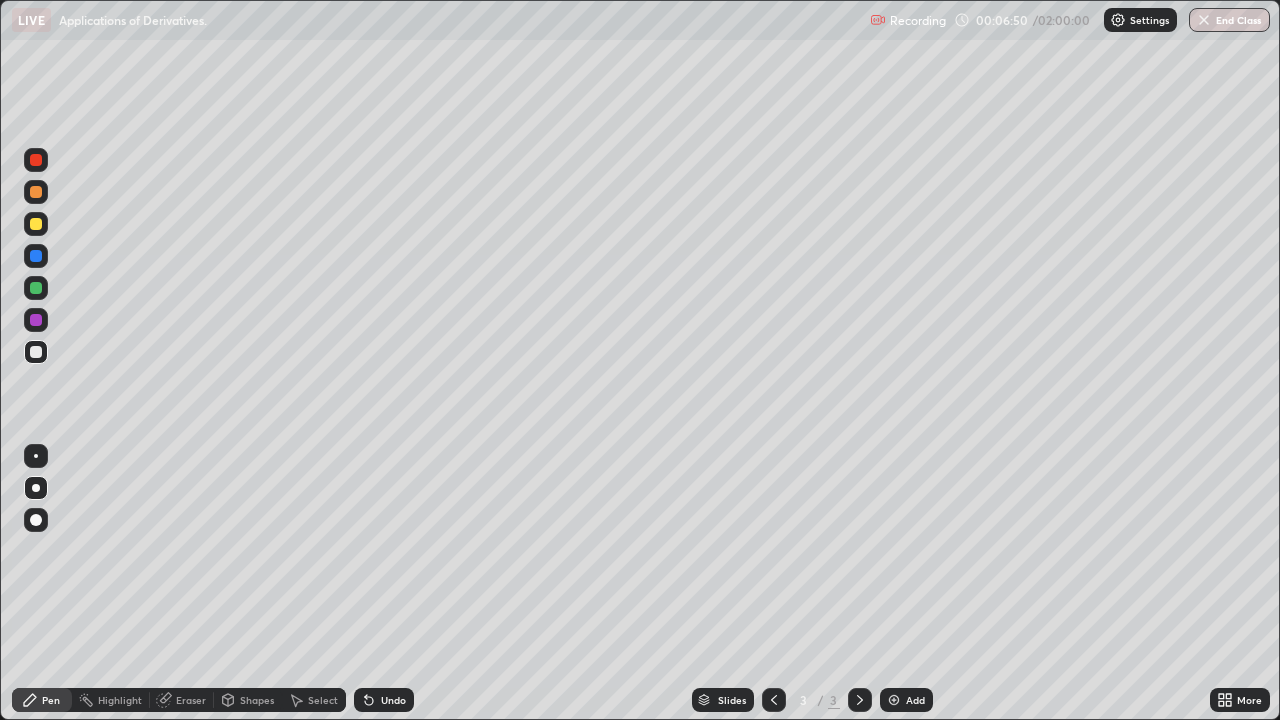 click at bounding box center (36, 288) 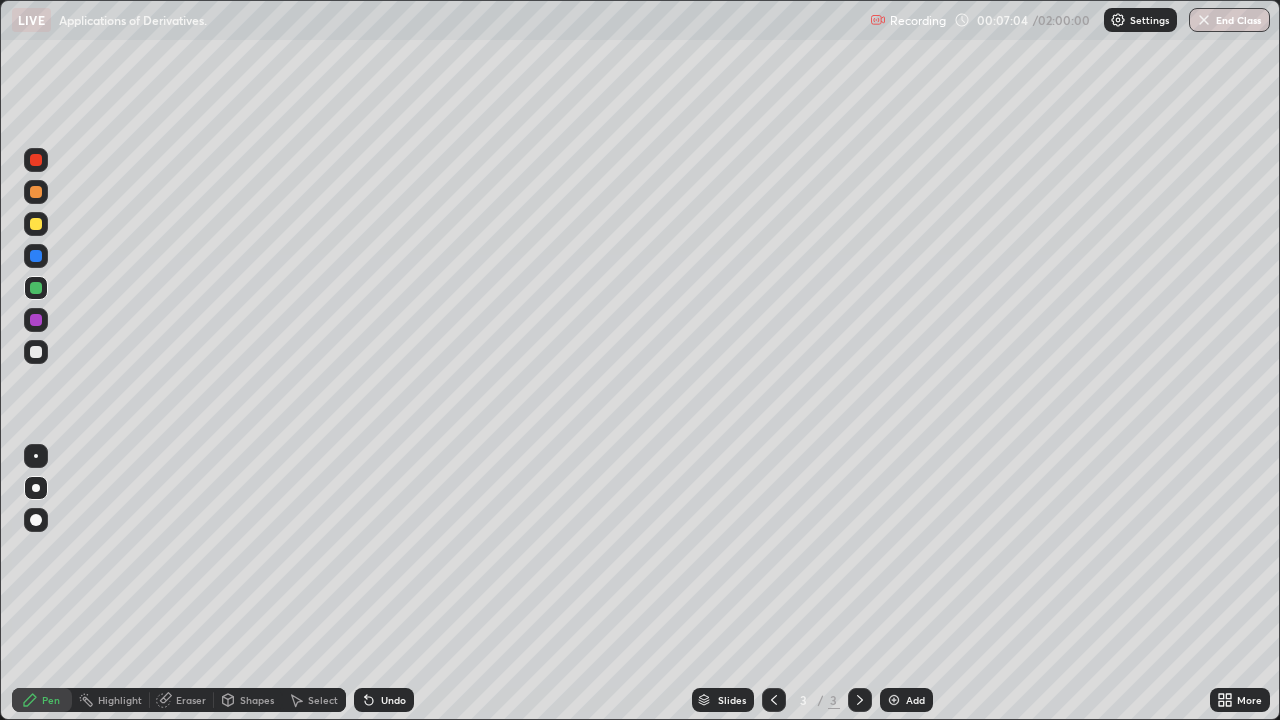 click at bounding box center [36, 352] 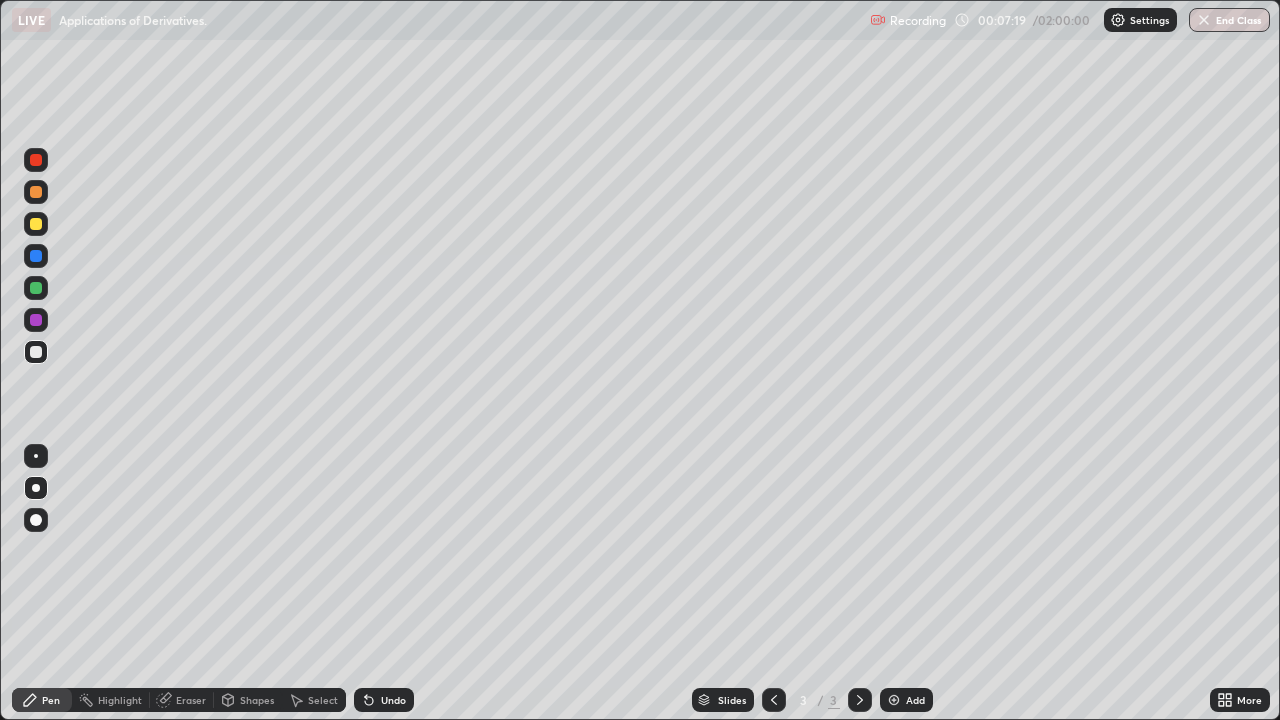 click 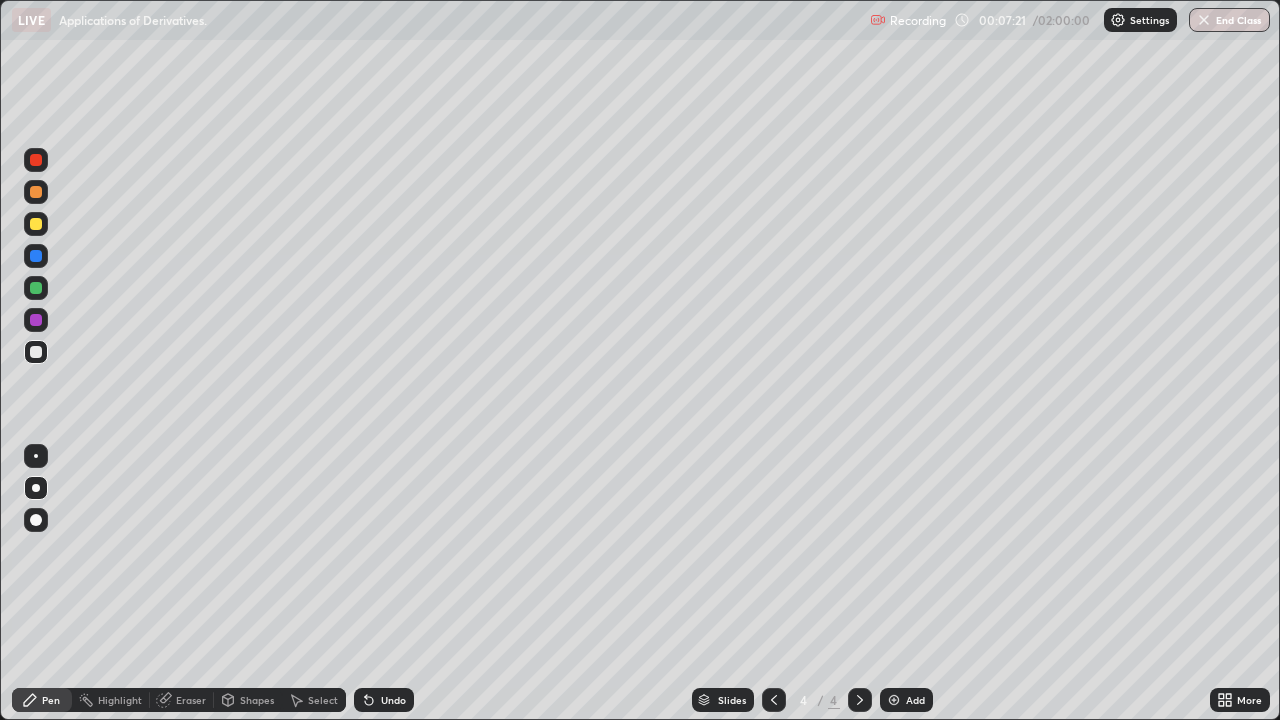 click at bounding box center (36, 256) 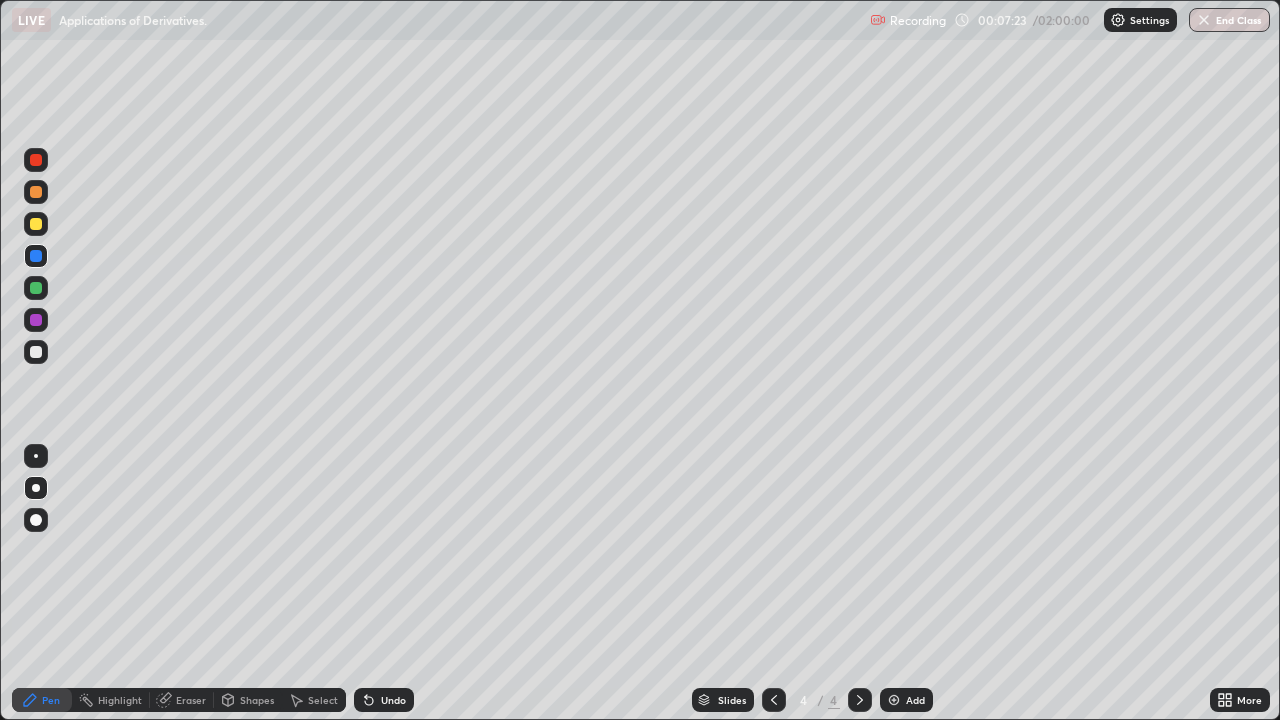 click at bounding box center [36, 352] 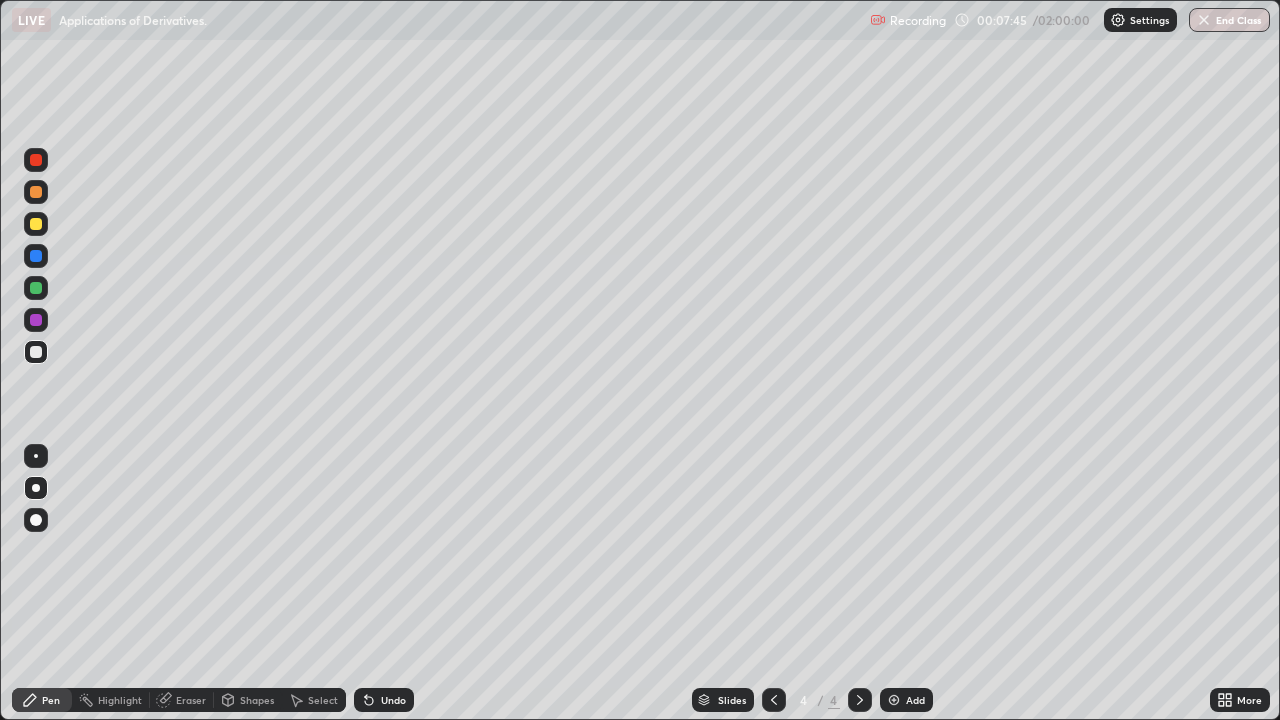 click 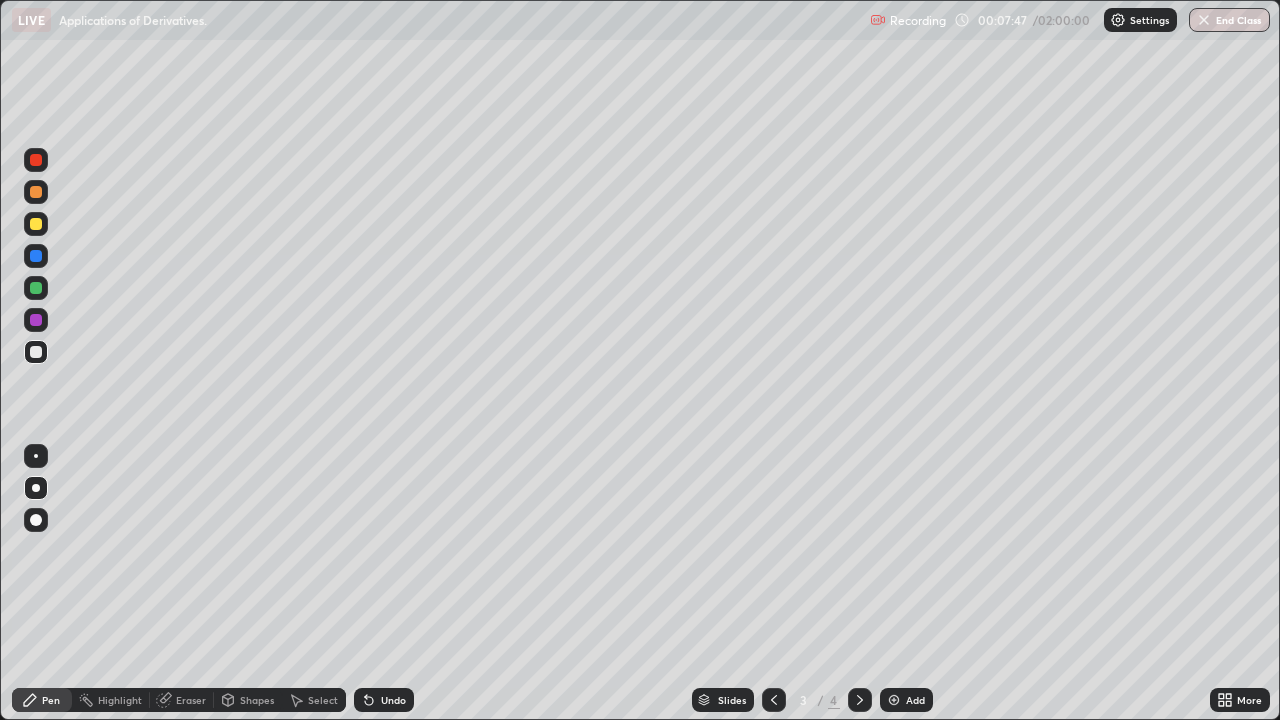click at bounding box center [36, 288] 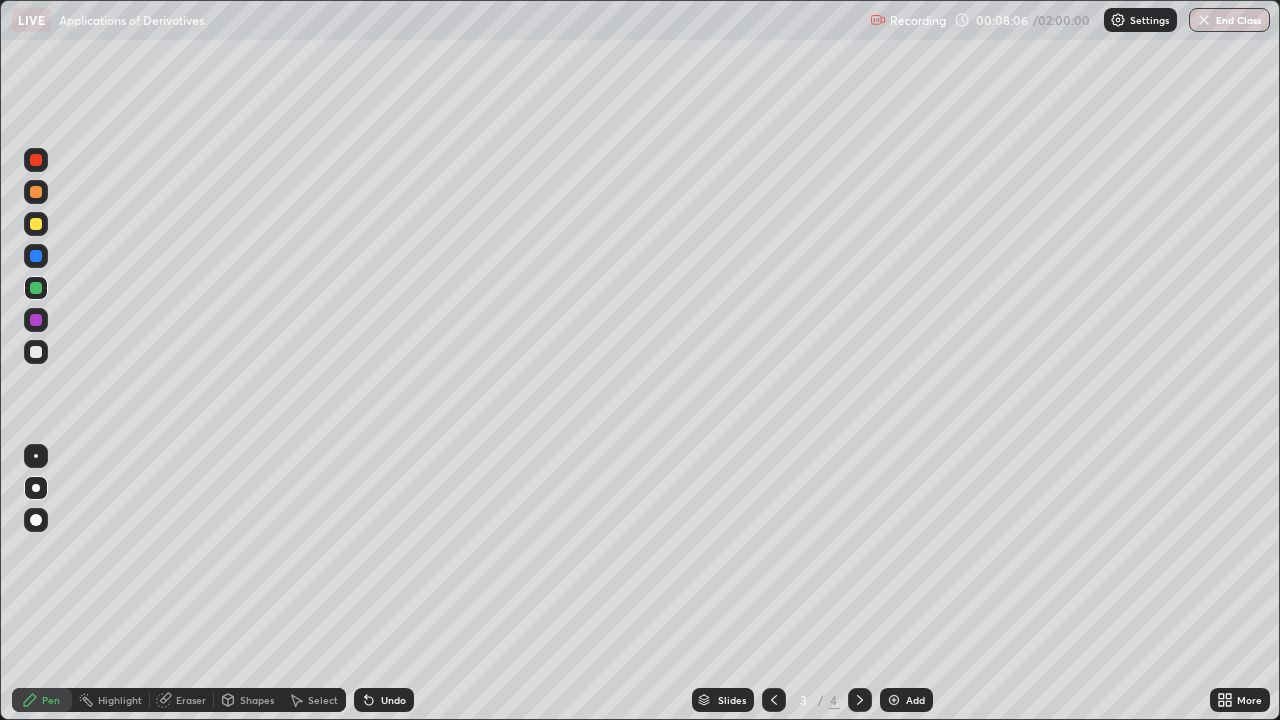 click 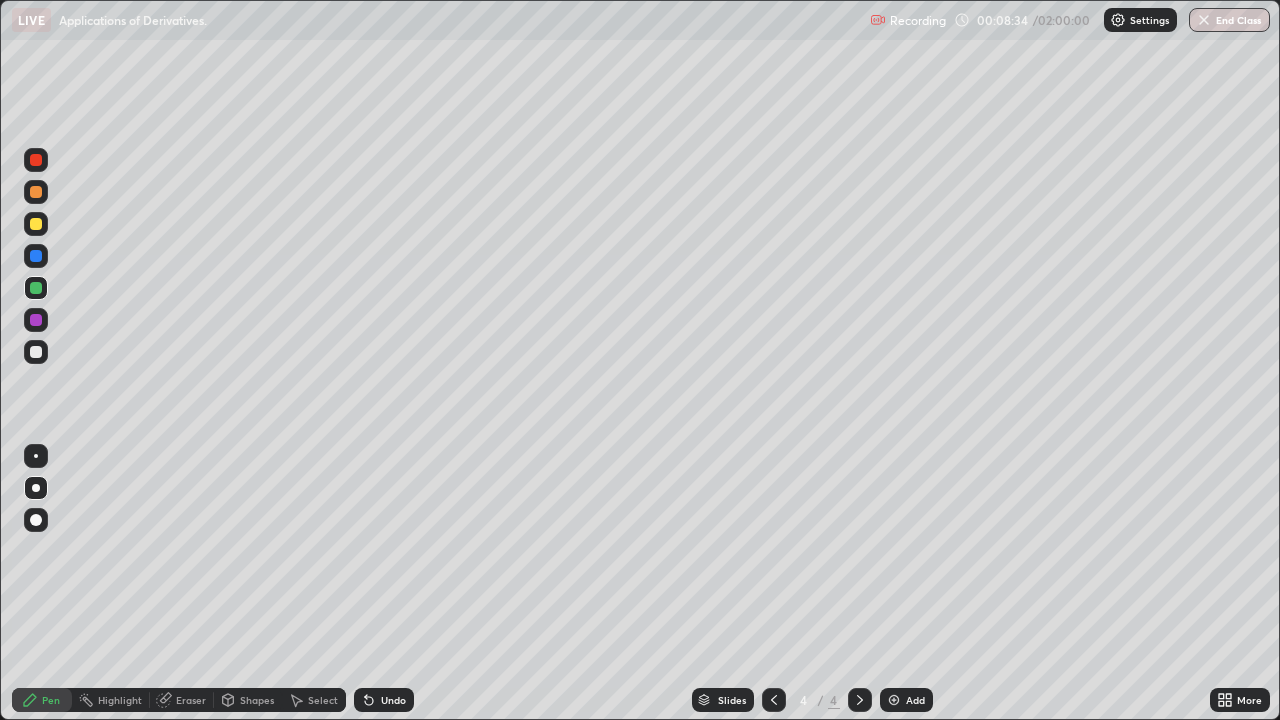 click 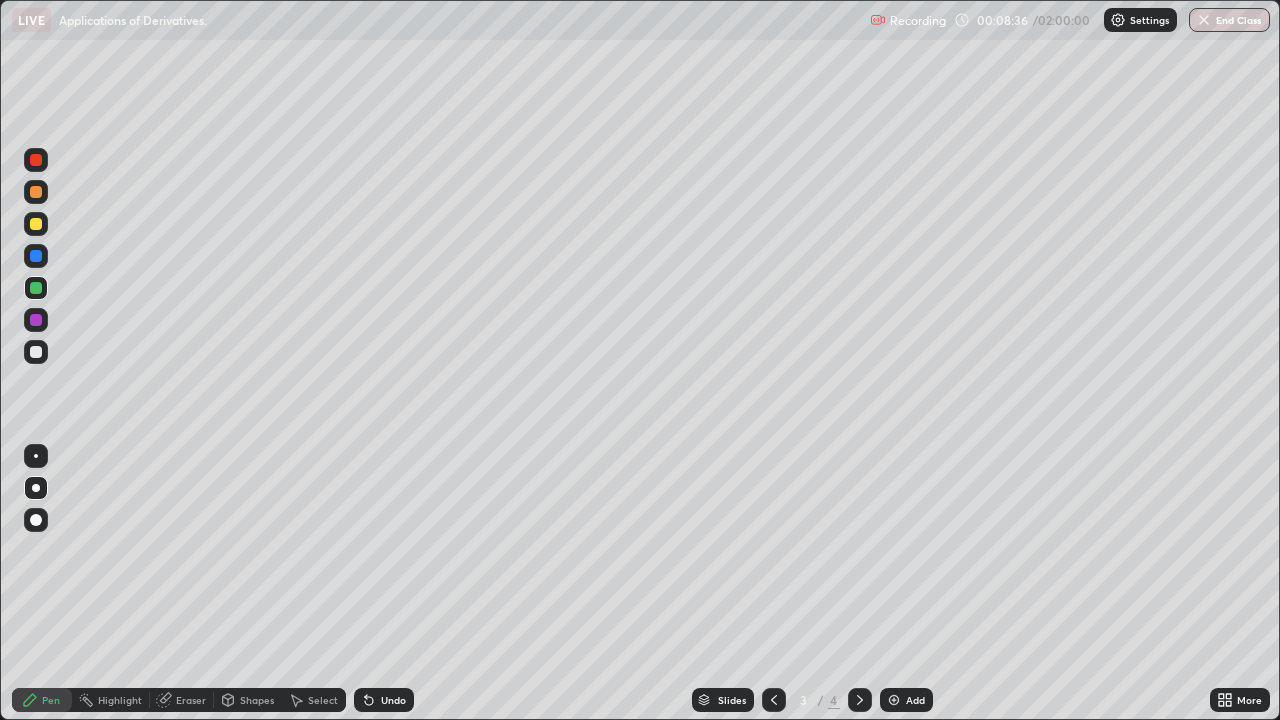 click at bounding box center (36, 256) 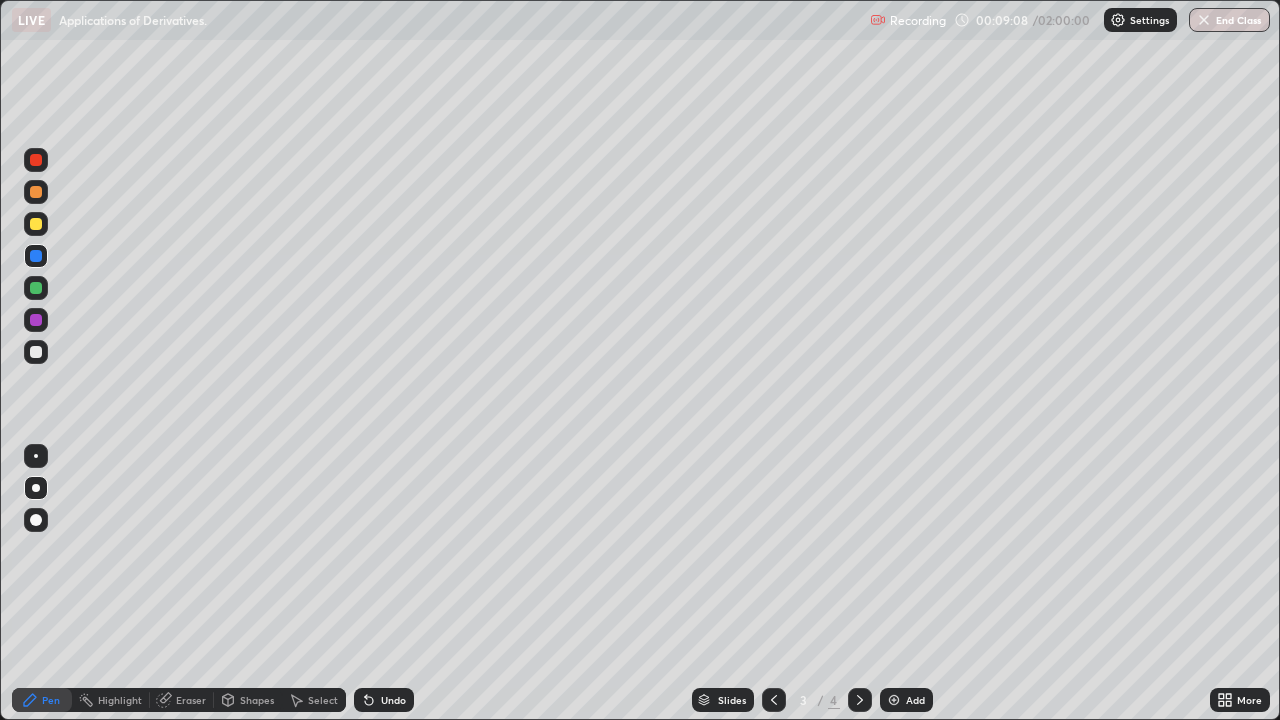 click at bounding box center (36, 320) 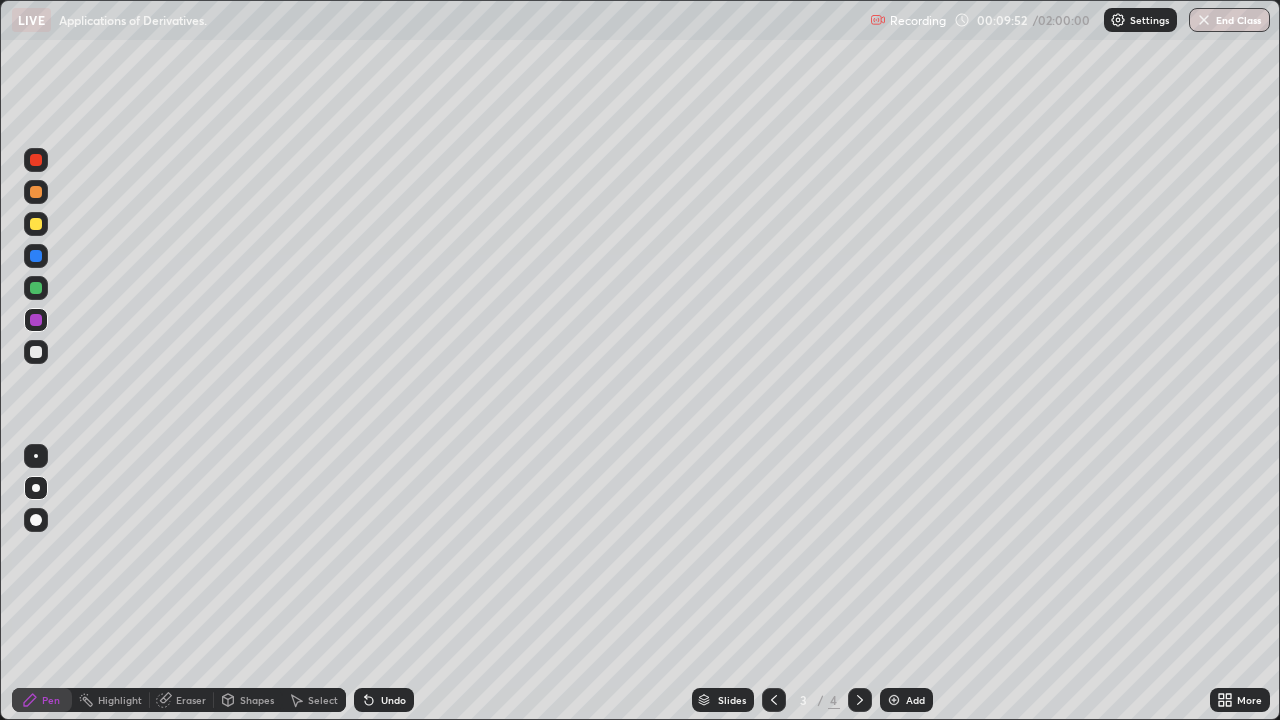 click at bounding box center [36, 352] 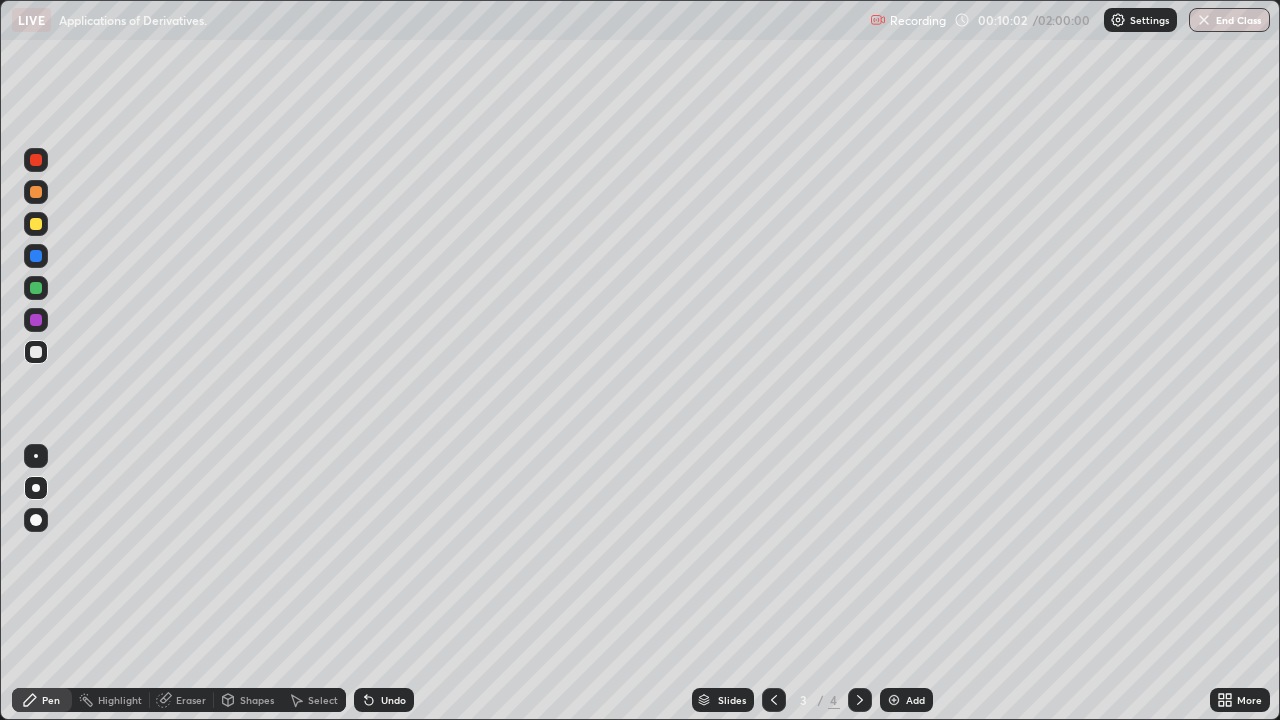 click at bounding box center [36, 256] 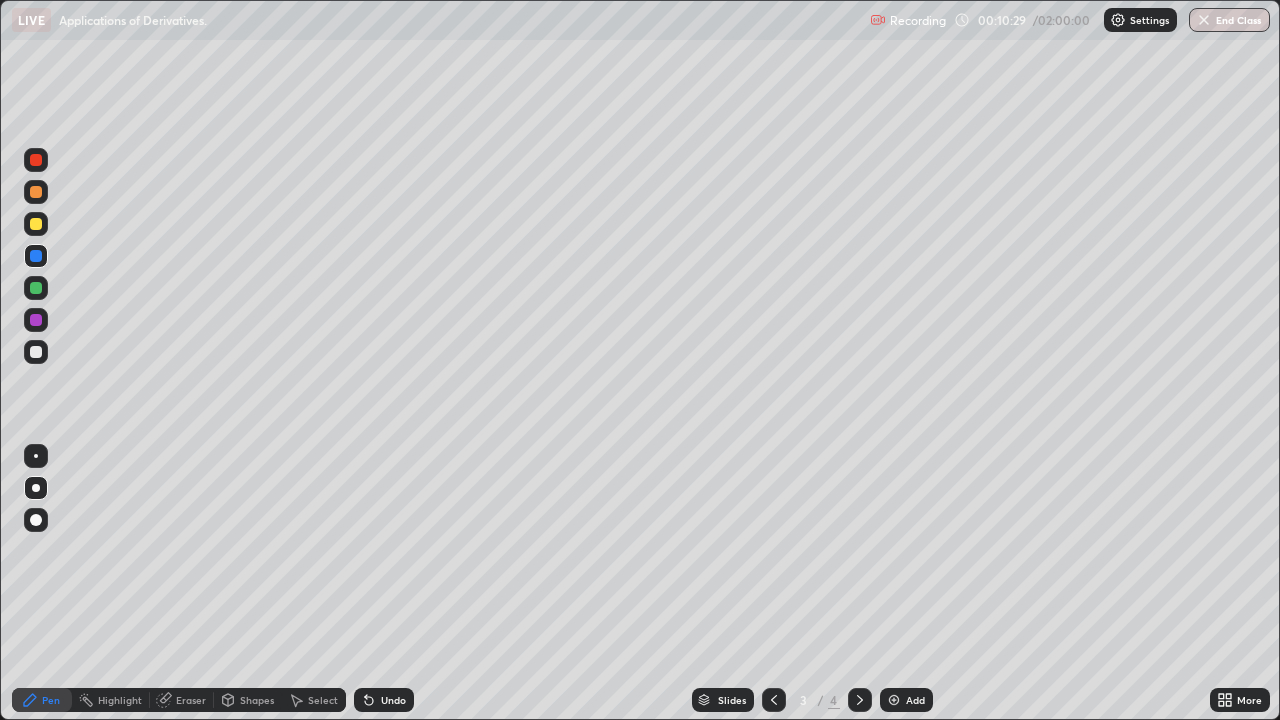 click on "Undo" at bounding box center [384, 700] 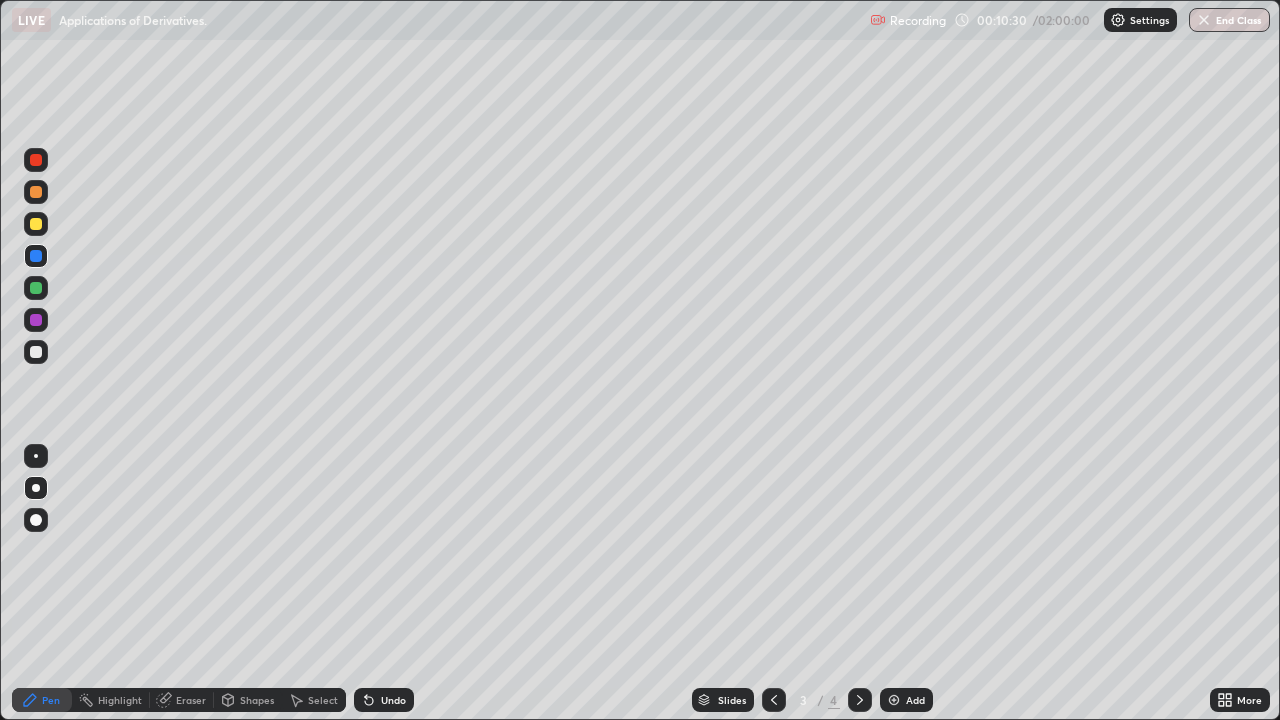 click on "Undo" at bounding box center (384, 700) 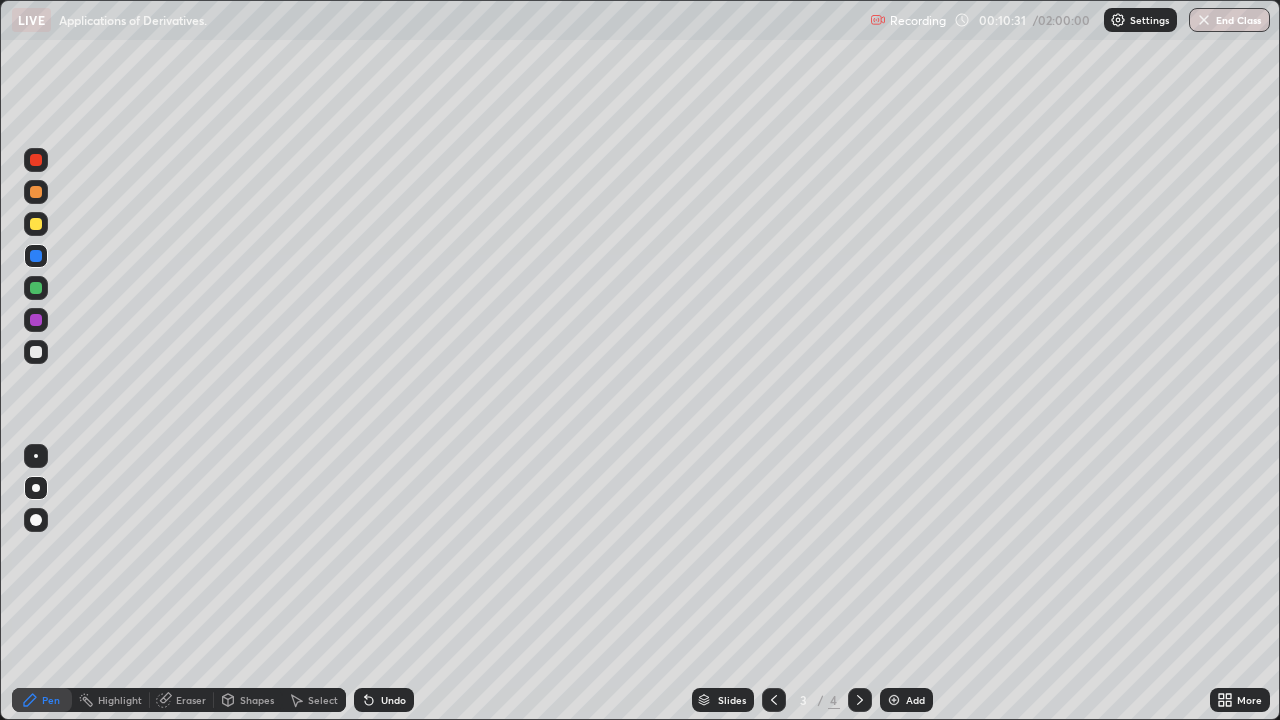 click on "Undo" at bounding box center [384, 700] 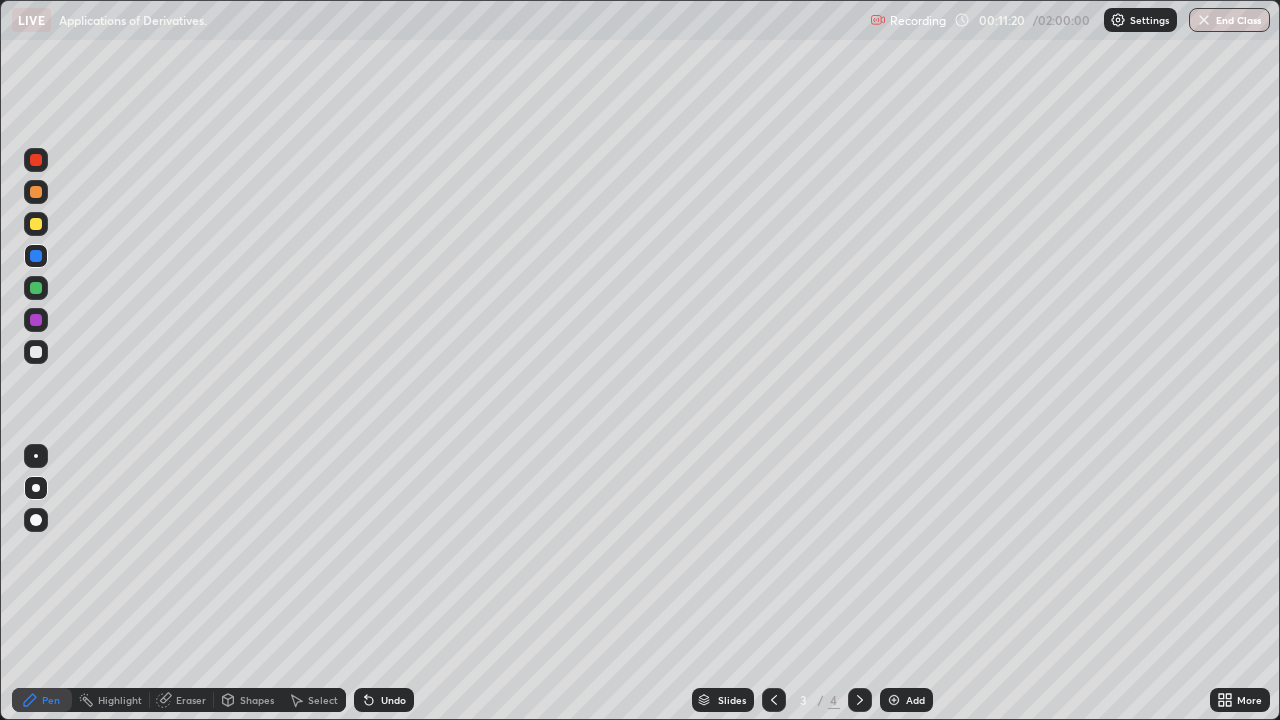click 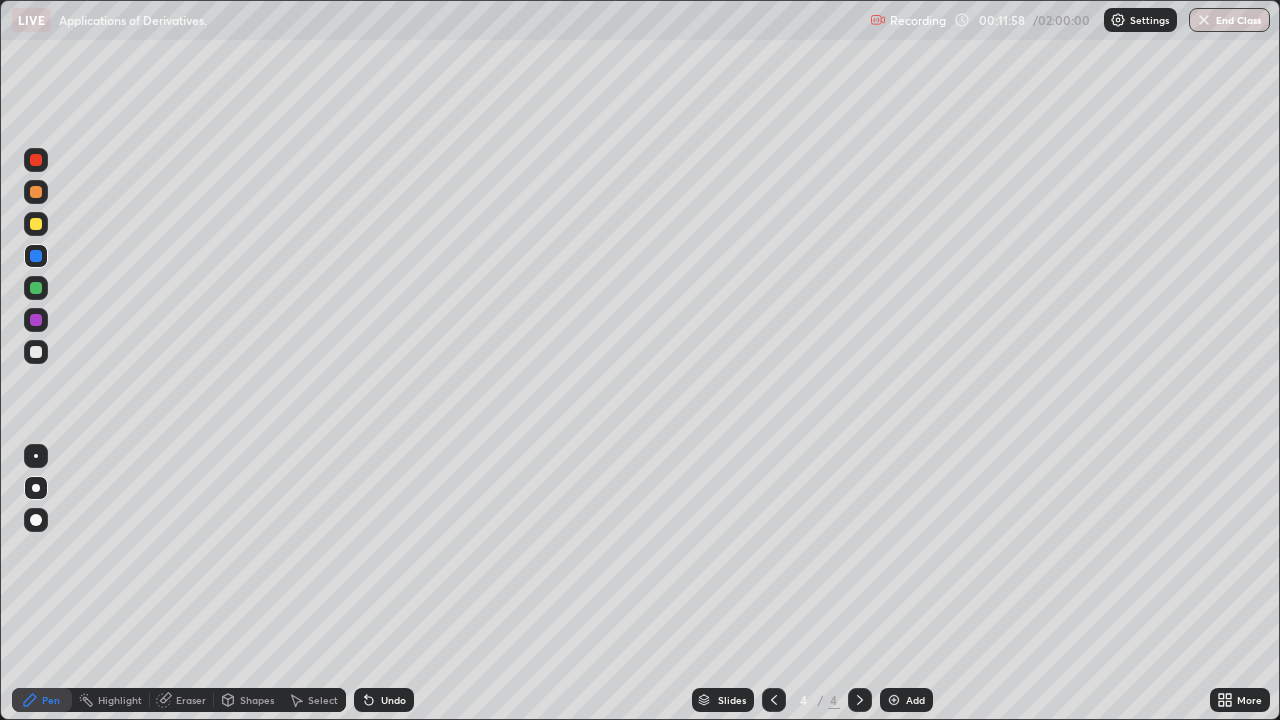 click on "Undo" at bounding box center [393, 700] 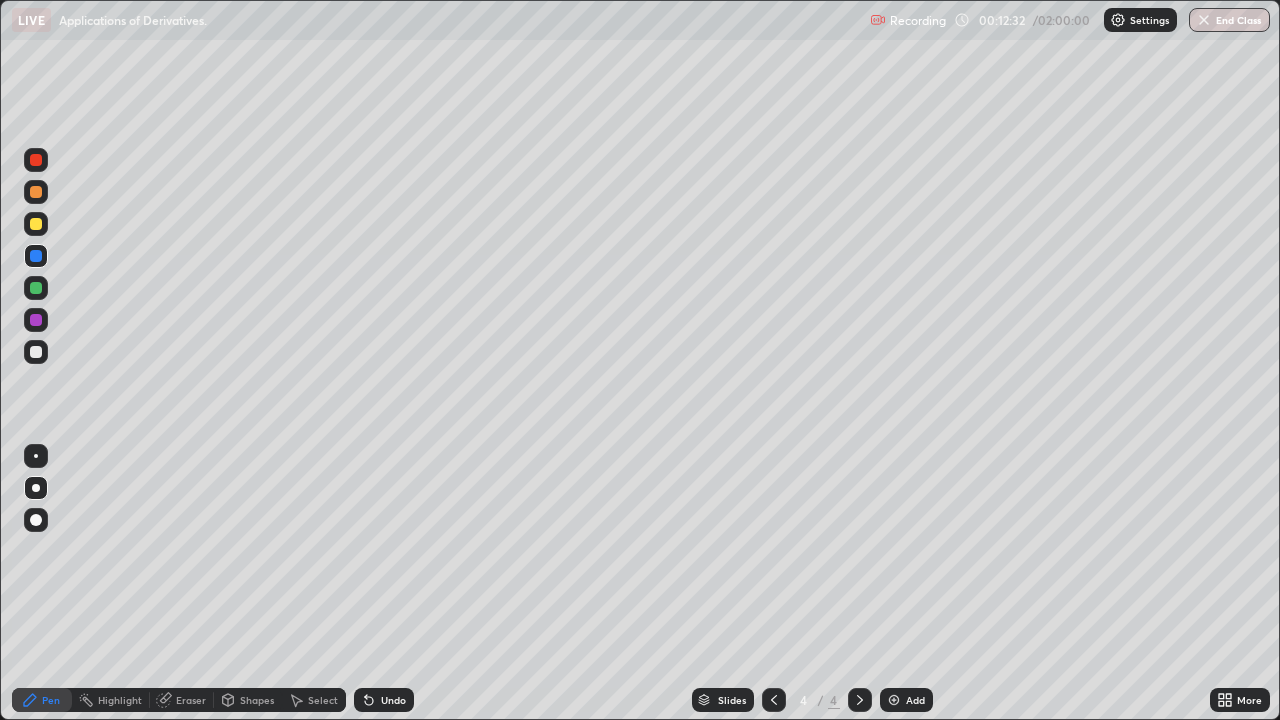 click on "Undo" at bounding box center [393, 700] 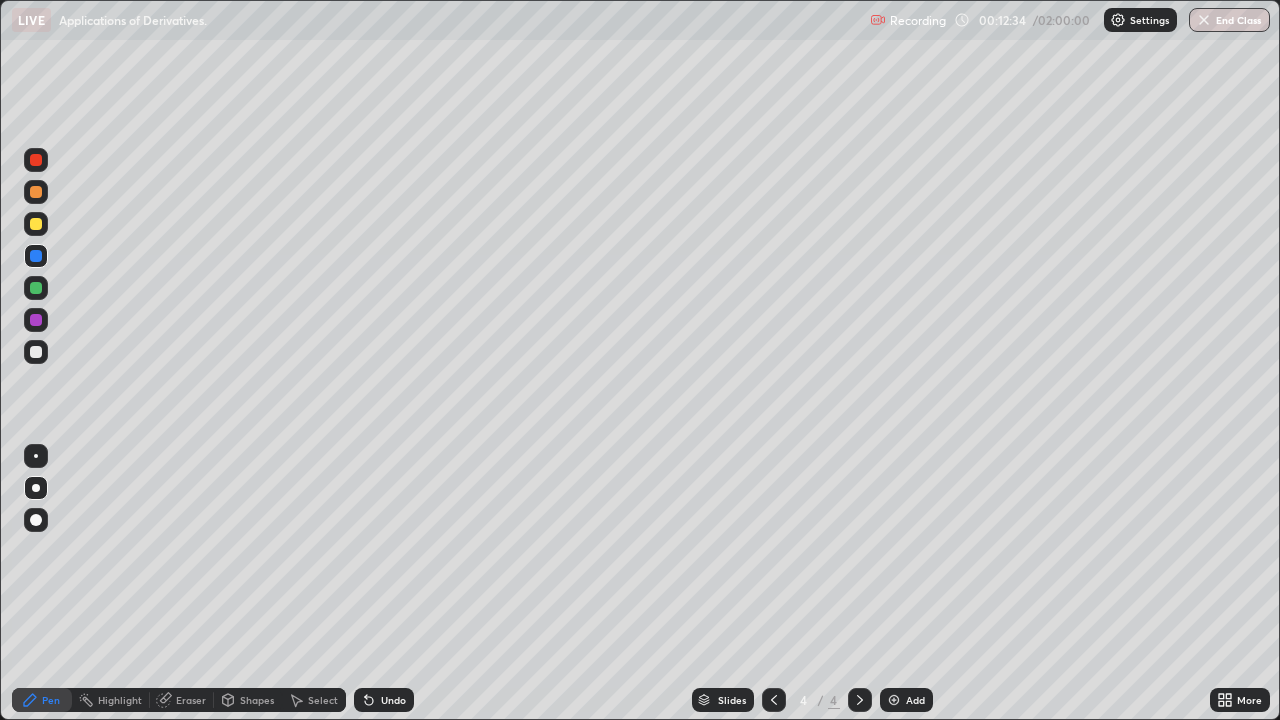 click on "Undo" at bounding box center [393, 700] 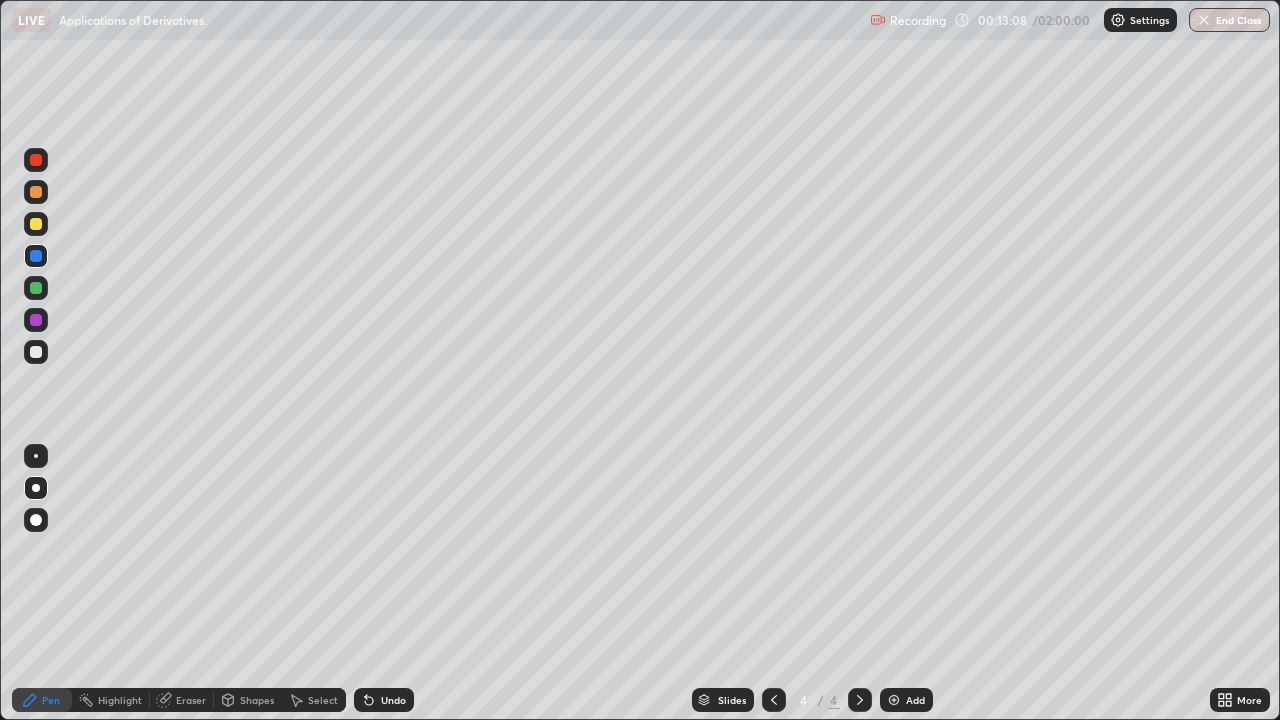 click 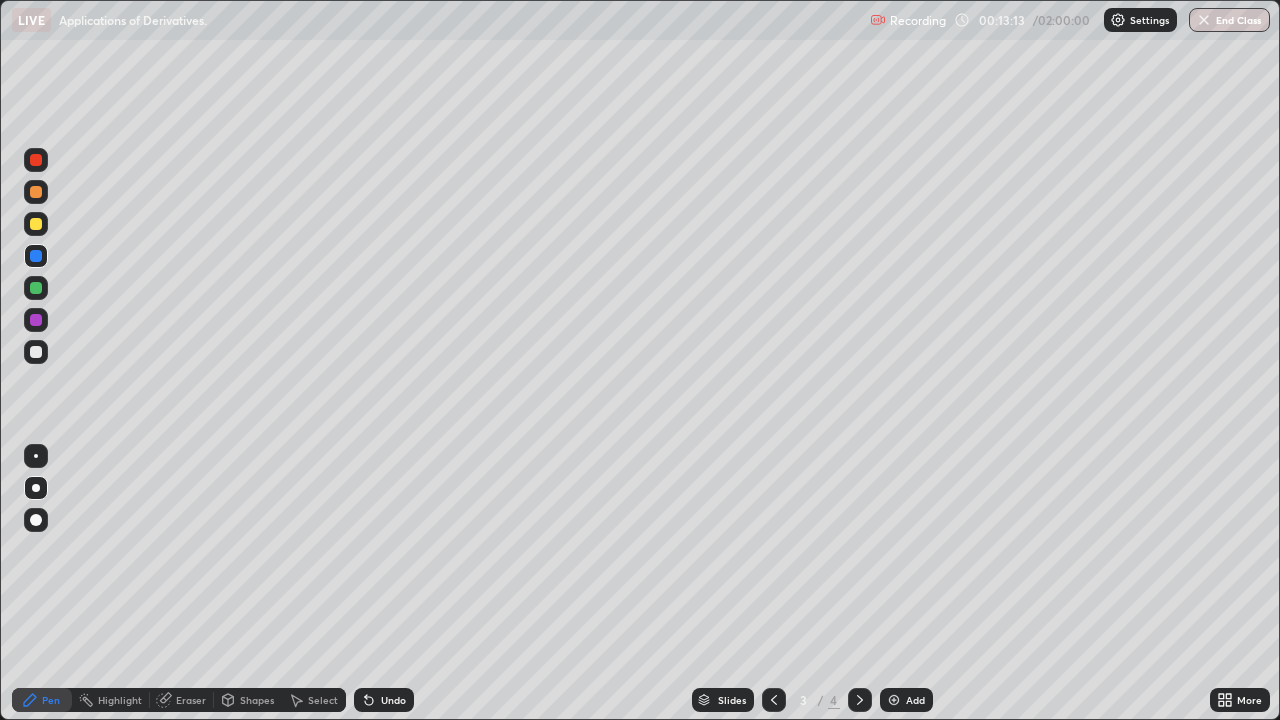 click 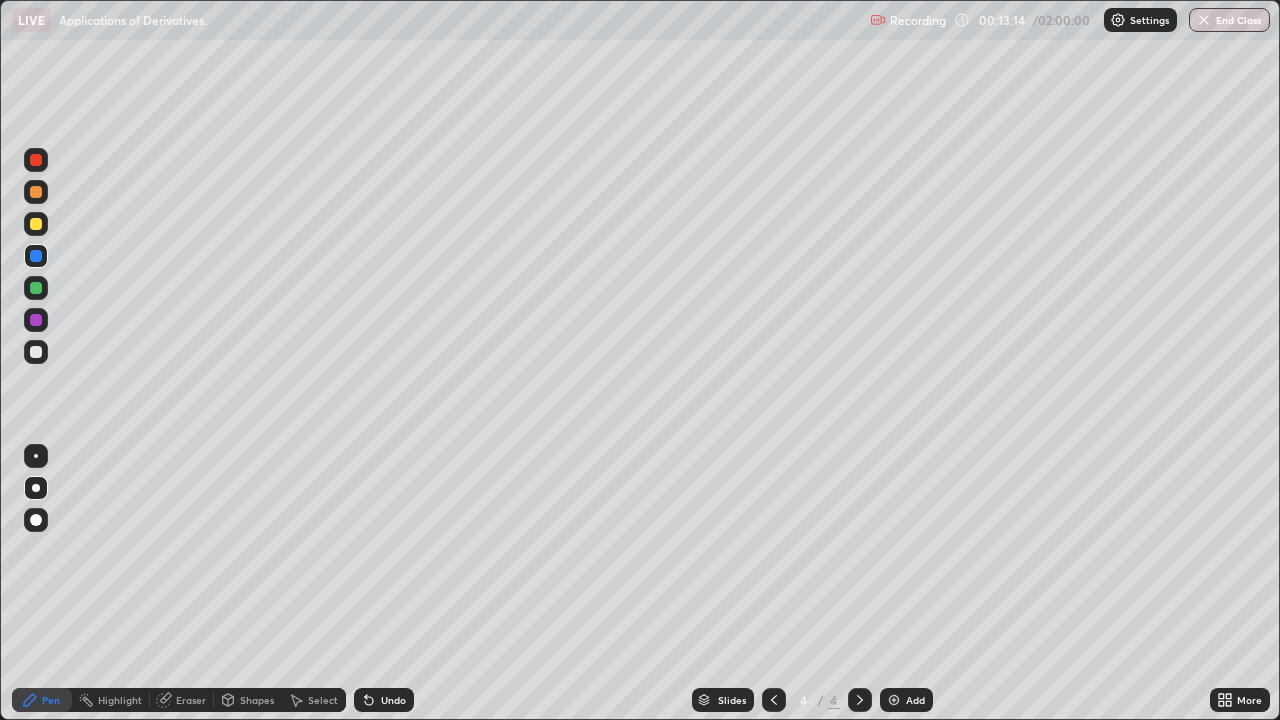 click 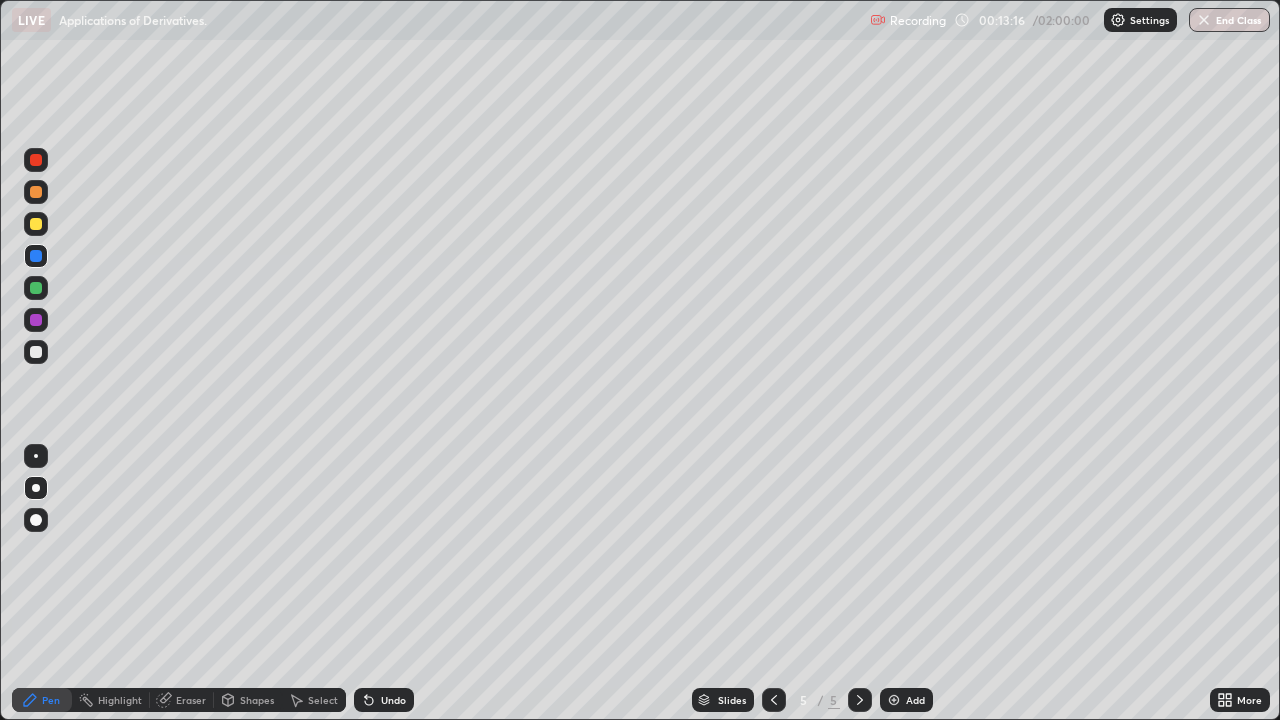 click at bounding box center [36, 352] 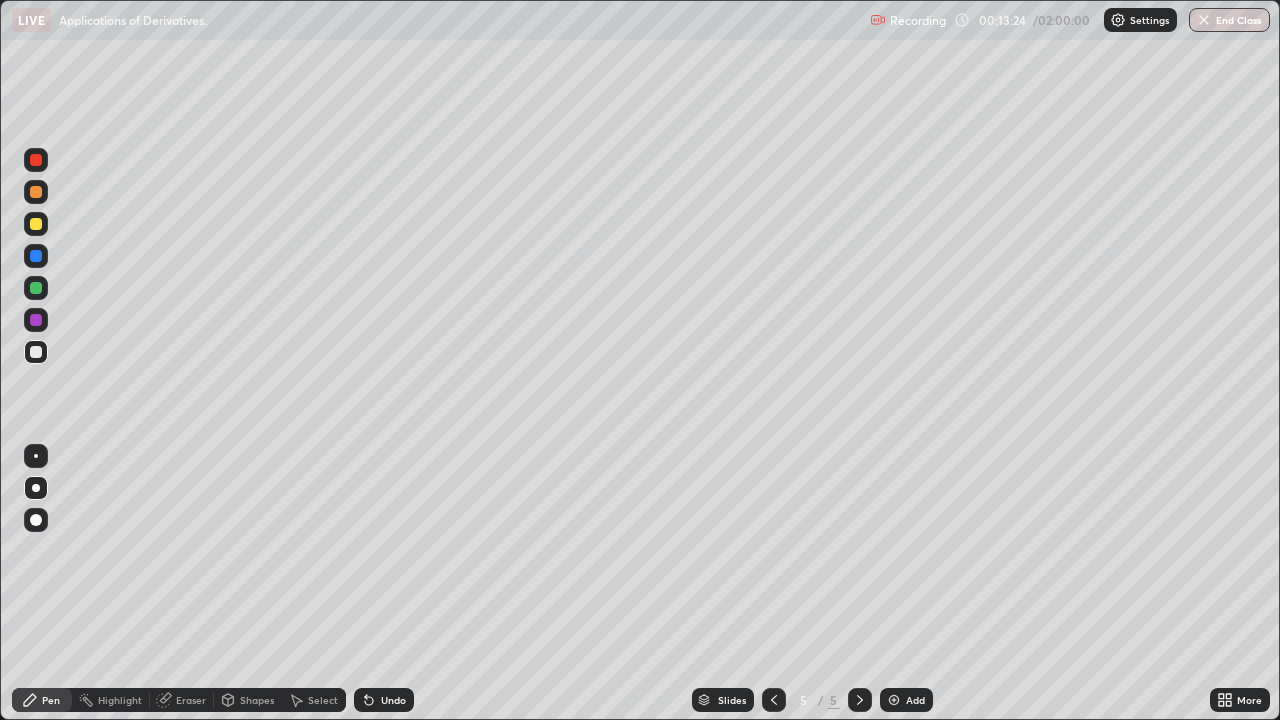 click at bounding box center [36, 352] 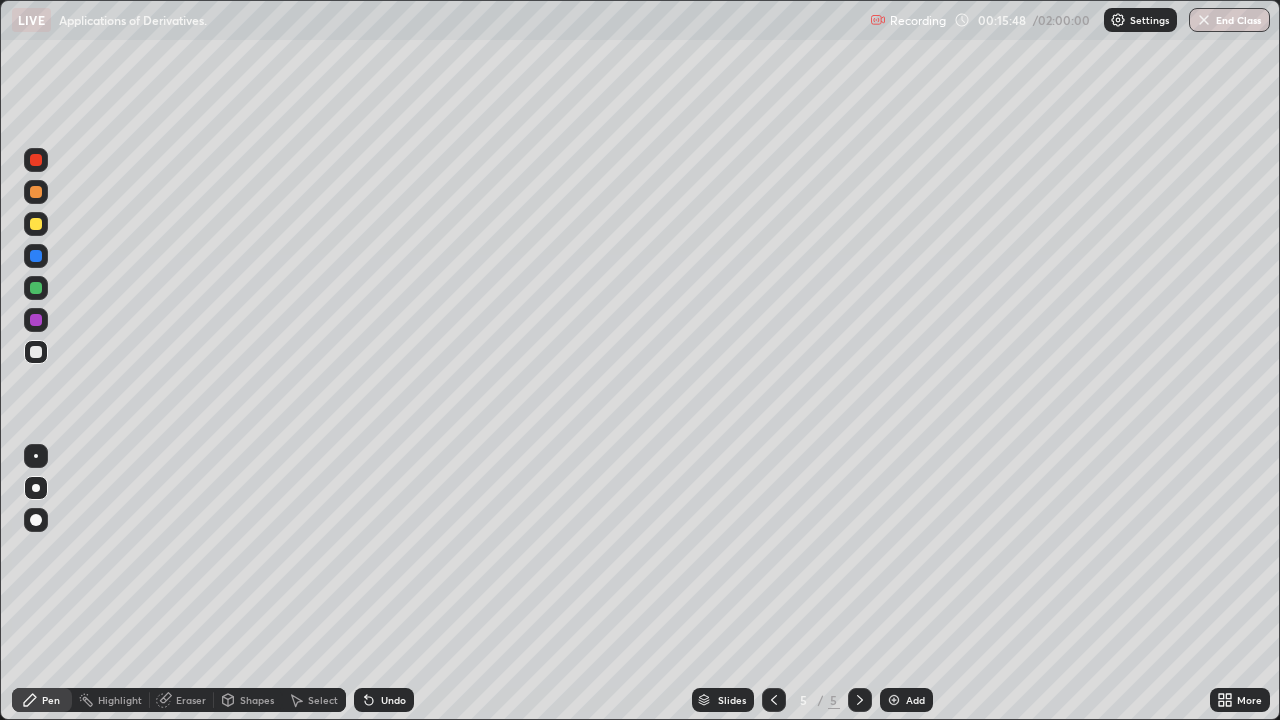 click at bounding box center [36, 288] 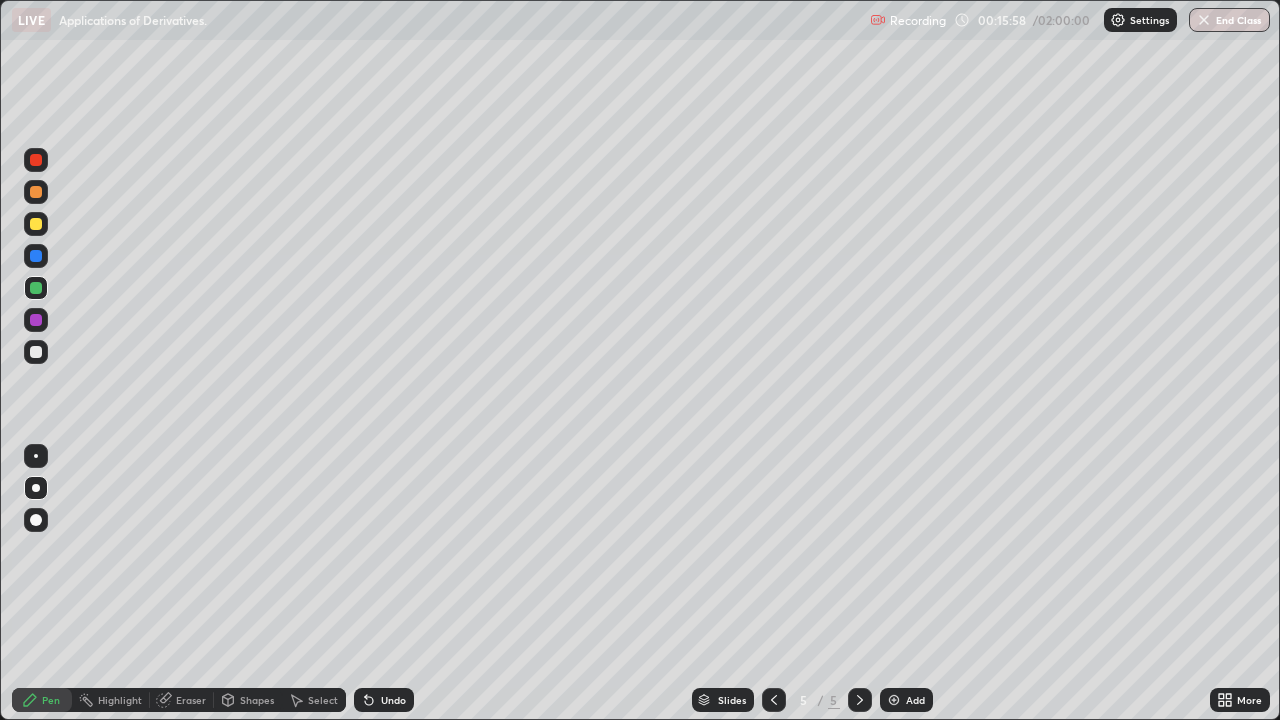 click at bounding box center (36, 320) 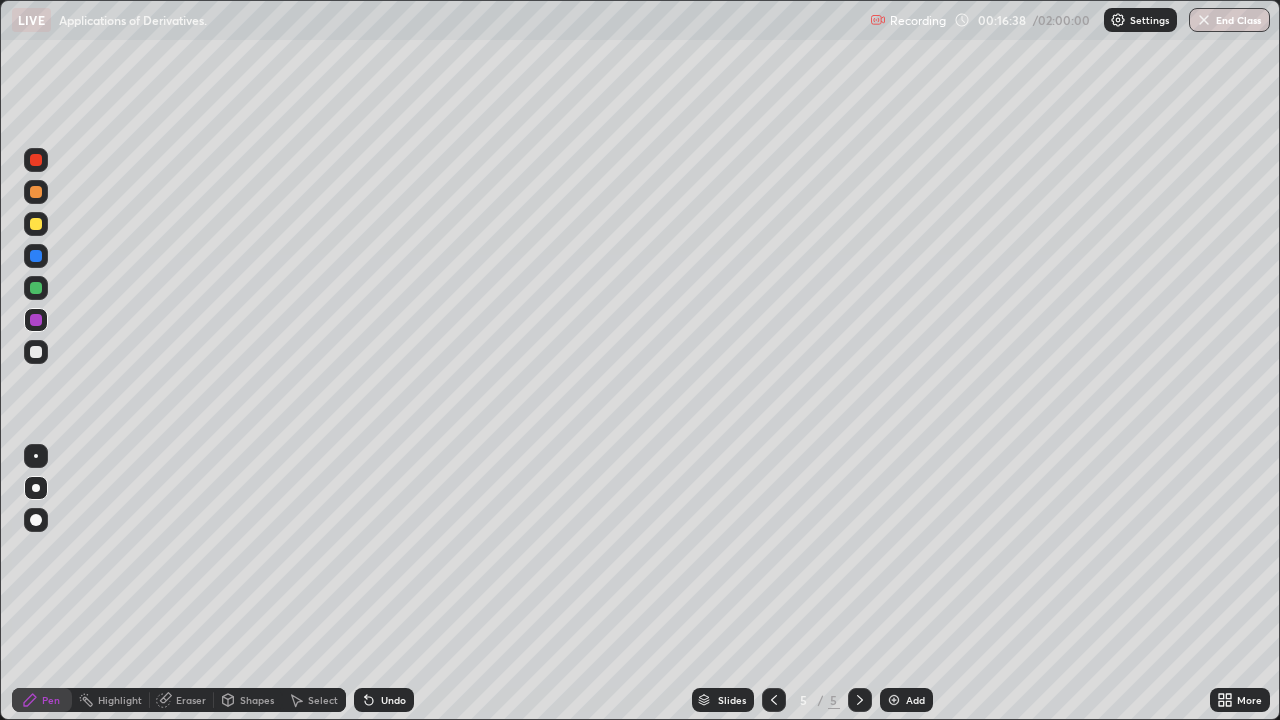 click on "Undo" at bounding box center (393, 700) 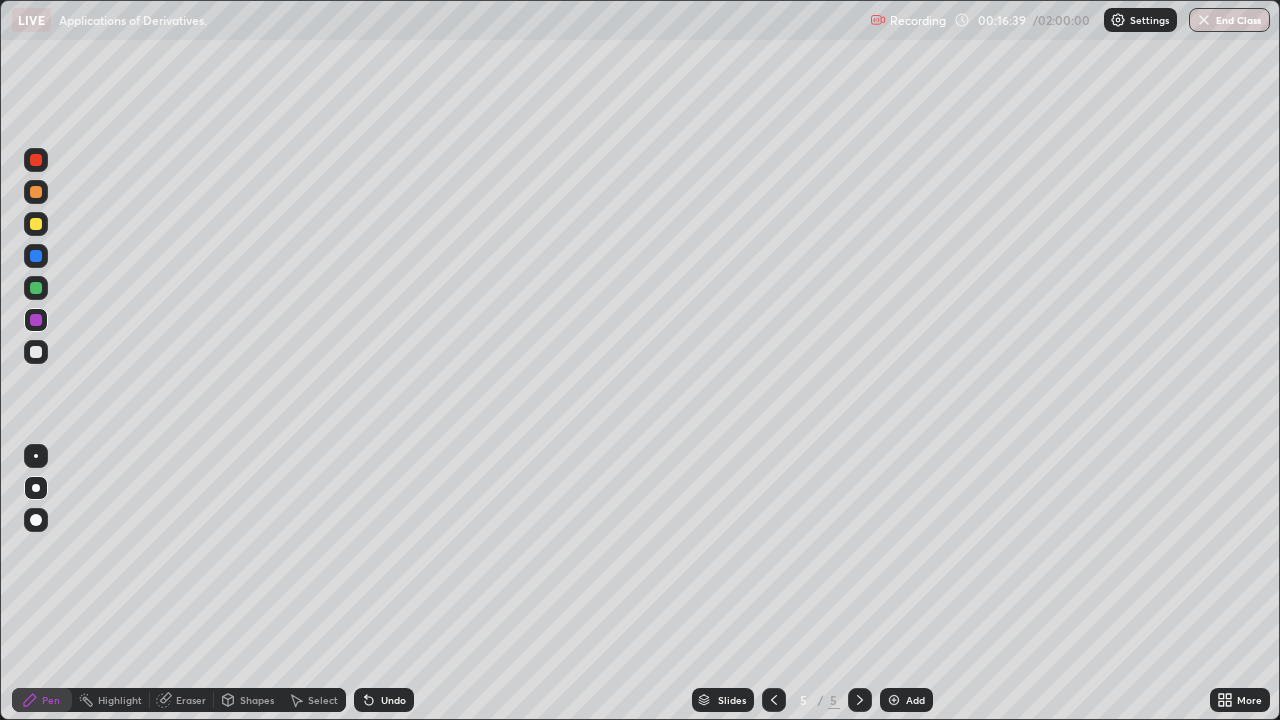 click 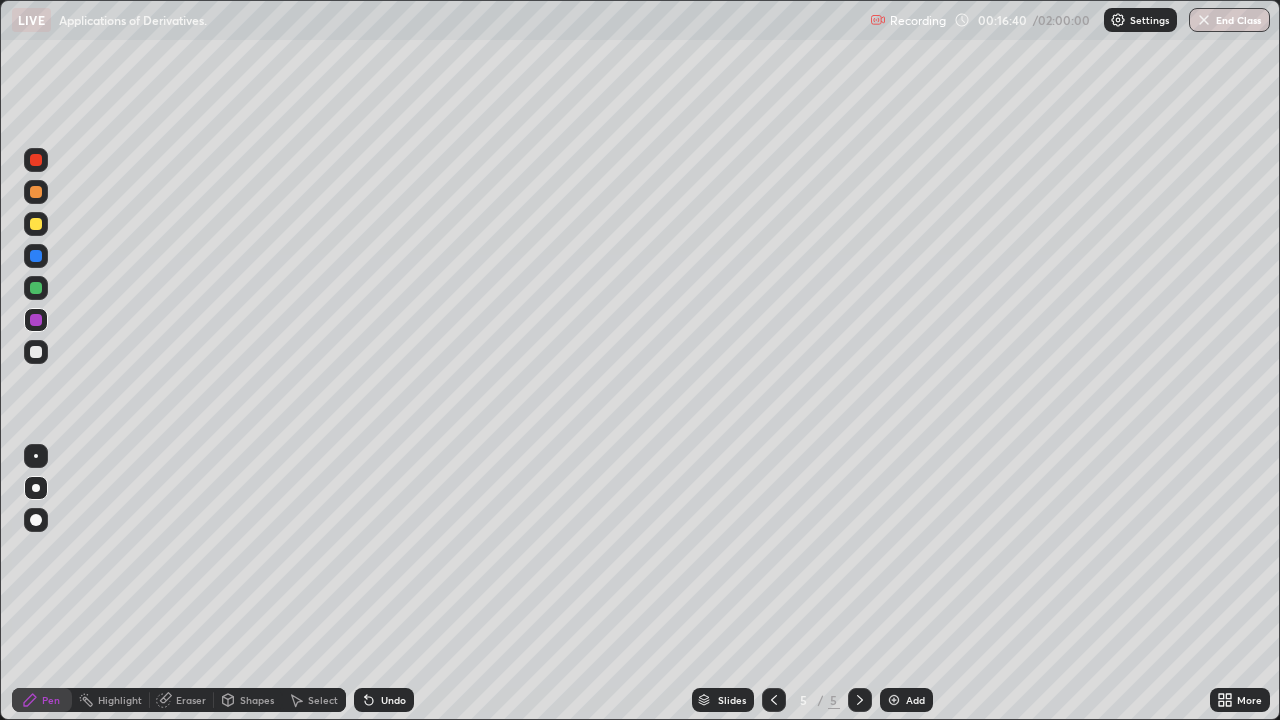click 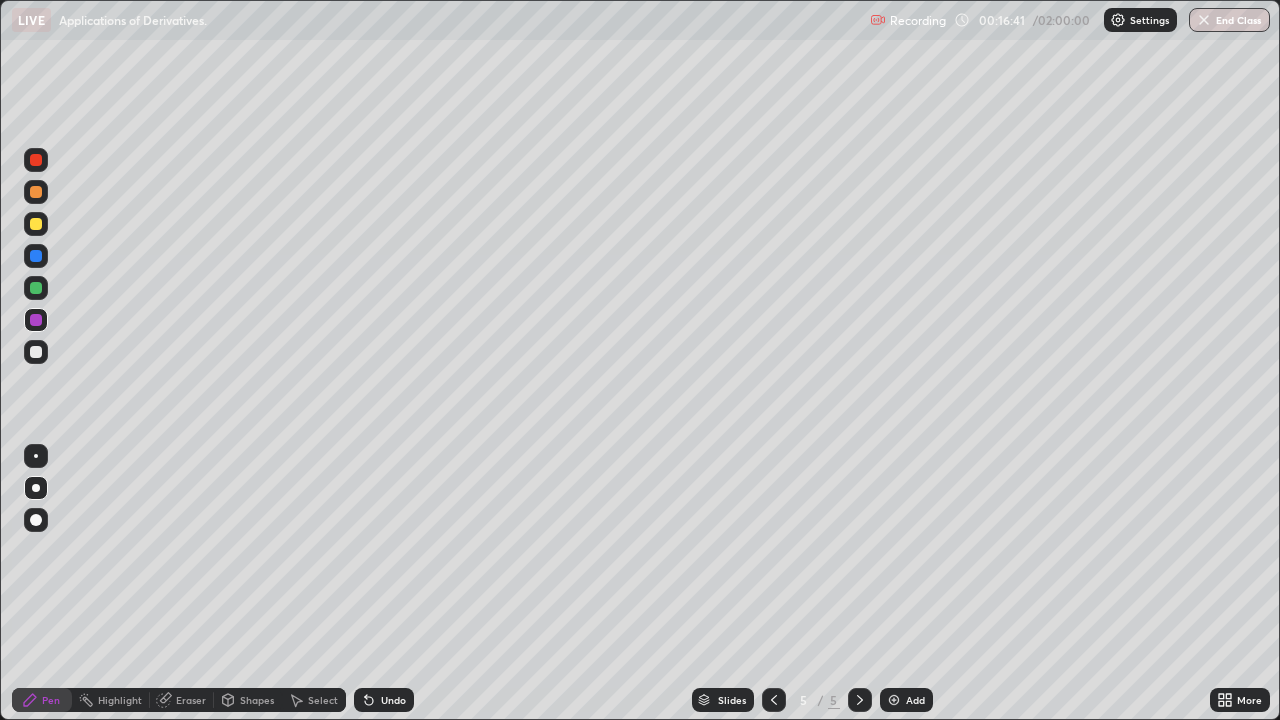 click 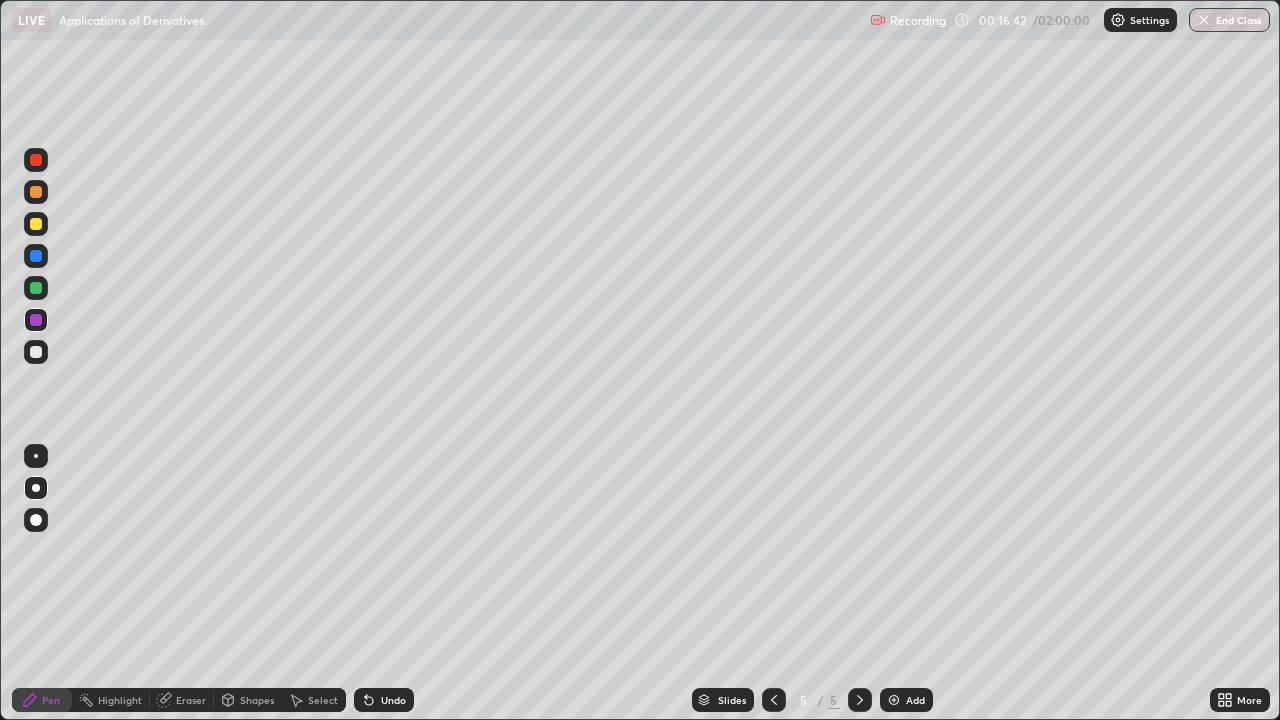 click 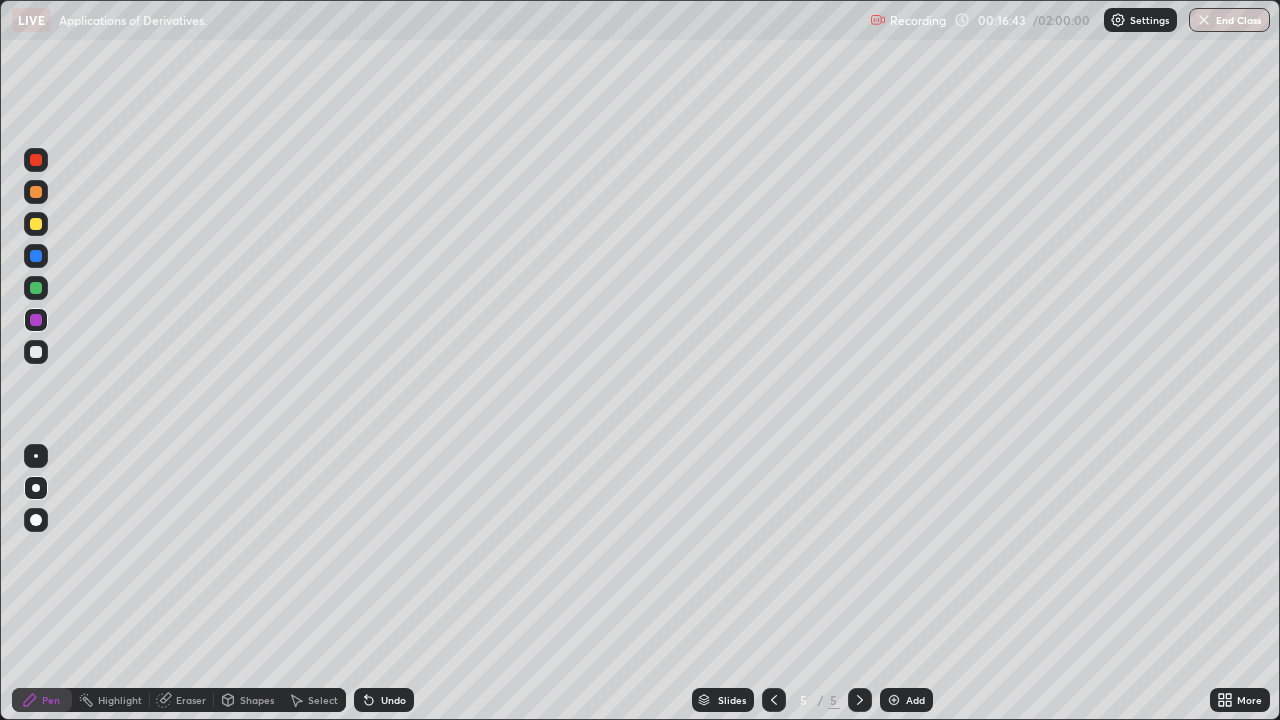 click 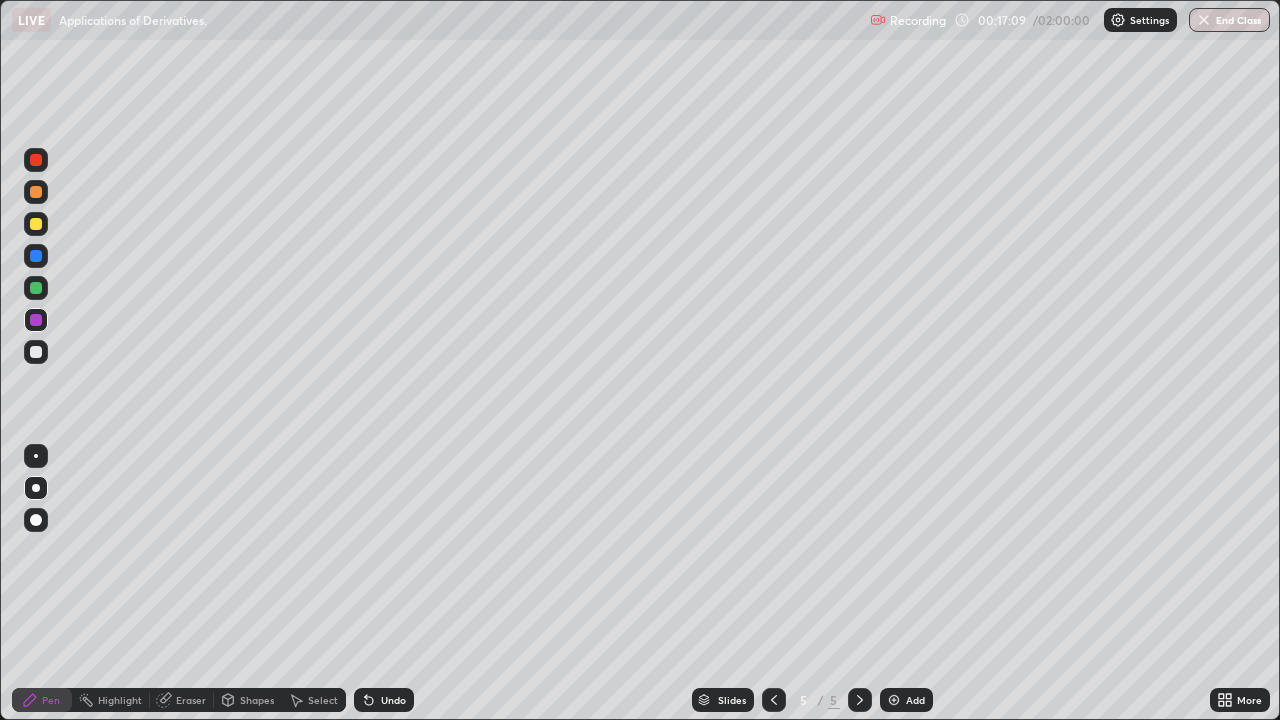 click 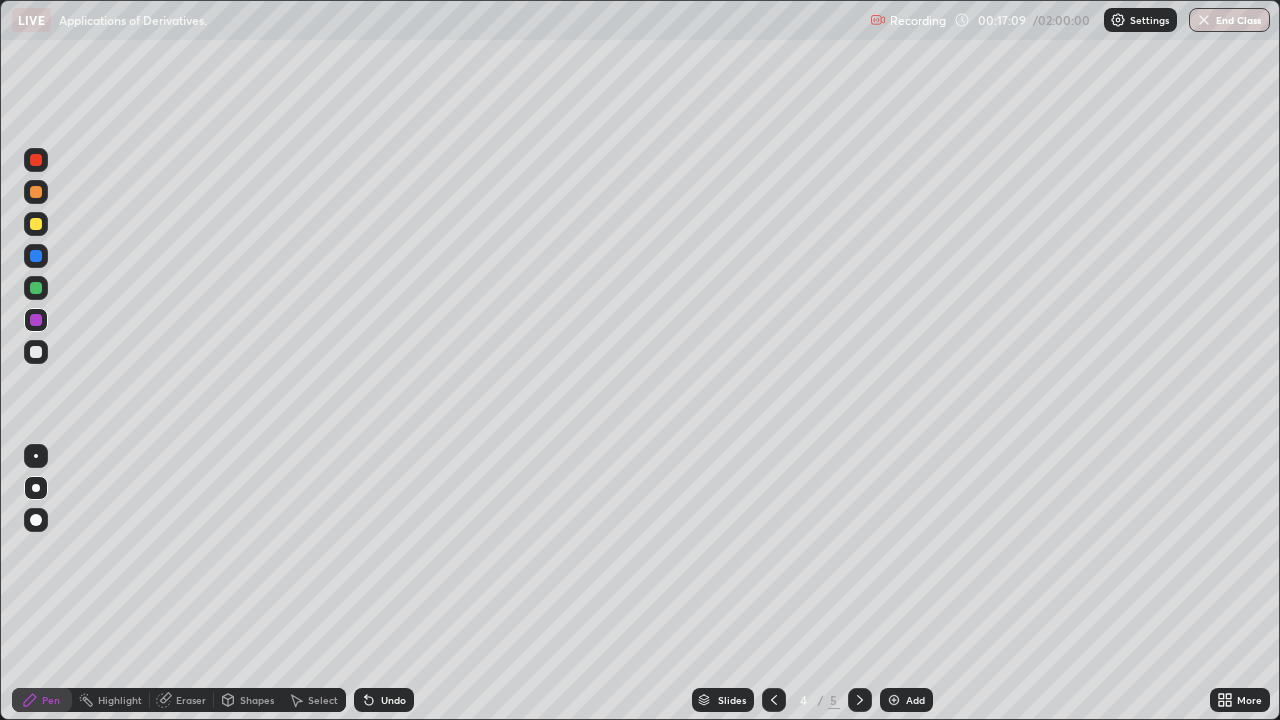 click 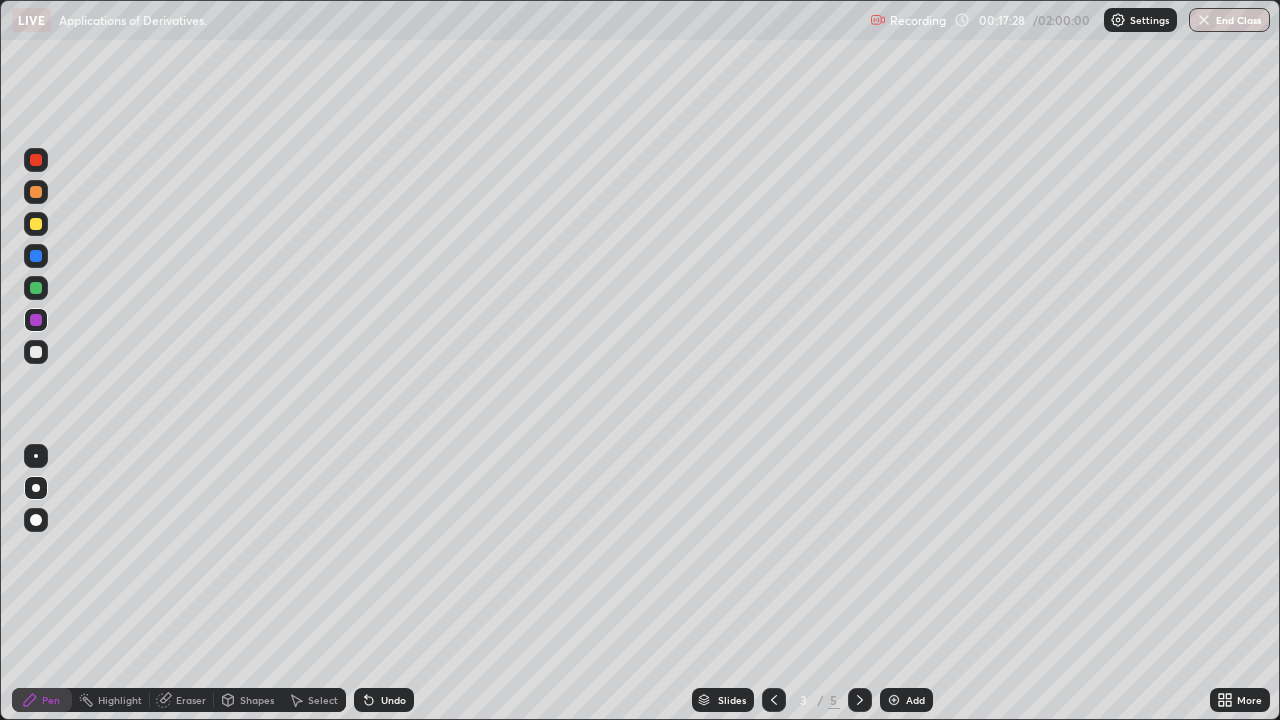click at bounding box center [36, 160] 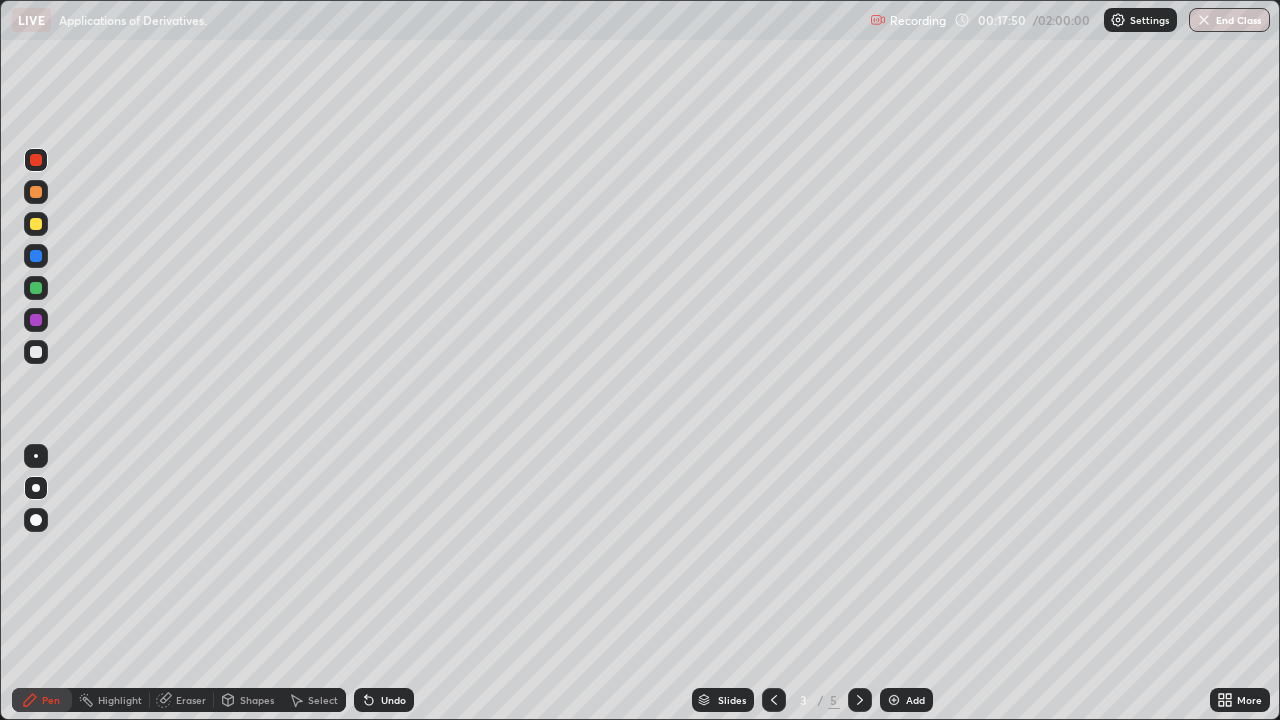 click 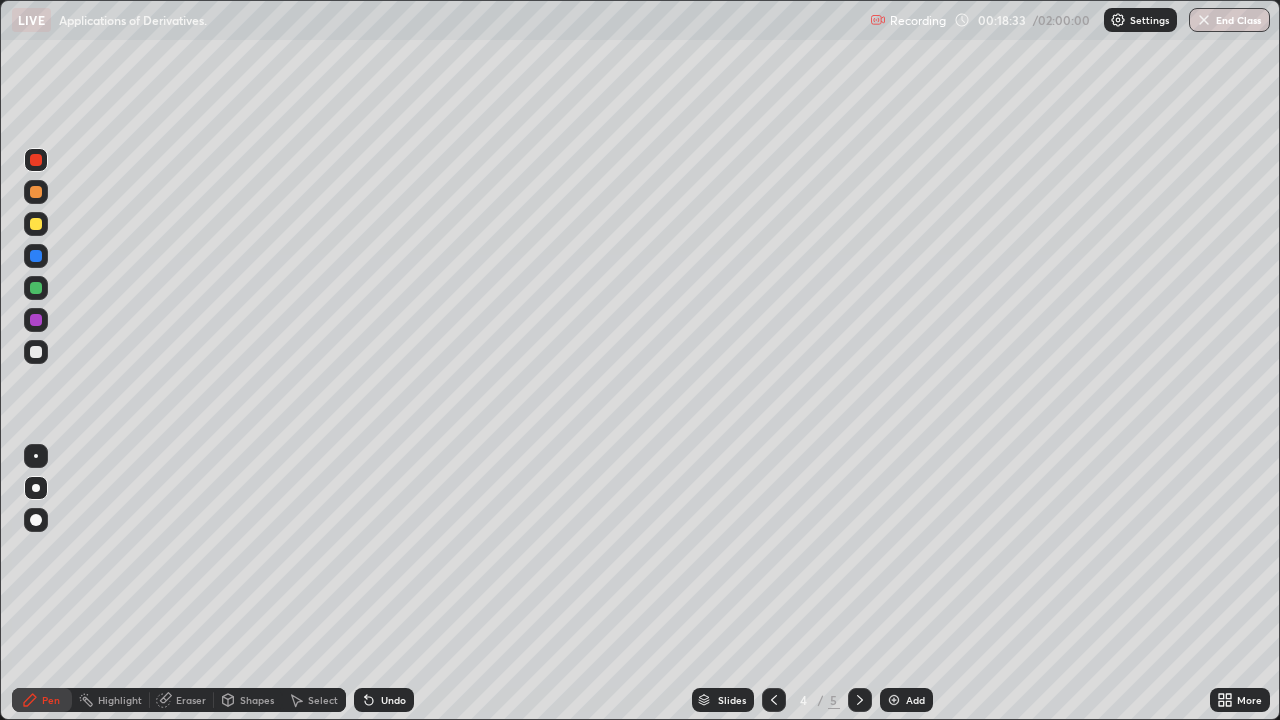 click 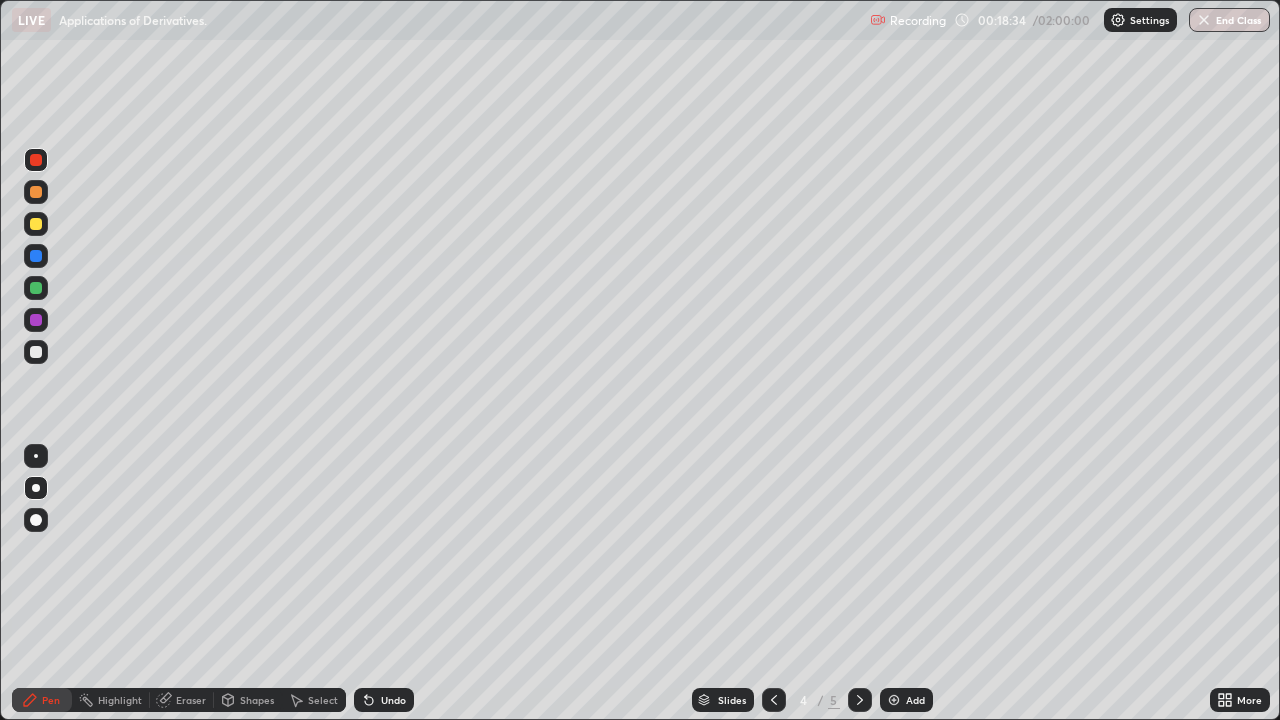 click on "Undo" at bounding box center (384, 700) 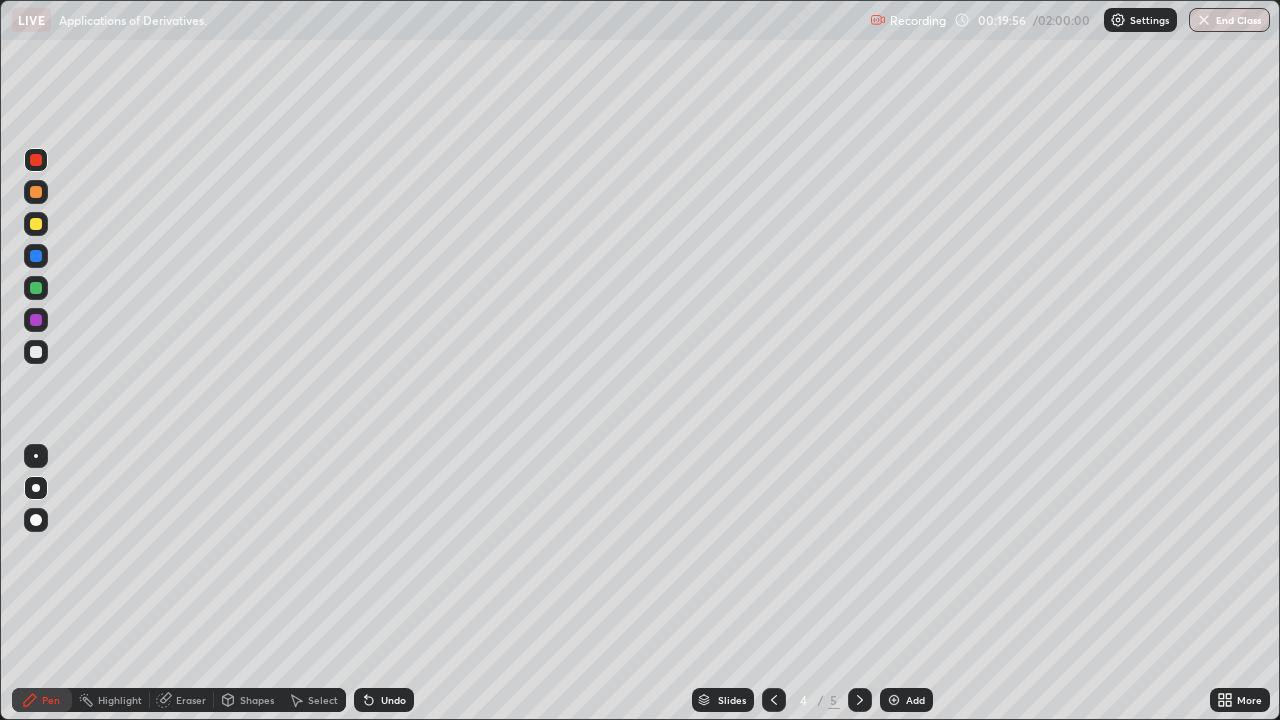 click 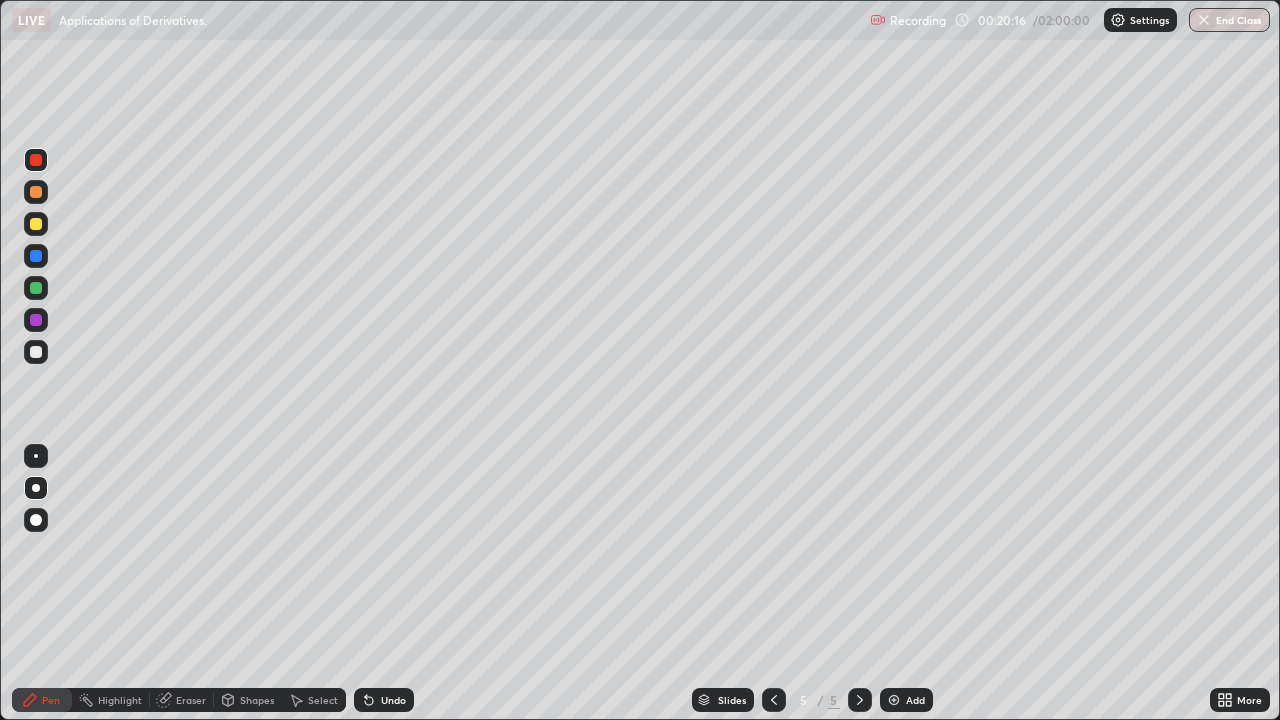 click on "Add" at bounding box center (906, 700) 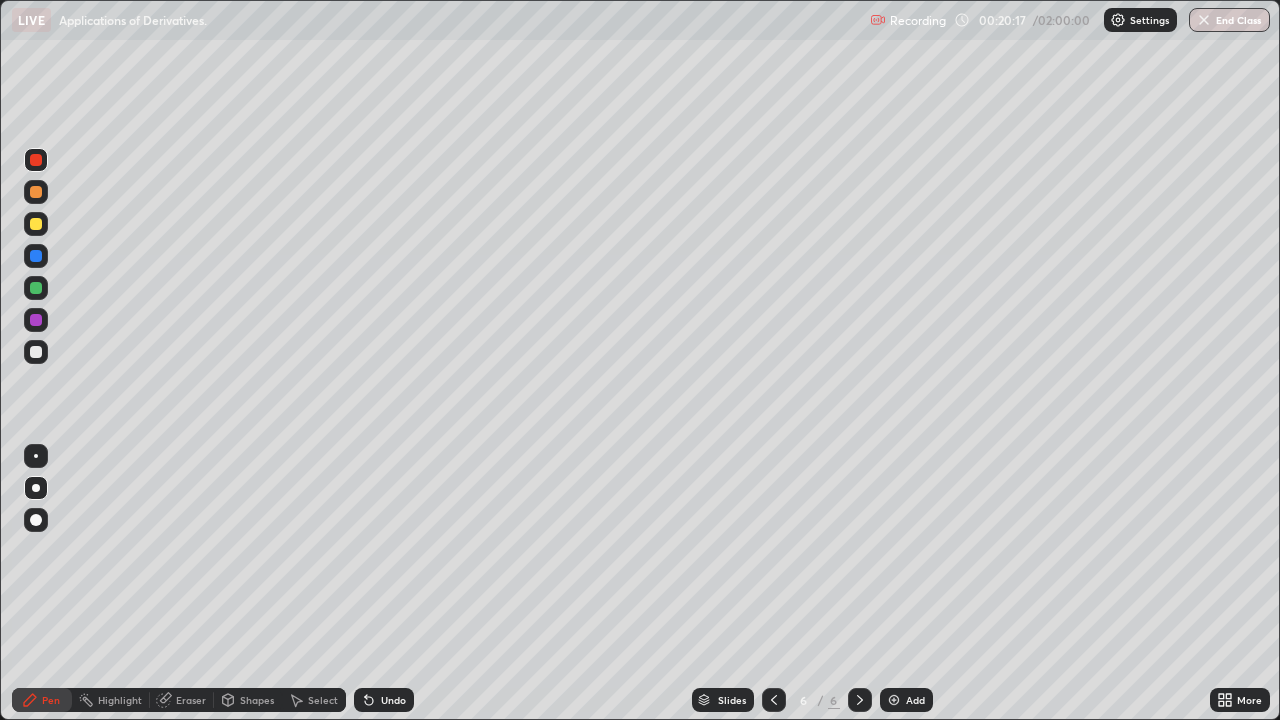 click at bounding box center [36, 352] 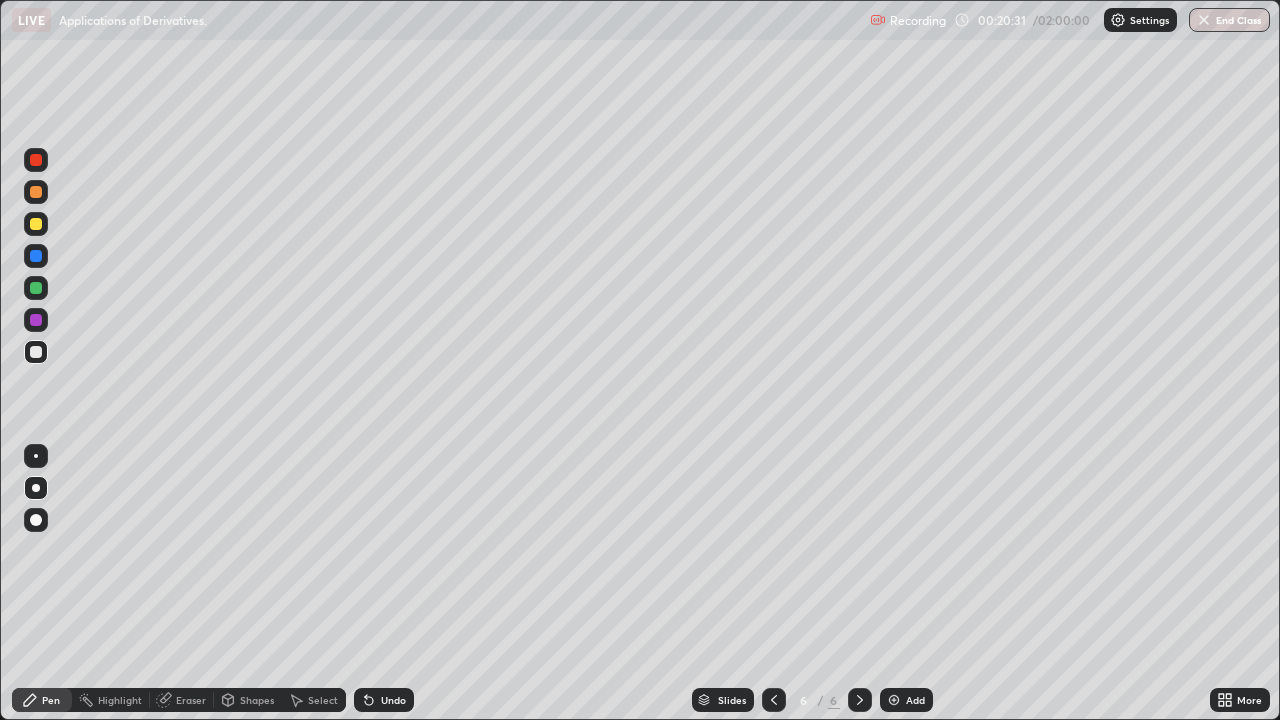 click at bounding box center (36, 288) 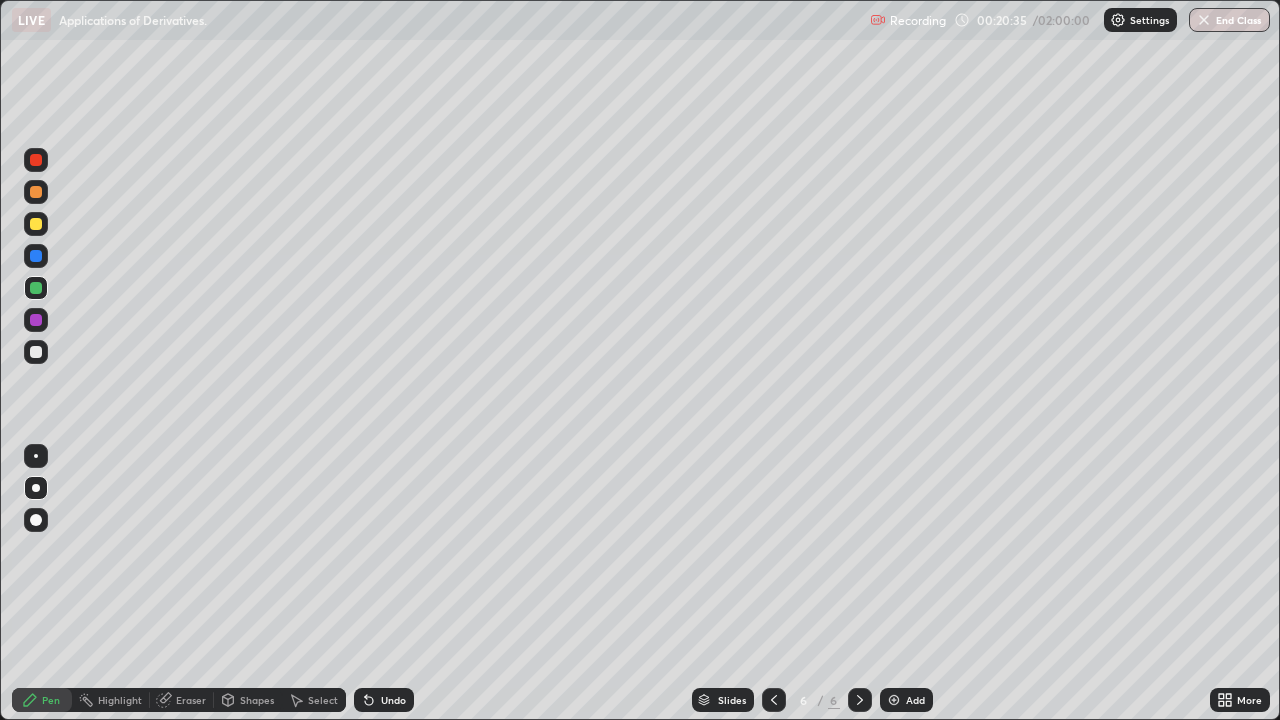 click at bounding box center [36, 352] 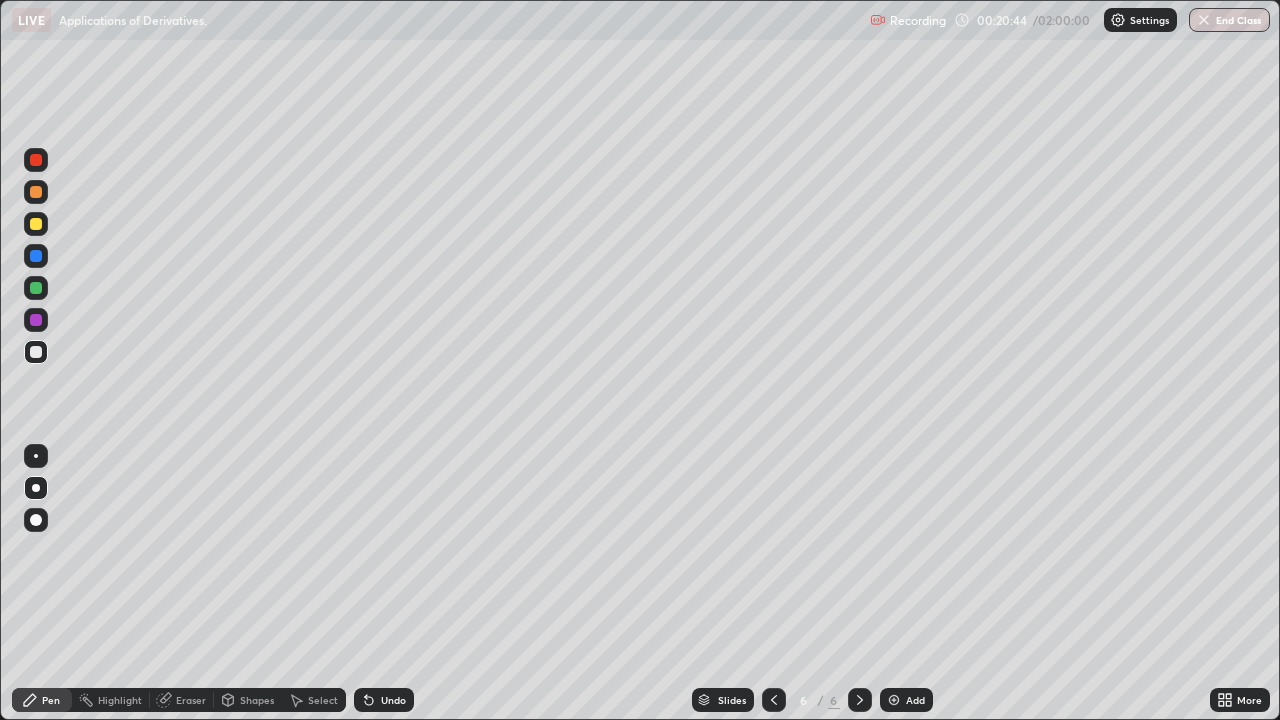 click 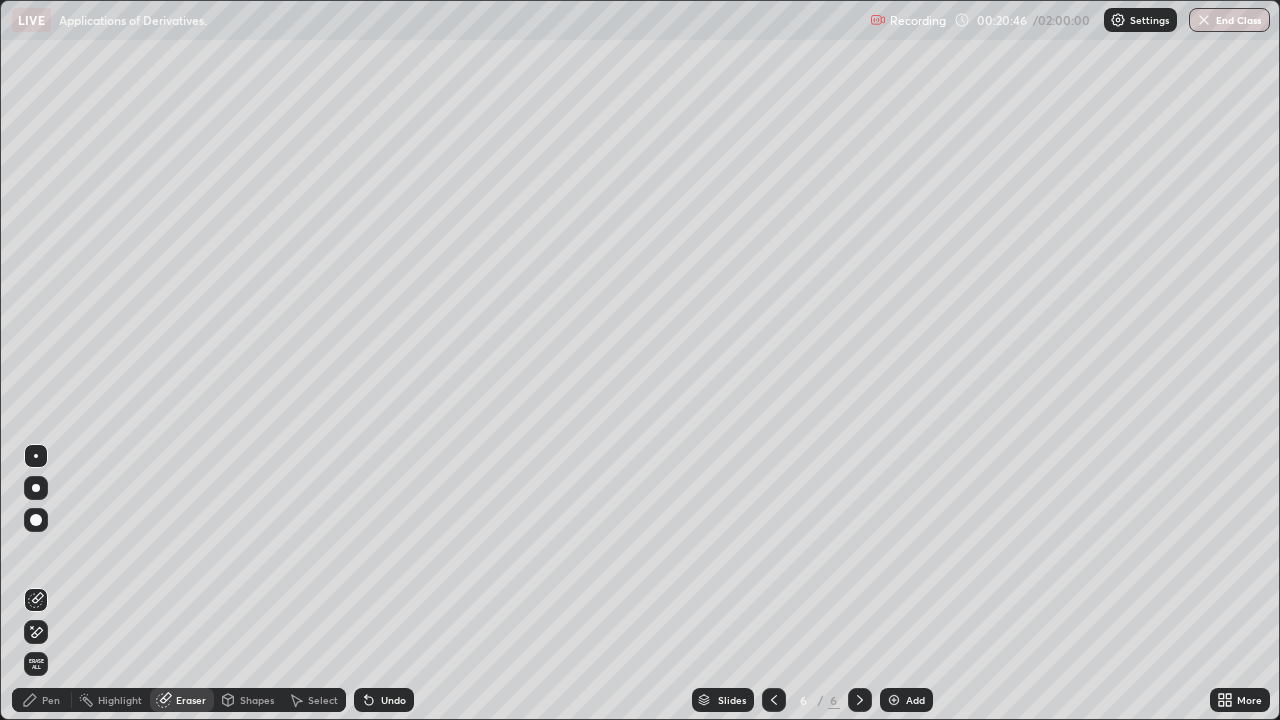 click on "Pen" at bounding box center [42, 700] 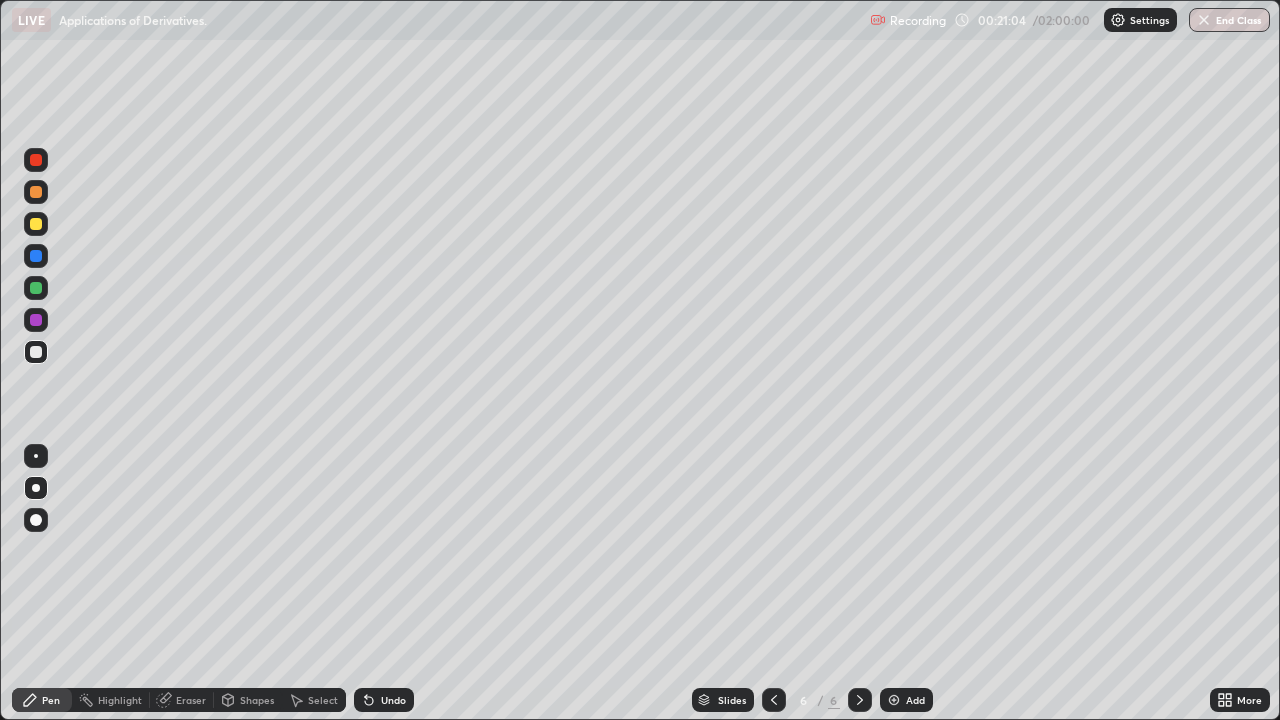 click at bounding box center [36, 288] 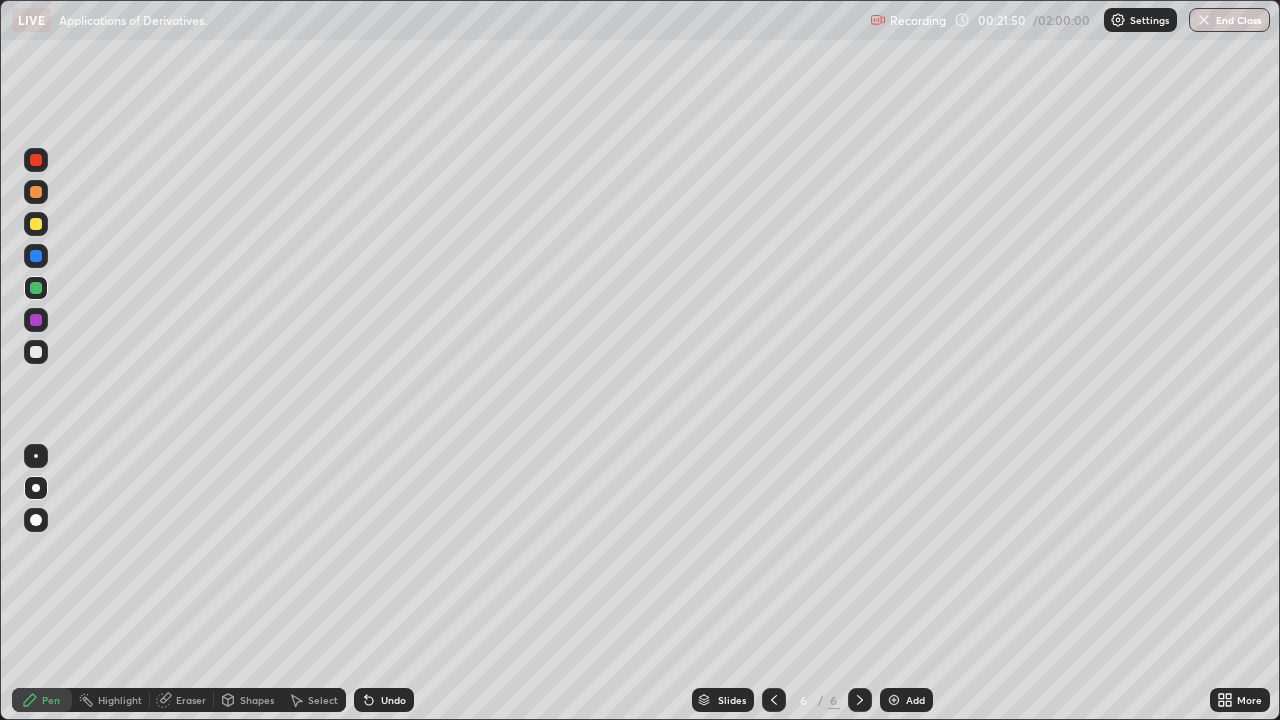 click at bounding box center (36, 320) 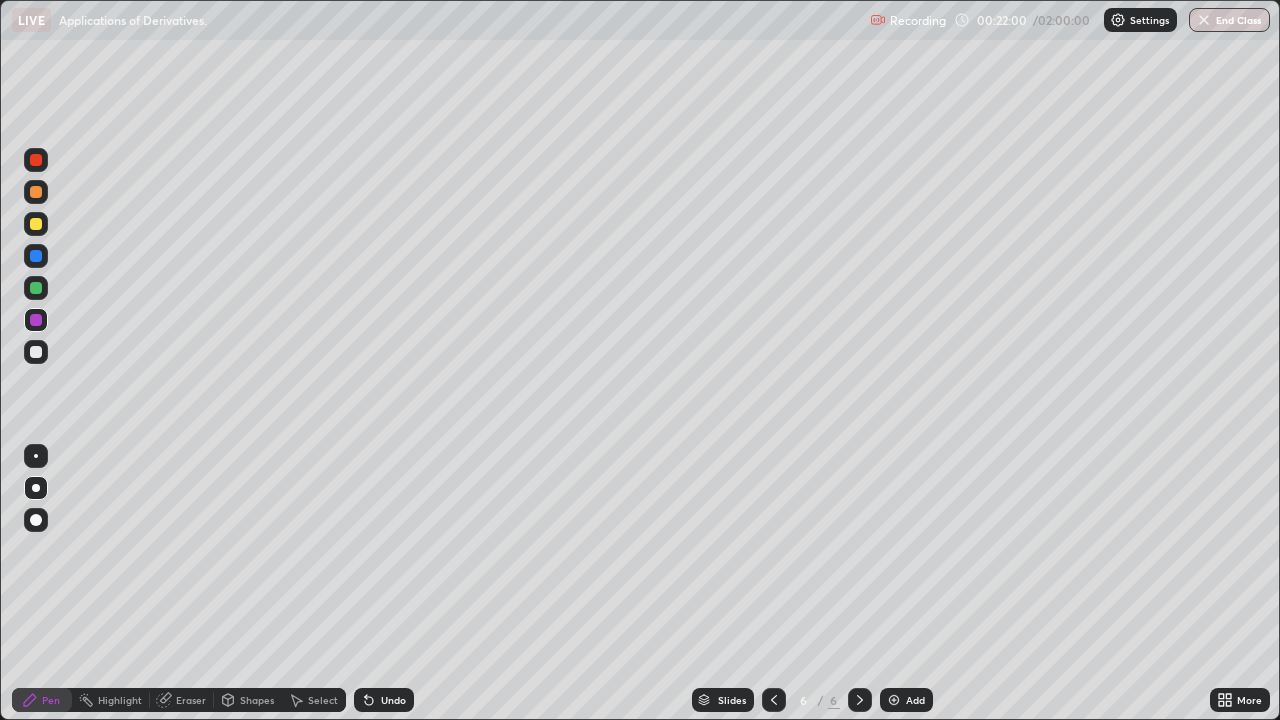 click 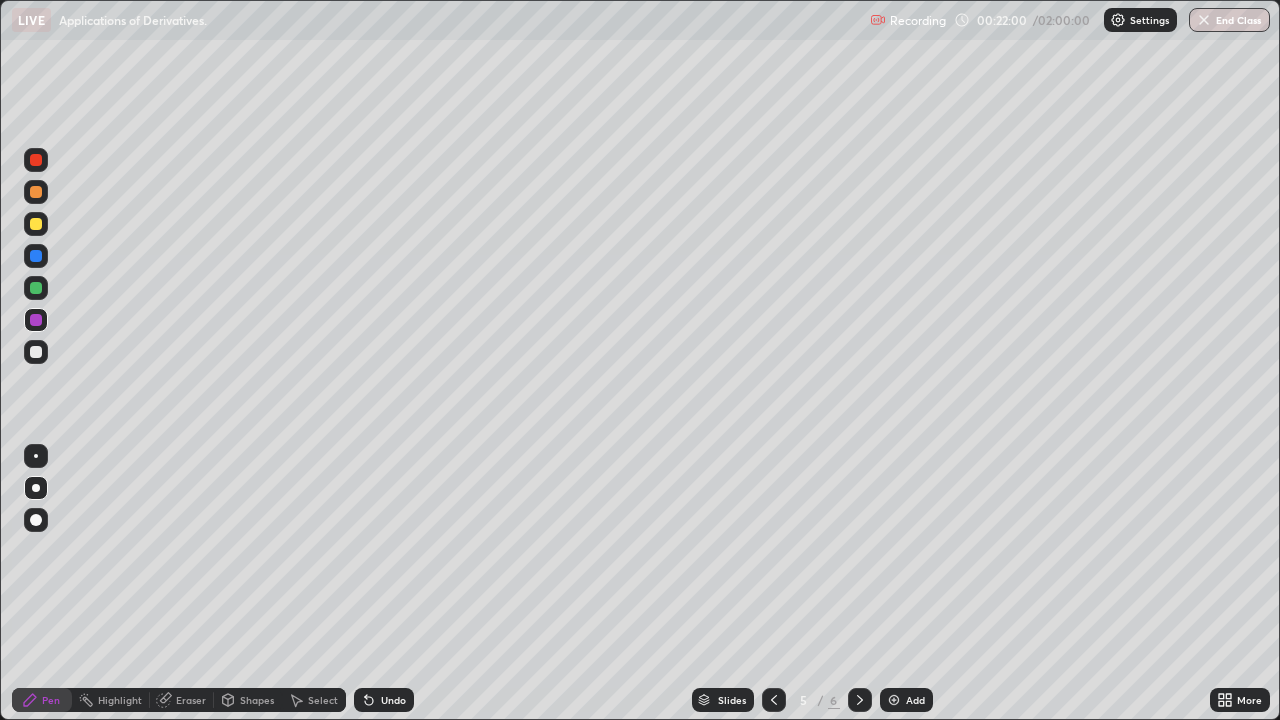 click 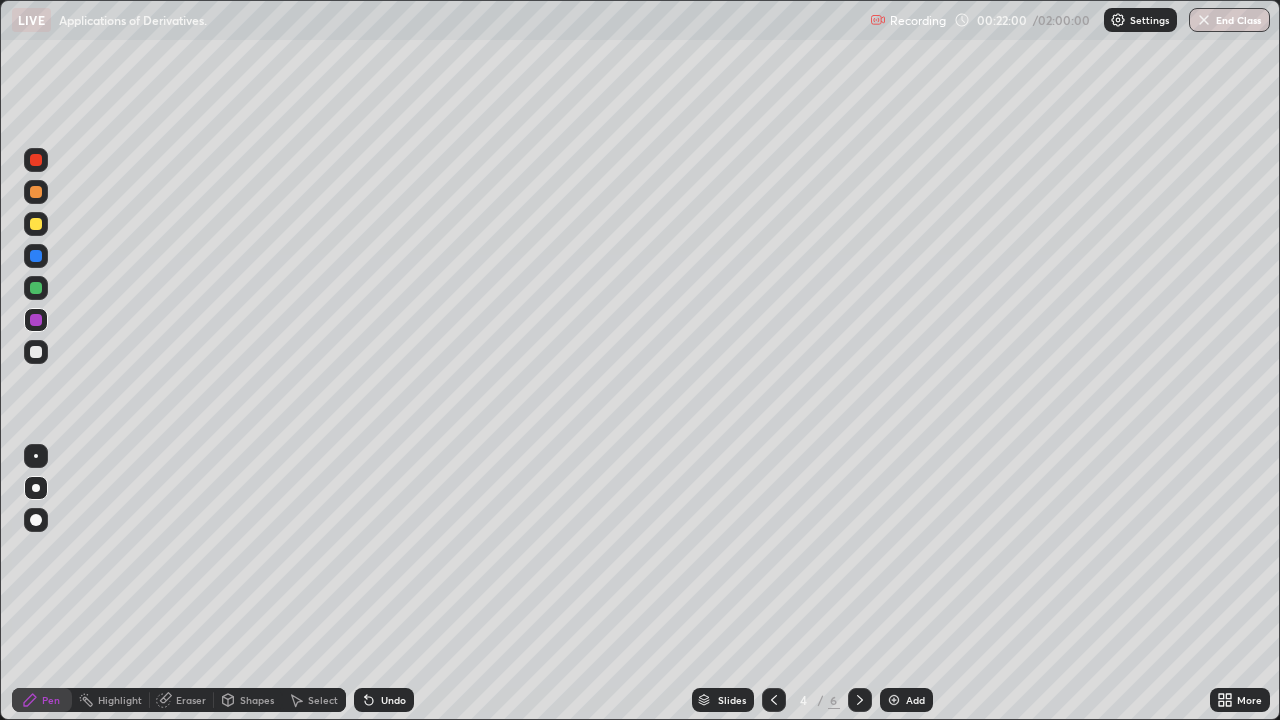 click 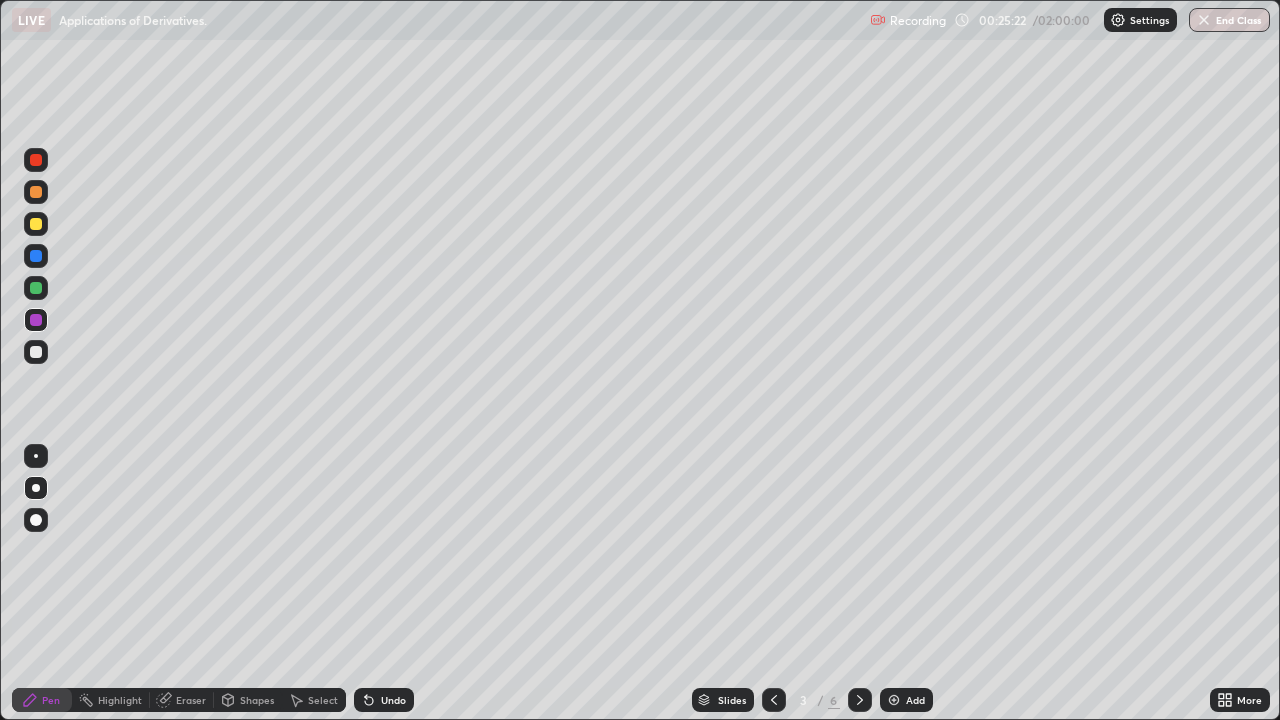 click at bounding box center (36, 256) 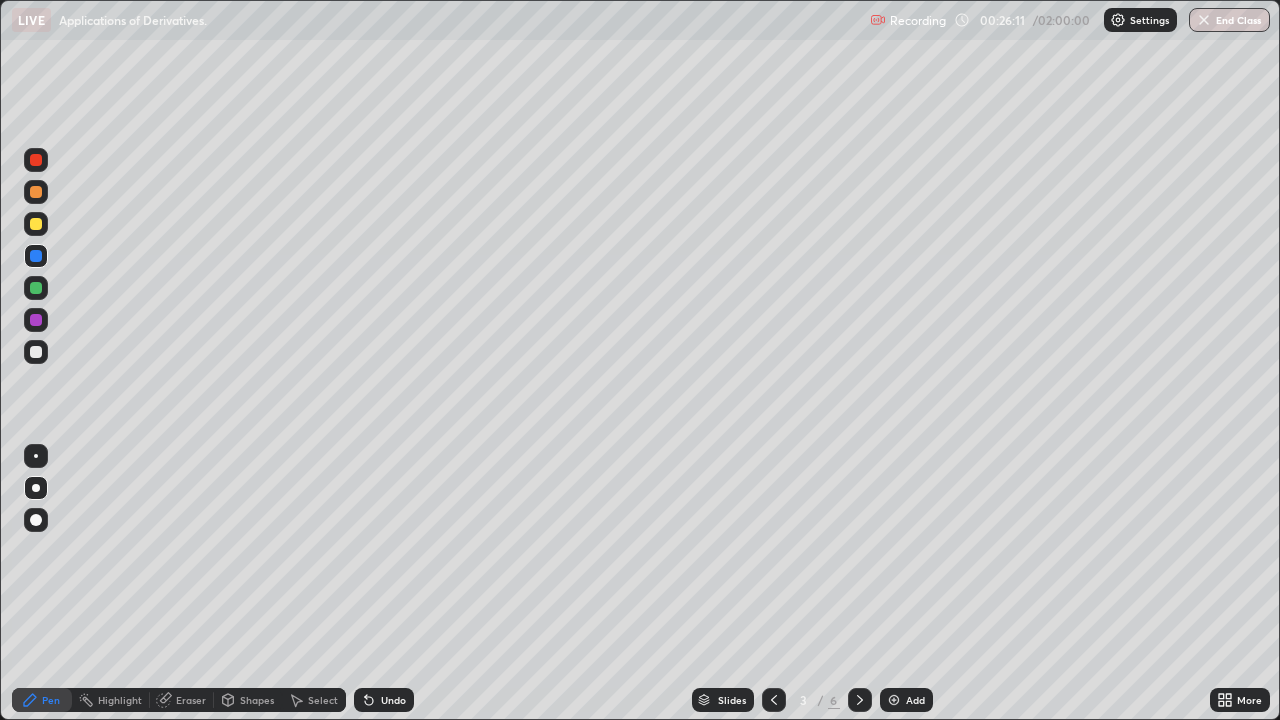 click 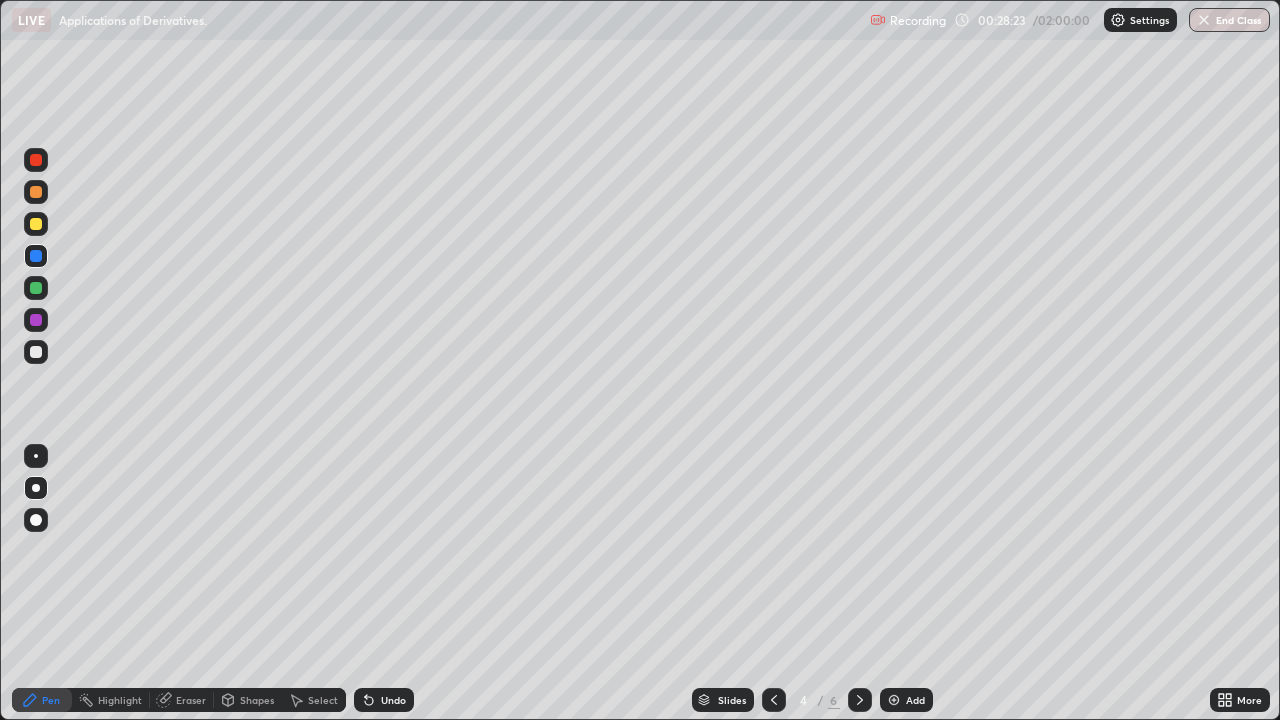 click 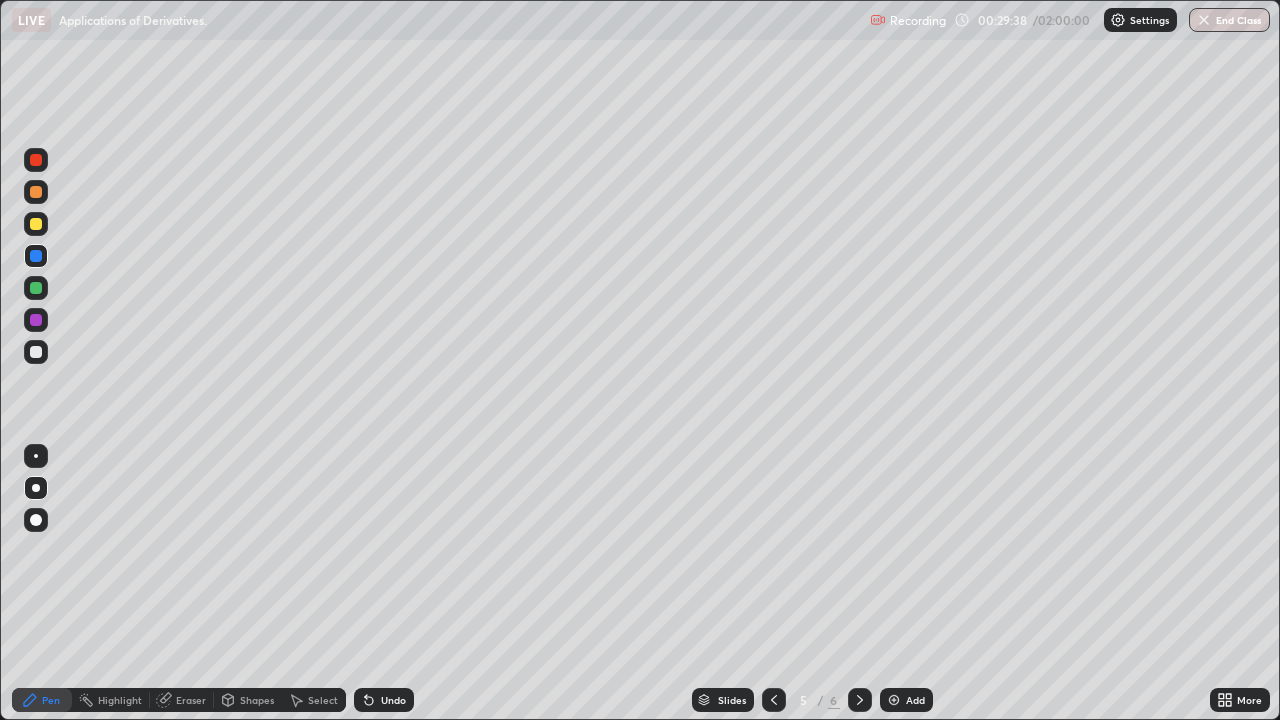 click 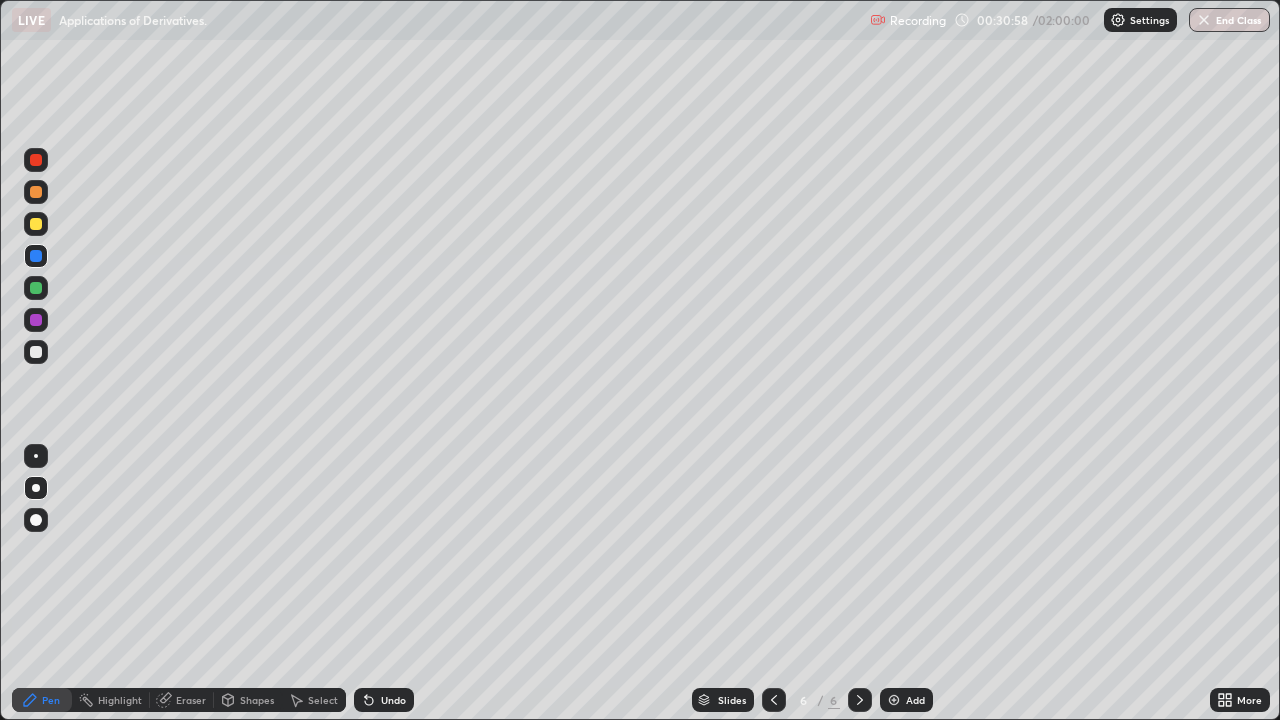 click 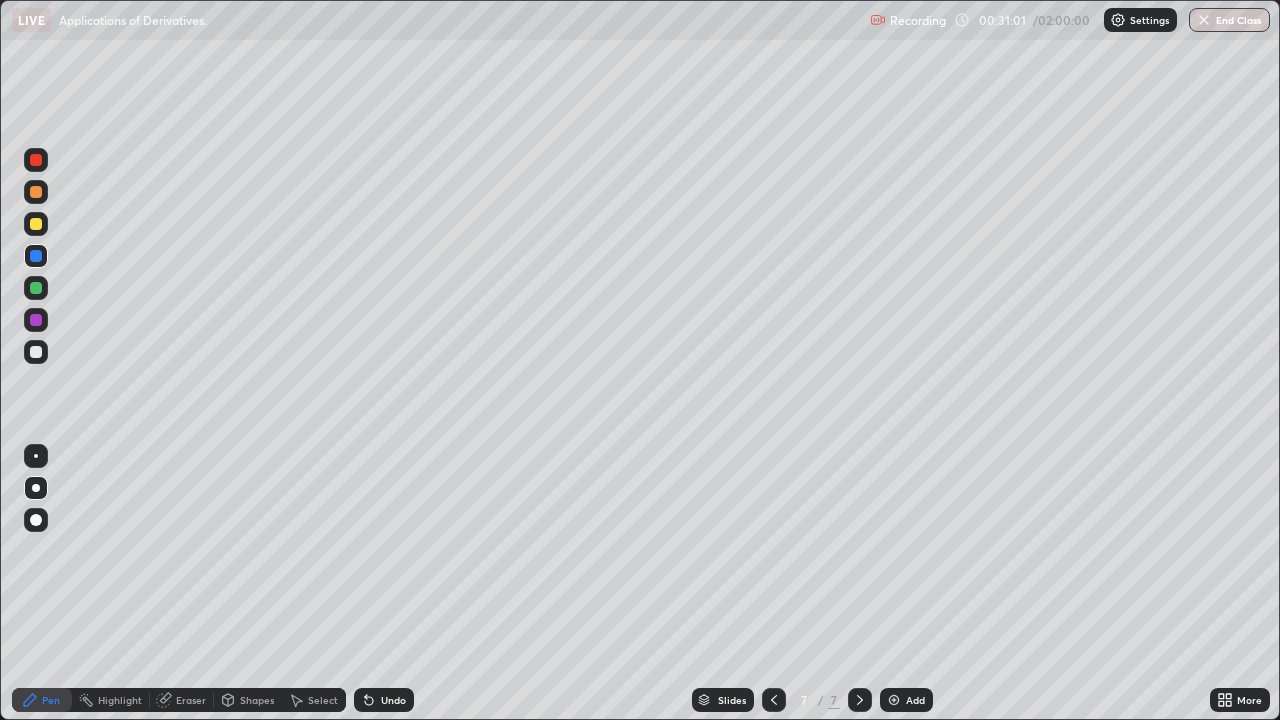click at bounding box center [36, 224] 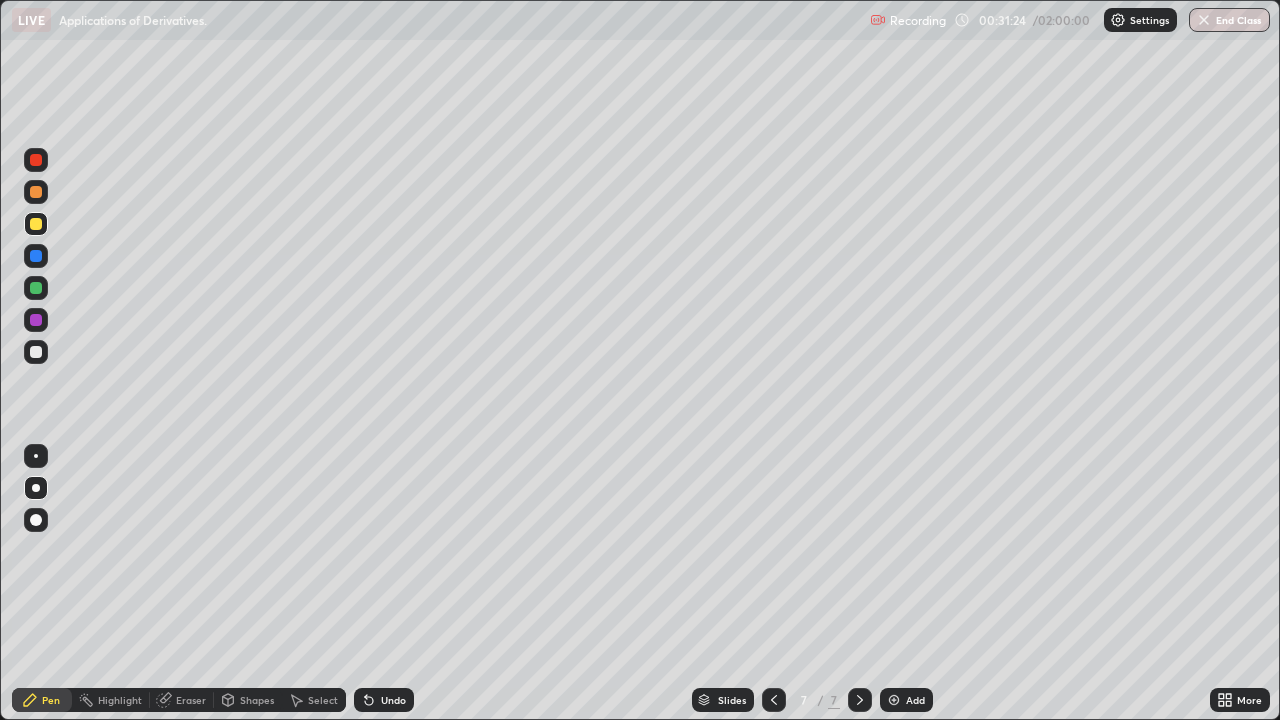 click at bounding box center [36, 352] 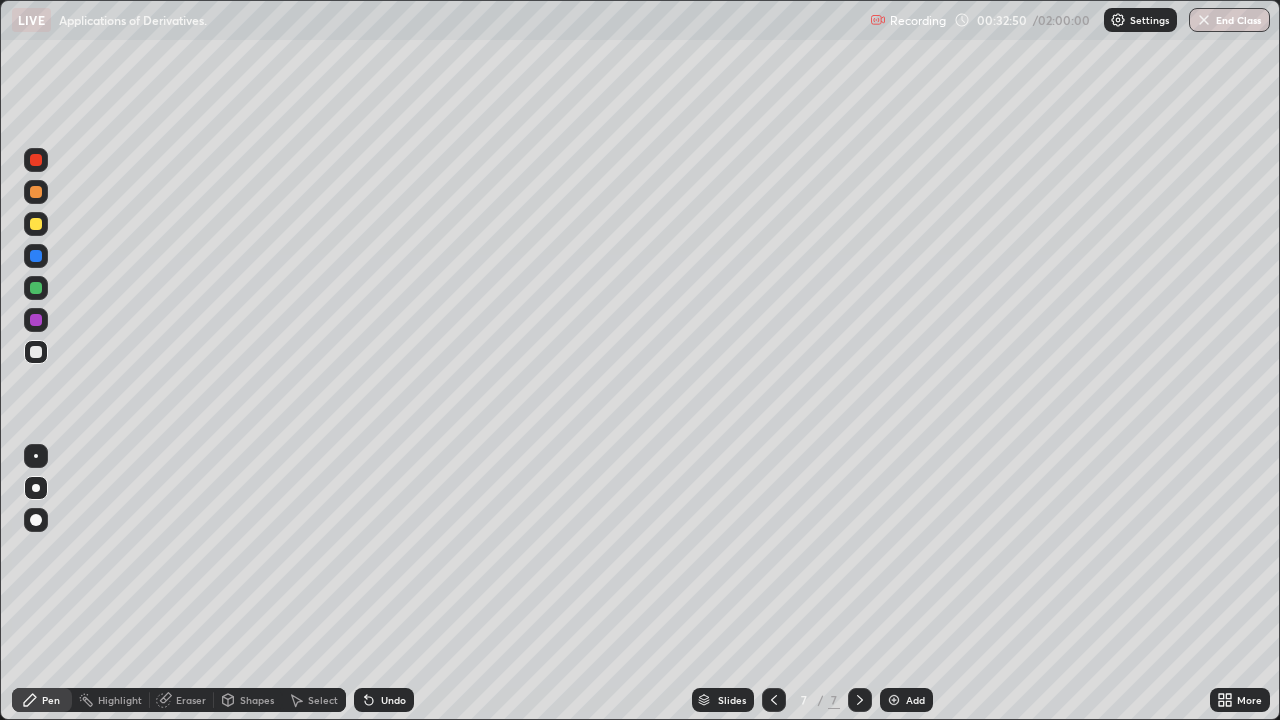 click at bounding box center (36, 288) 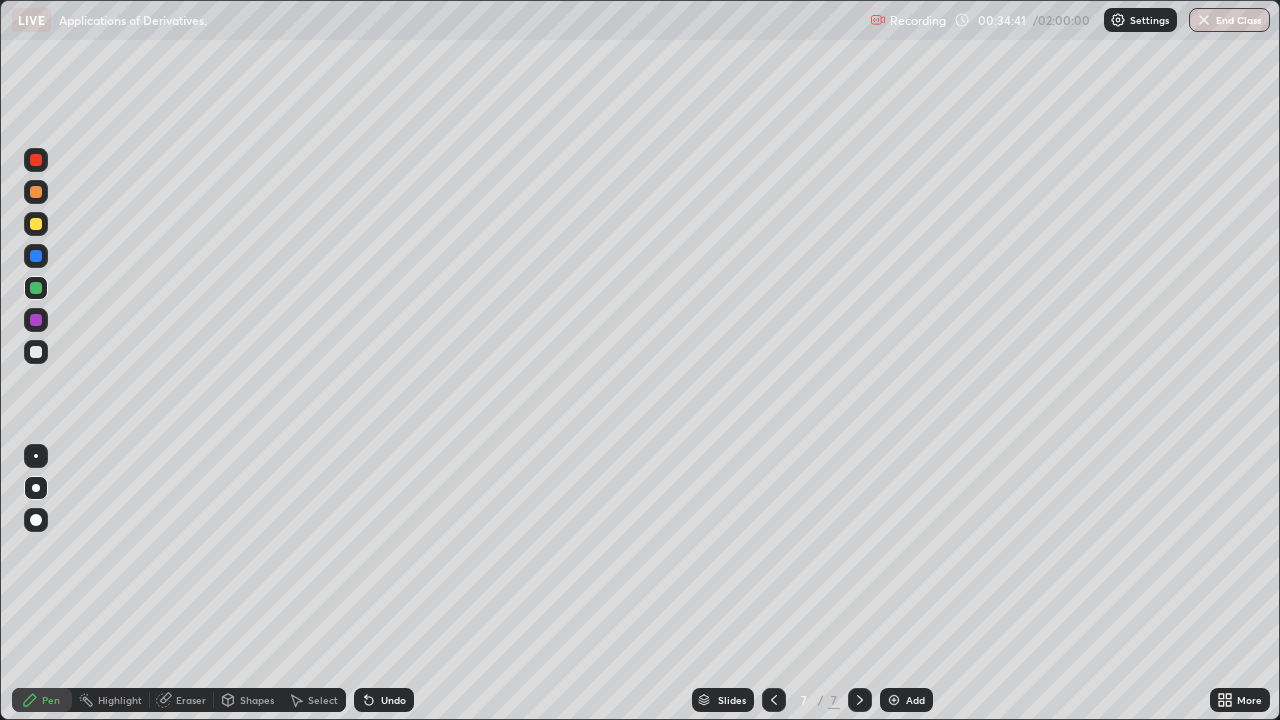 click at bounding box center (36, 320) 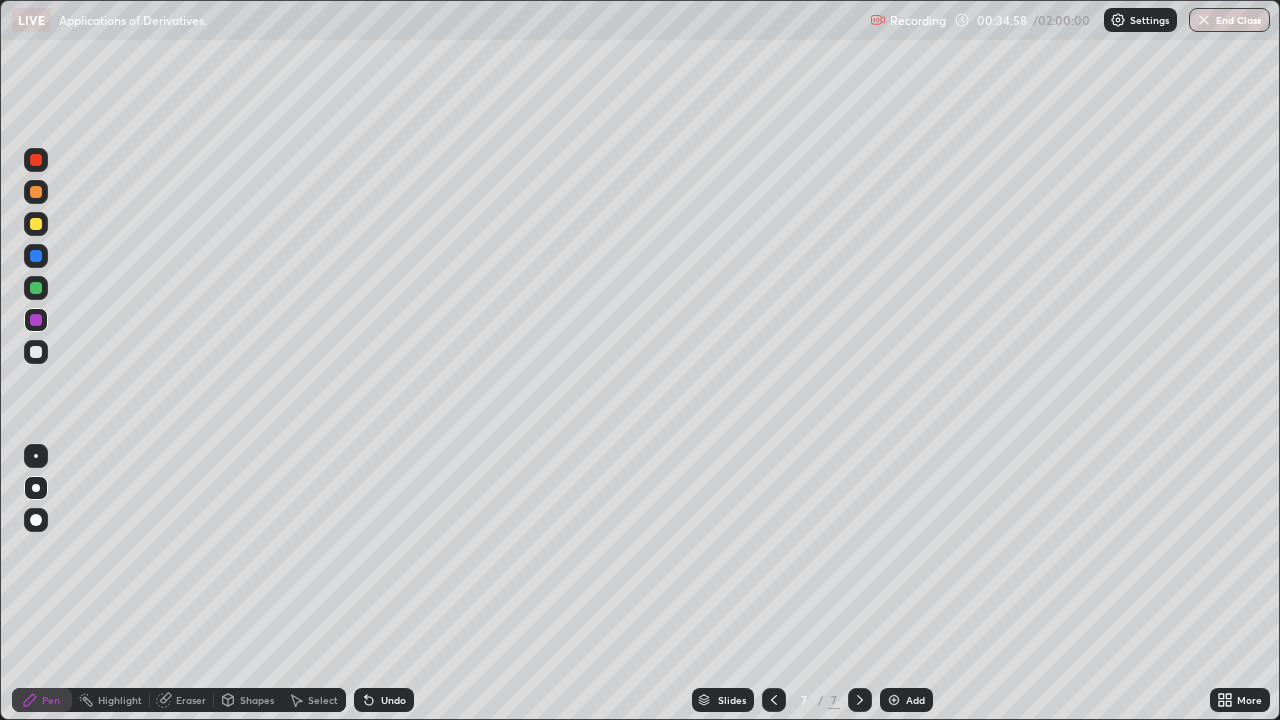 click at bounding box center (36, 352) 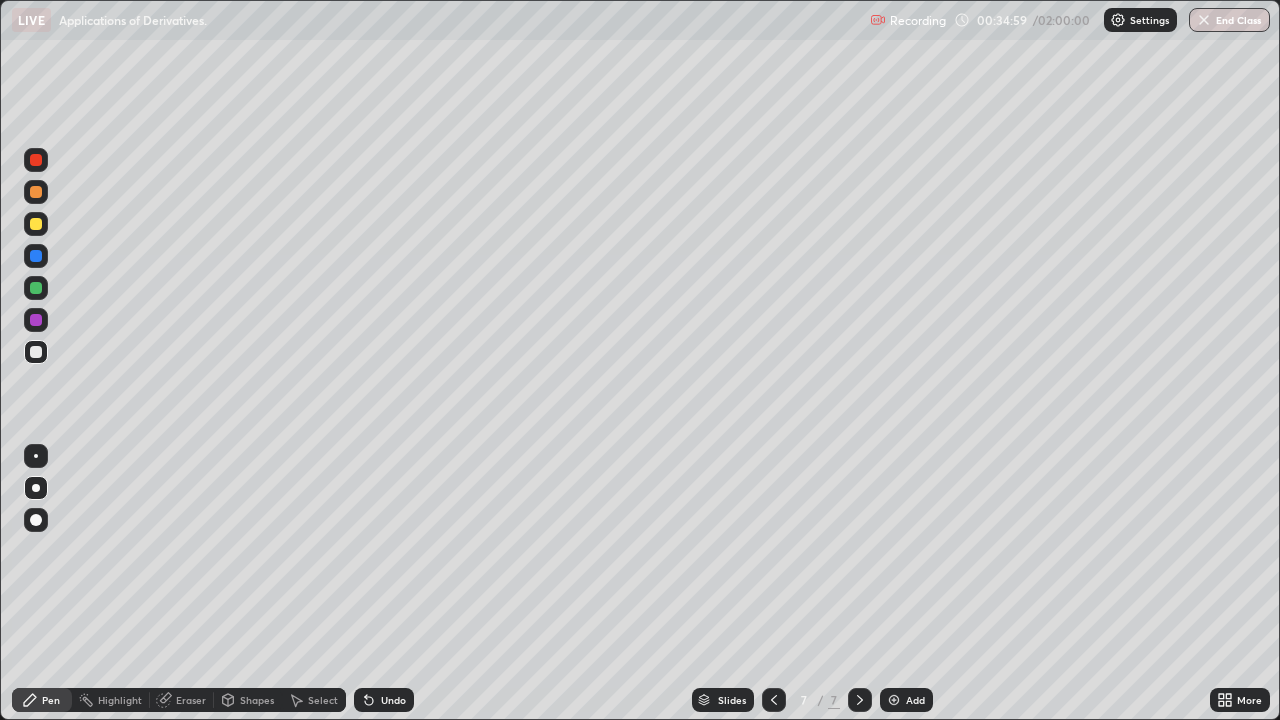 click at bounding box center [36, 224] 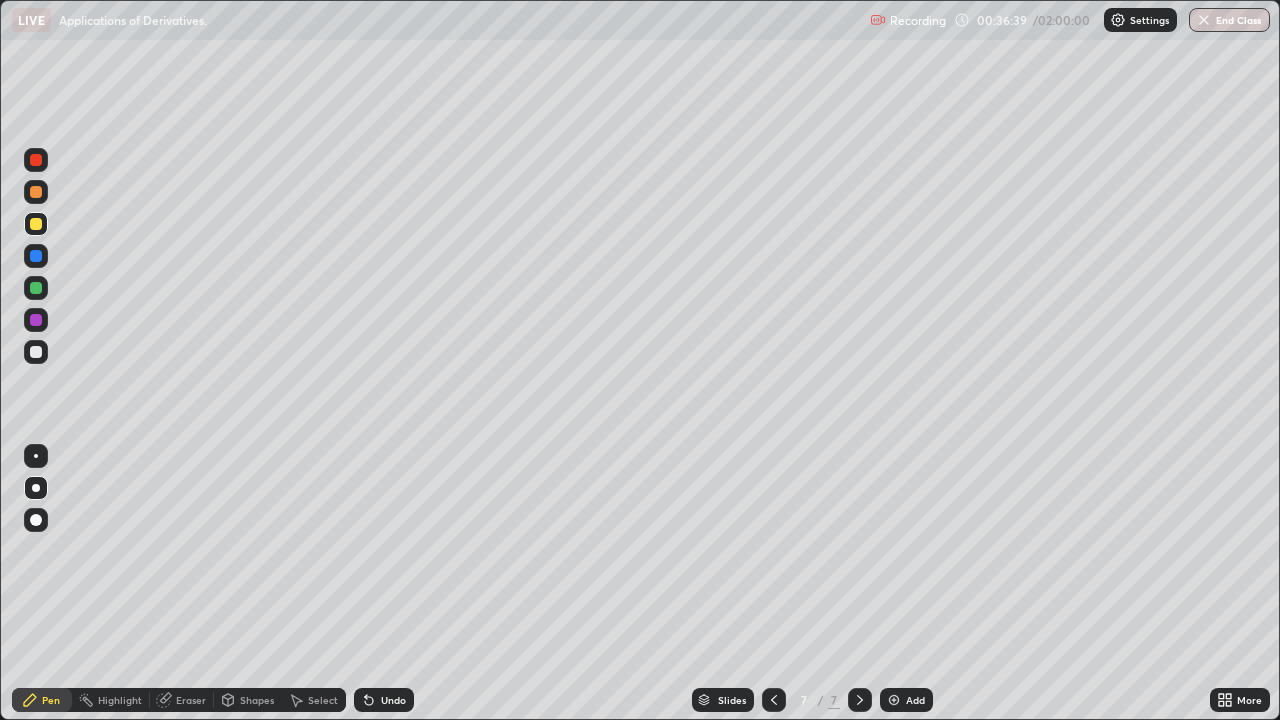 click at bounding box center [36, 256] 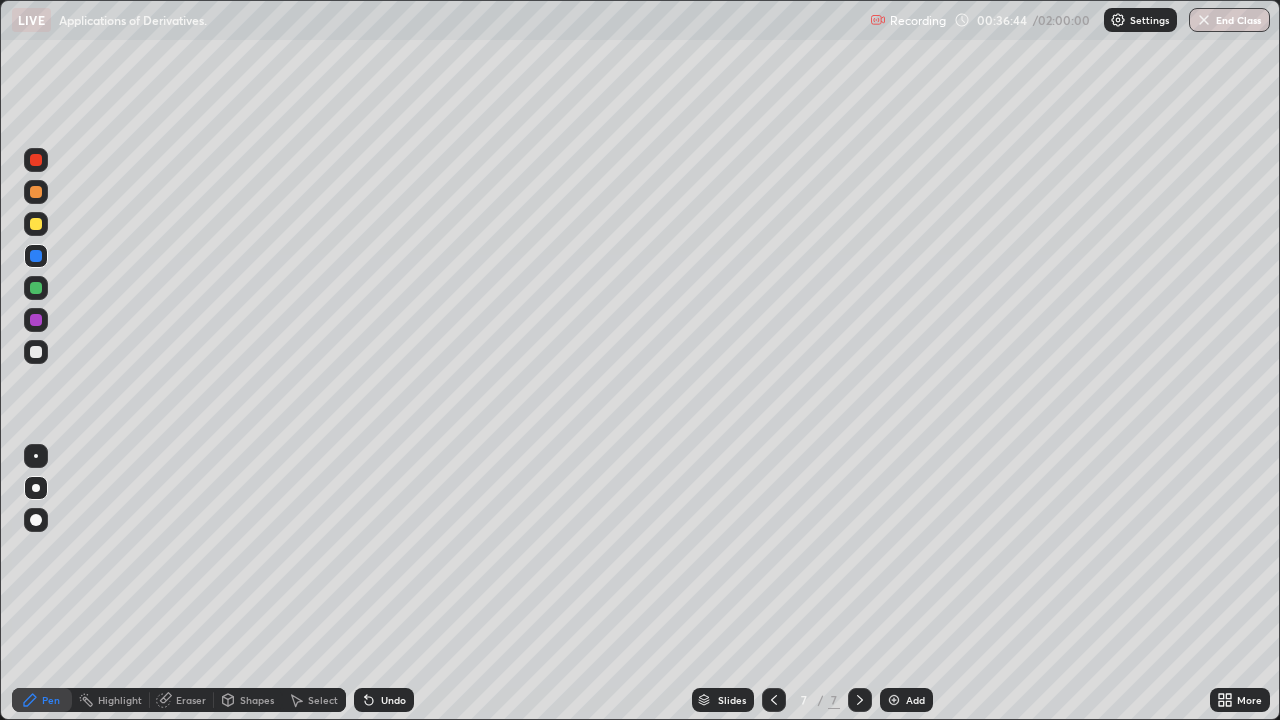 click on "Undo" at bounding box center (384, 700) 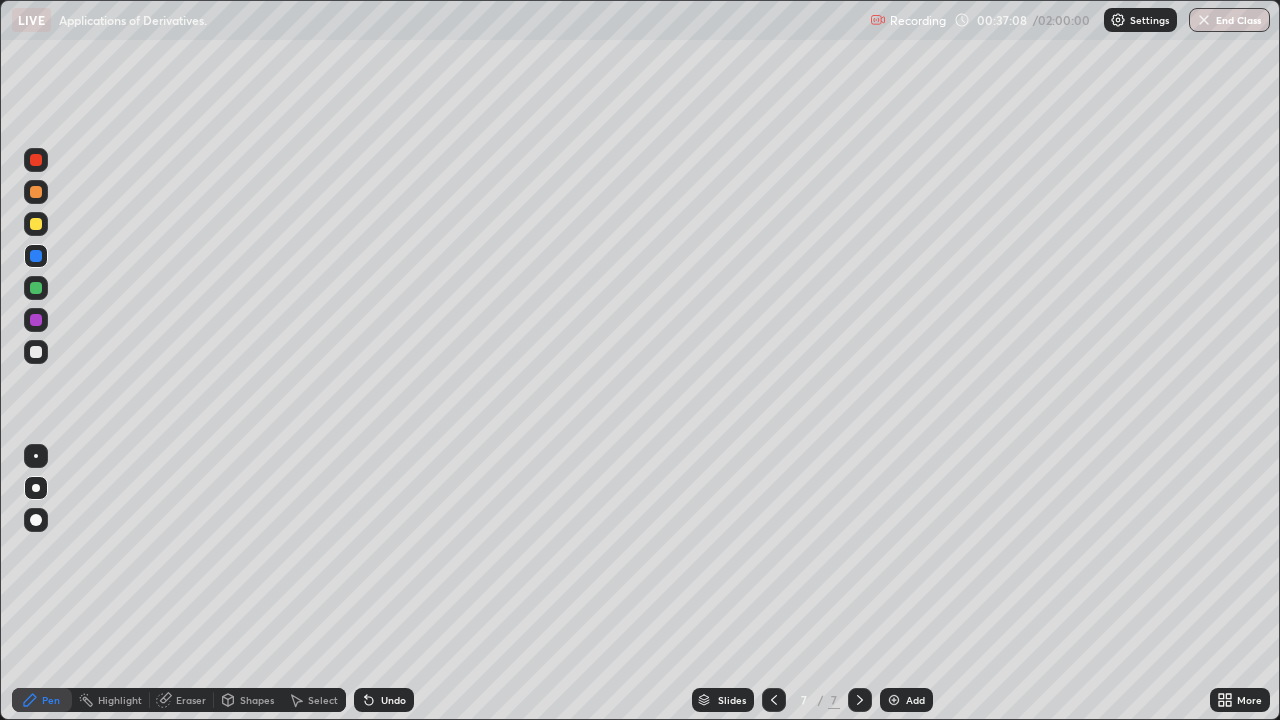 click 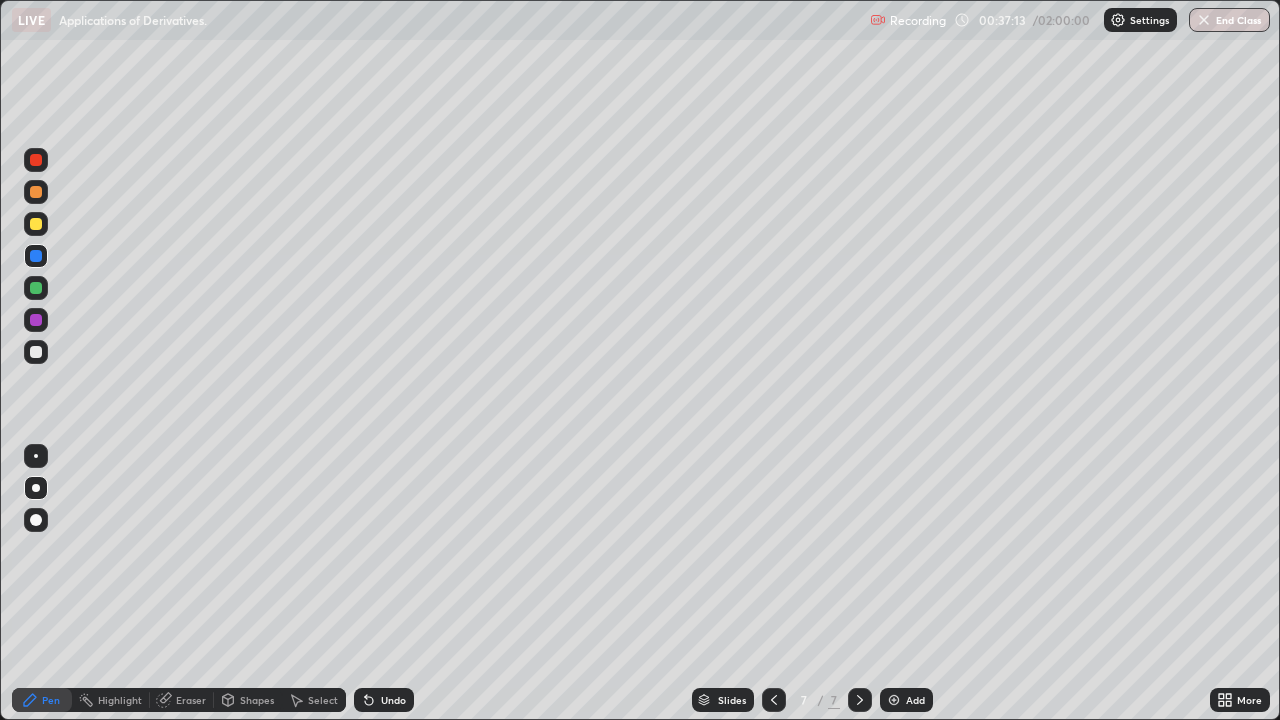 click at bounding box center (36, 320) 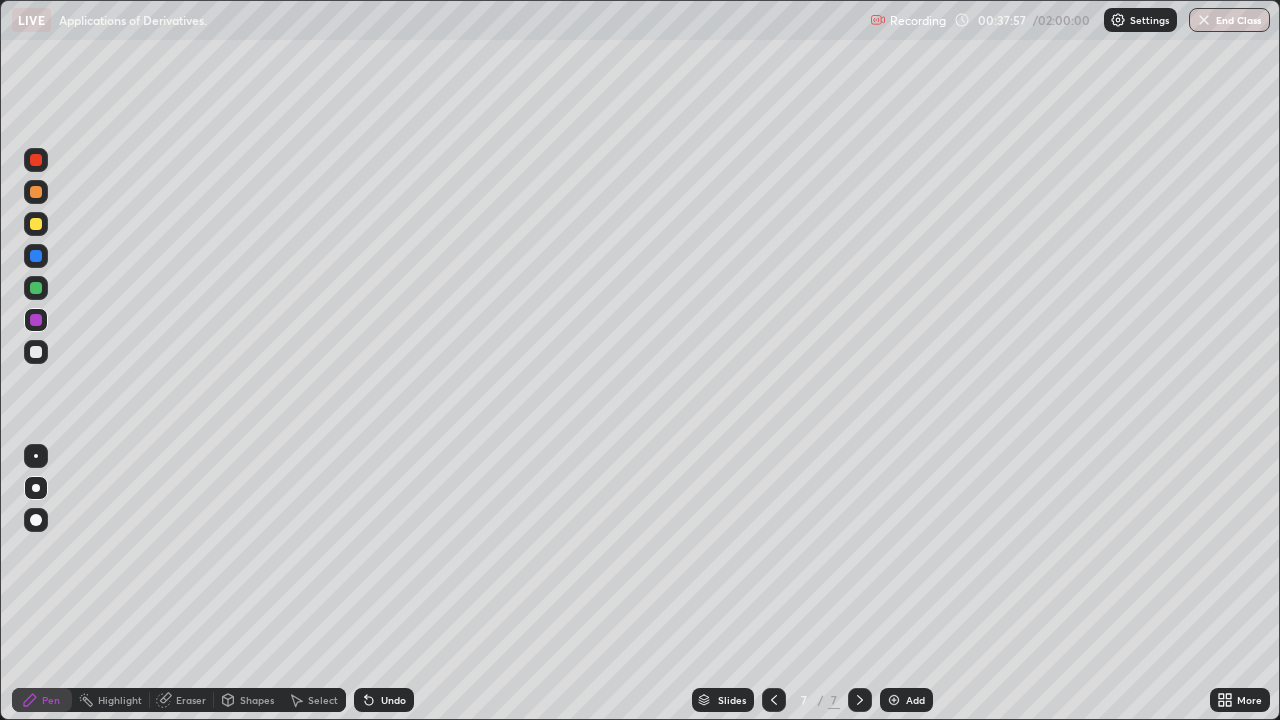 click on "Eraser" at bounding box center (182, 700) 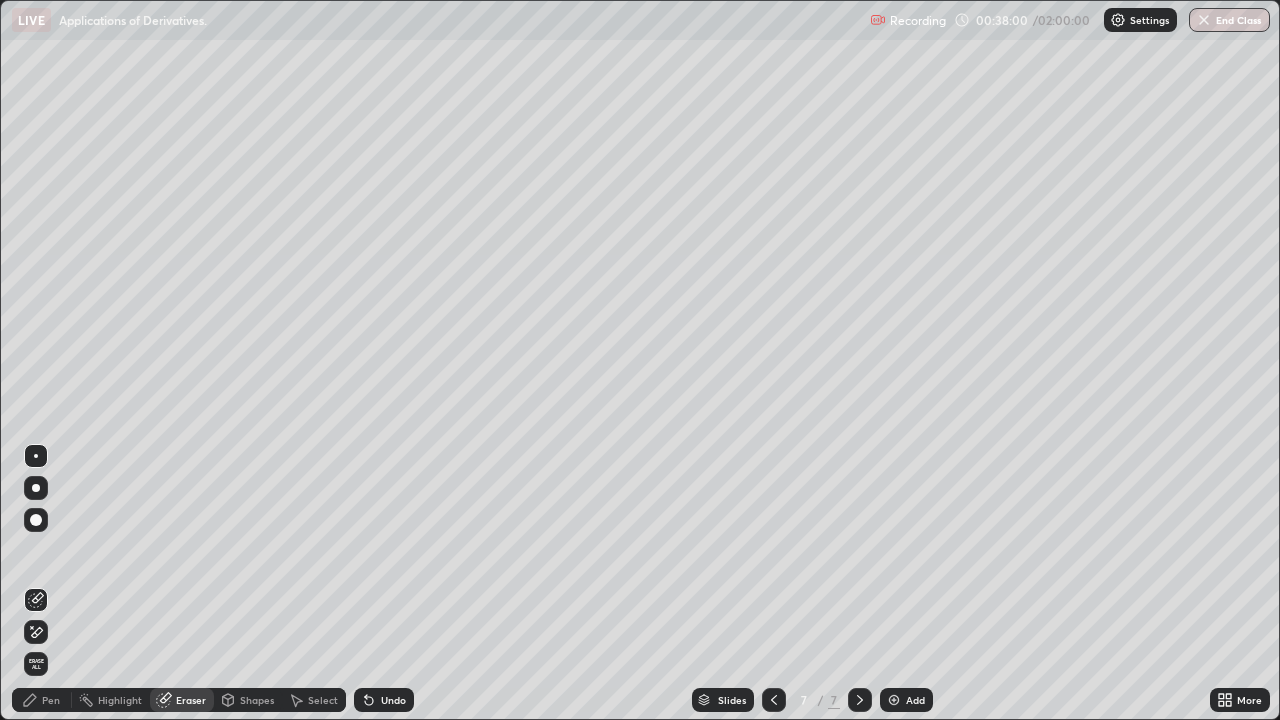 click 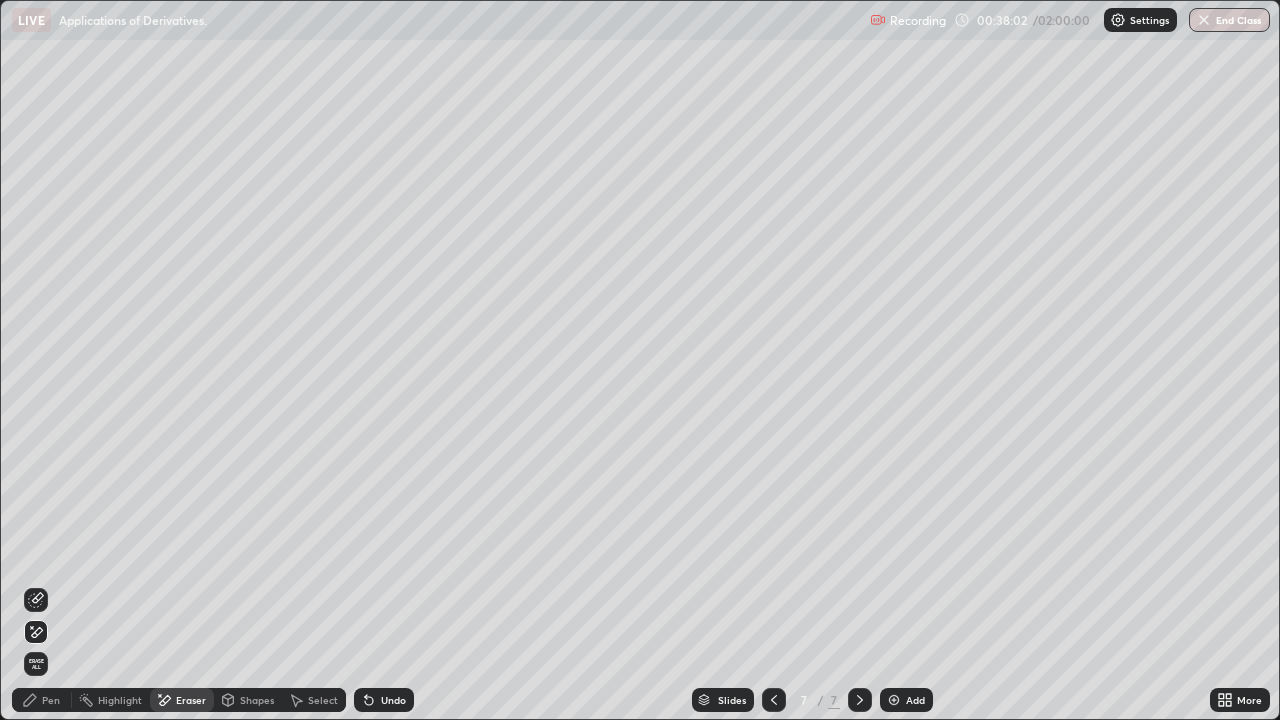 click on "Pen" at bounding box center [51, 700] 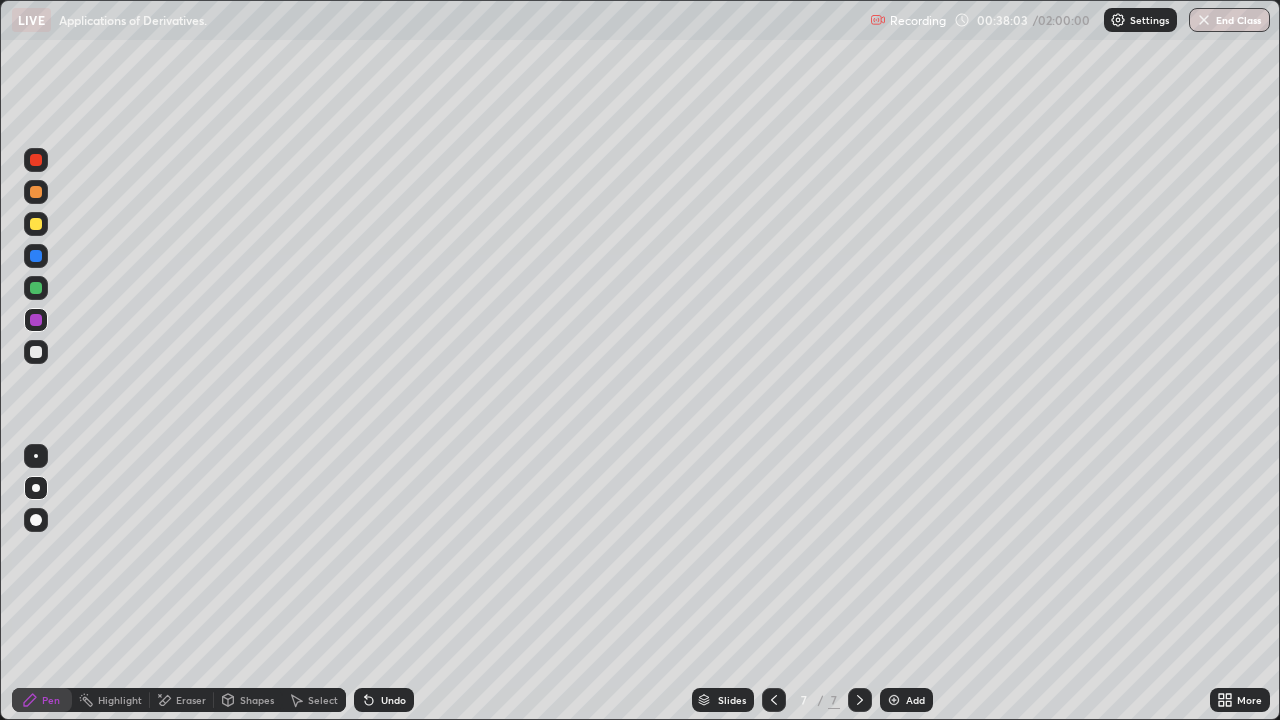 click at bounding box center [36, 192] 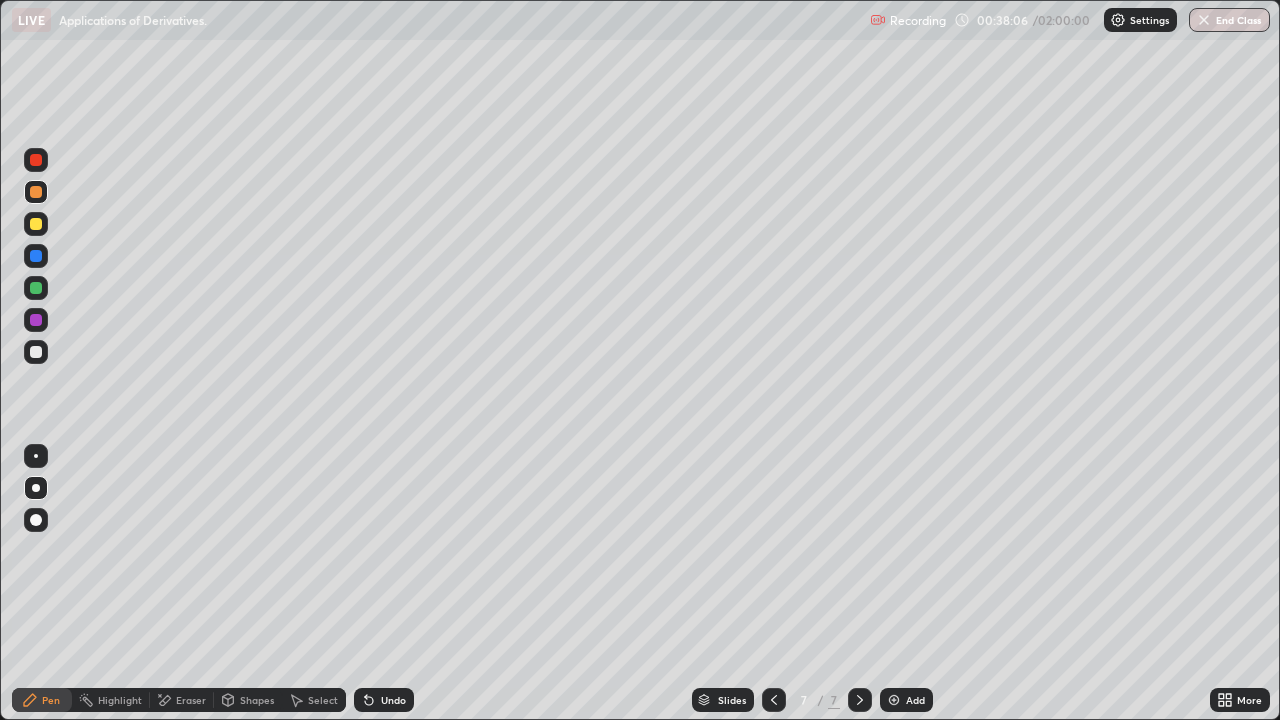 click at bounding box center [36, 320] 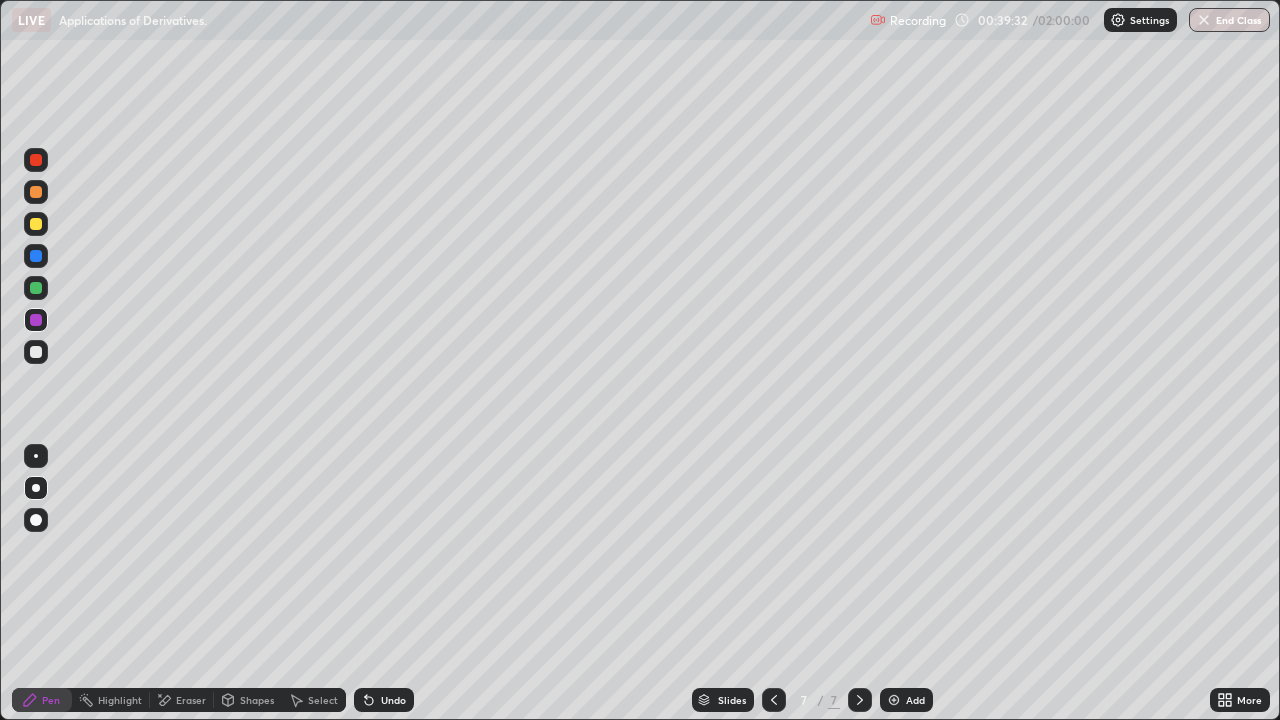 click on "Select" at bounding box center (314, 700) 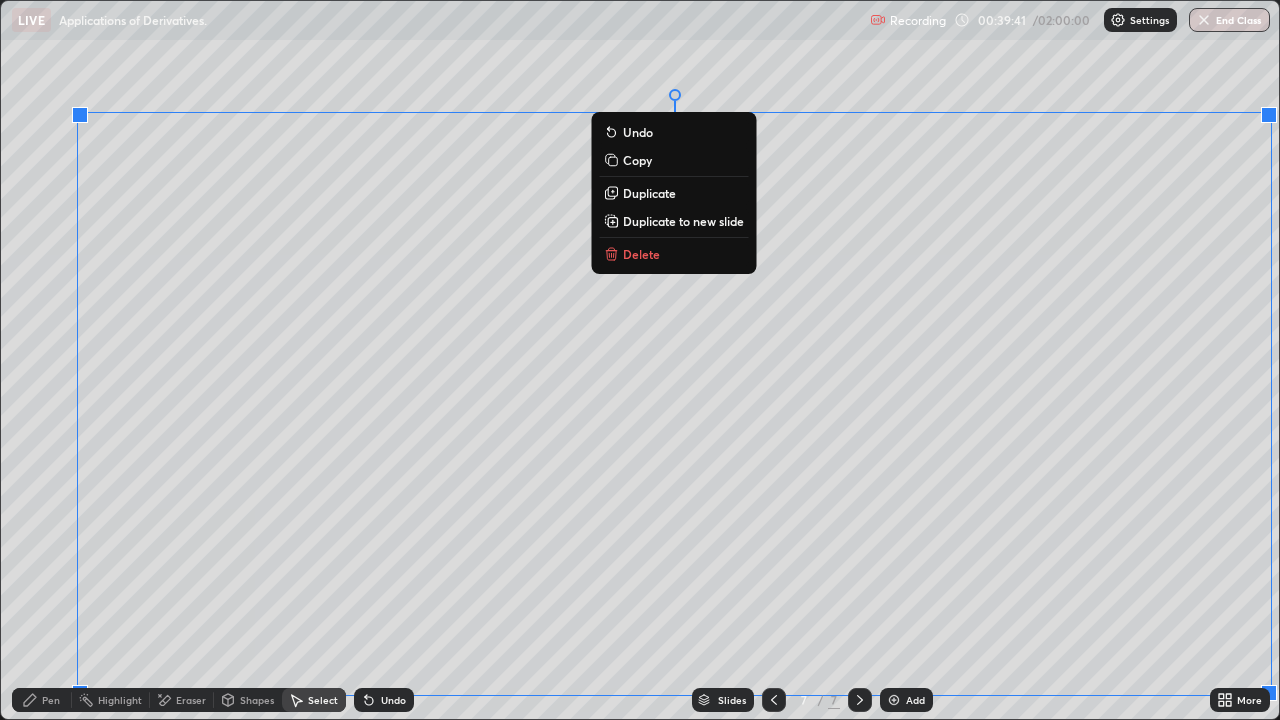 click on "Duplicate to new slide" at bounding box center [683, 221] 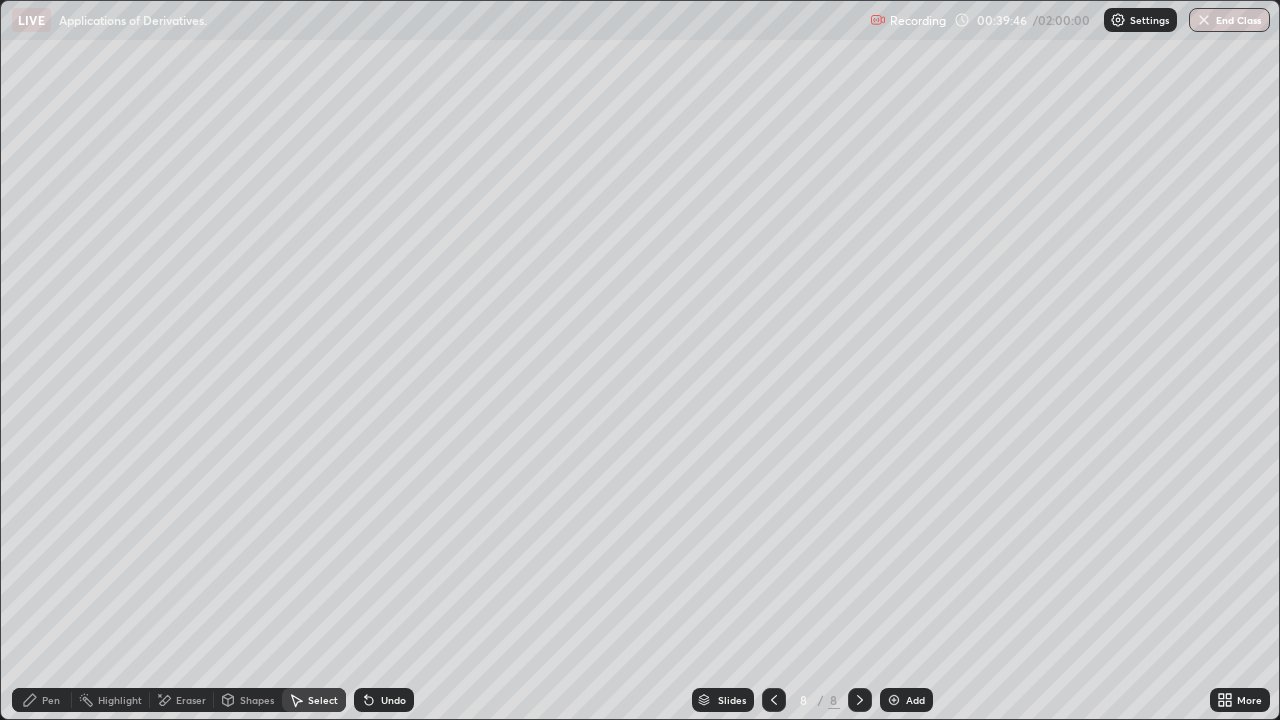 click on "Eraser" at bounding box center [191, 700] 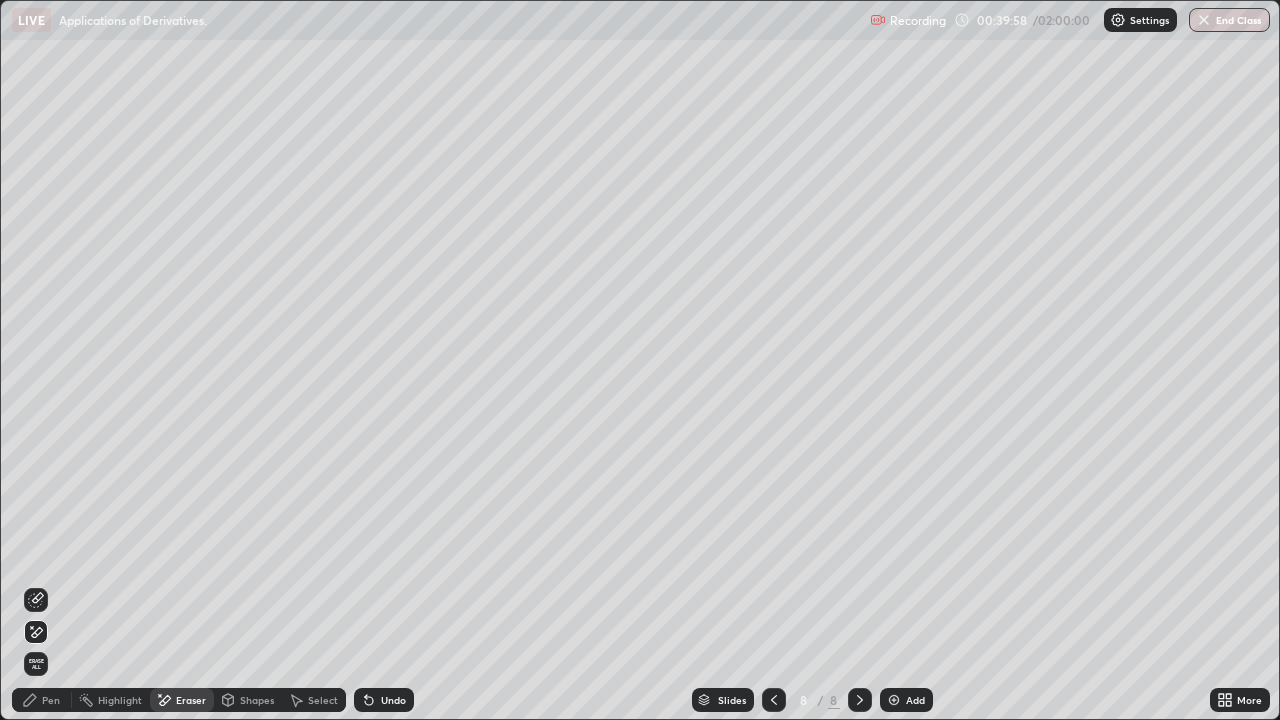 click on "Pen" at bounding box center [42, 700] 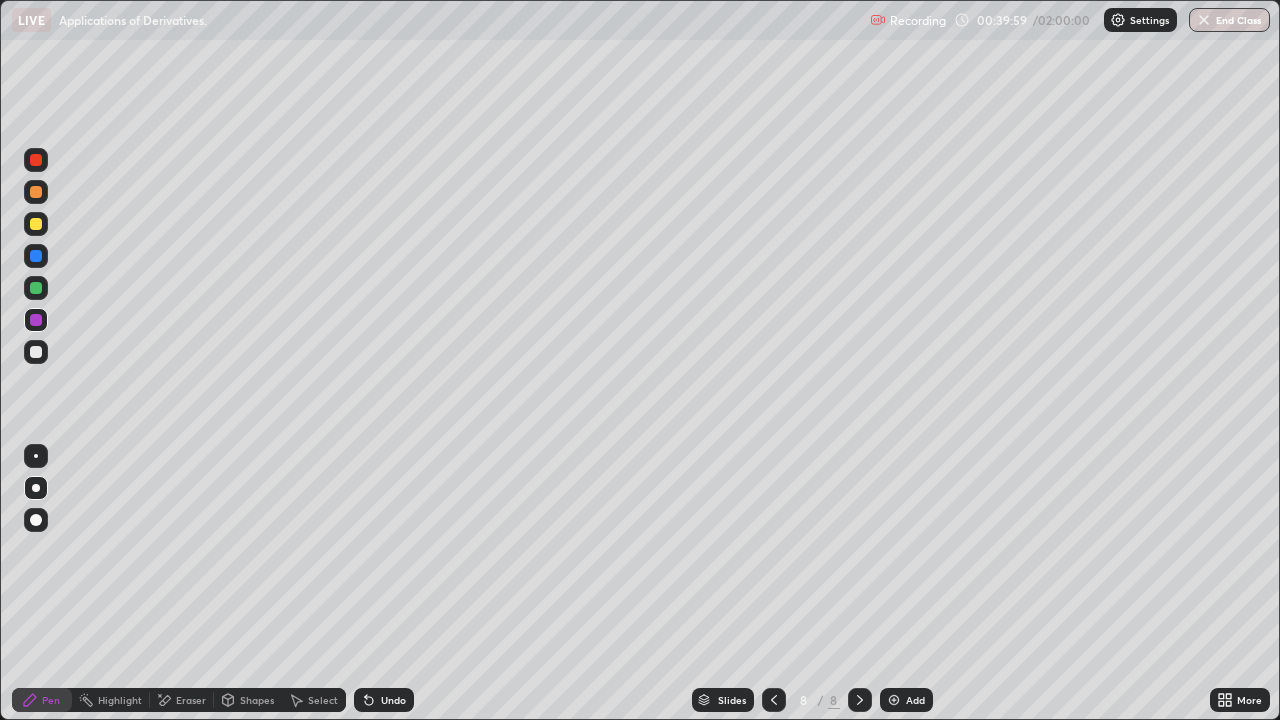 click at bounding box center [36, 192] 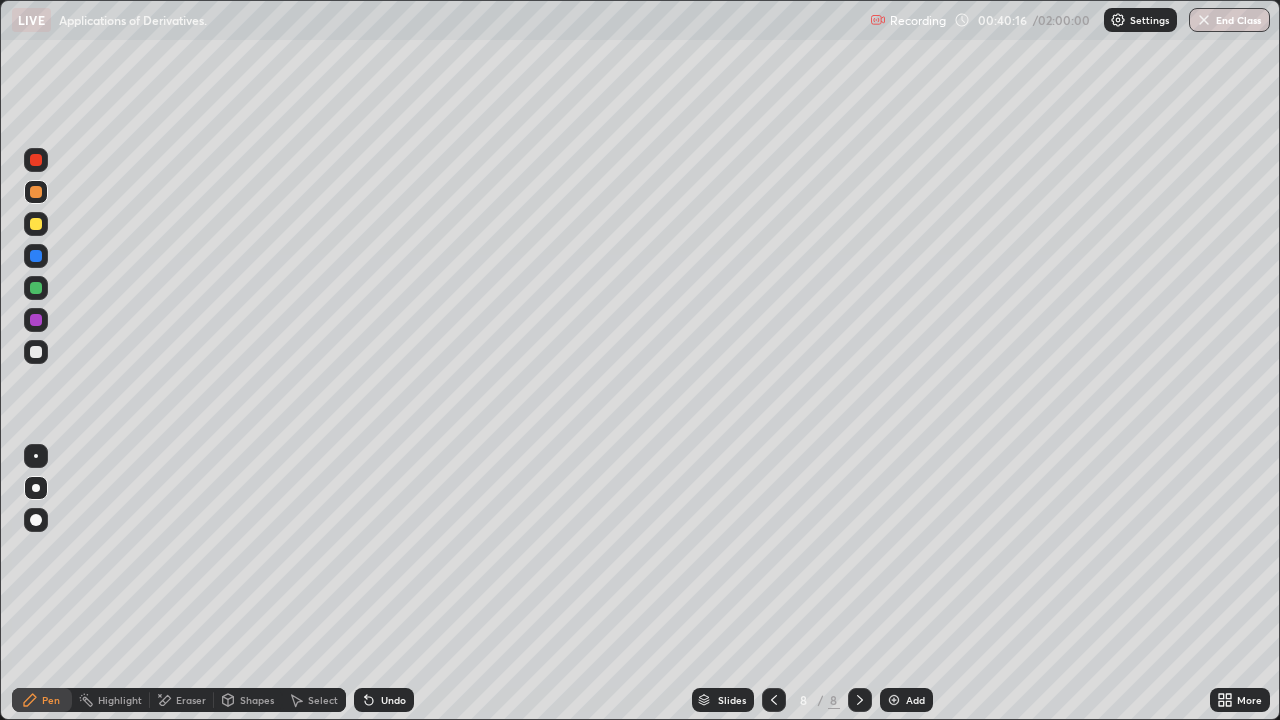 click on "Eraser" at bounding box center (182, 700) 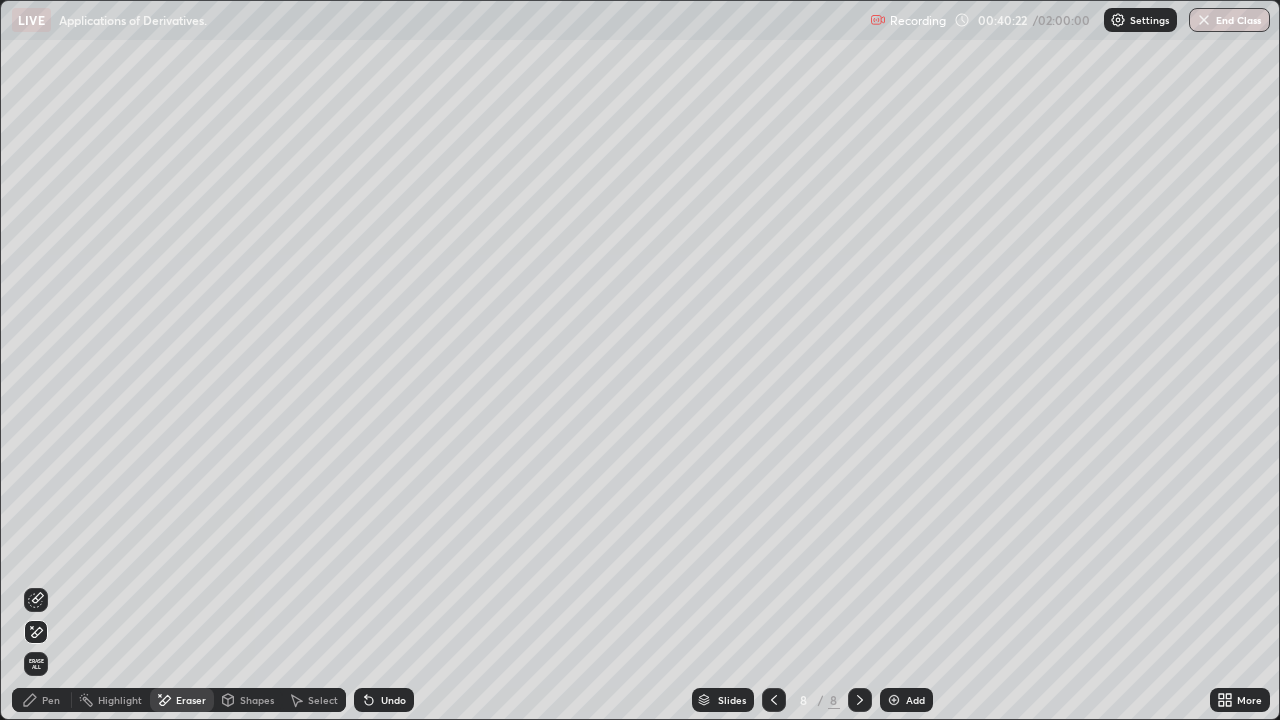 click 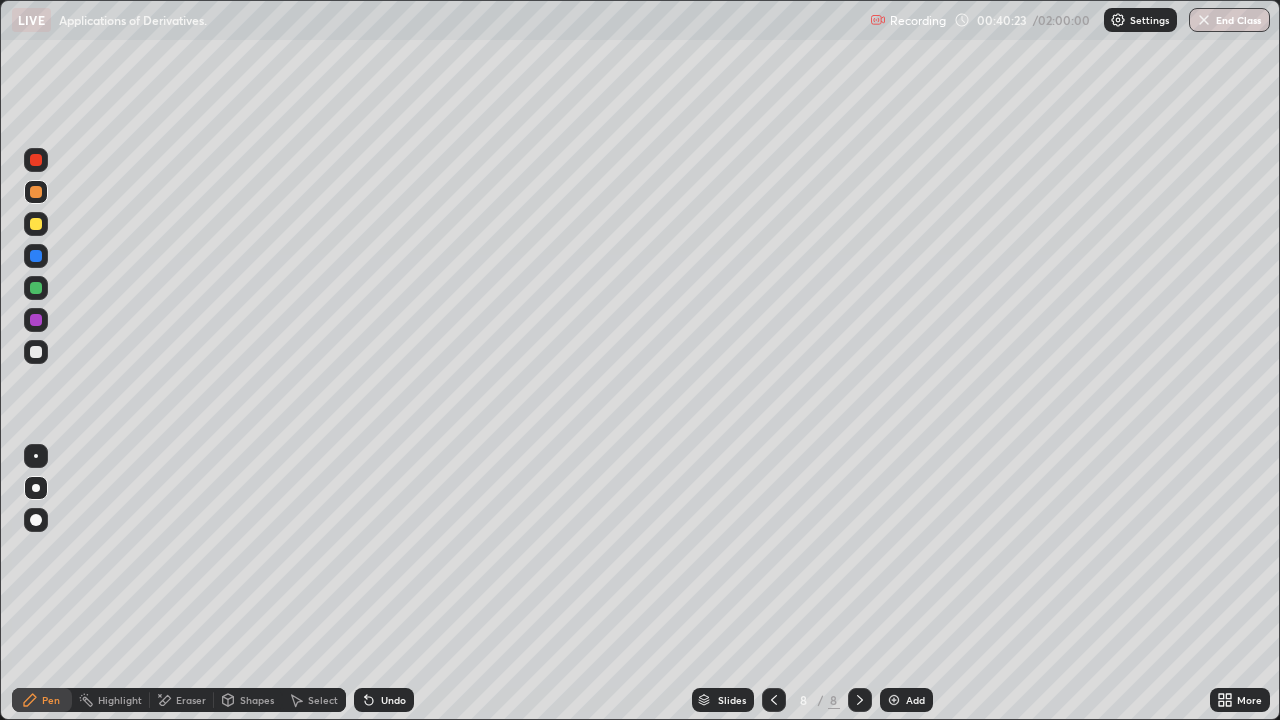 click at bounding box center (36, 352) 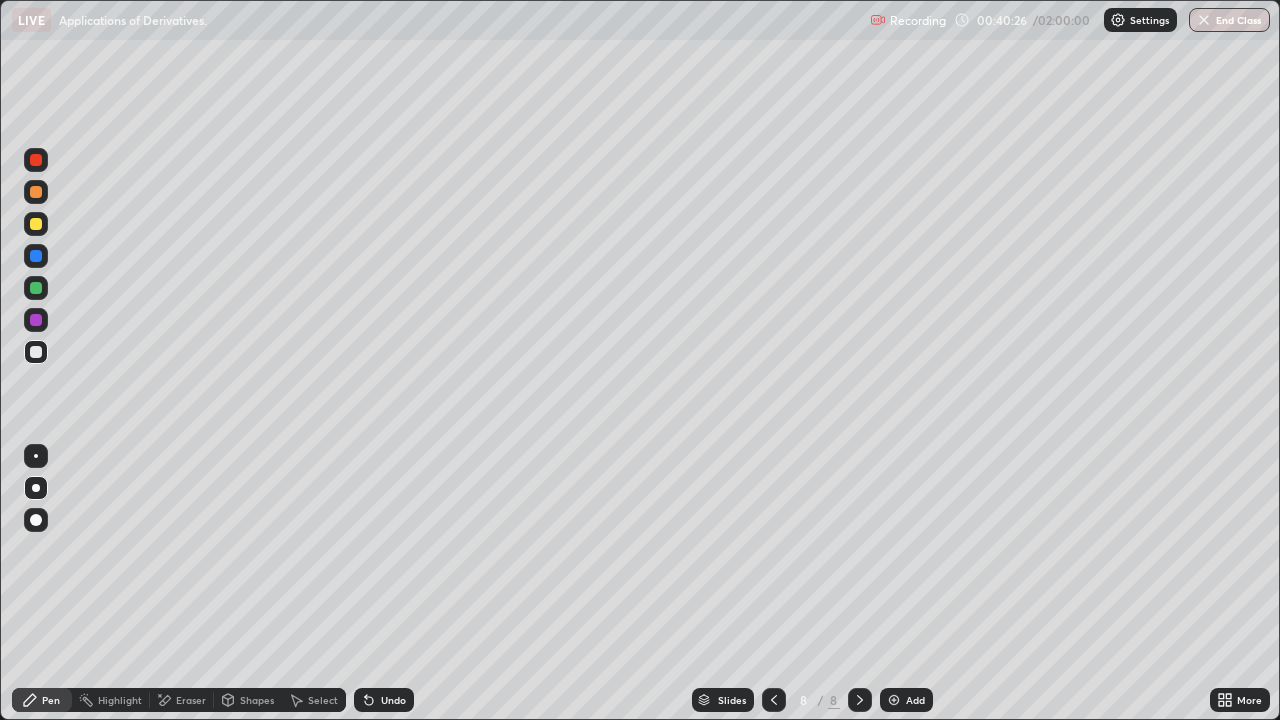 click at bounding box center (36, 192) 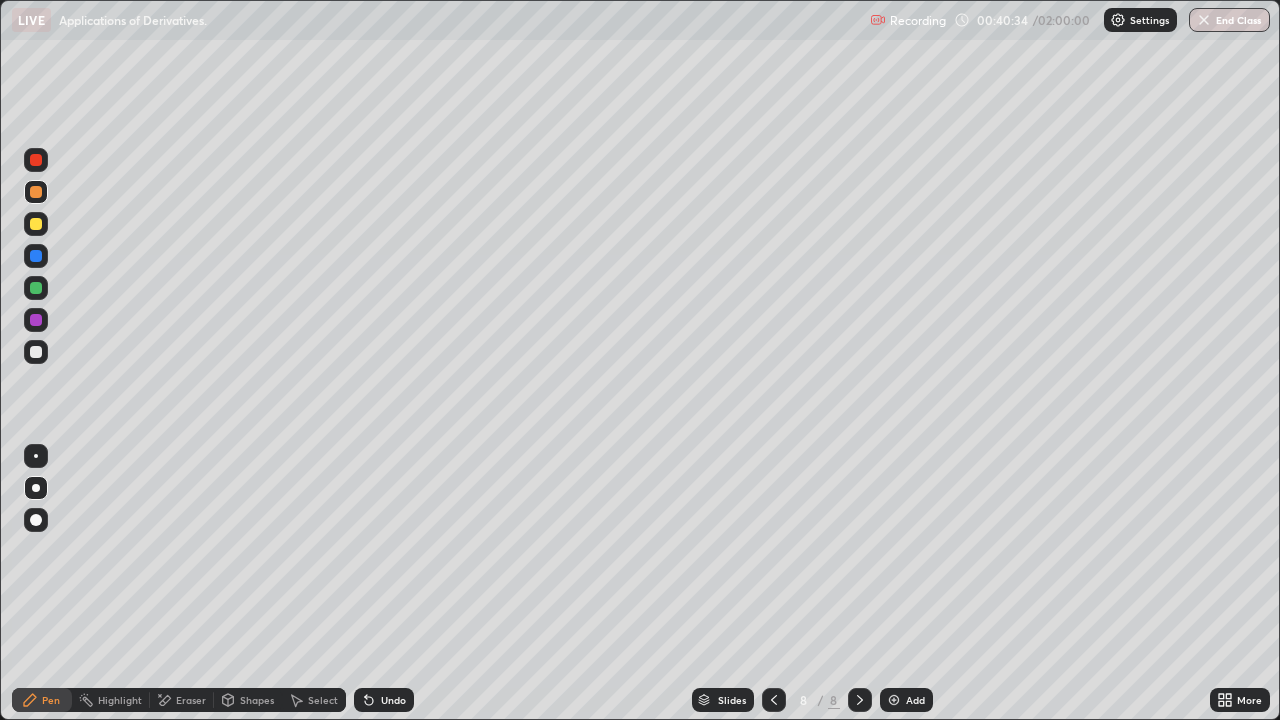 click on "Eraser" at bounding box center [191, 700] 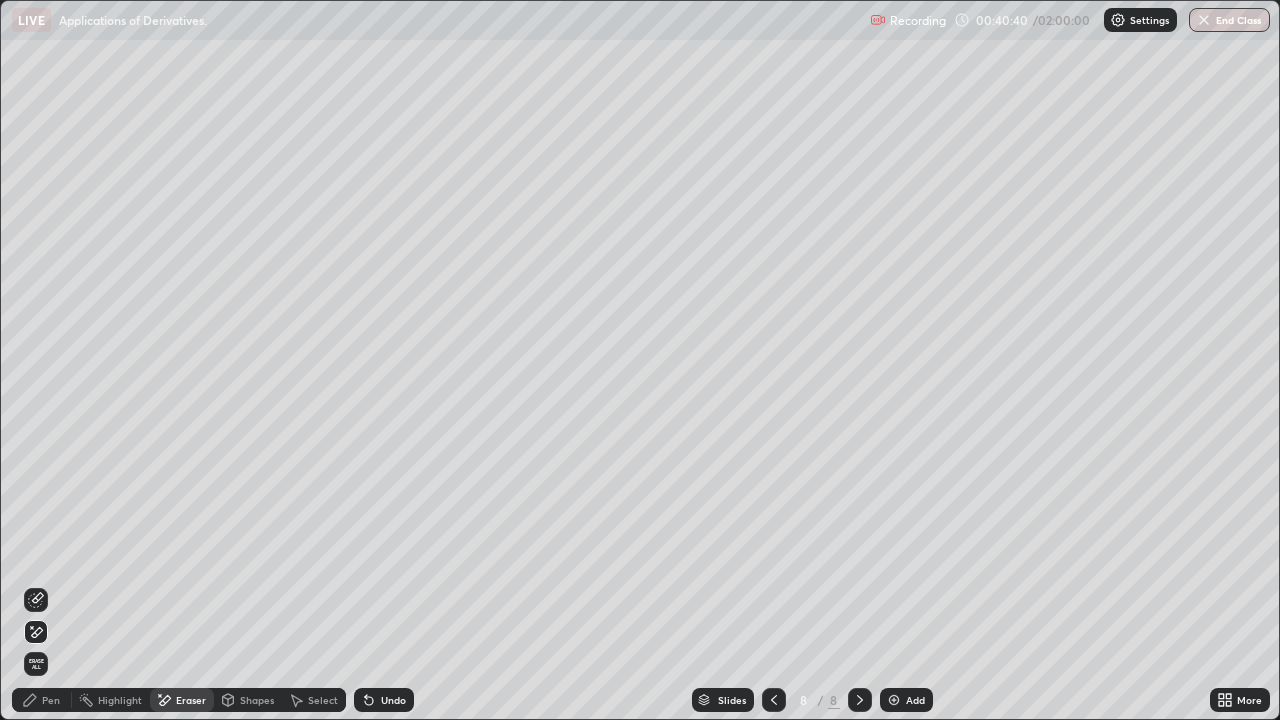 click on "Pen" at bounding box center [42, 700] 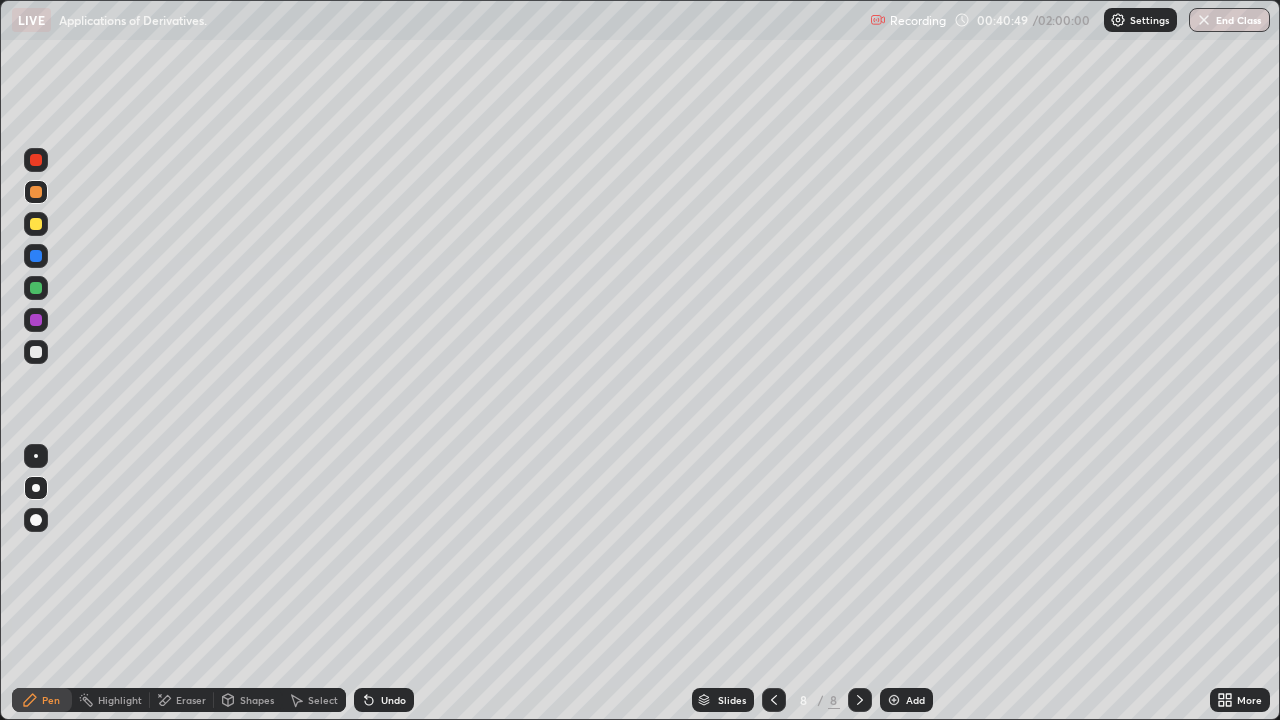 click on "Eraser" at bounding box center [191, 700] 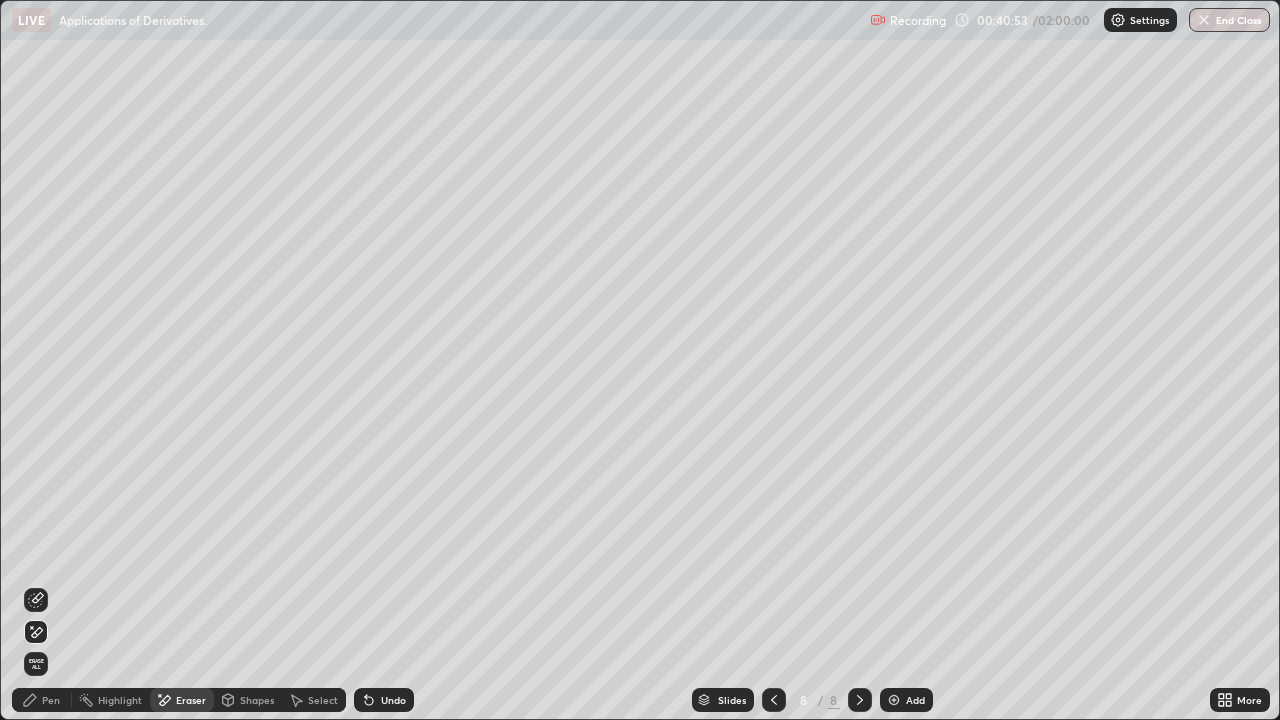 click 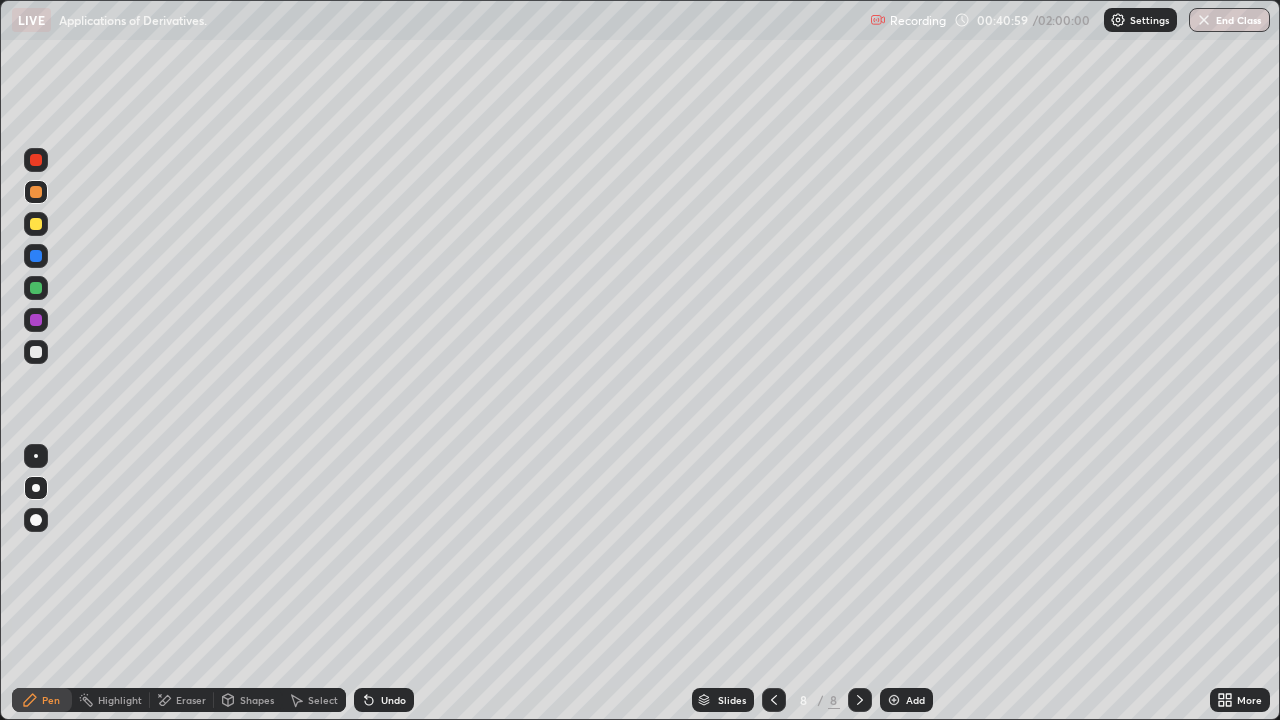 click on "Eraser" at bounding box center [191, 700] 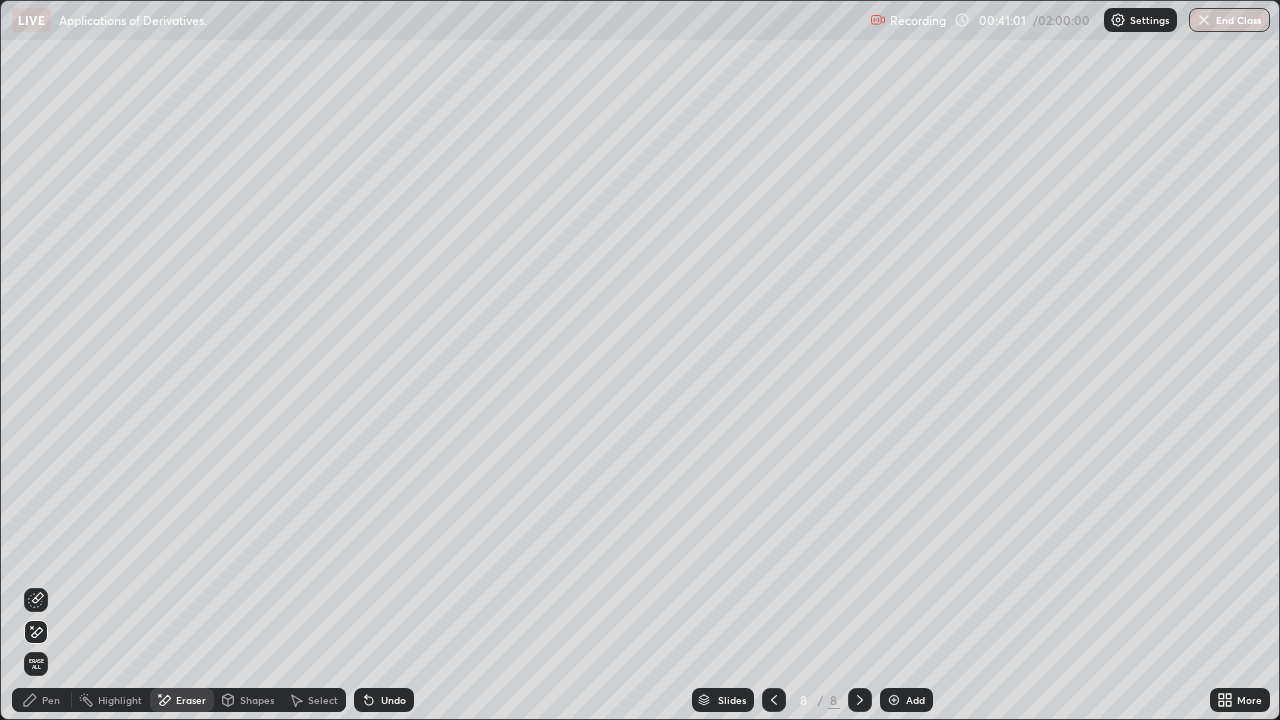 click on "Pen" at bounding box center (51, 700) 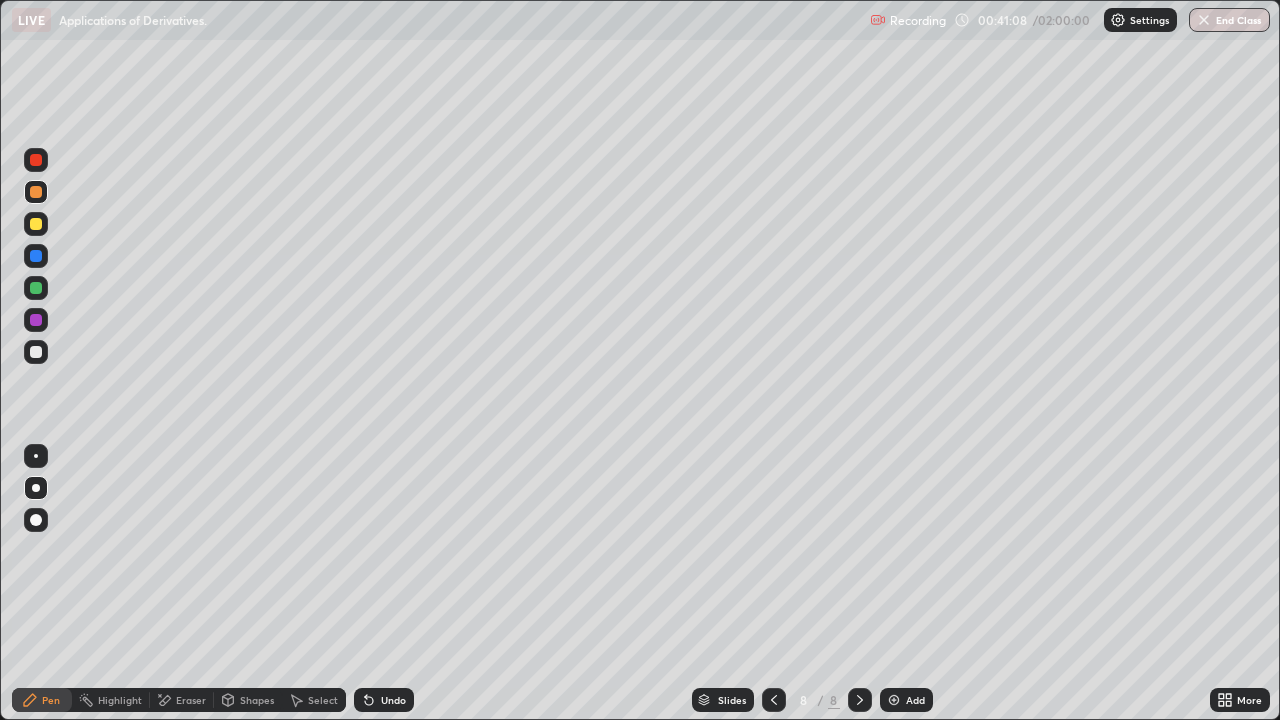 click on "Eraser" at bounding box center (191, 700) 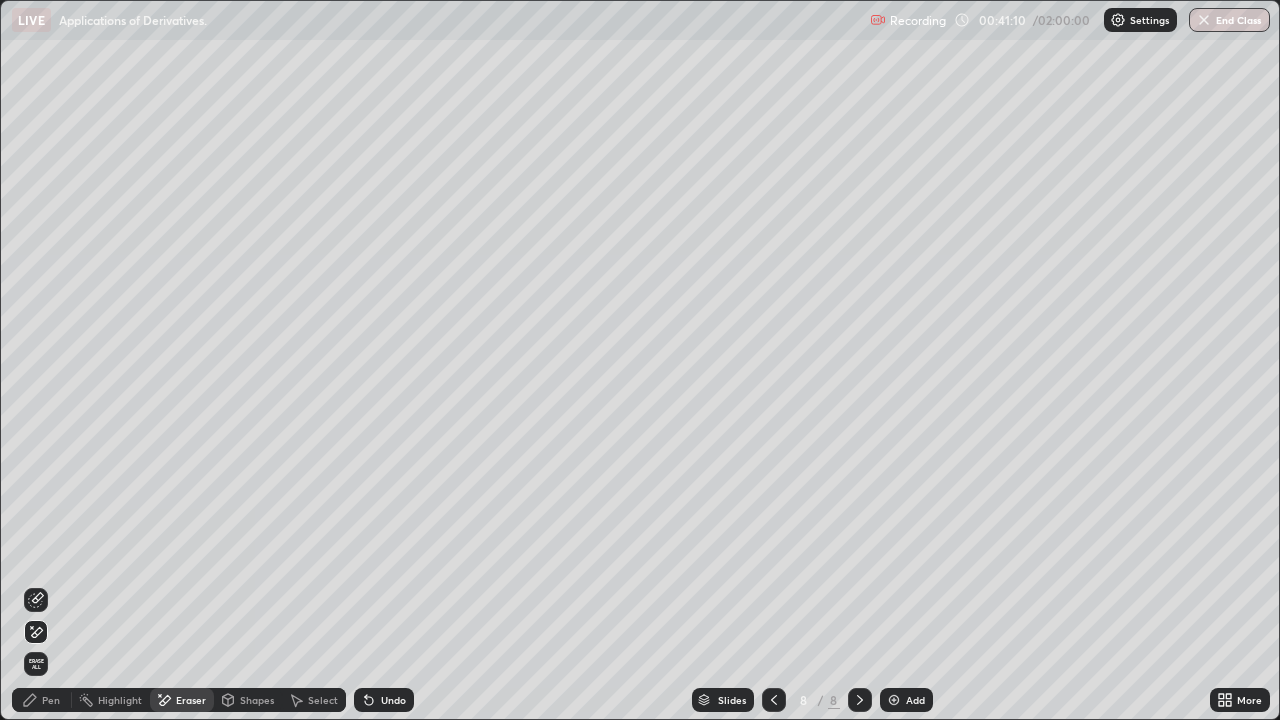 click on "Pen" at bounding box center (42, 700) 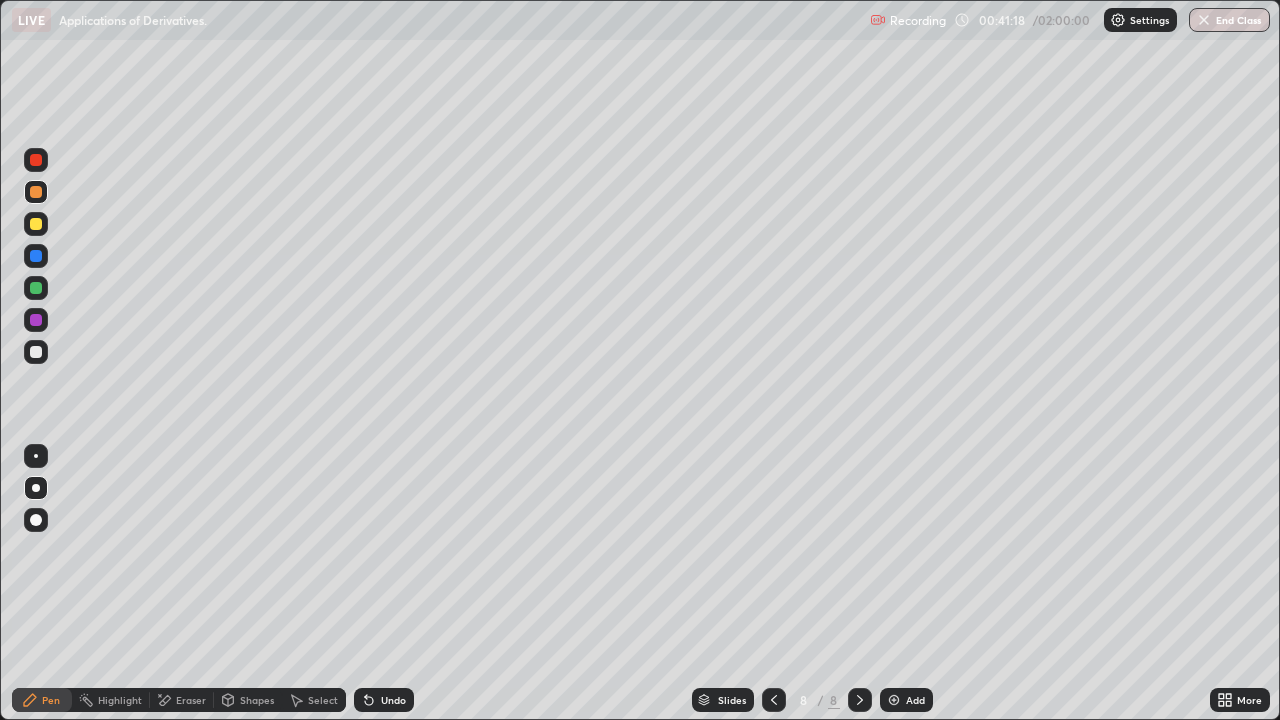 click on "Eraser" at bounding box center (182, 700) 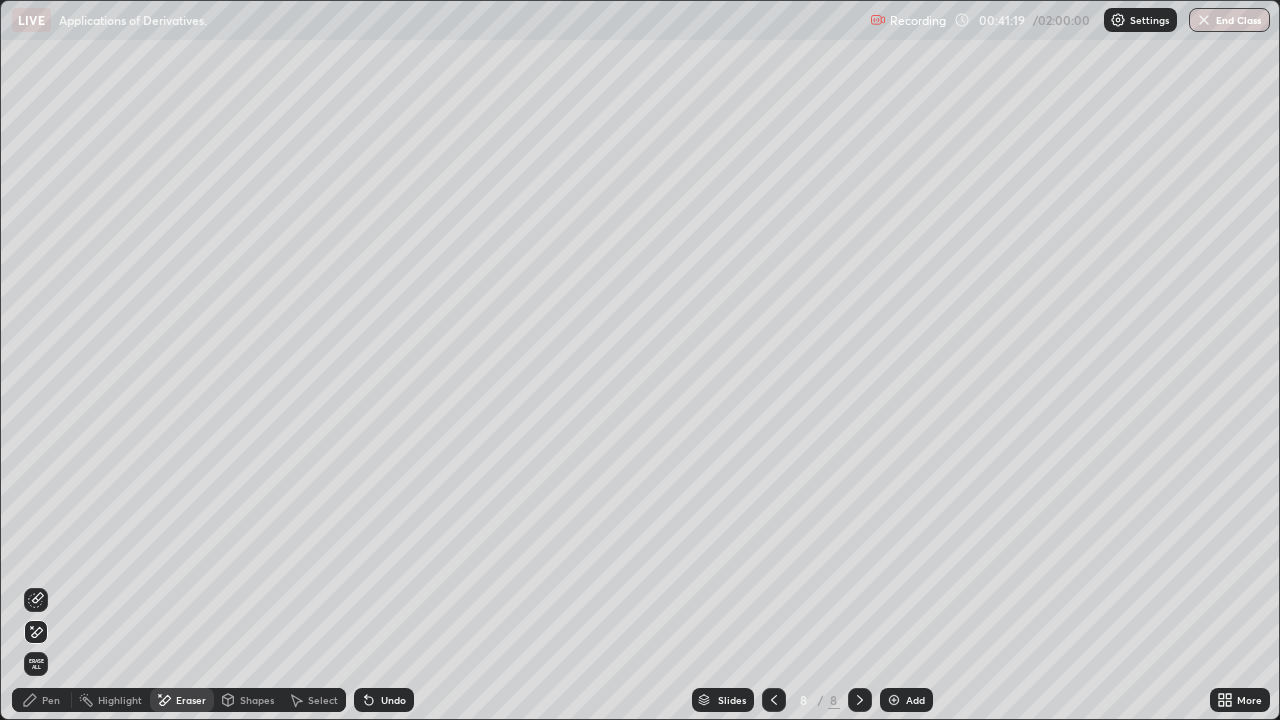 click 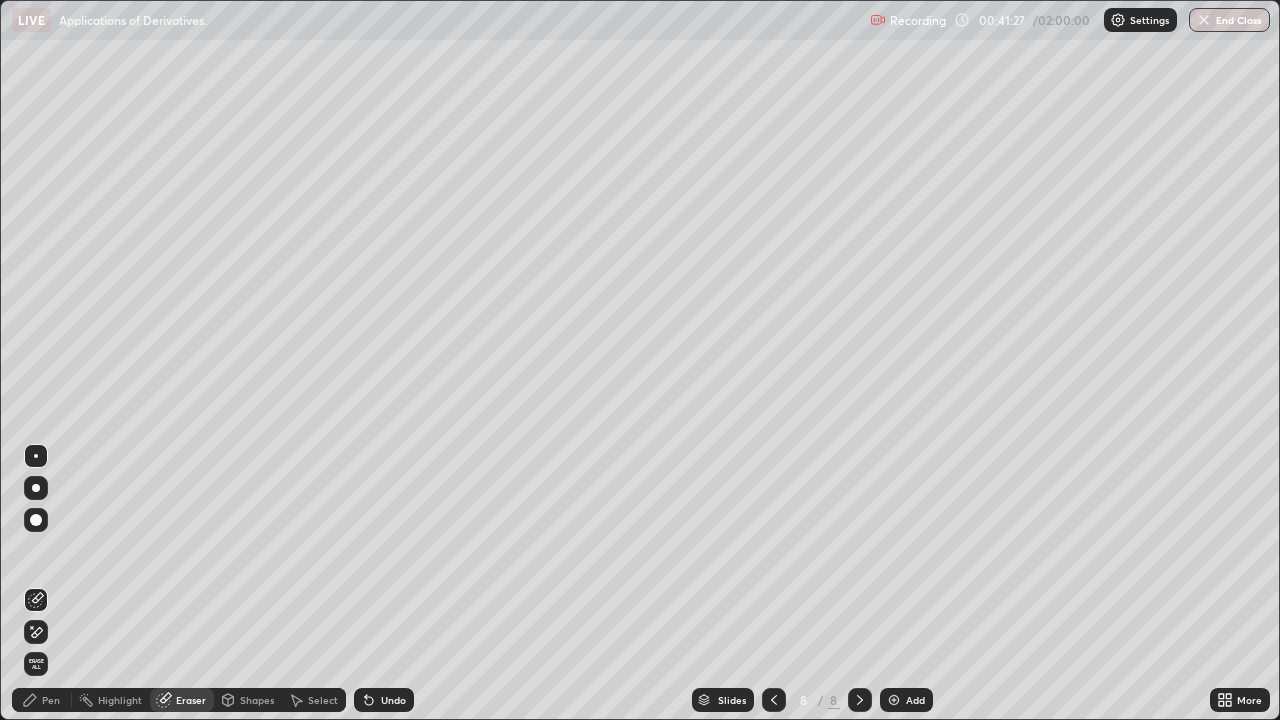 click on "Pen" at bounding box center (51, 700) 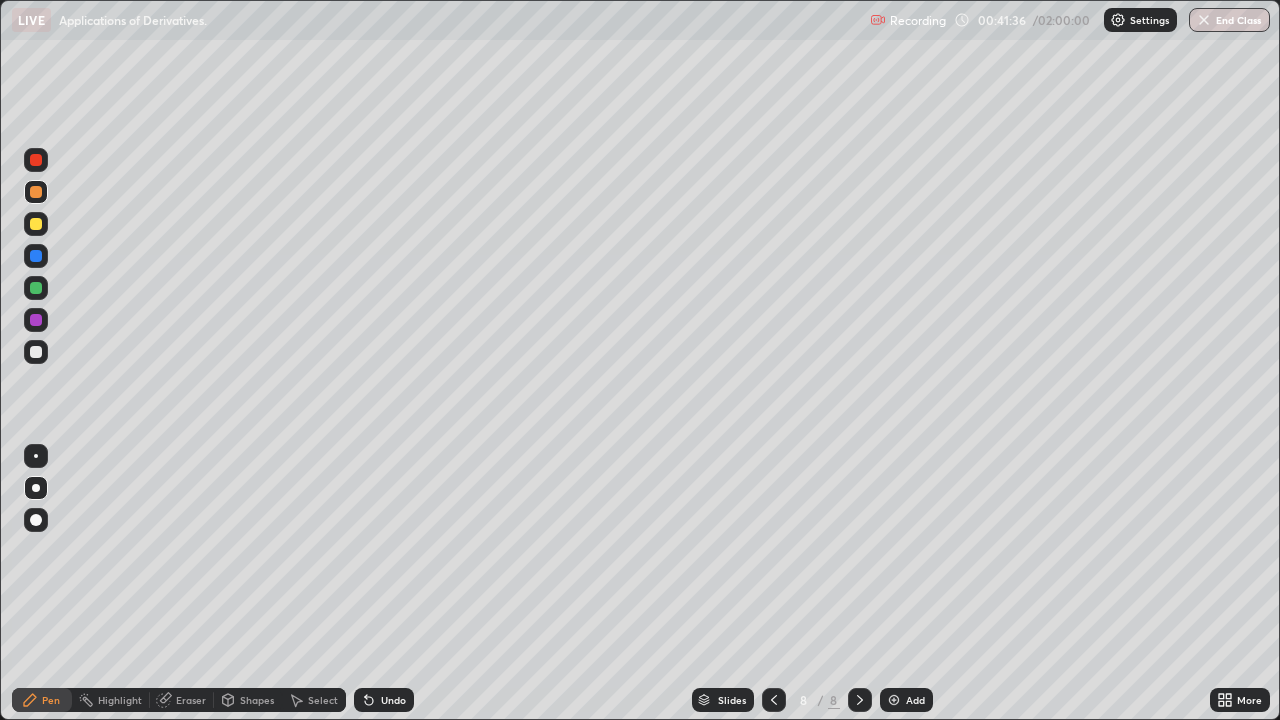 click at bounding box center [36, 224] 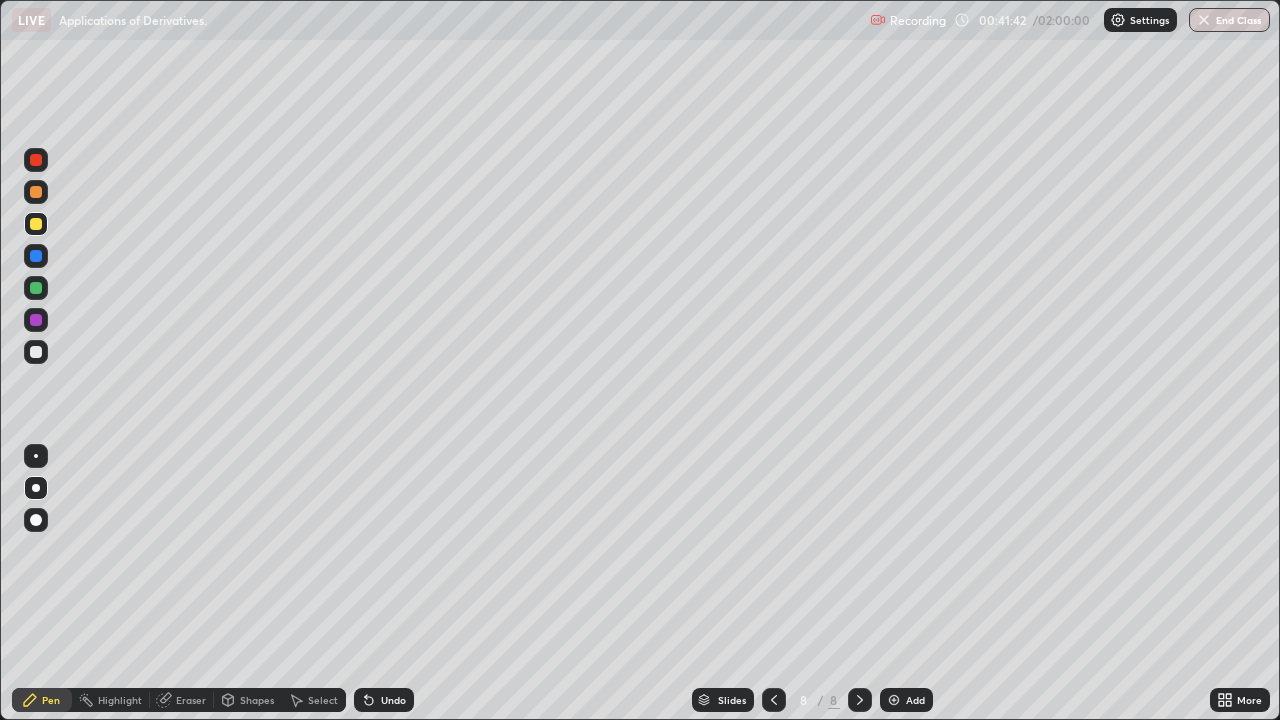 click 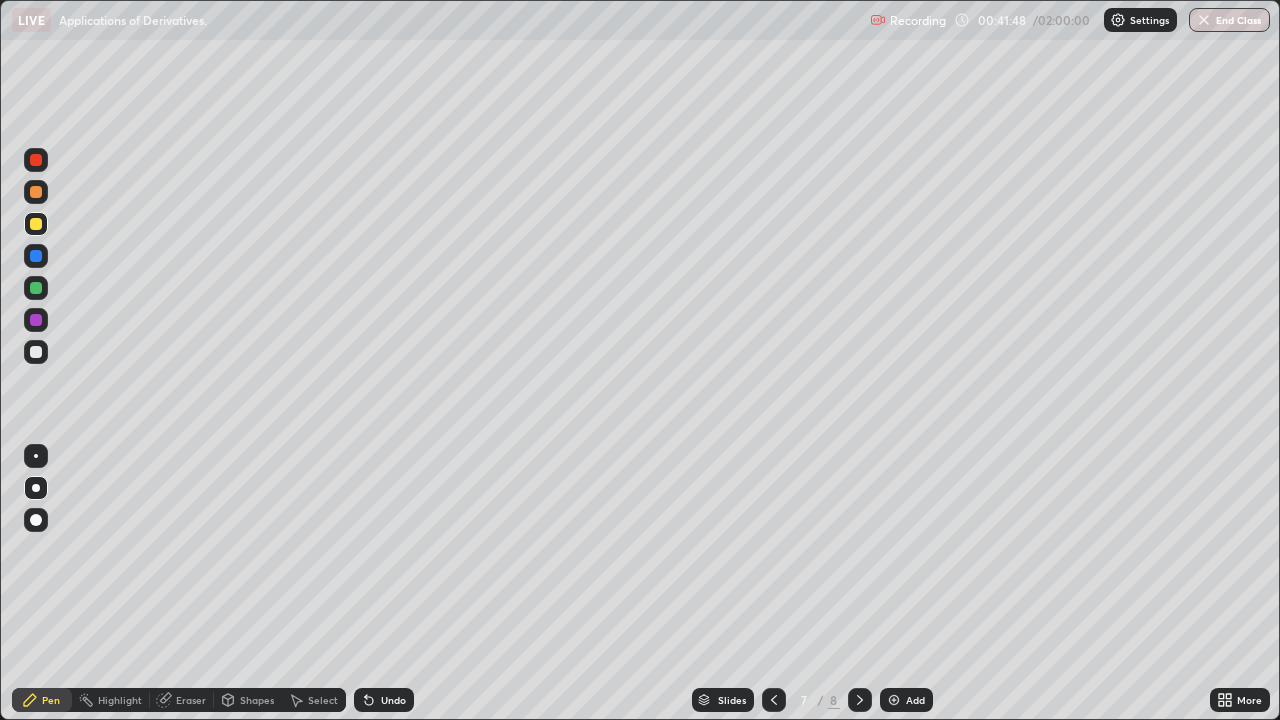 click 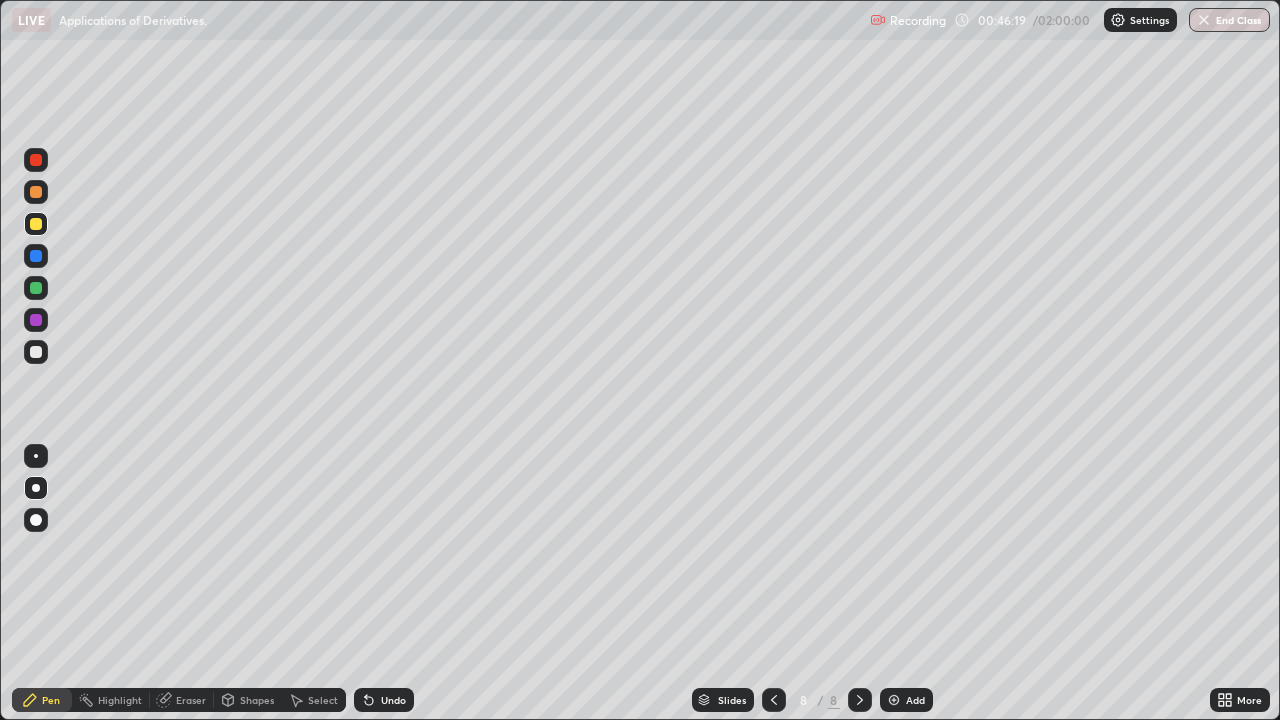 click on "Eraser" at bounding box center (191, 700) 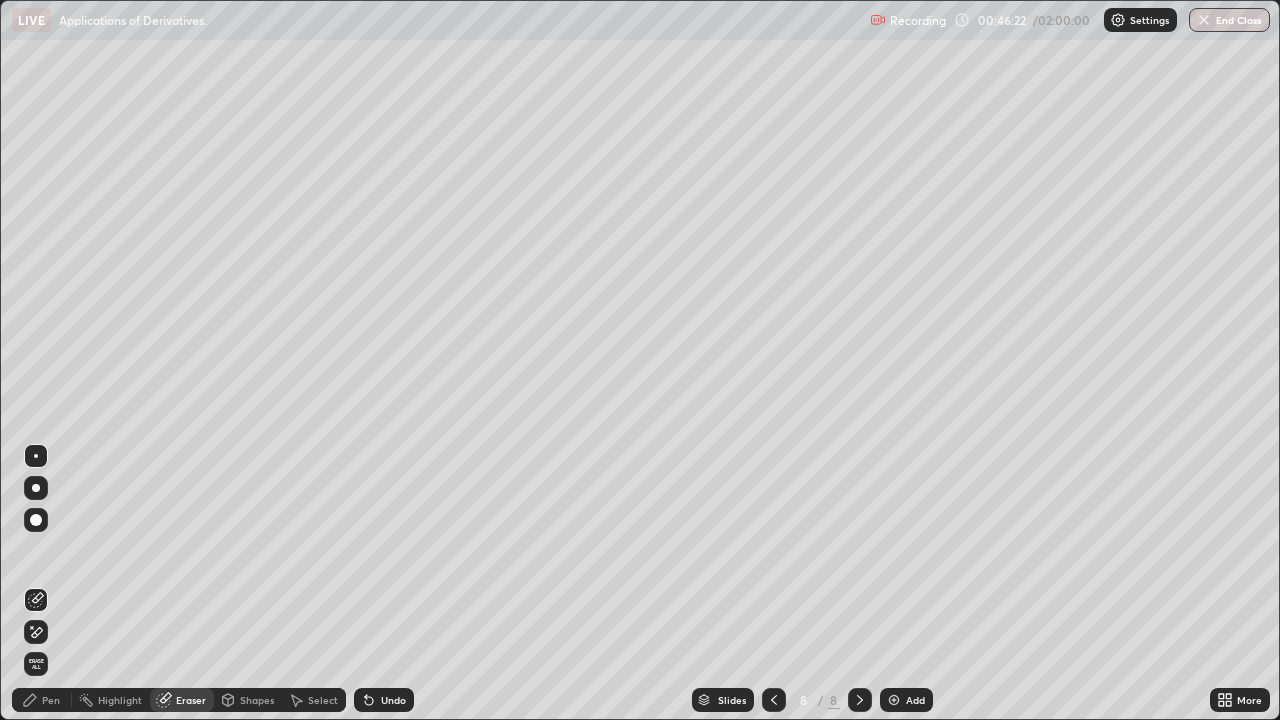 click on "Pen" at bounding box center (51, 700) 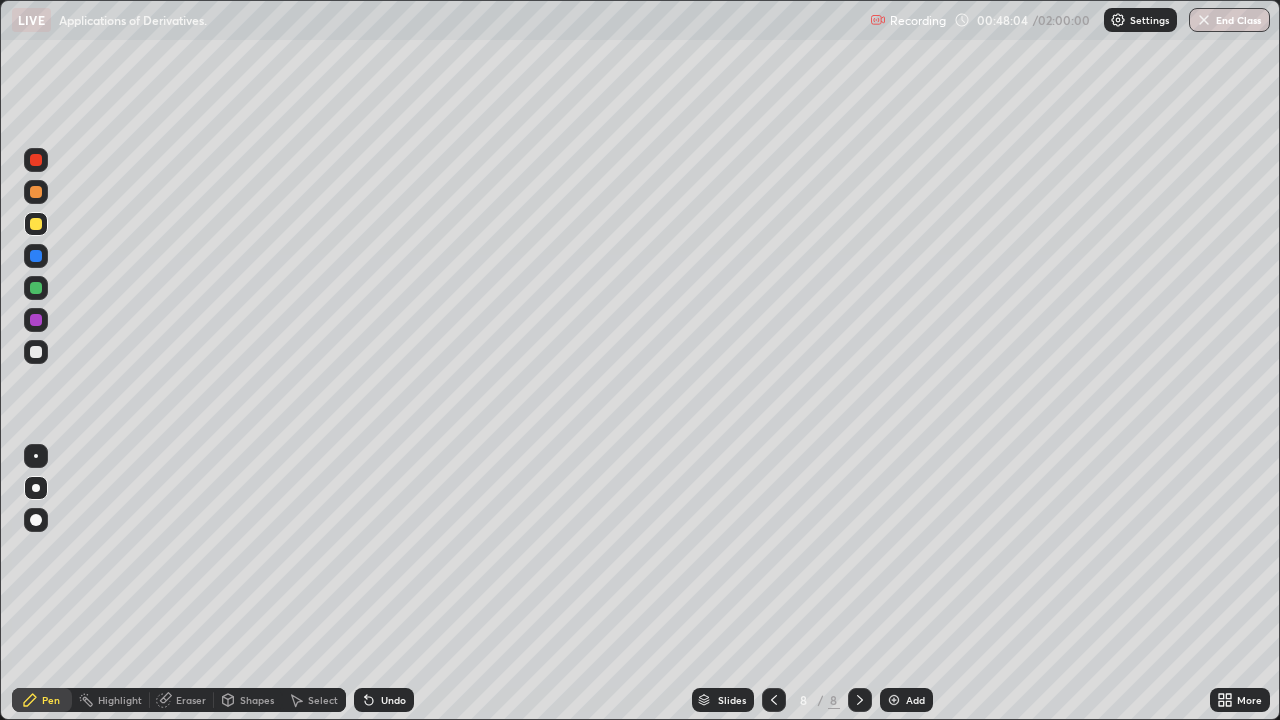click on "Select" at bounding box center (314, 700) 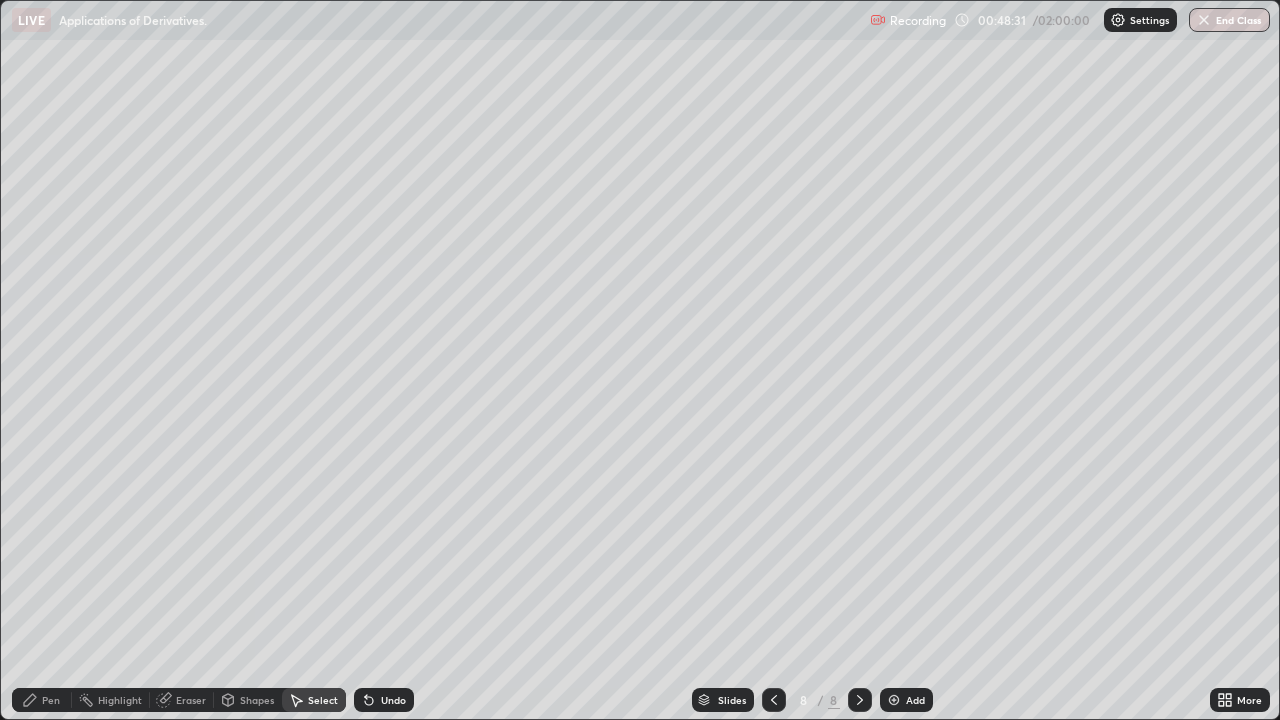 click 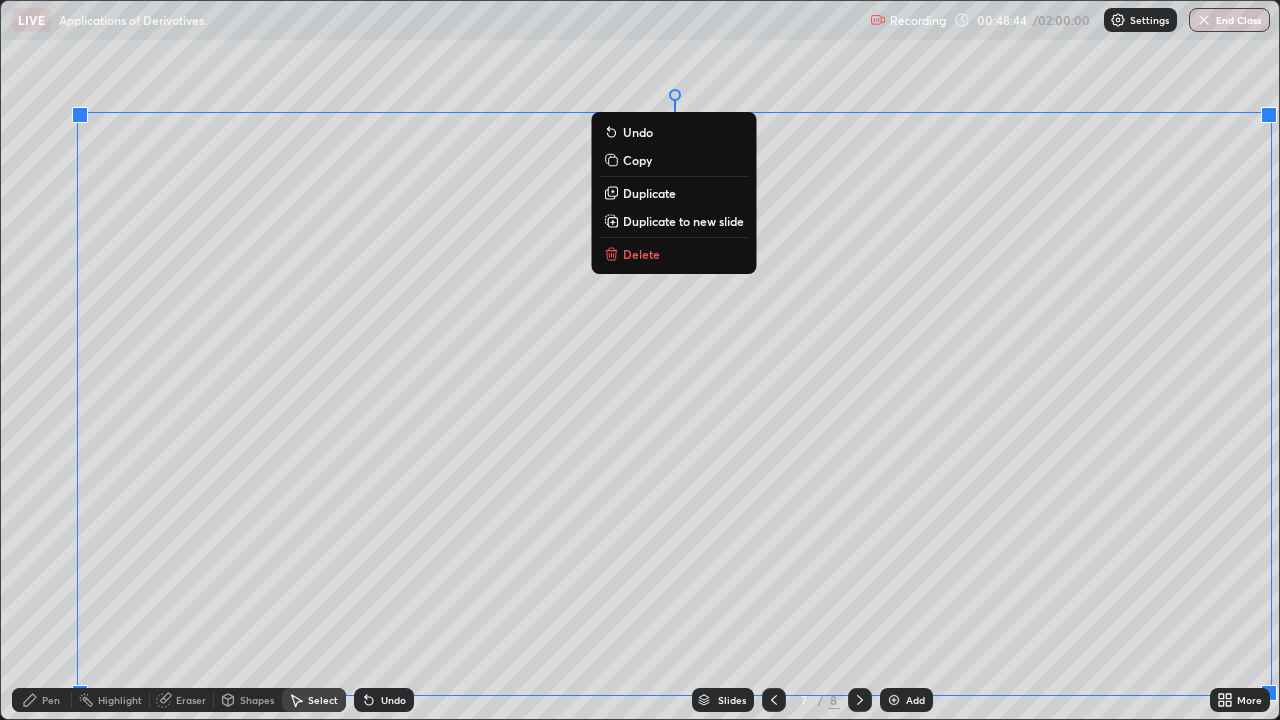 click on "Duplicate to new slide" at bounding box center (683, 221) 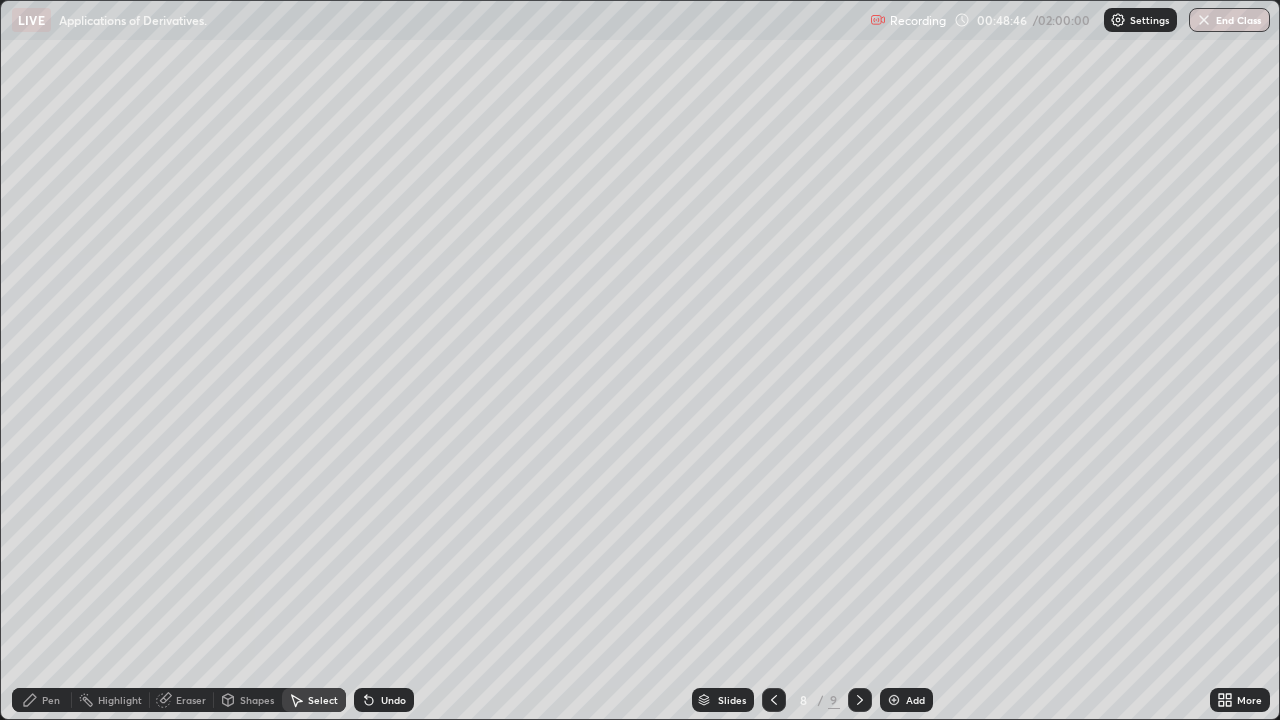 click on "Eraser" at bounding box center (191, 700) 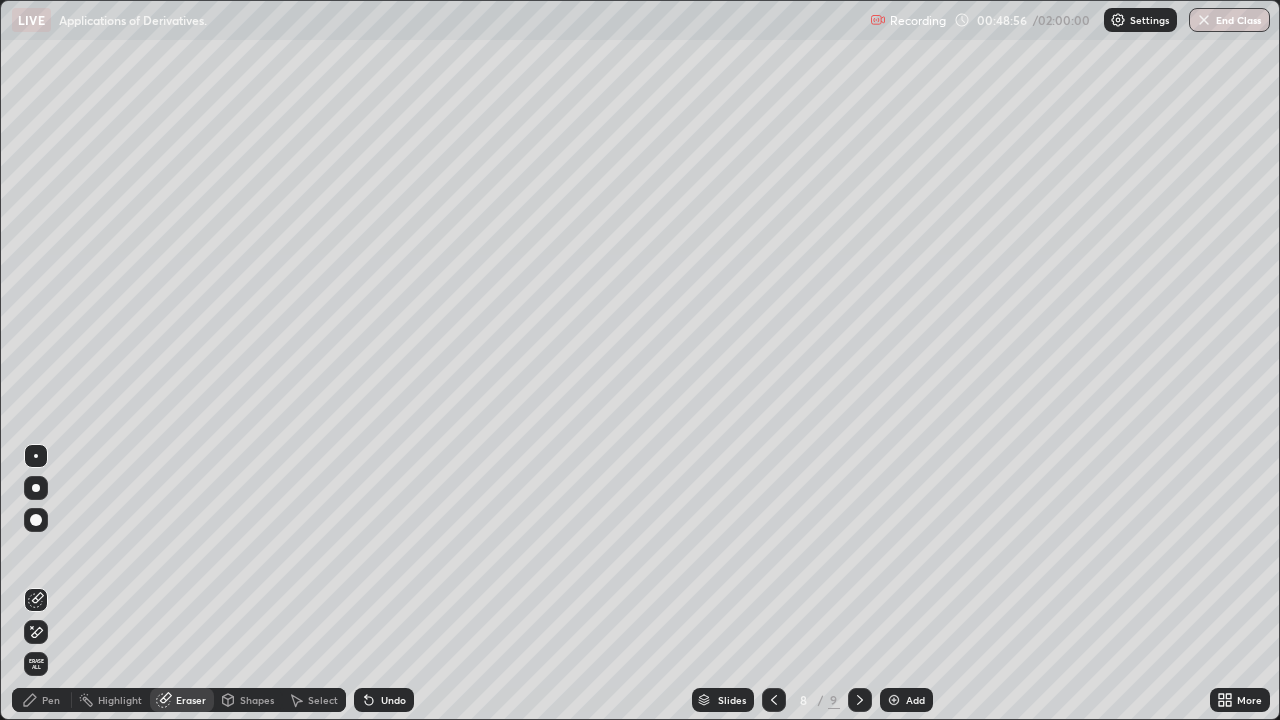 click 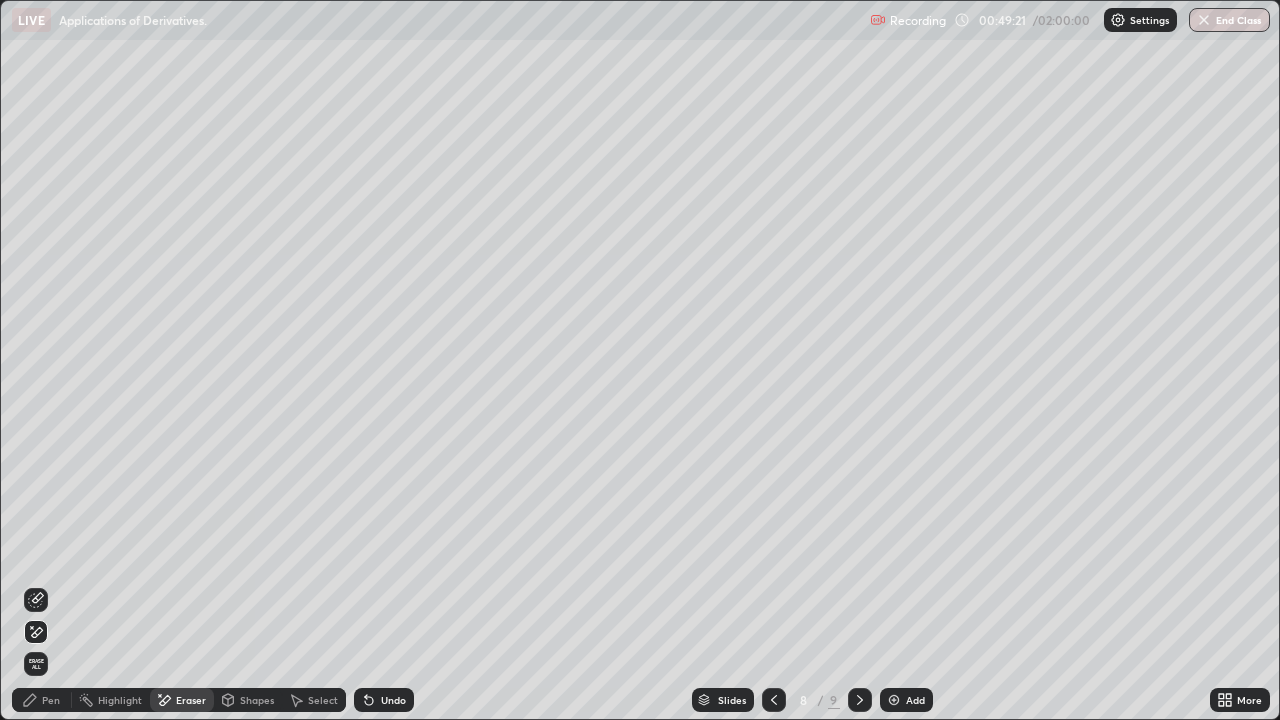 click on "Pen" at bounding box center (51, 700) 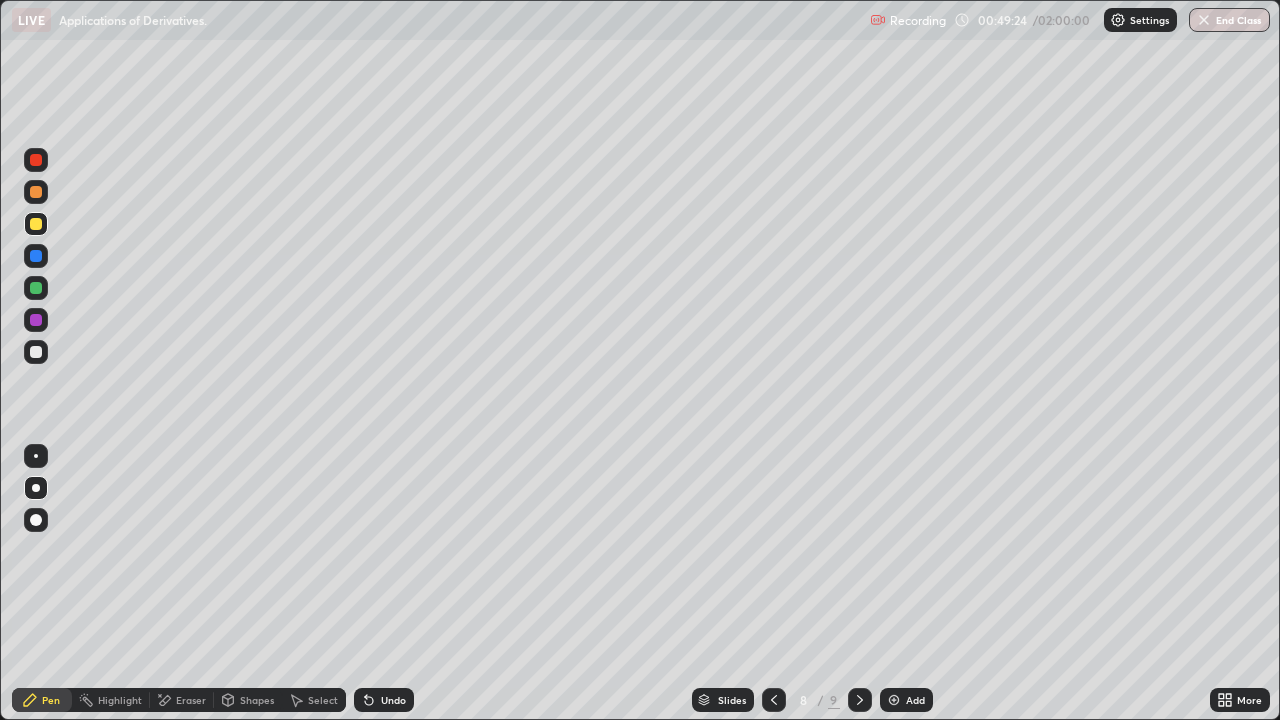 click at bounding box center [36, 192] 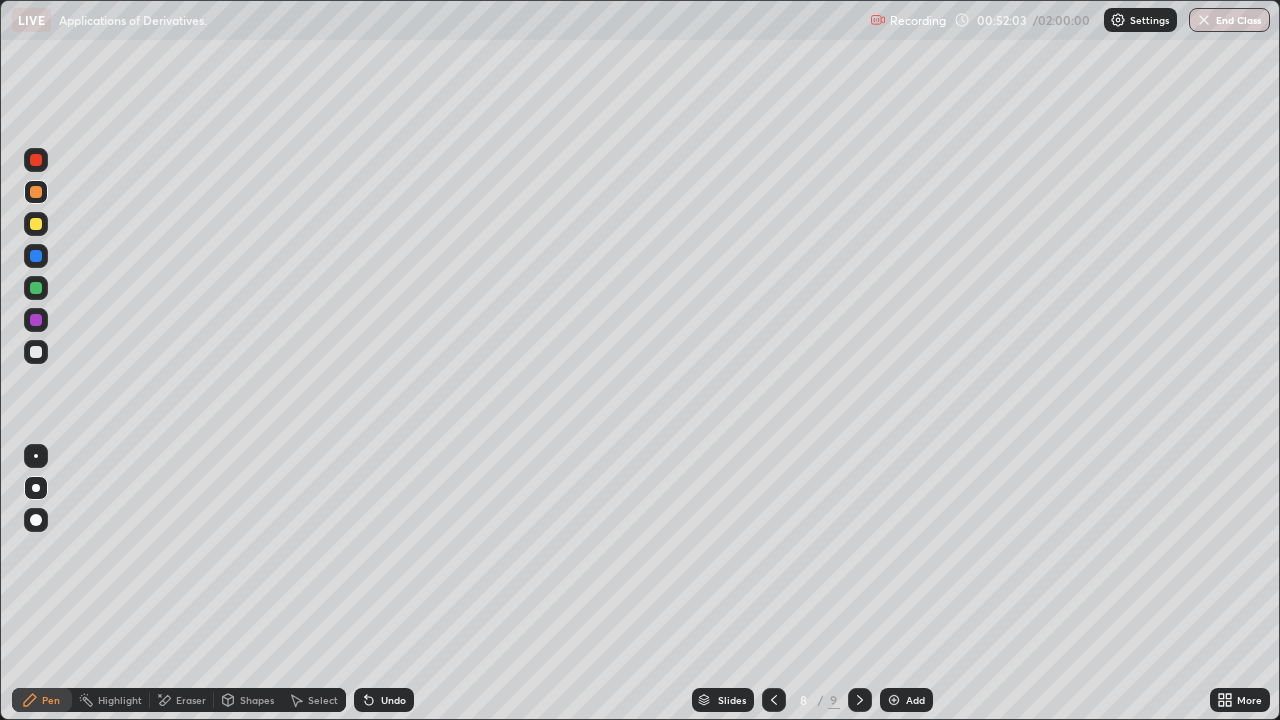 click at bounding box center [36, 352] 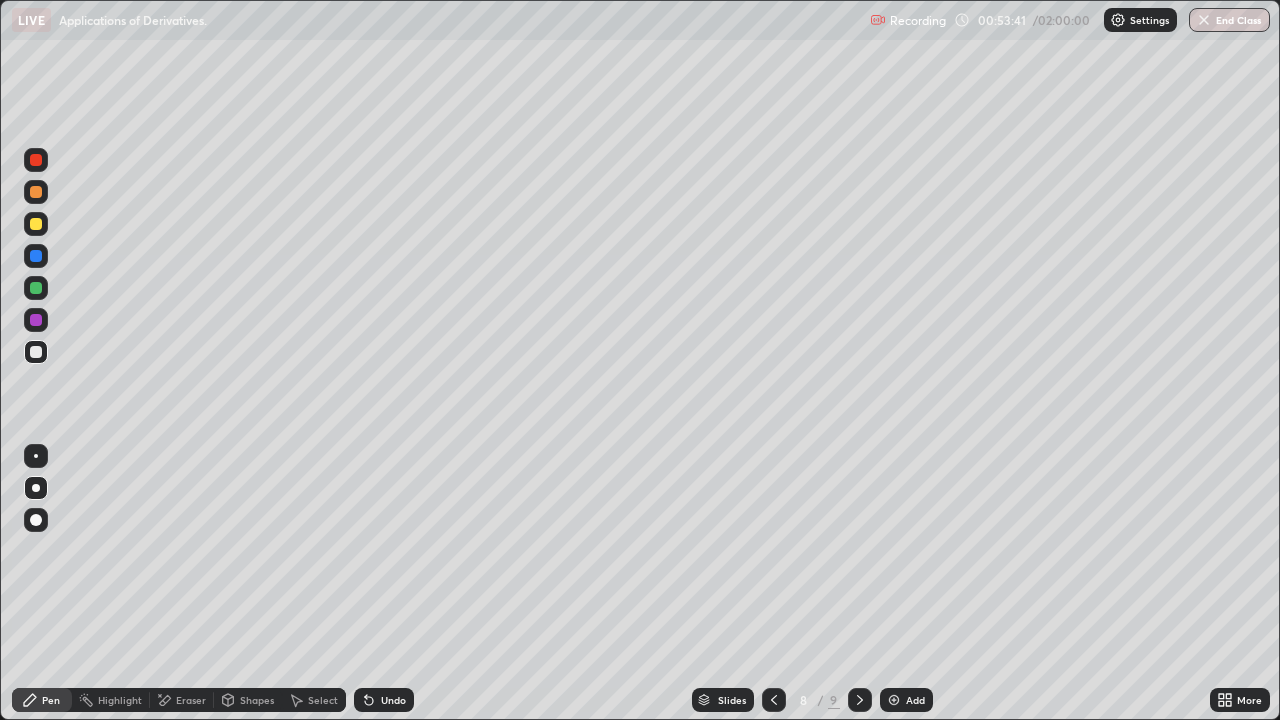 click on "Eraser" at bounding box center [191, 700] 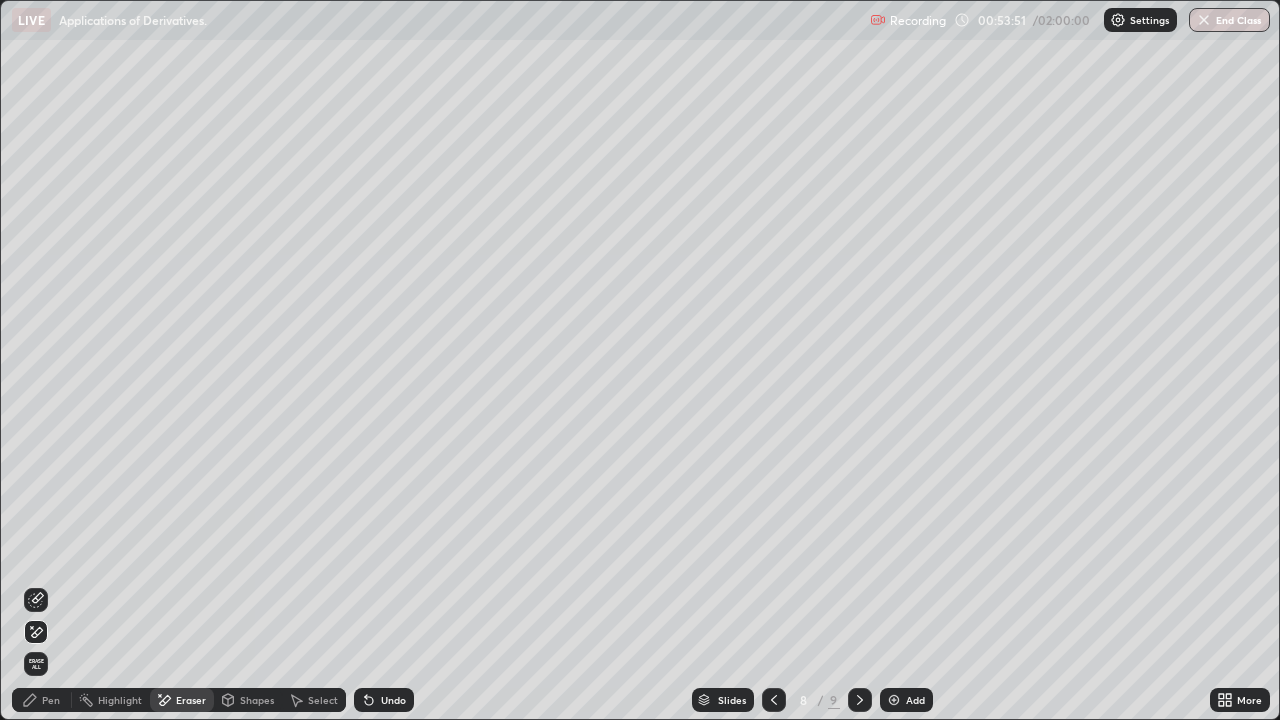 click on "Undo" at bounding box center [393, 700] 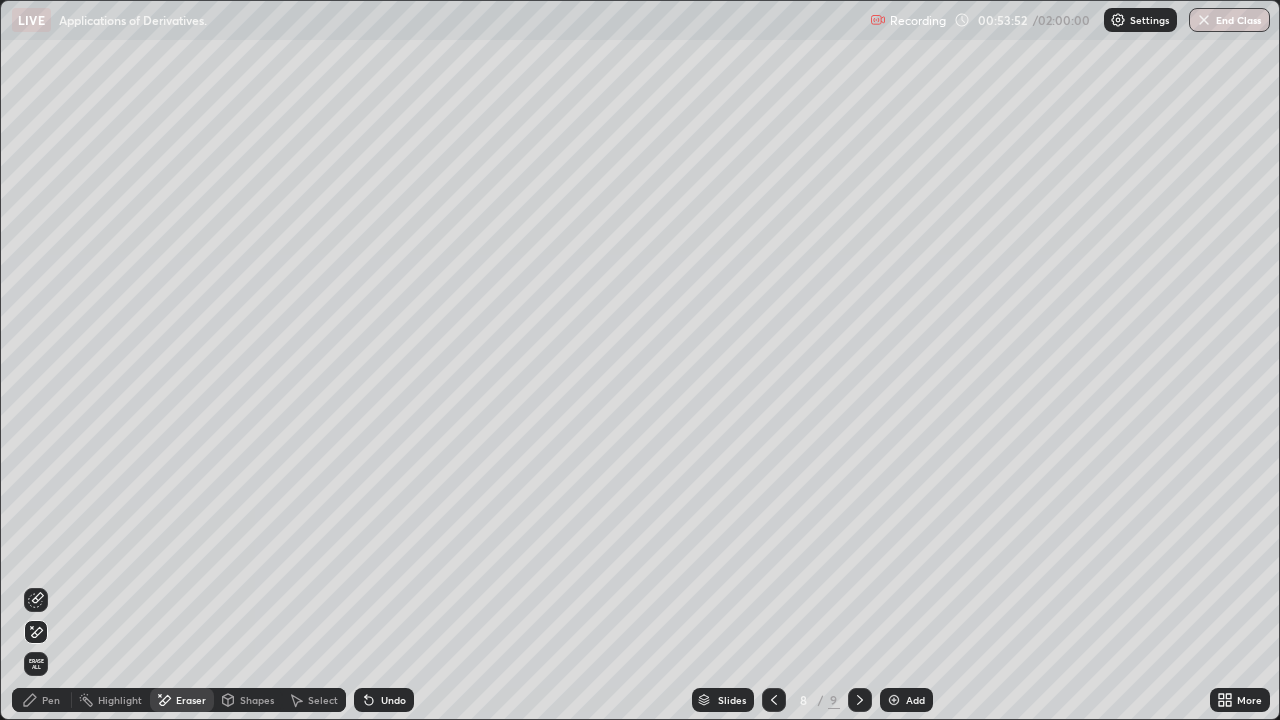click on "Undo" at bounding box center (384, 700) 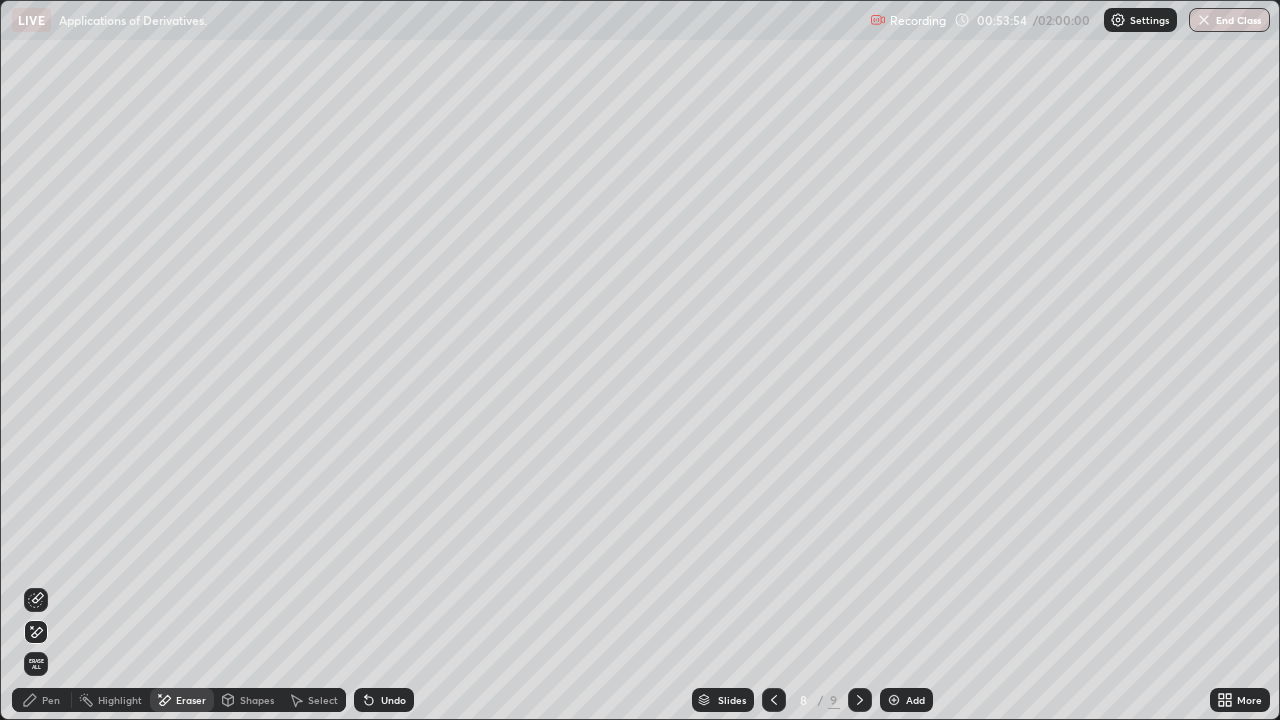 click on "Undo" at bounding box center (384, 700) 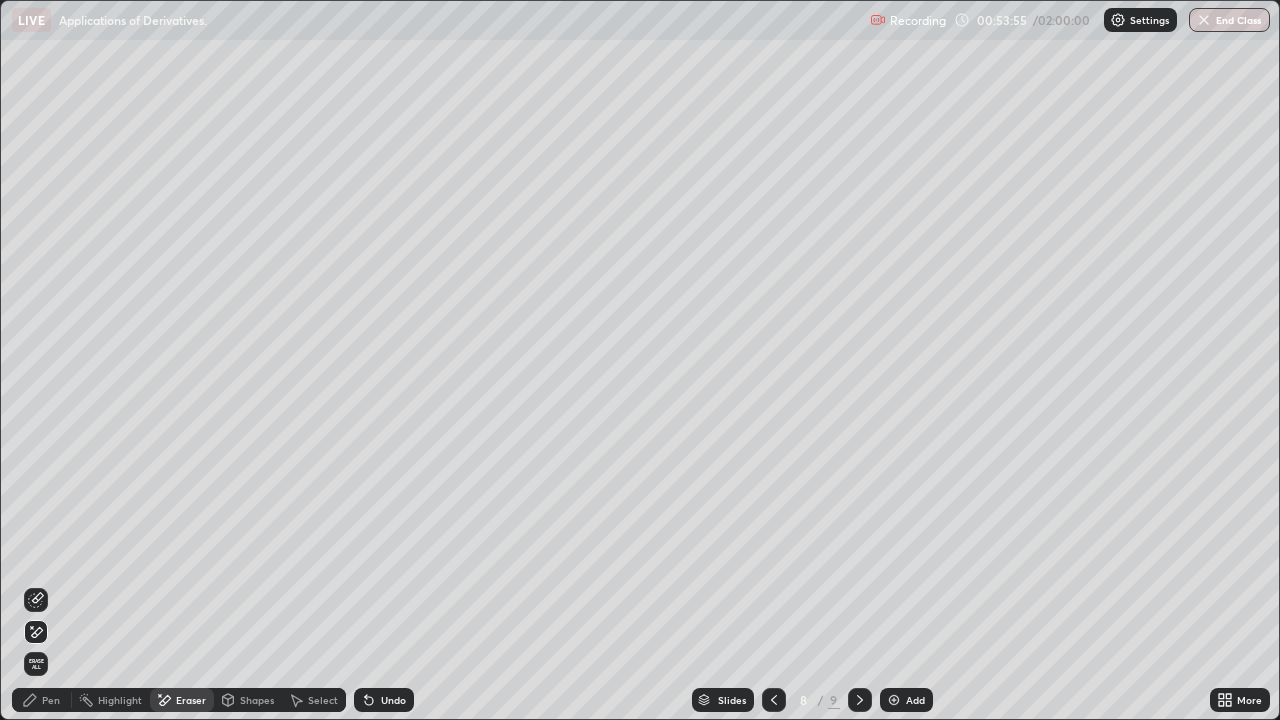 click 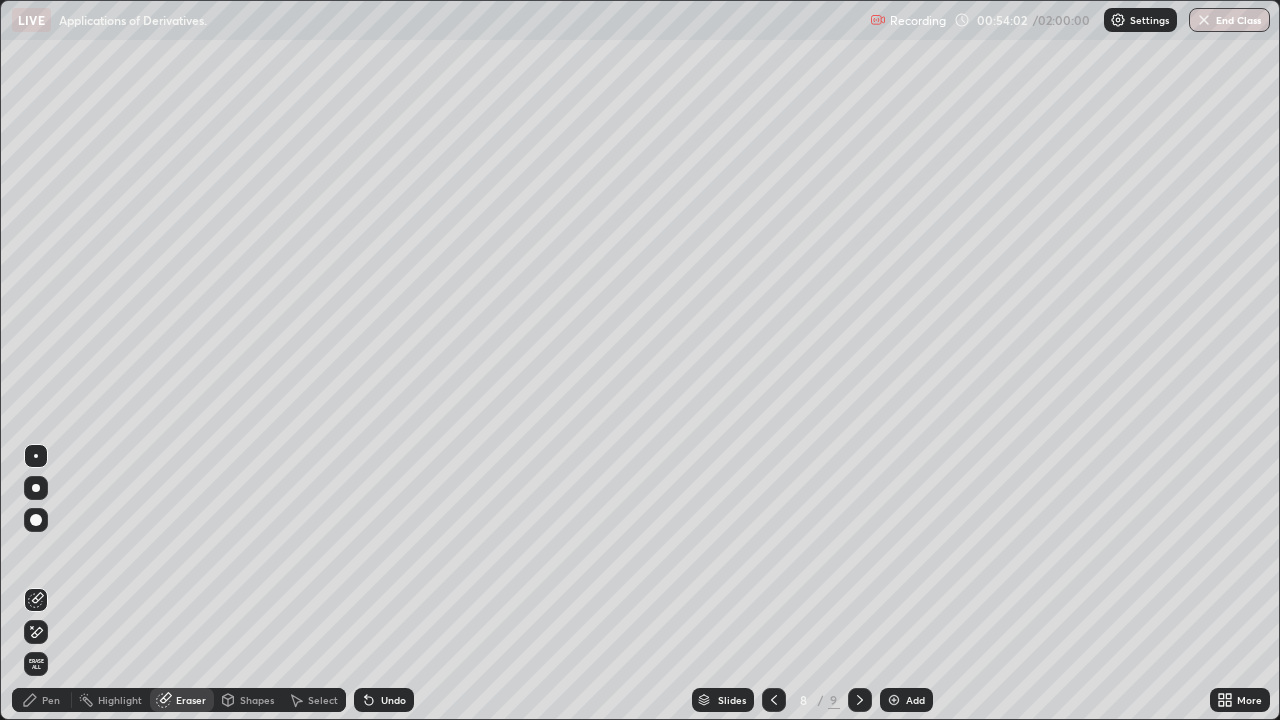 click on "Pen" at bounding box center (51, 700) 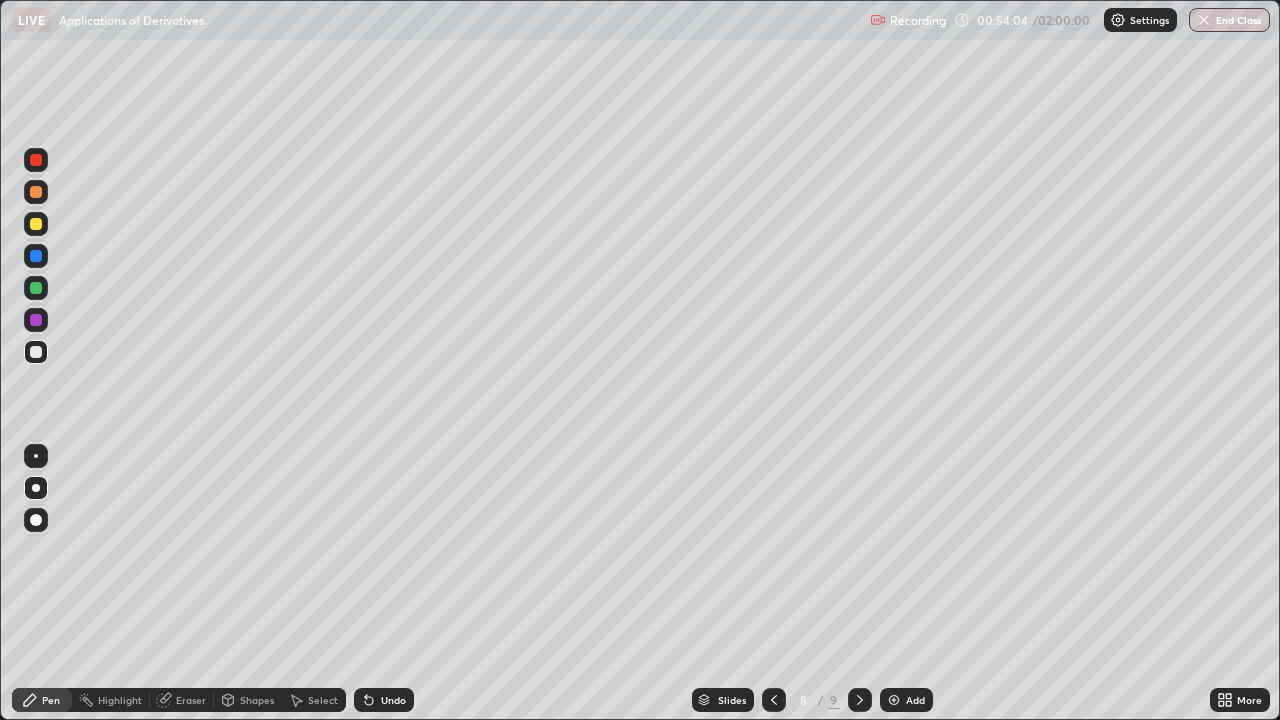 click at bounding box center [36, 320] 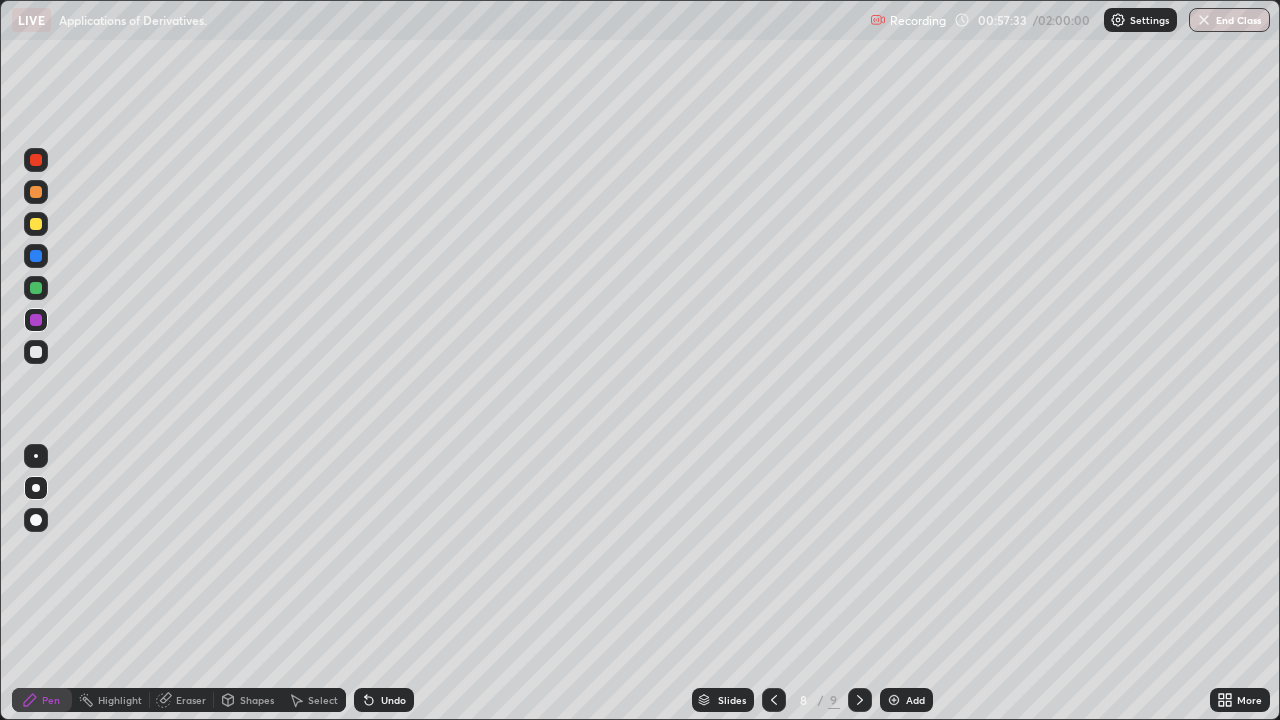 click 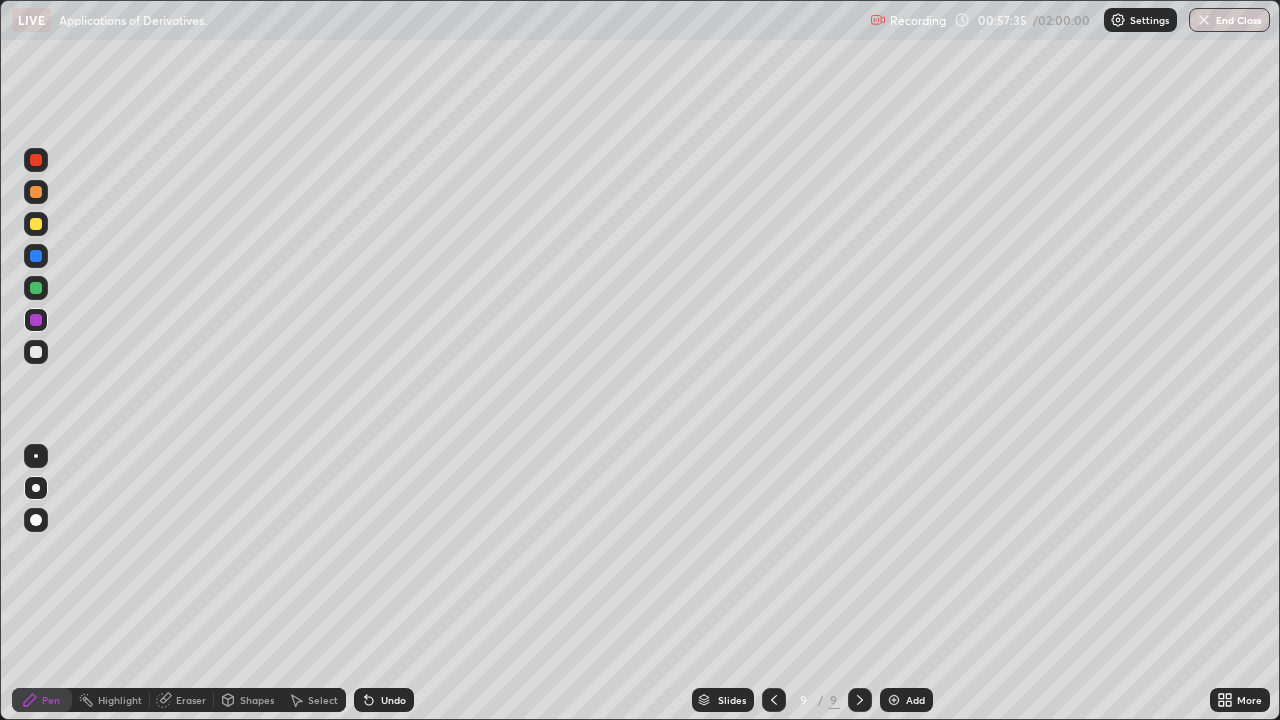 click 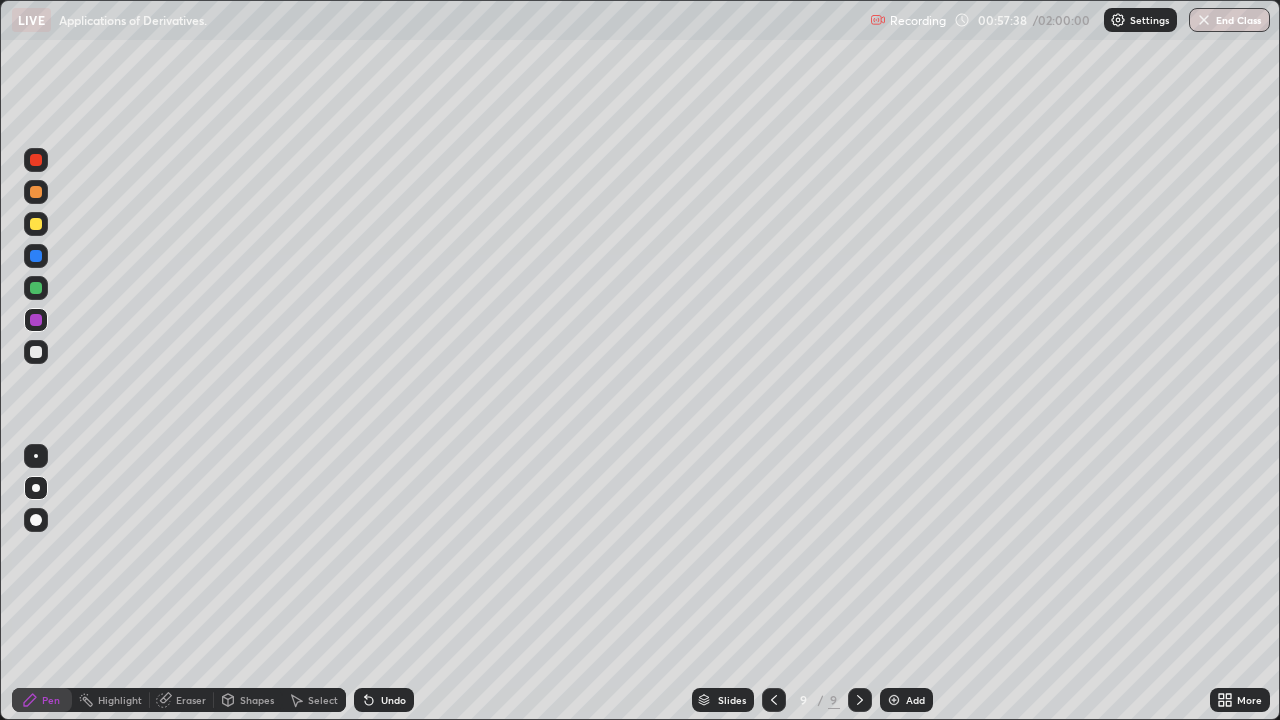 click on "Select" at bounding box center (323, 700) 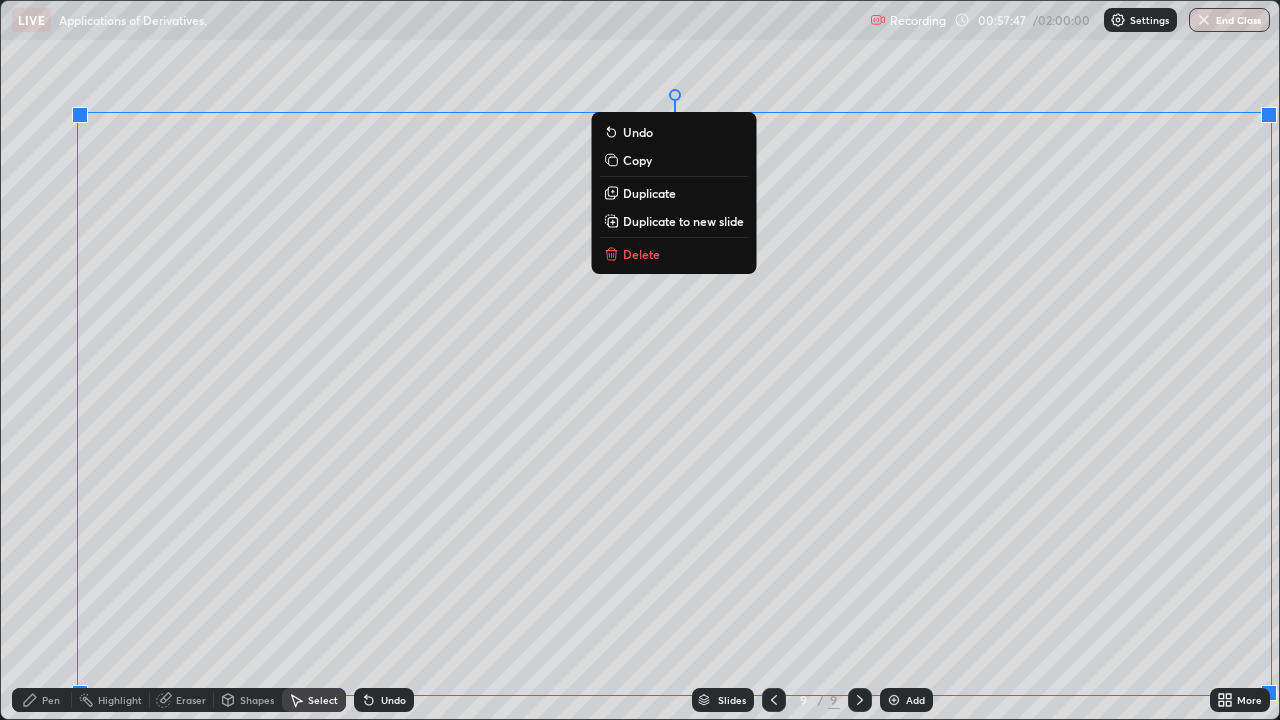 click on "Duplicate to new slide" at bounding box center (683, 221) 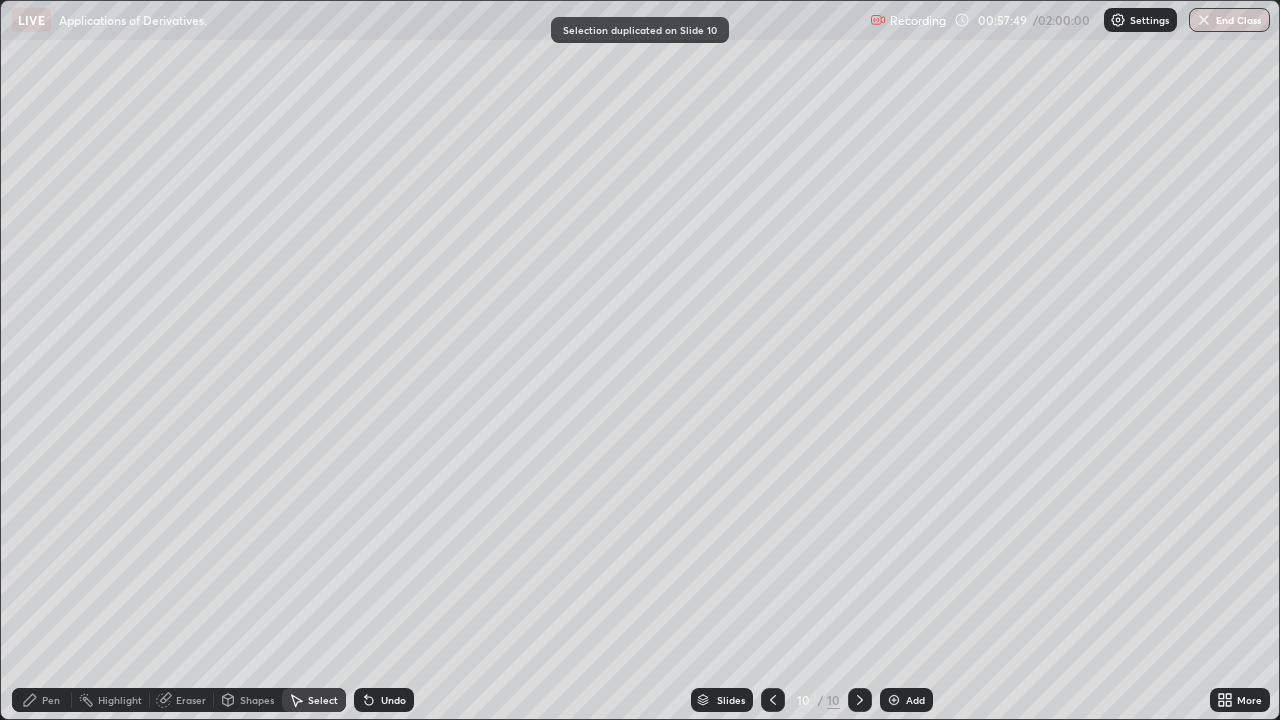click on "Eraser" at bounding box center [182, 700] 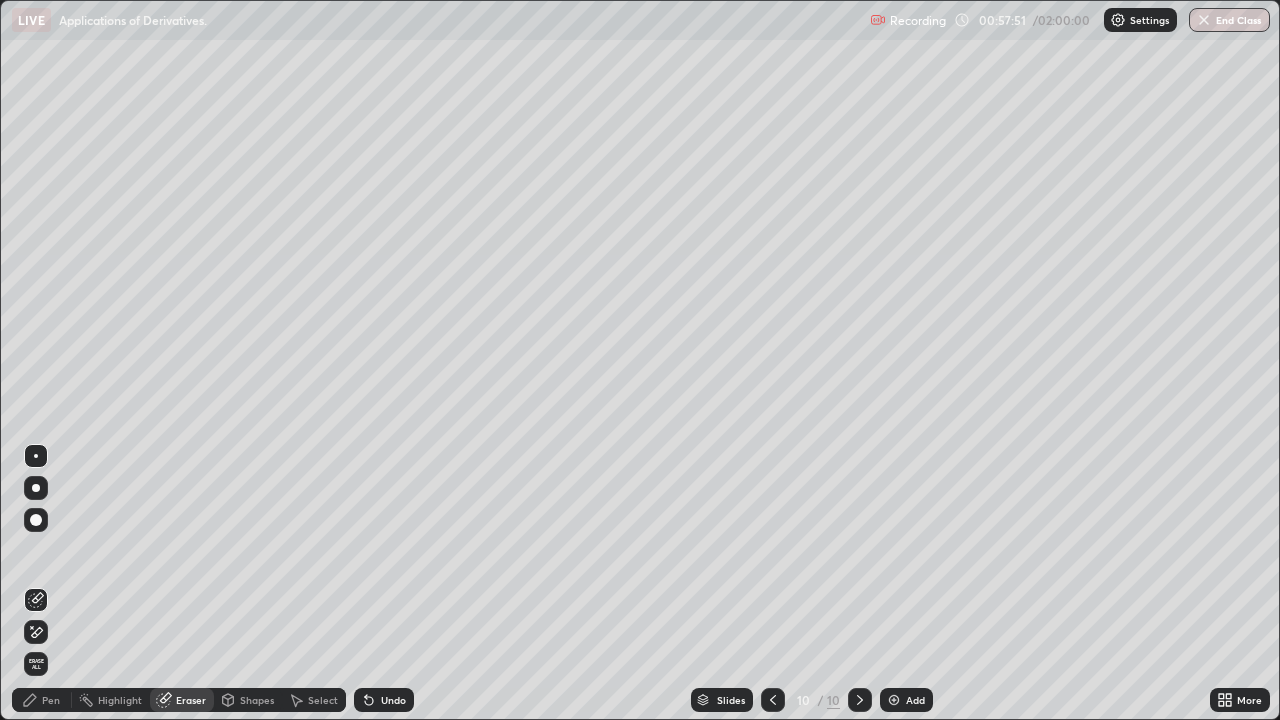 click 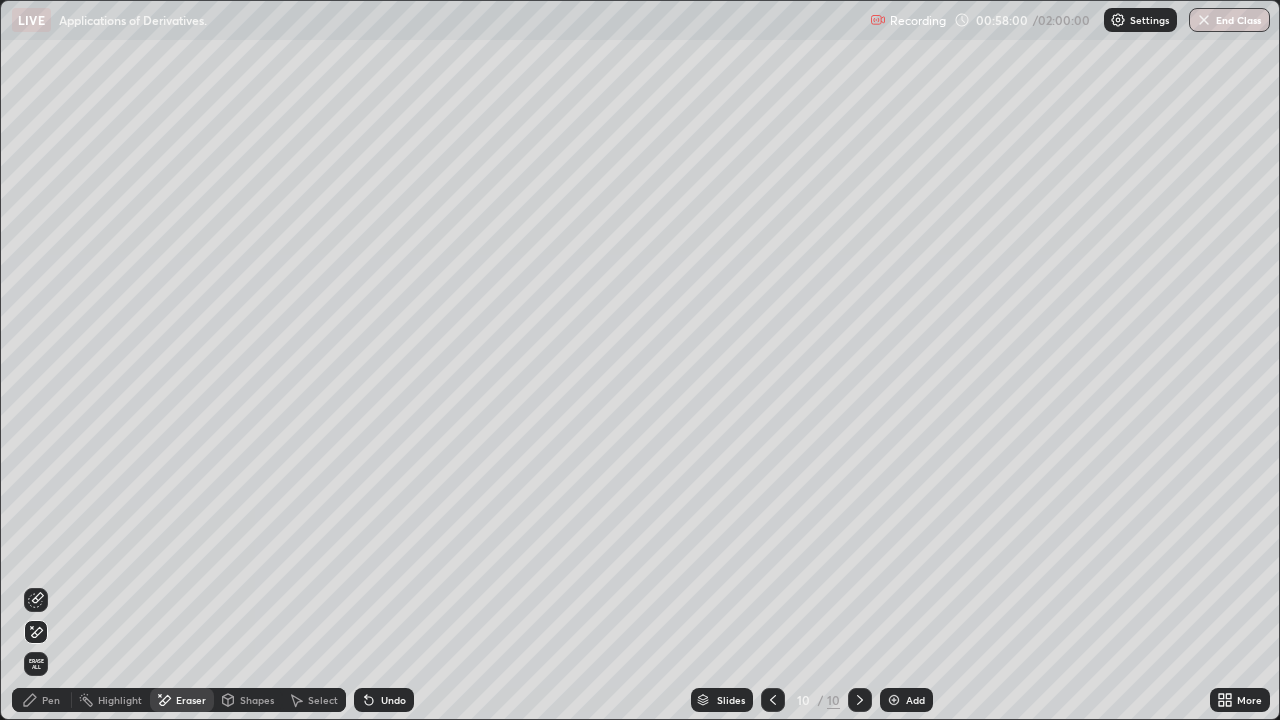 click 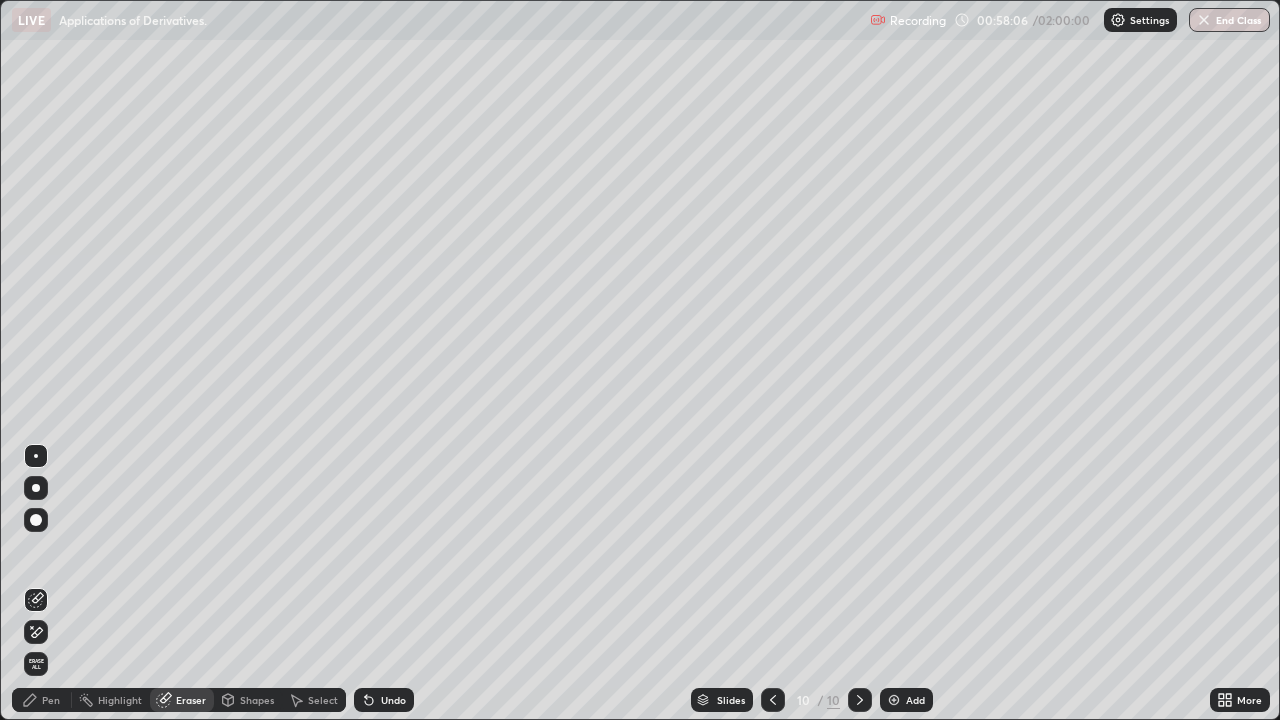 click at bounding box center [36, 632] 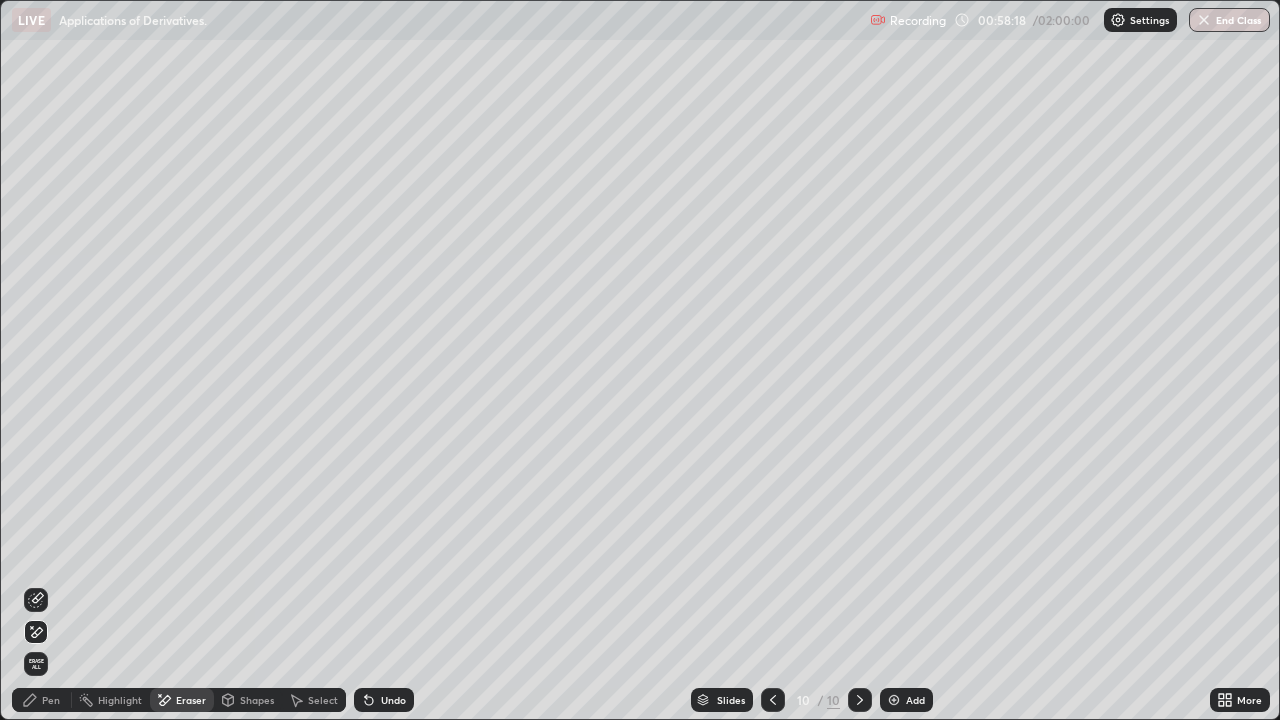 click 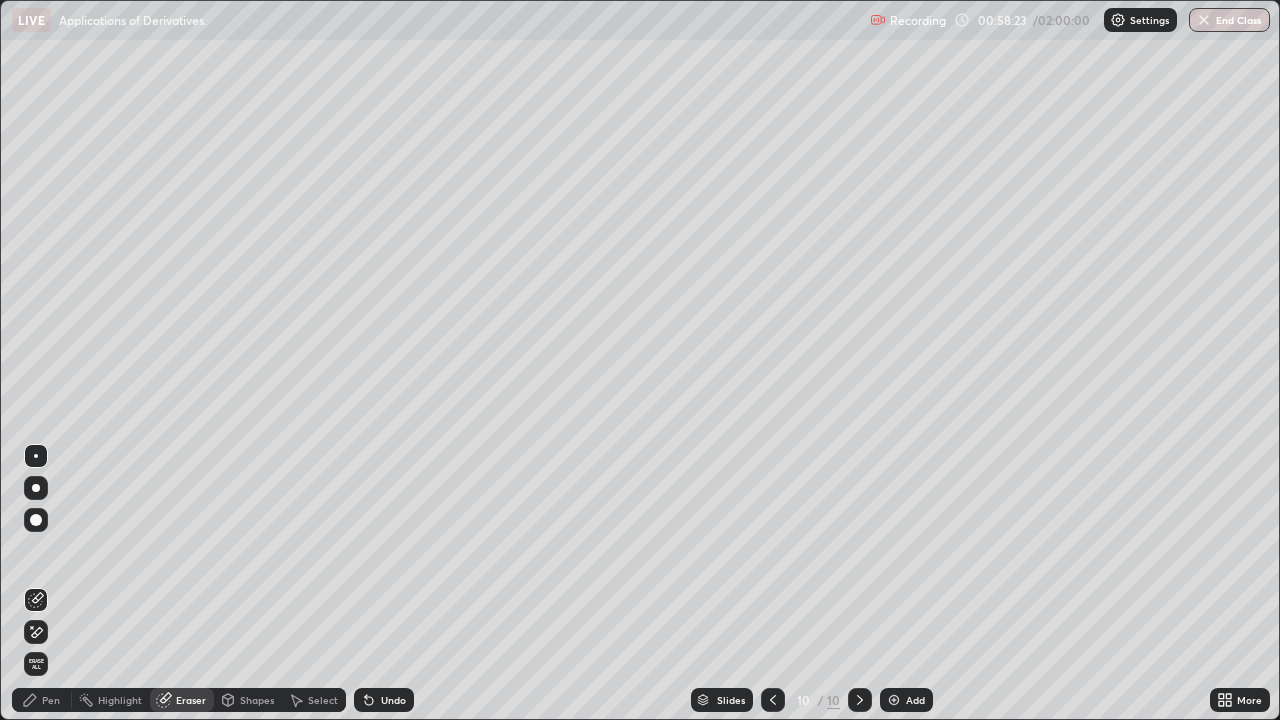 click 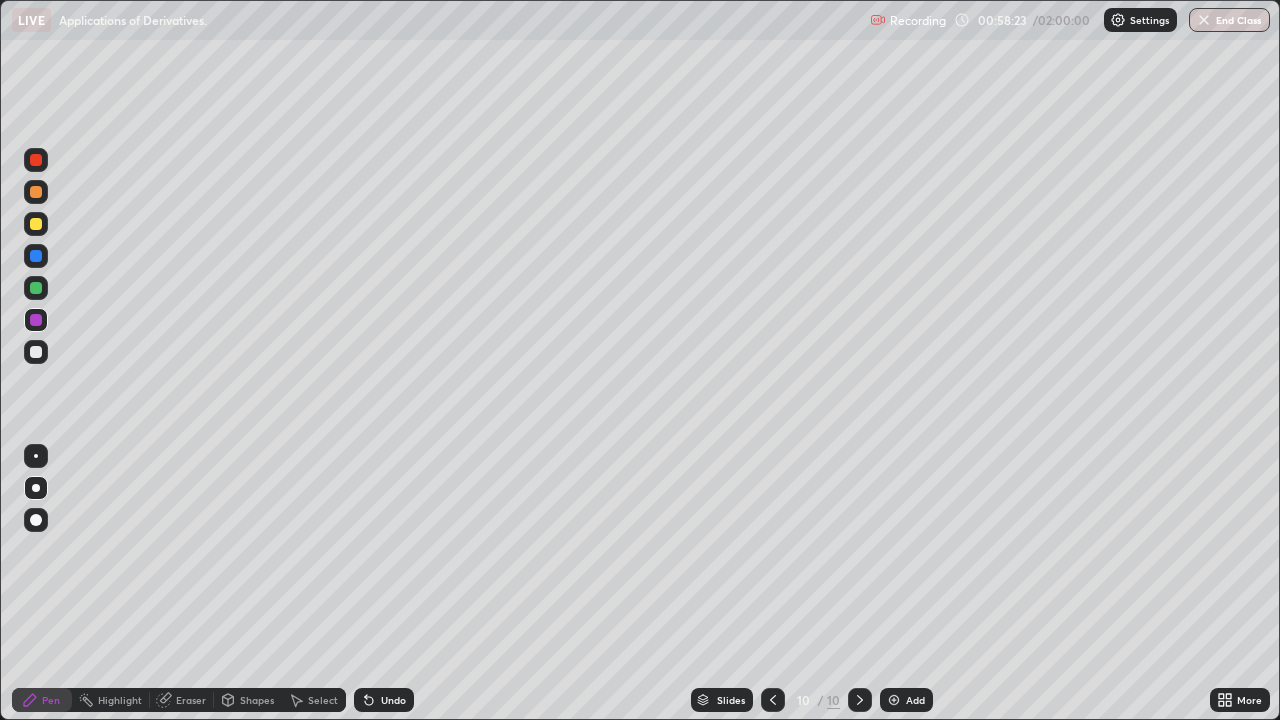 click at bounding box center [36, 320] 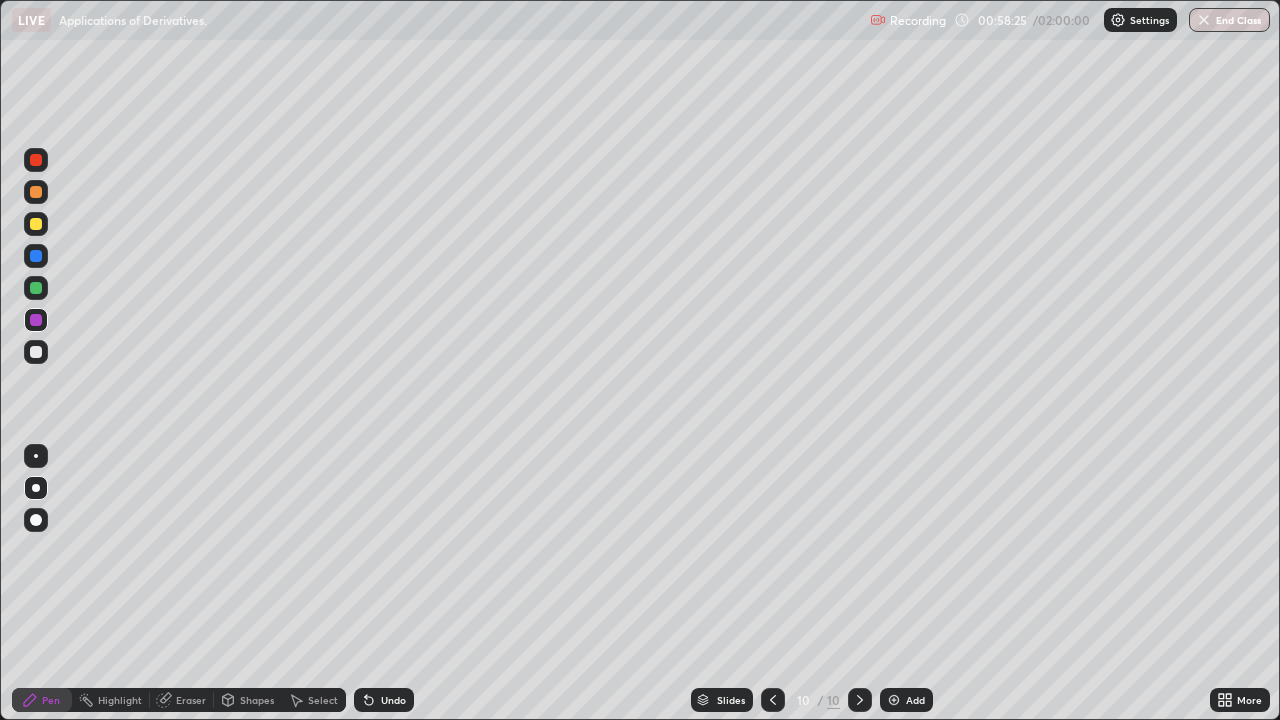 click on "Pen" at bounding box center [51, 700] 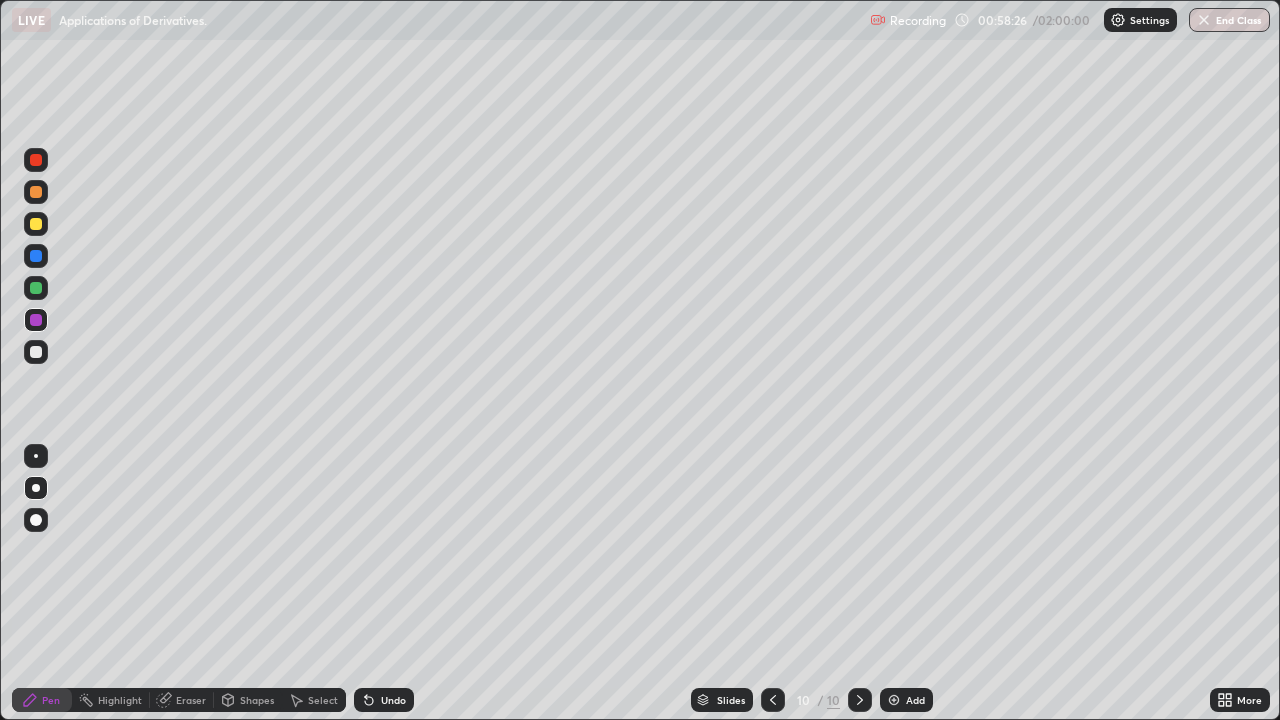 click at bounding box center [36, 192] 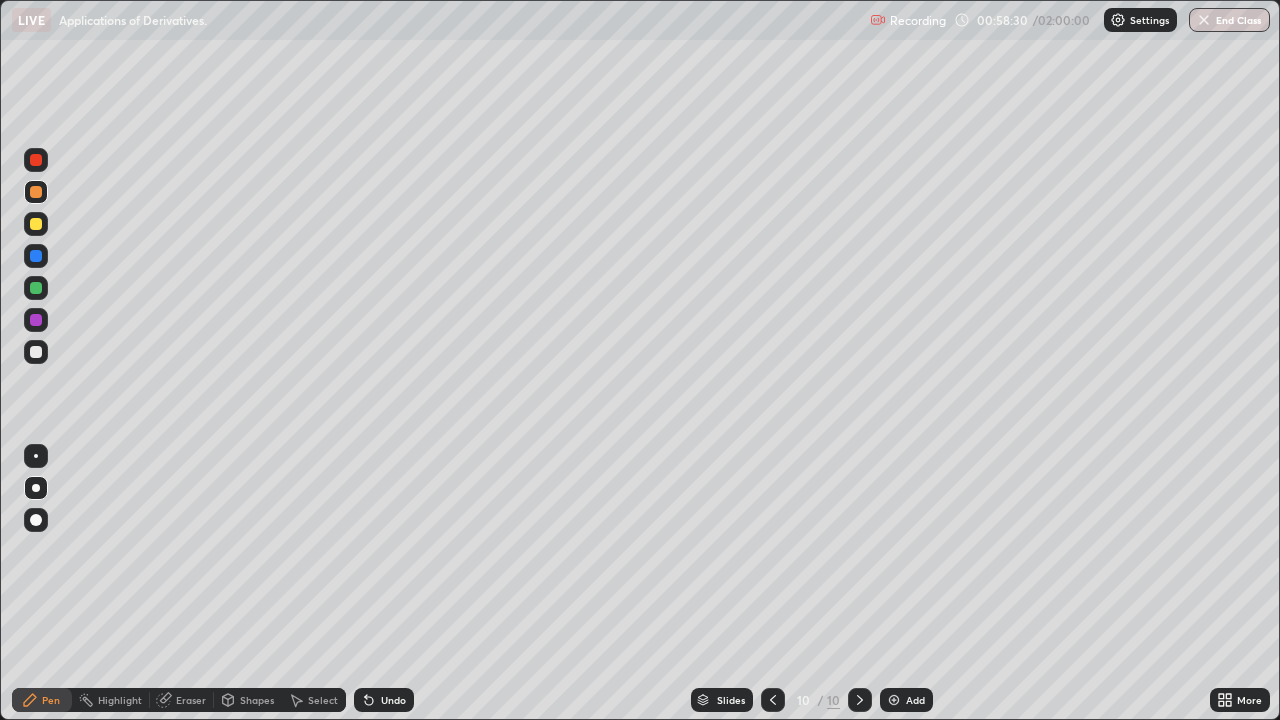 click on "Eraser" at bounding box center [182, 700] 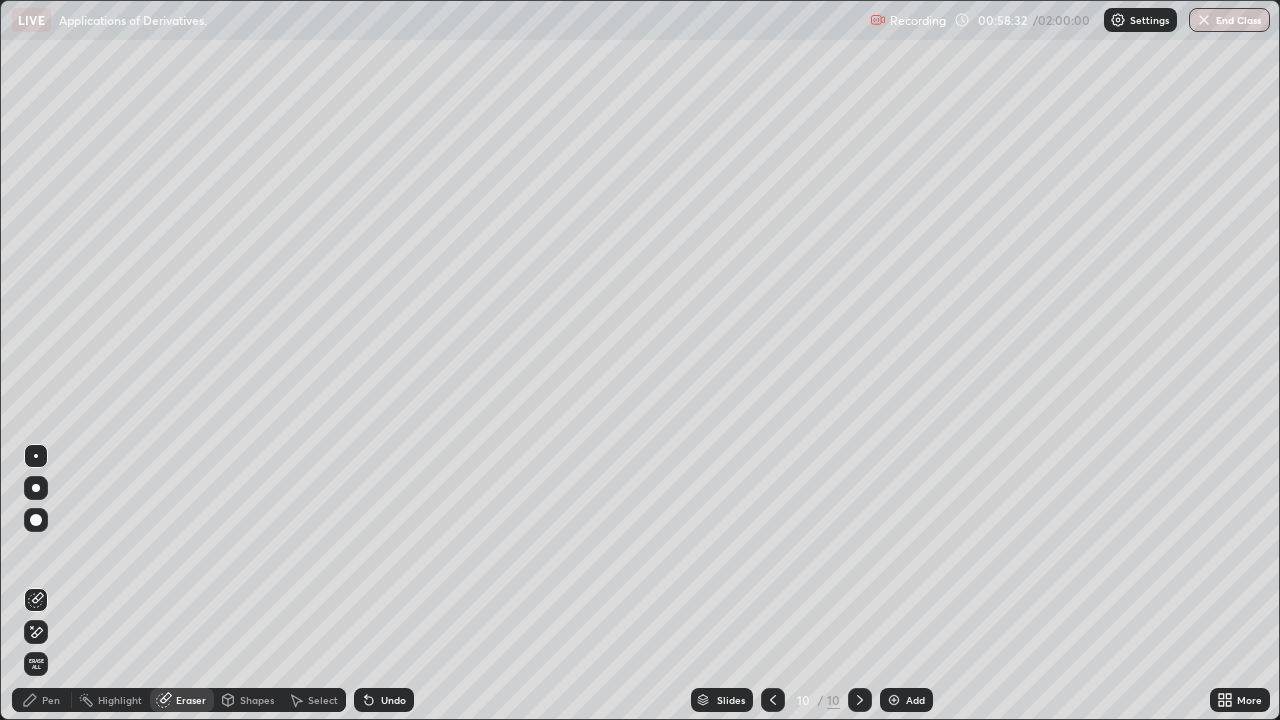 click 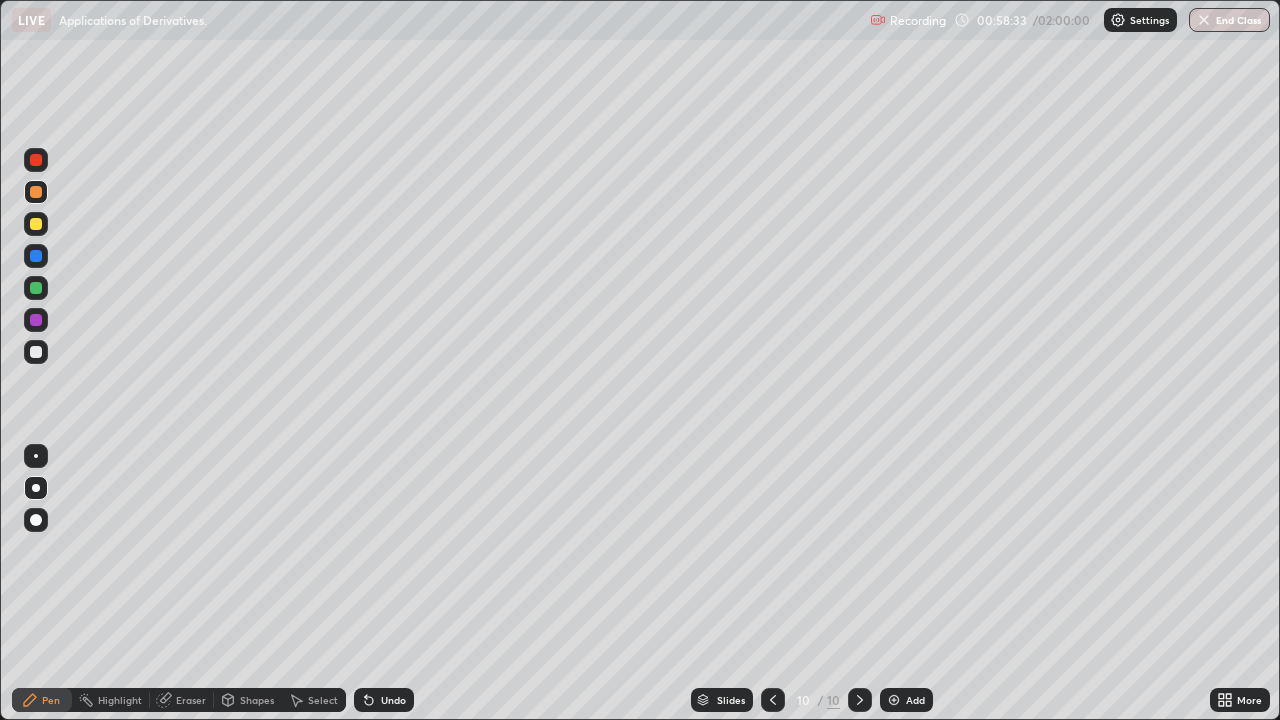 click at bounding box center (36, 224) 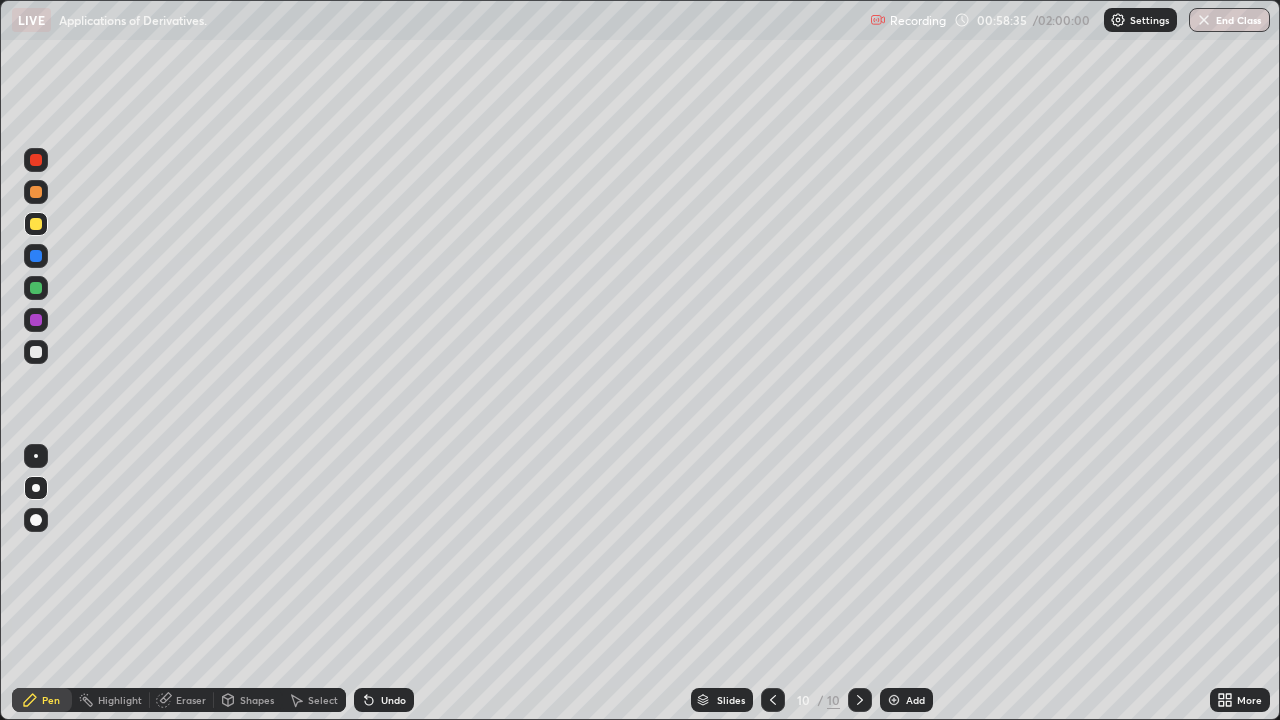click on "Pen" at bounding box center [42, 700] 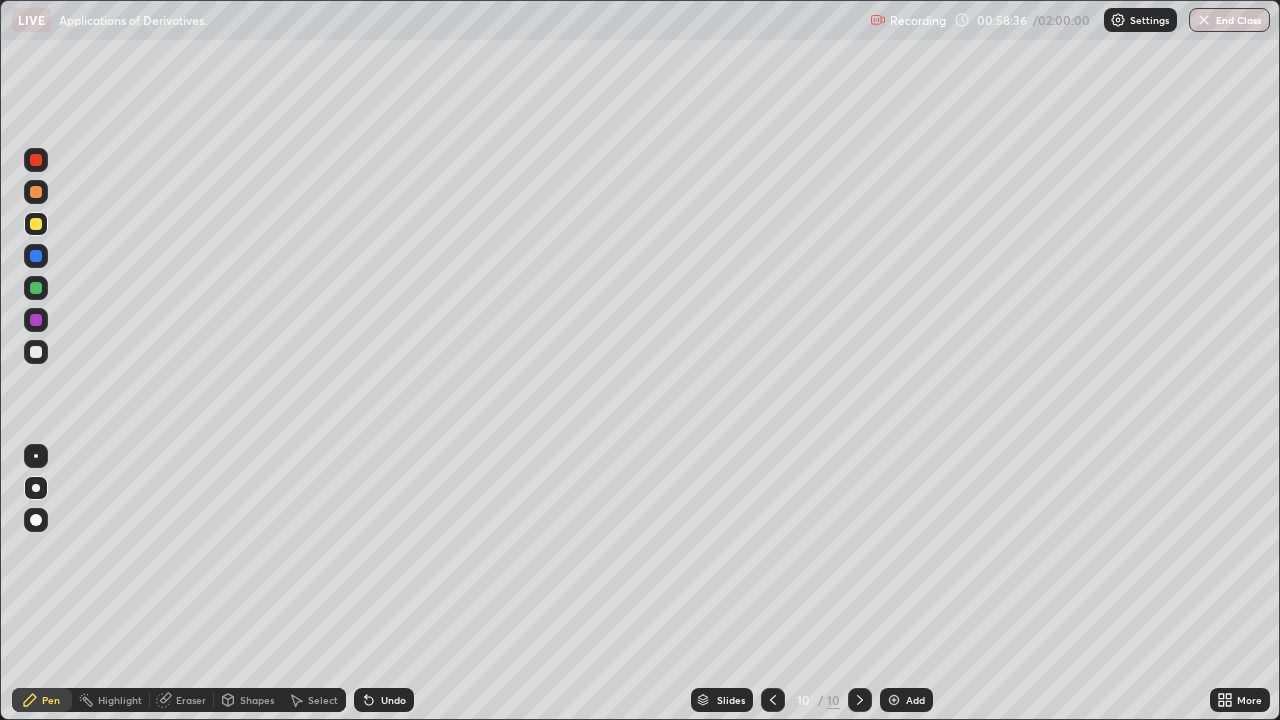 click at bounding box center (36, 192) 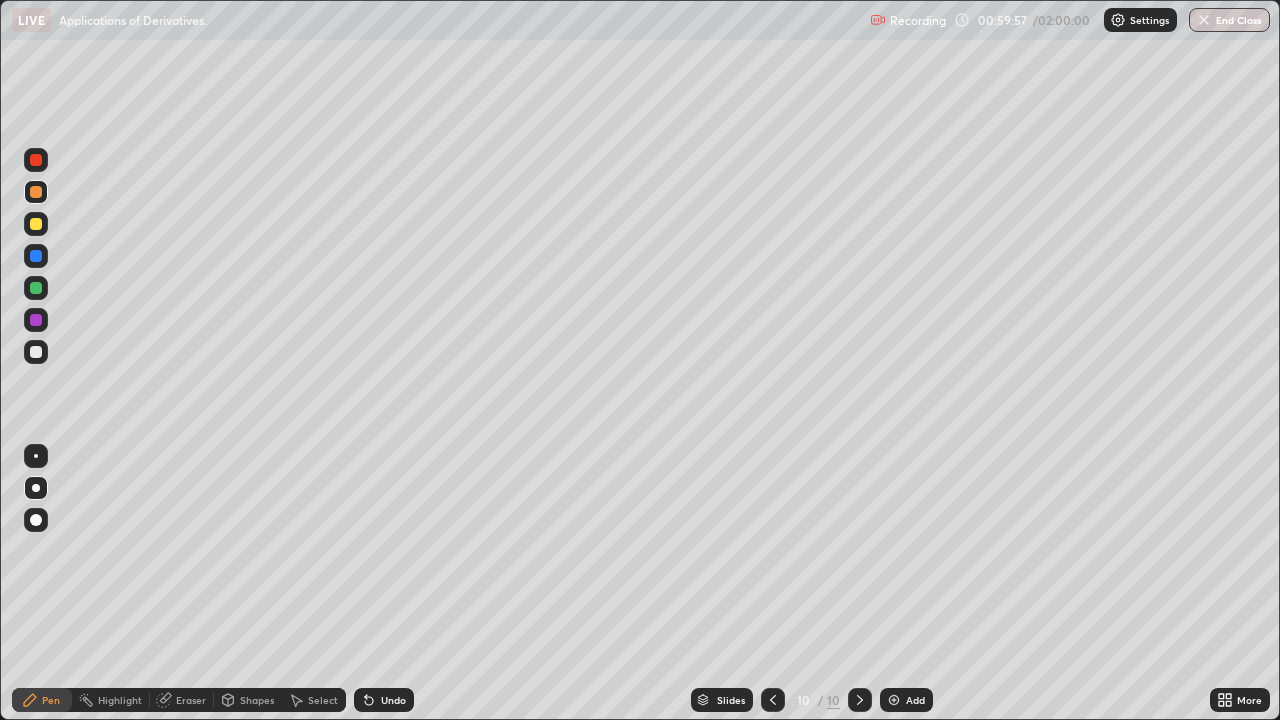 click at bounding box center [36, 224] 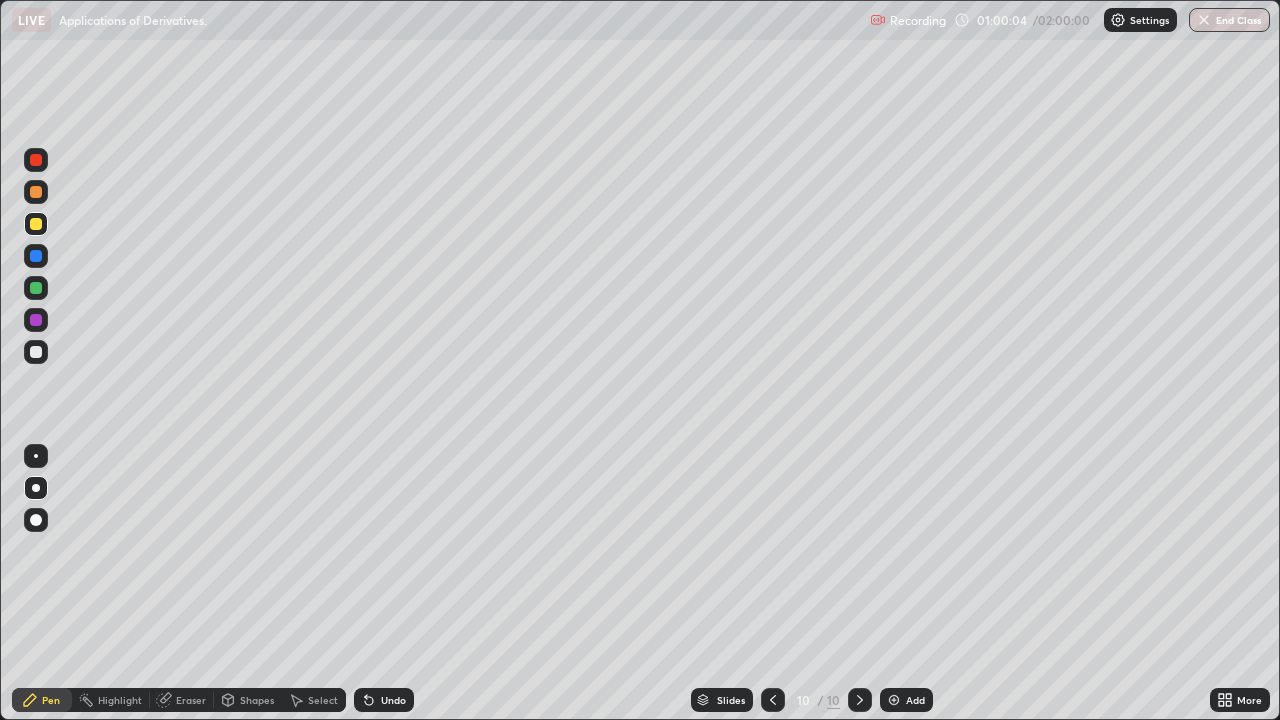 click at bounding box center [36, 288] 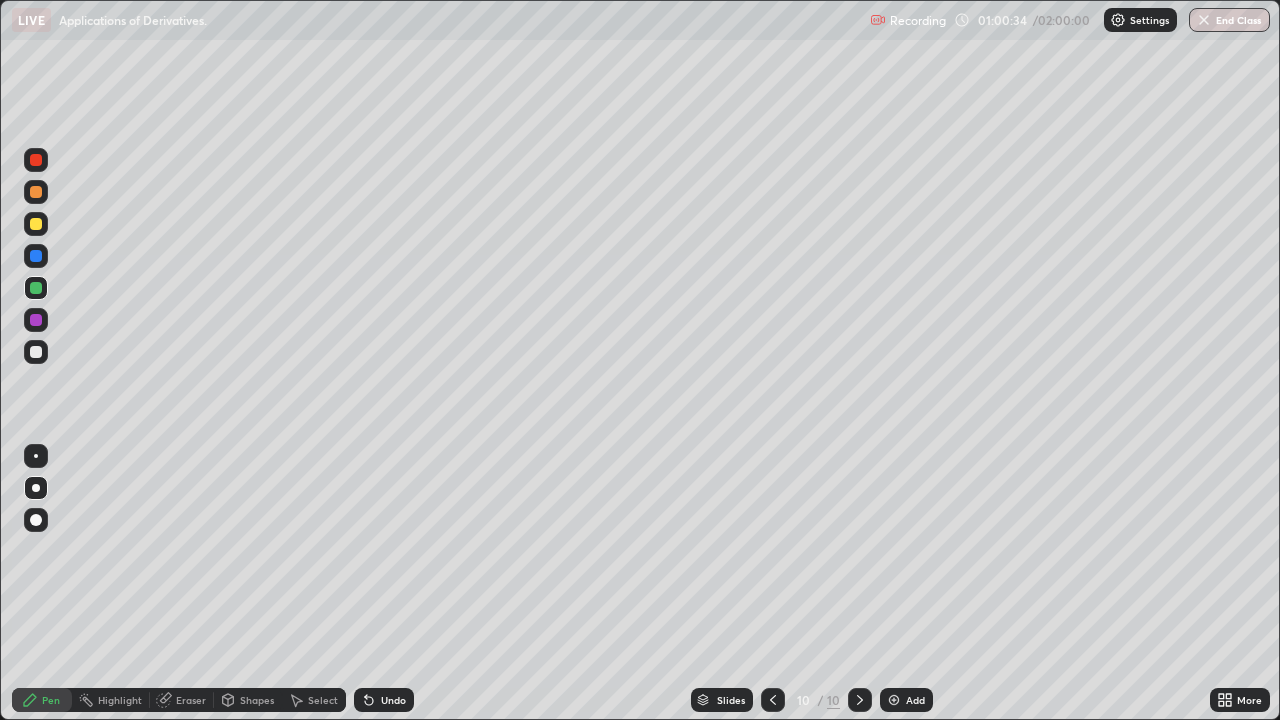 click at bounding box center (36, 256) 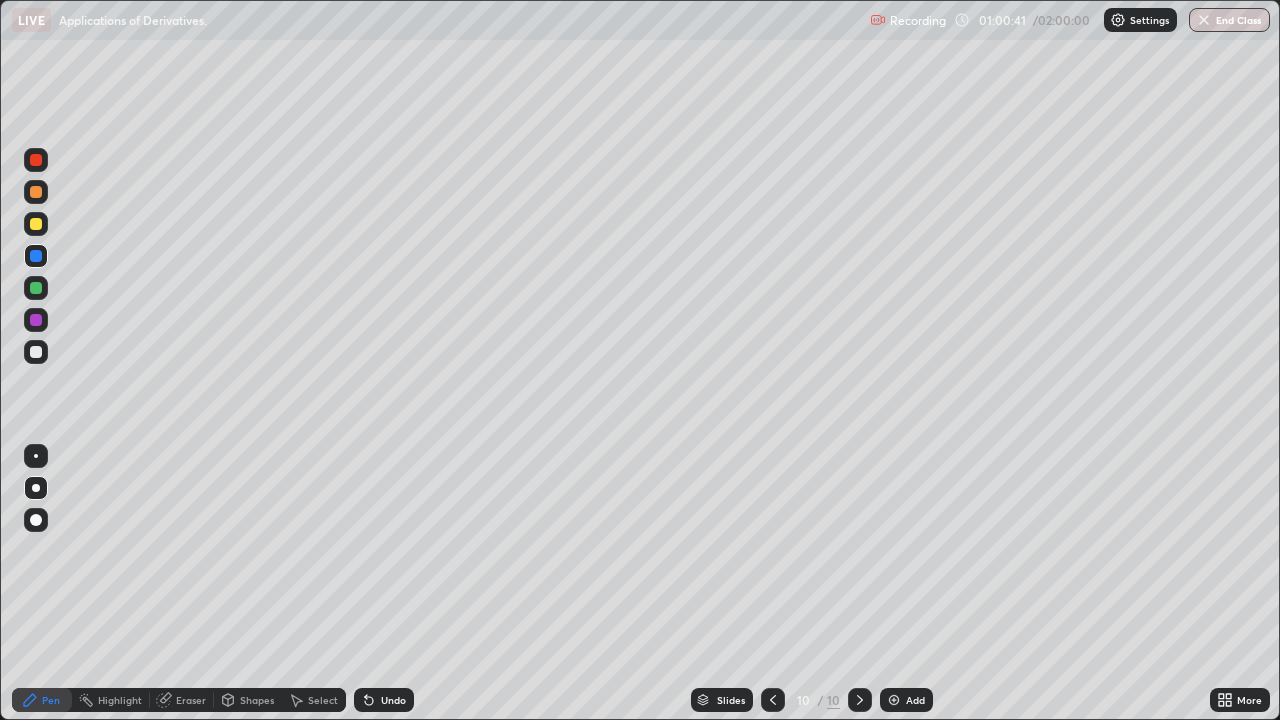 click at bounding box center [36, 224] 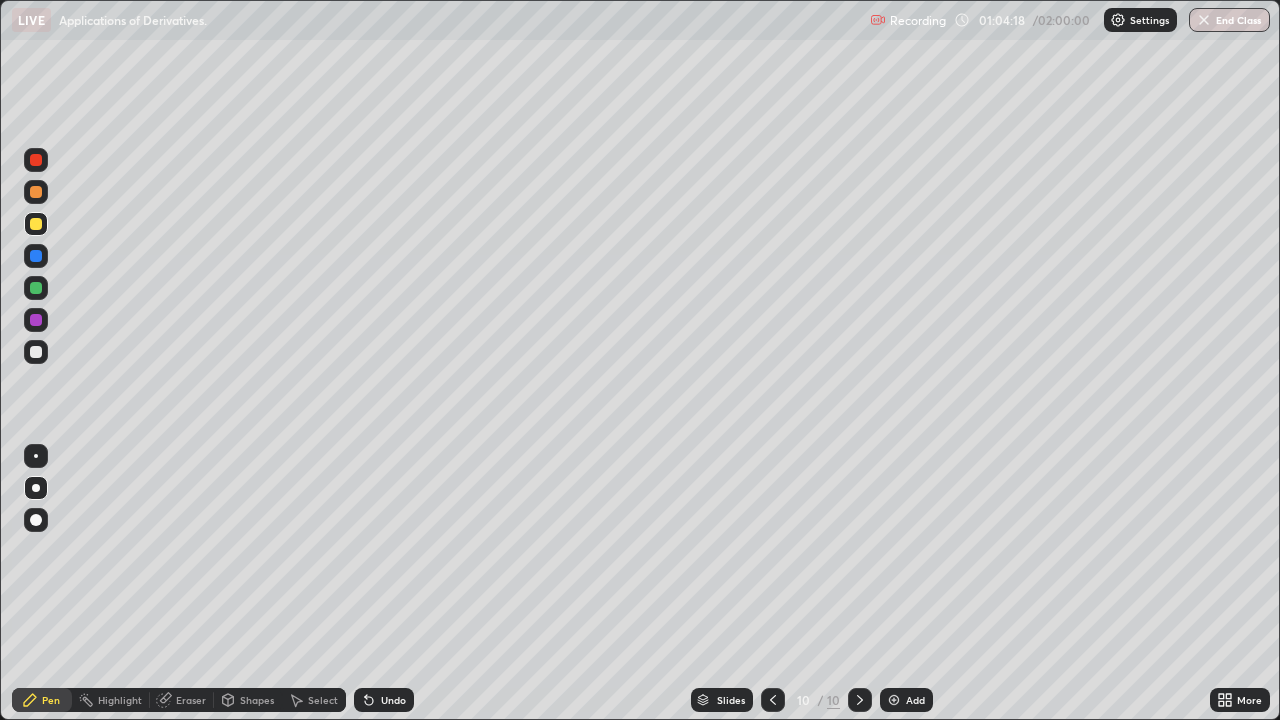 click 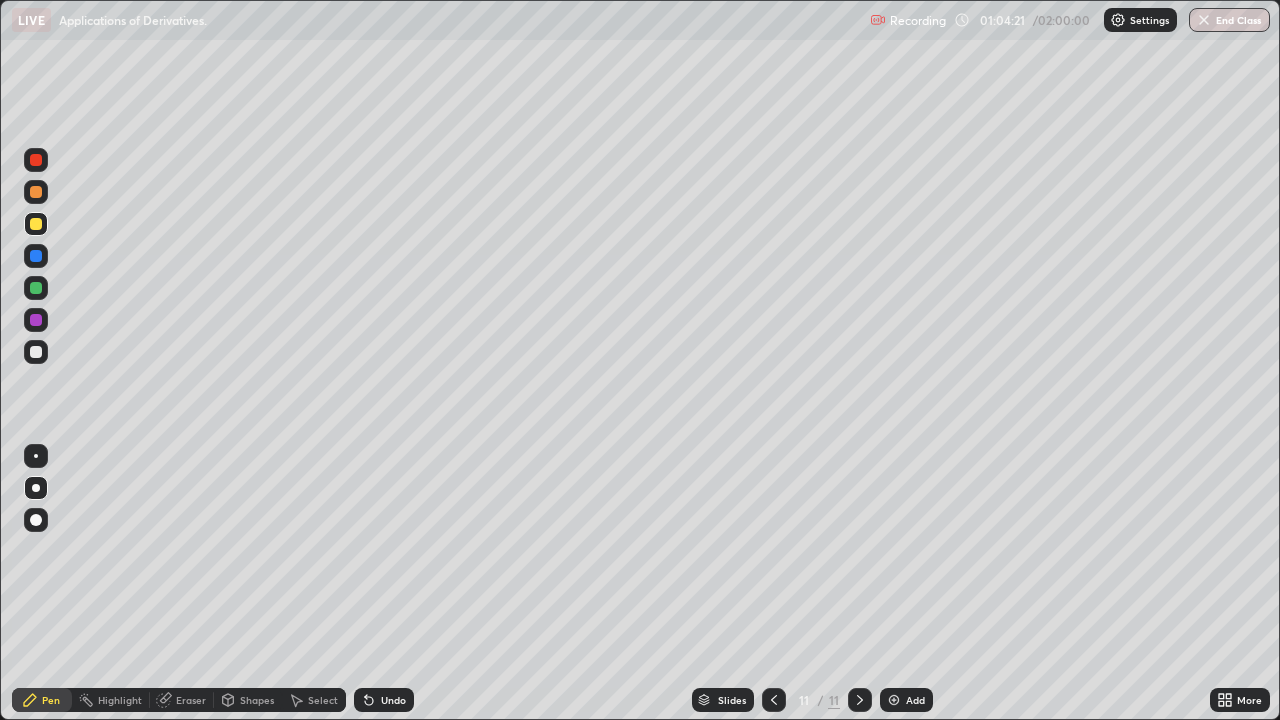 click at bounding box center [36, 256] 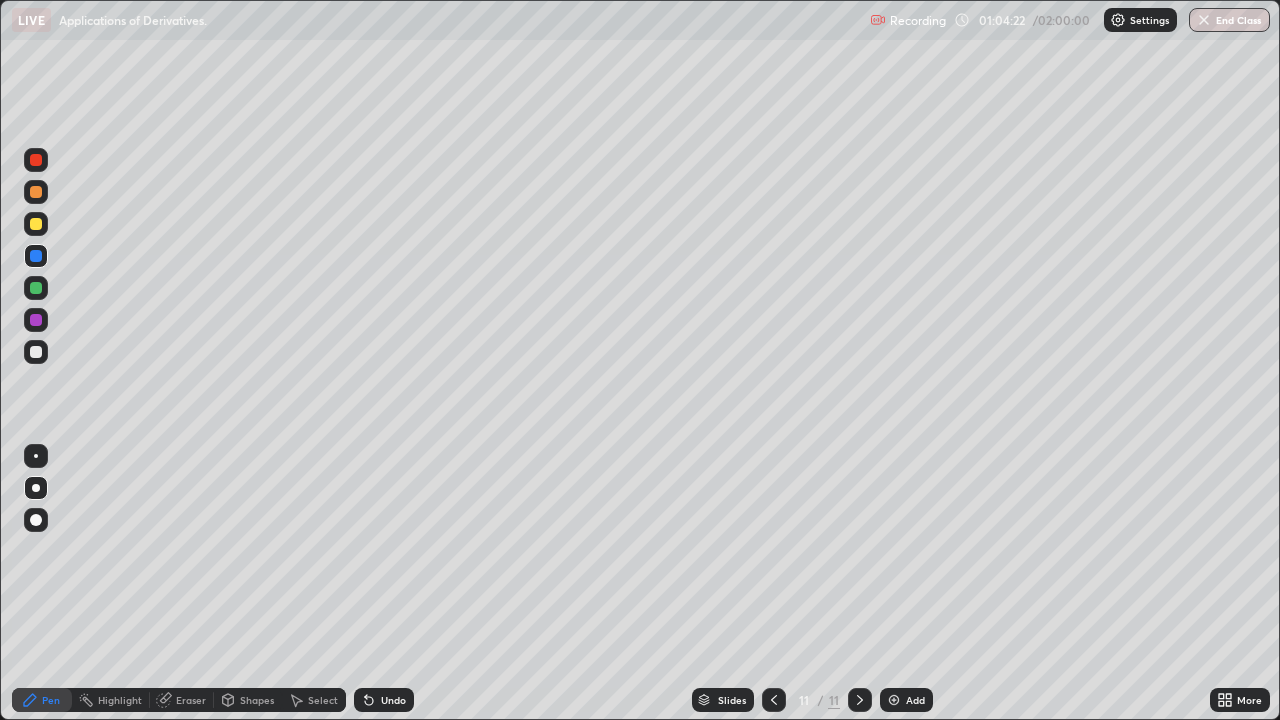 click at bounding box center (36, 224) 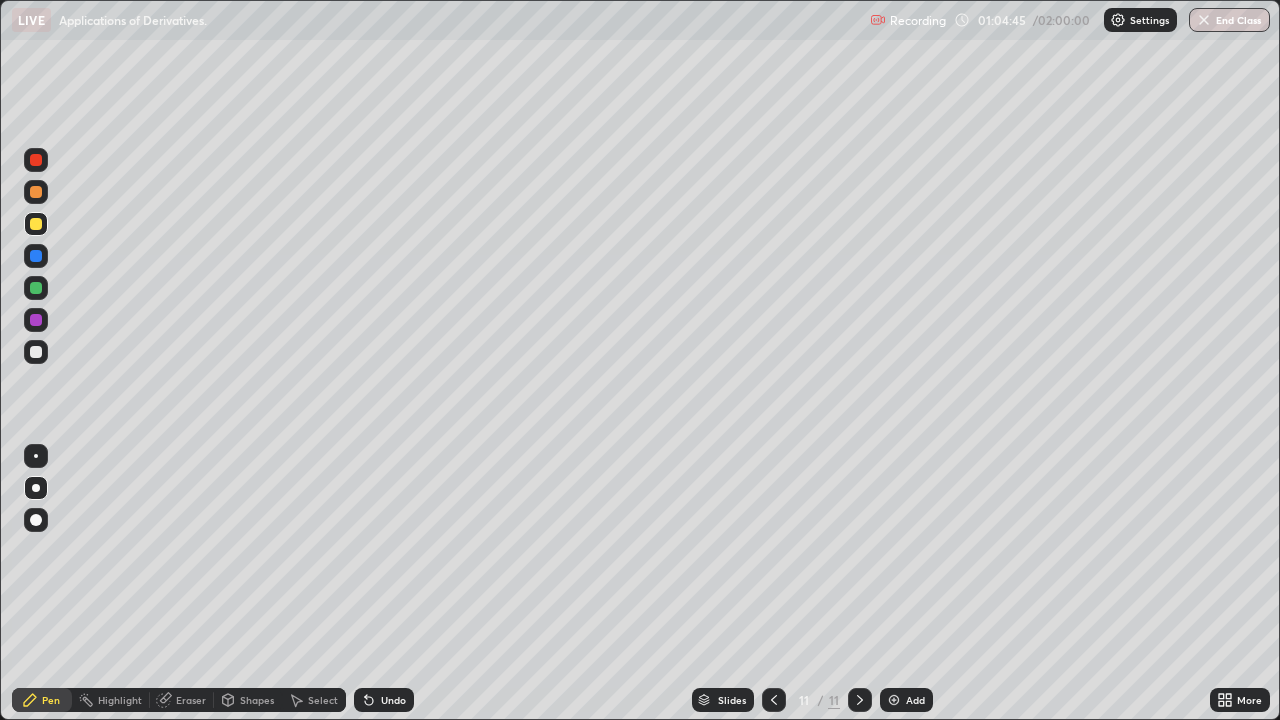 click at bounding box center (36, 352) 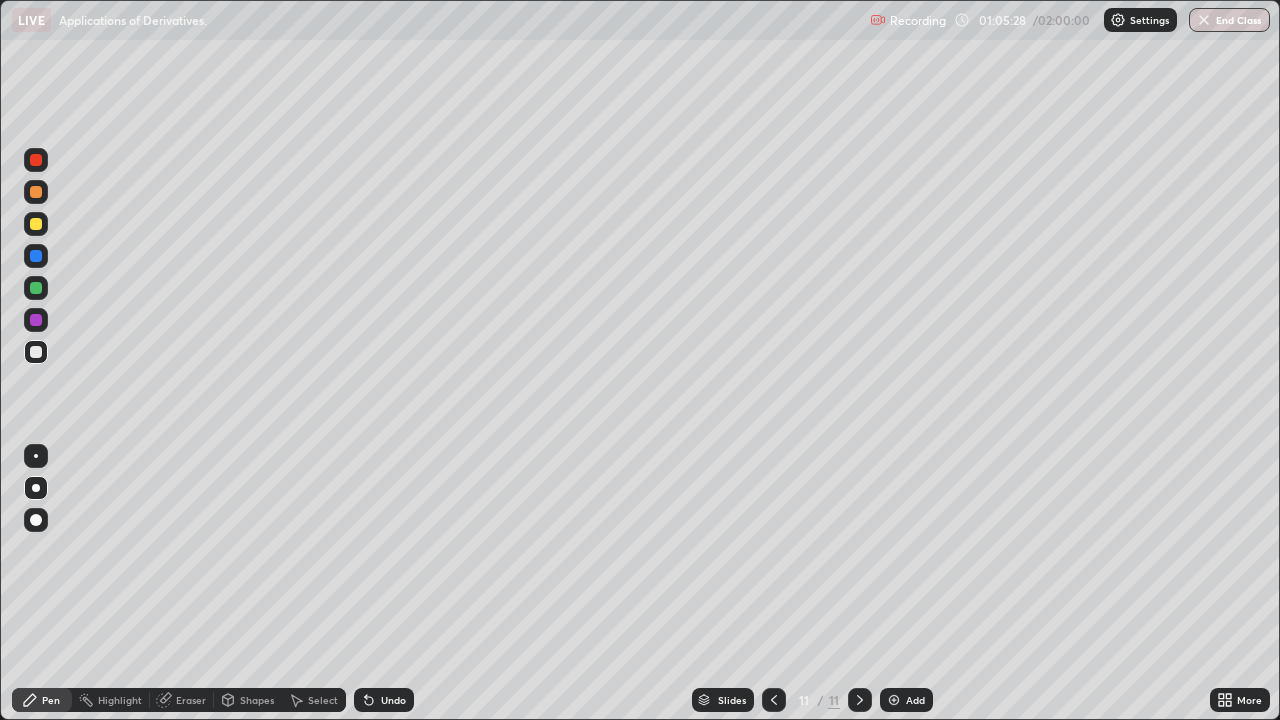 click at bounding box center (36, 224) 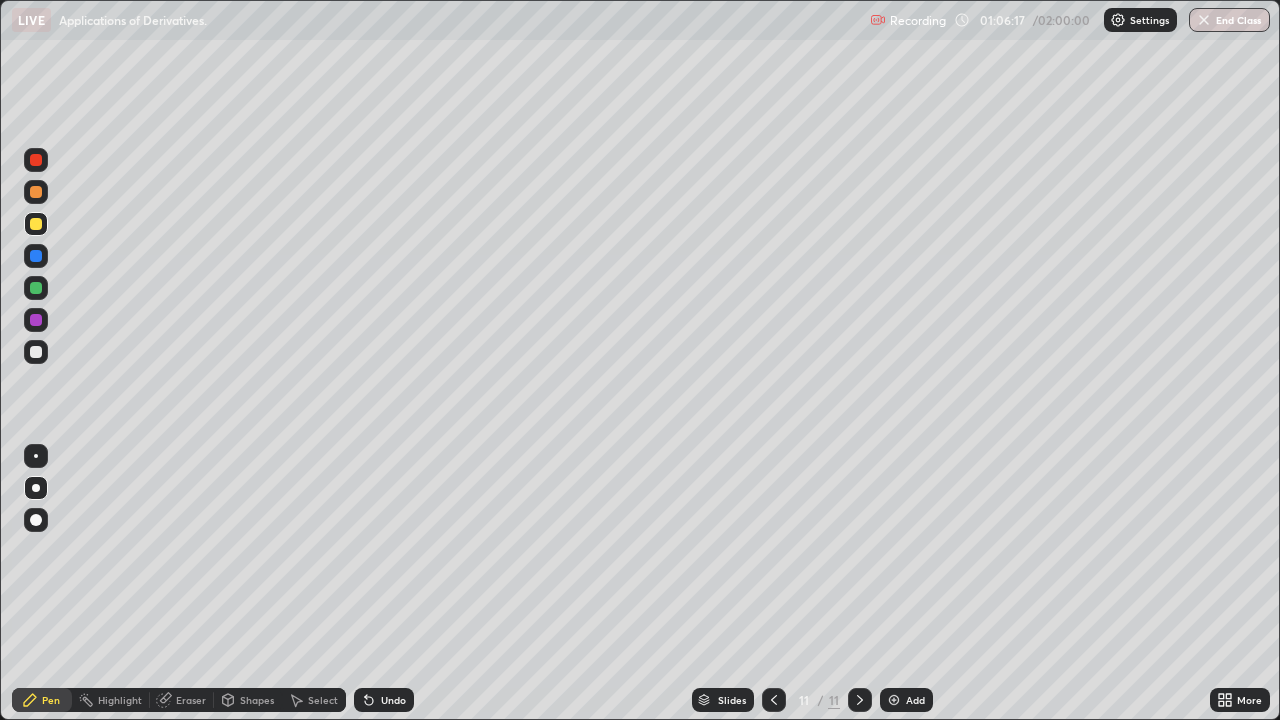 click at bounding box center (36, 320) 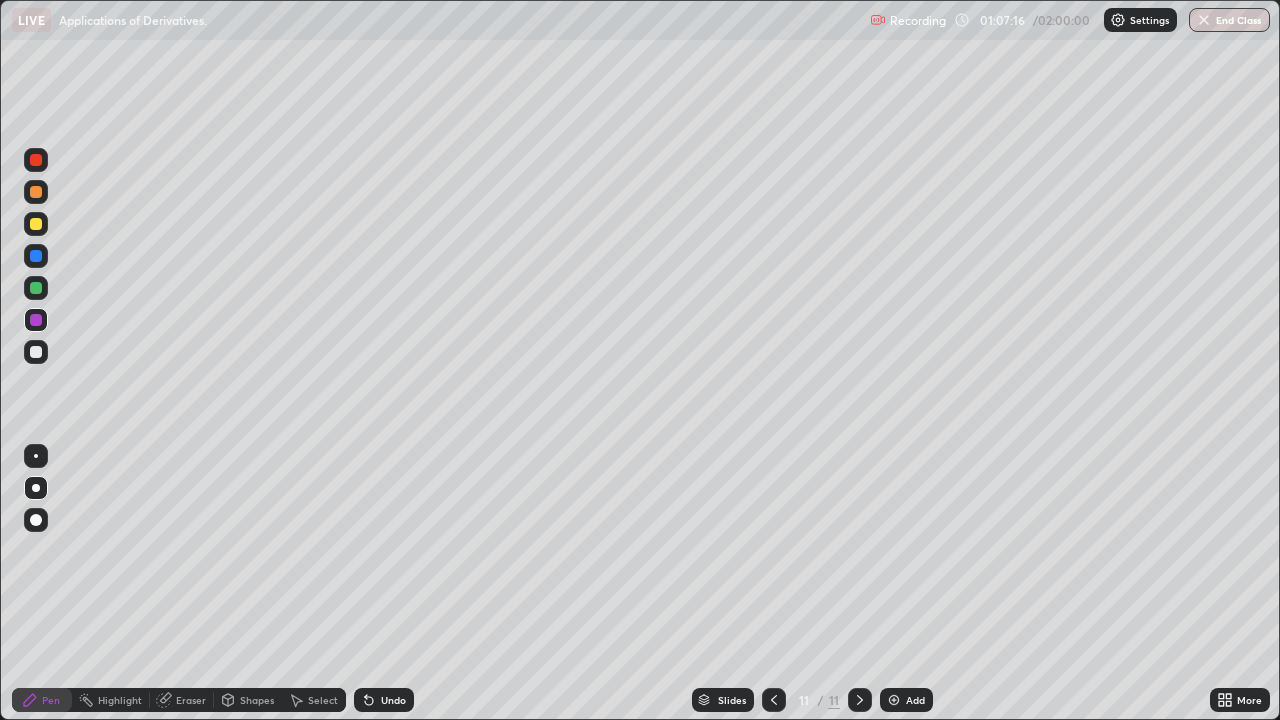 click at bounding box center (36, 288) 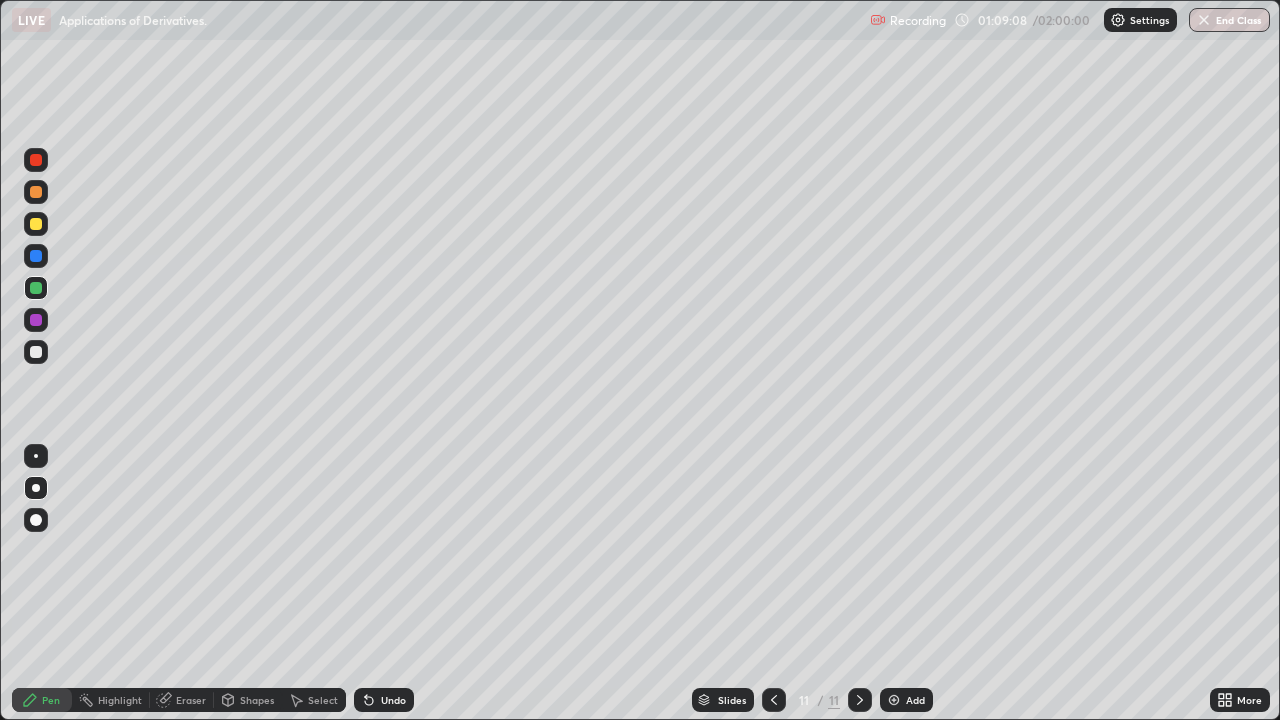 click 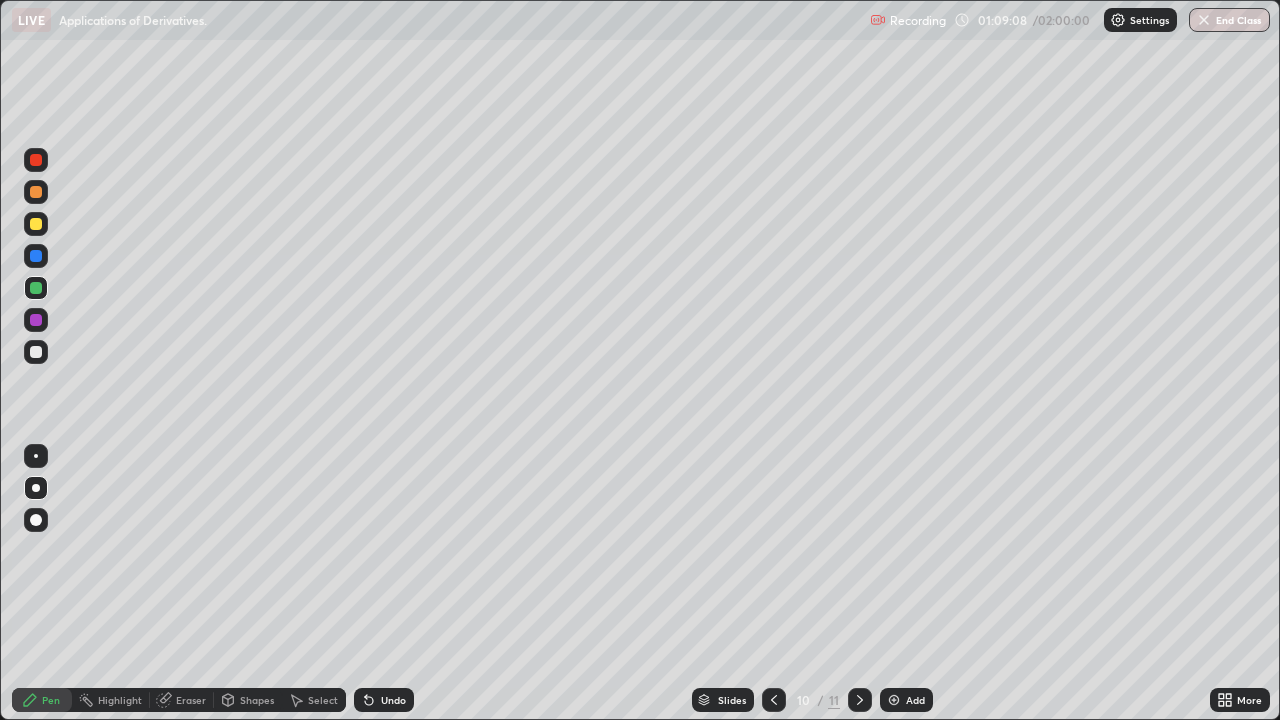 click 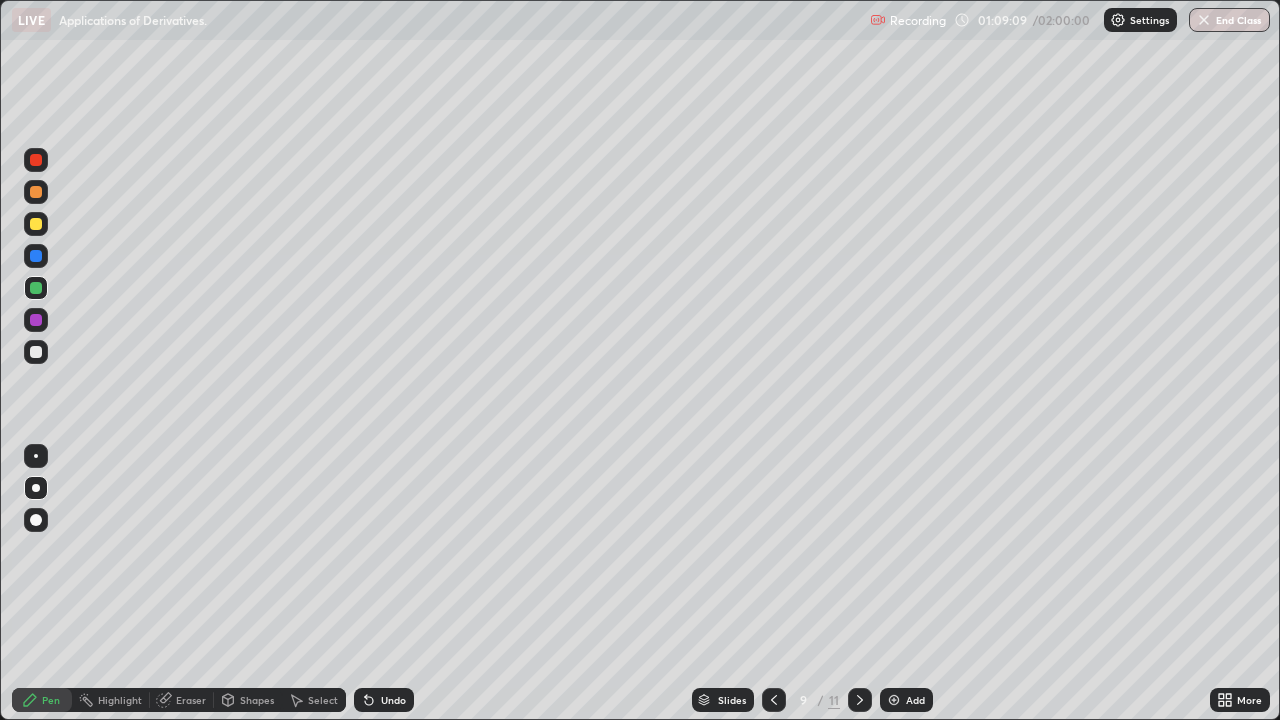 click 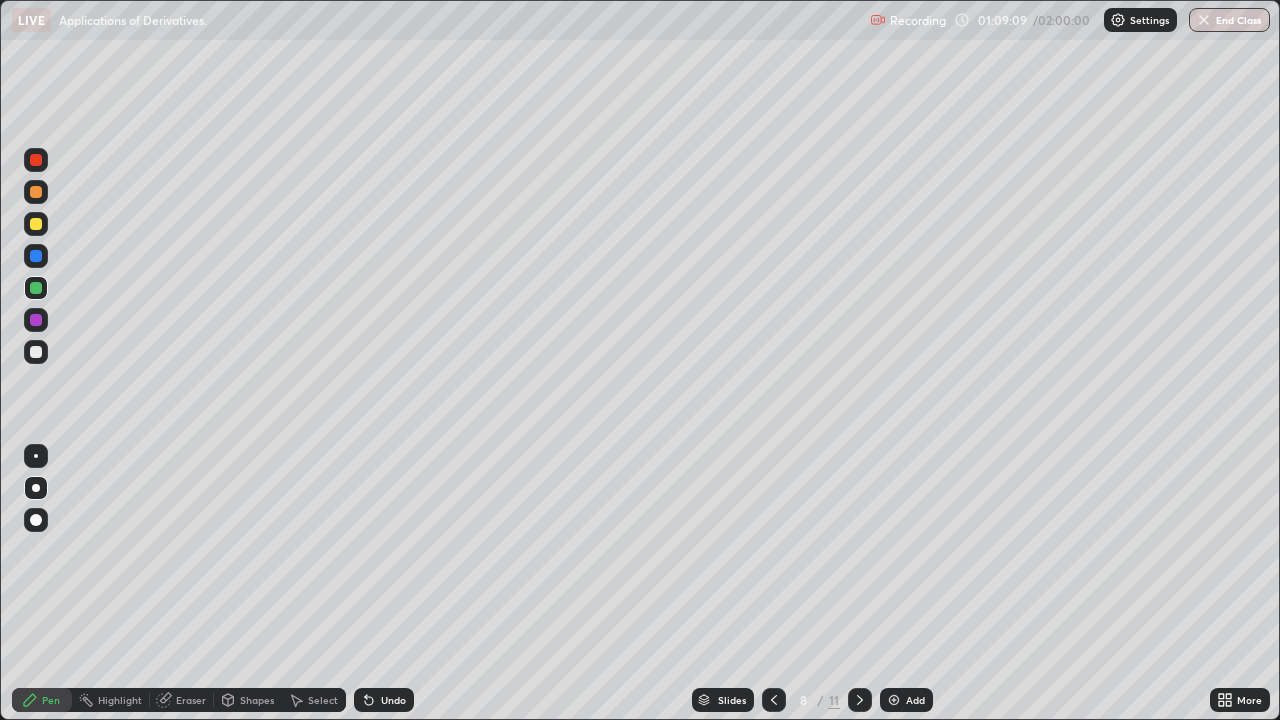 click 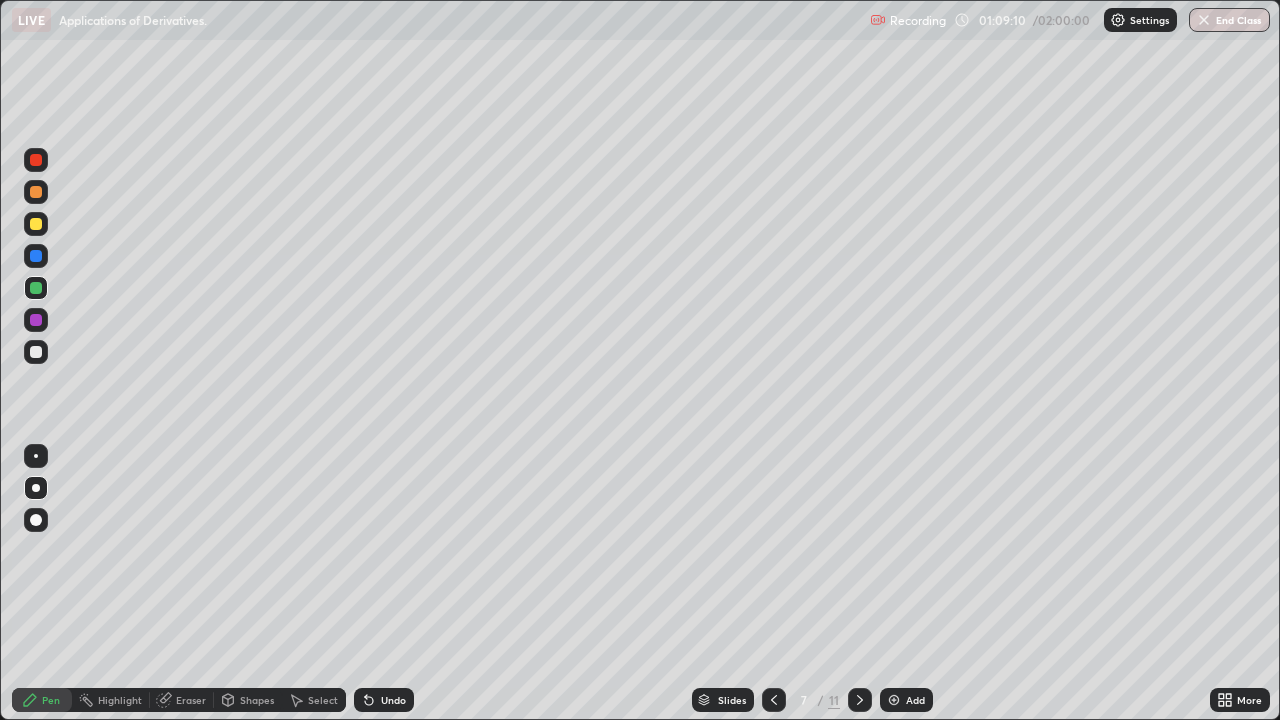 click 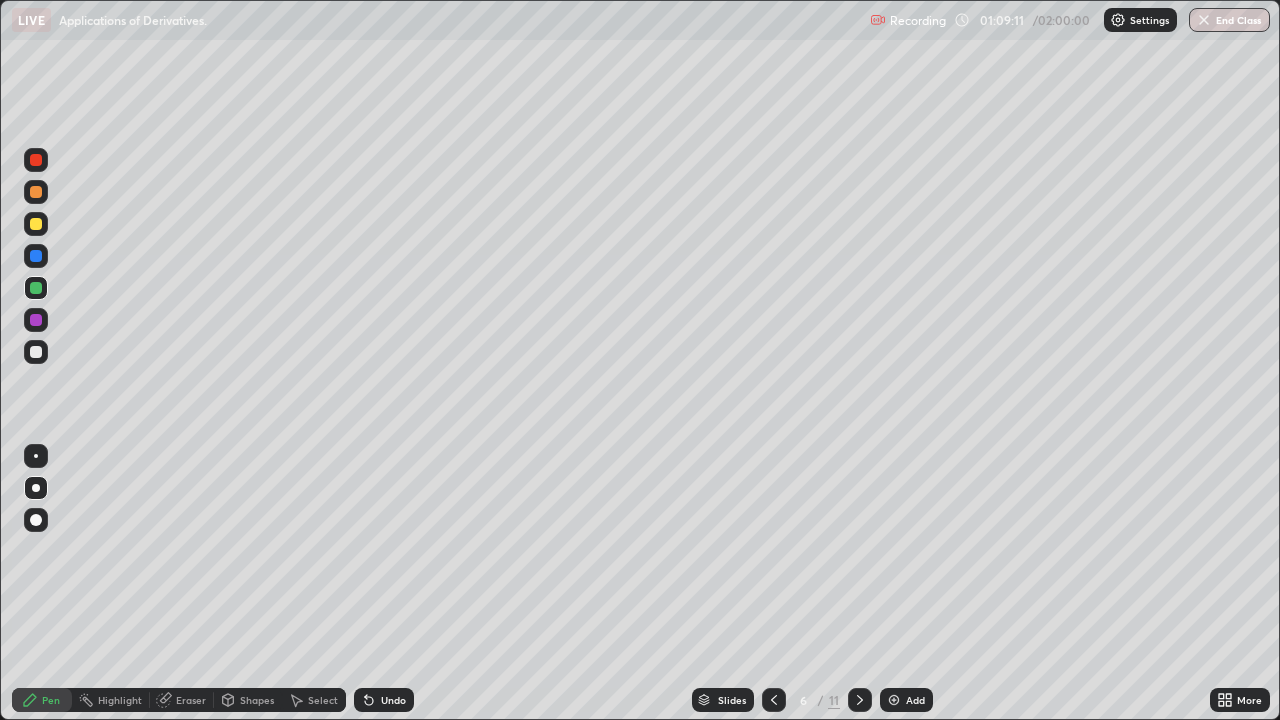 click 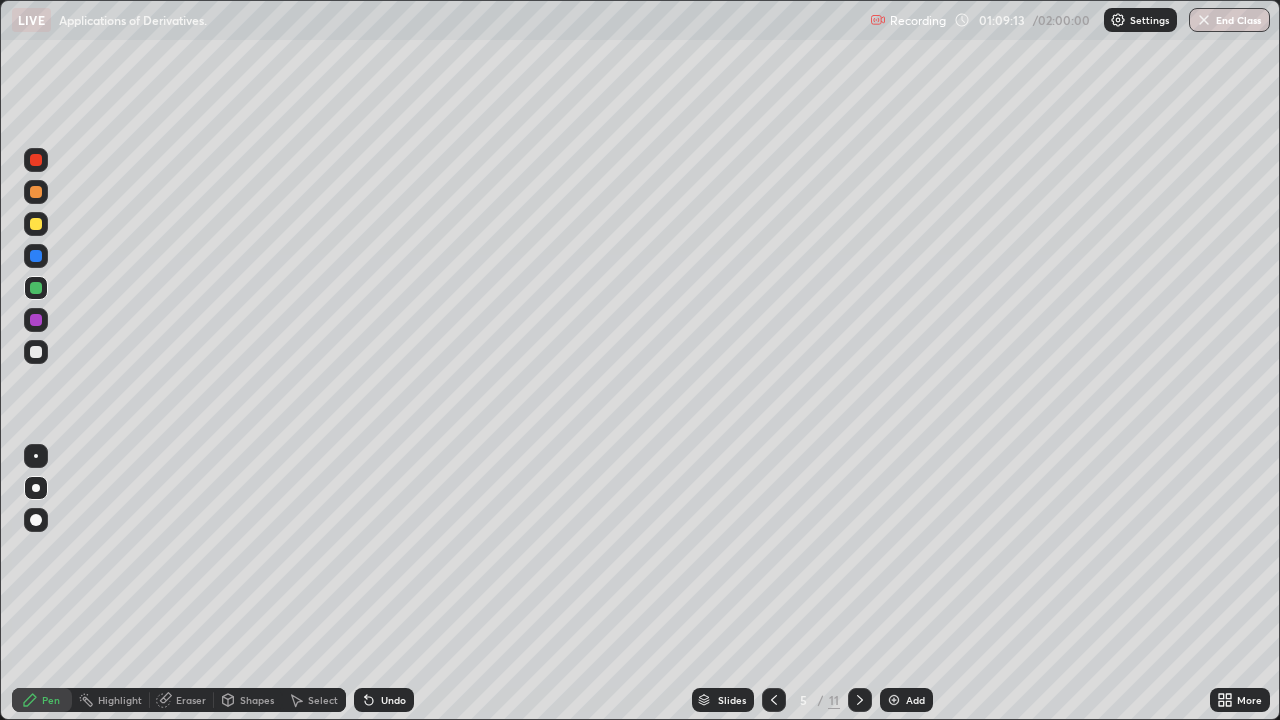 click 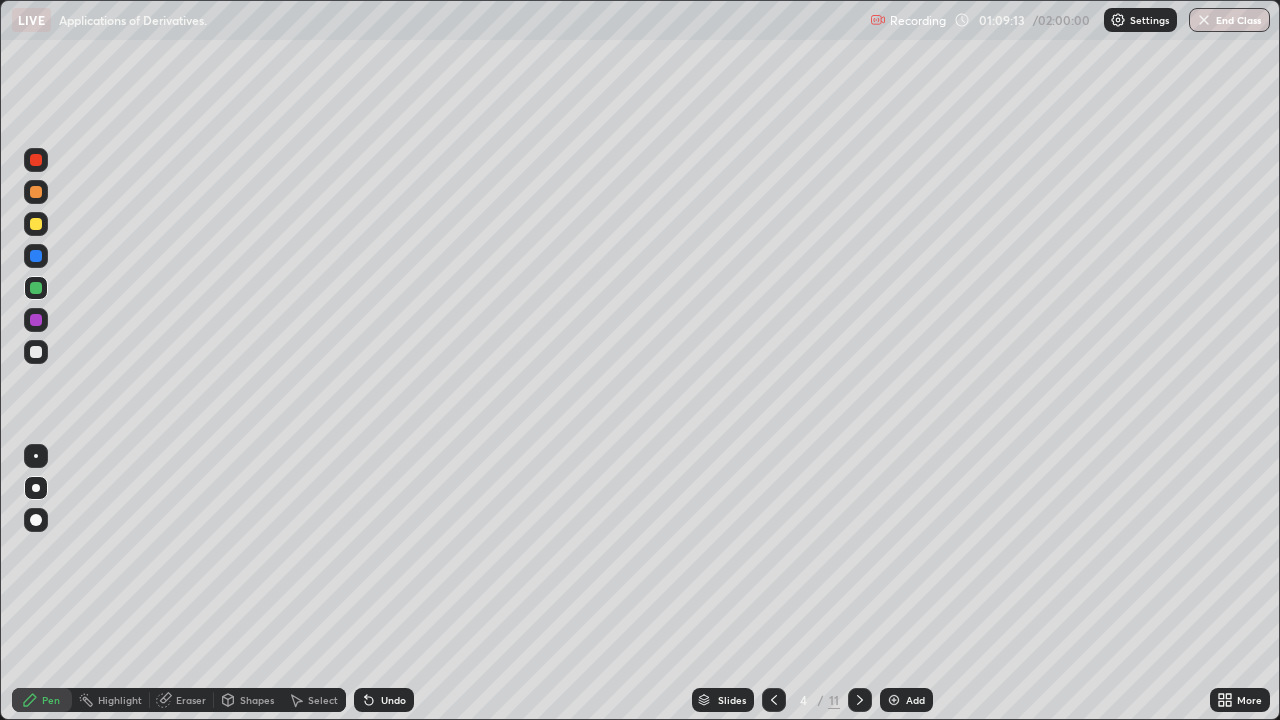 click 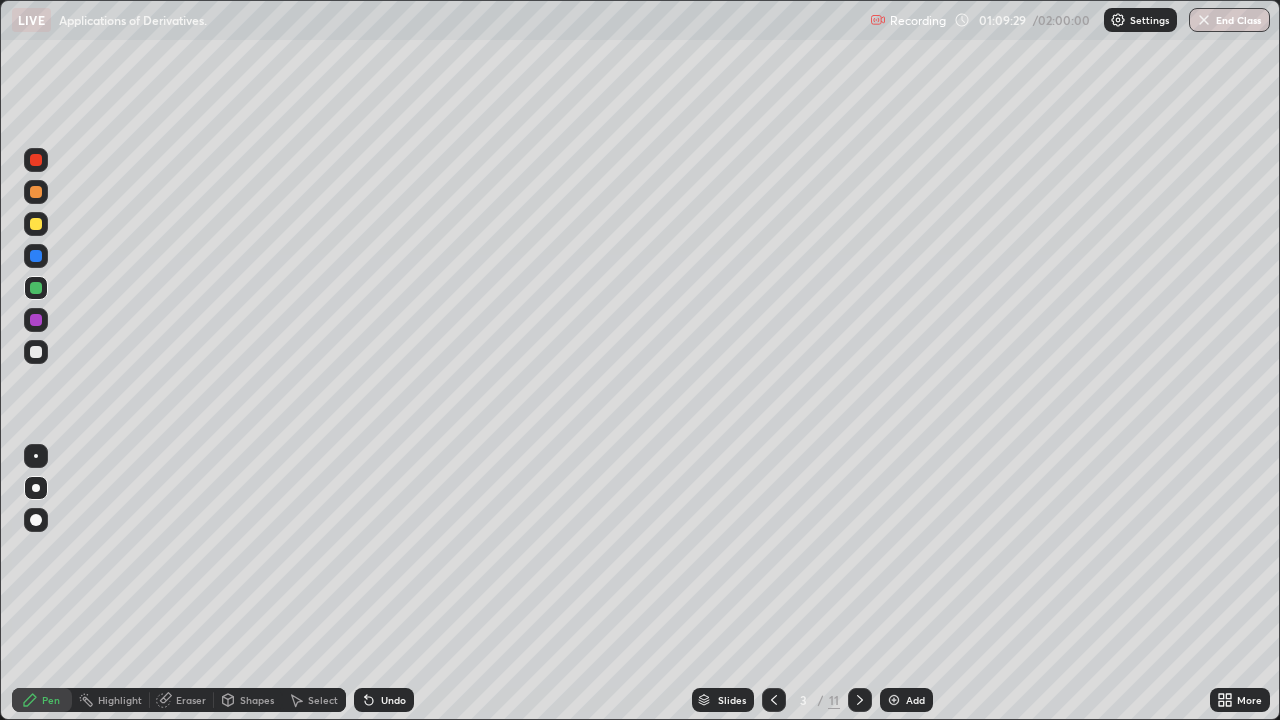 click 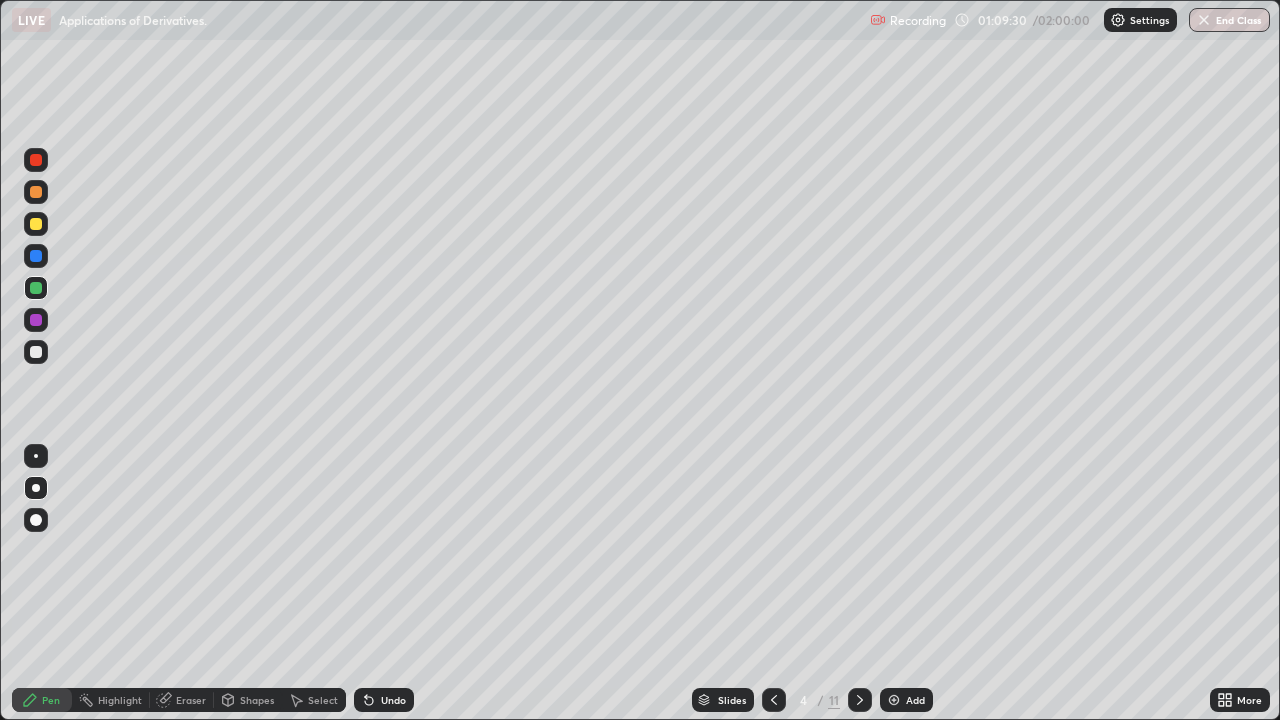 click at bounding box center [860, 700] 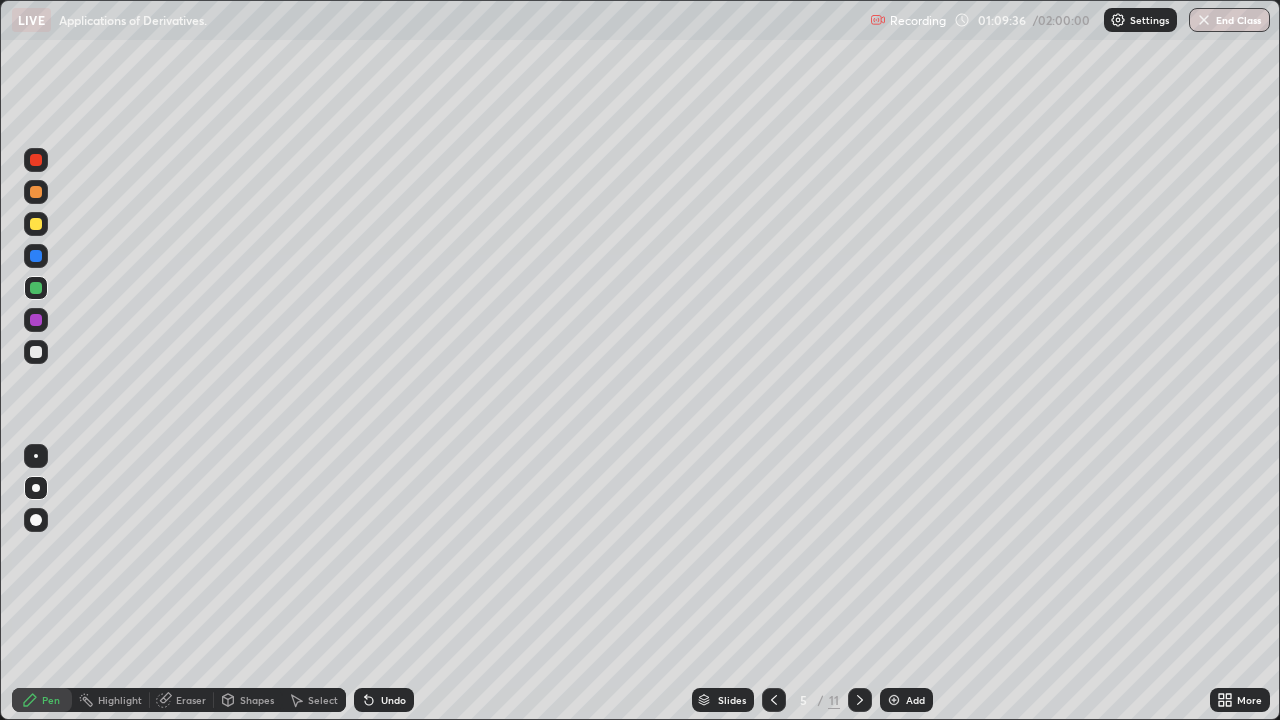 click 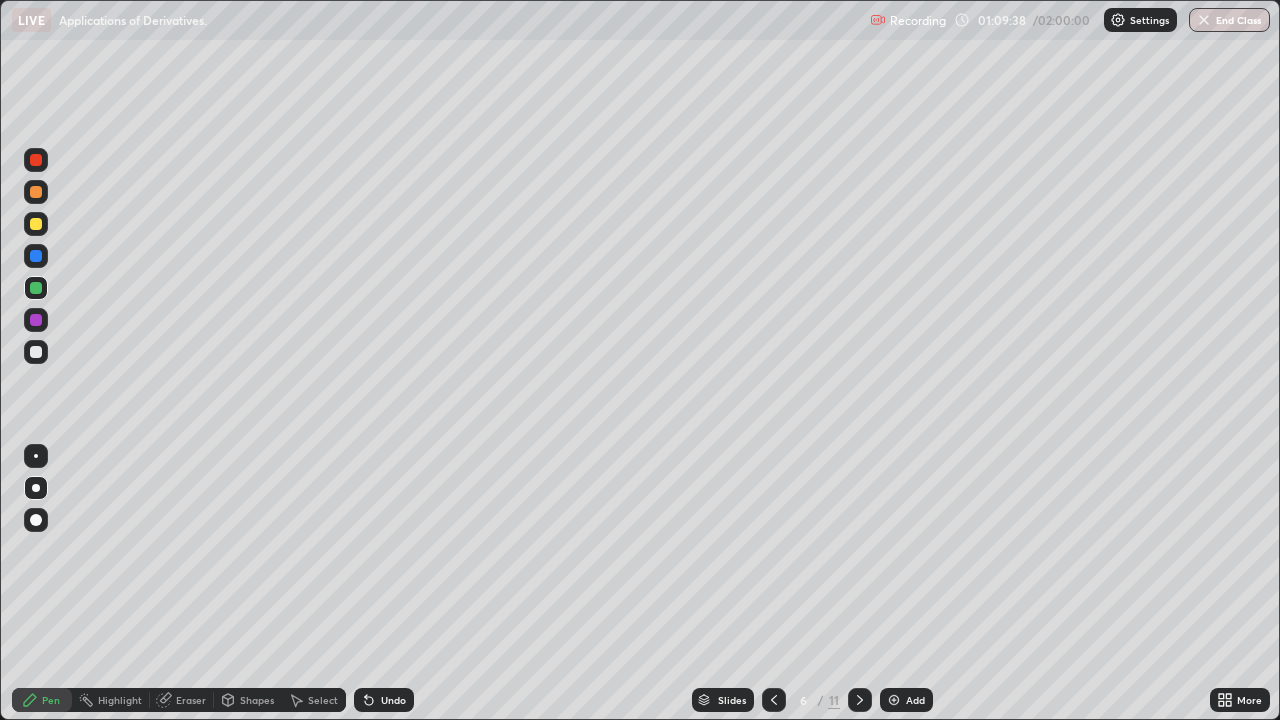 click 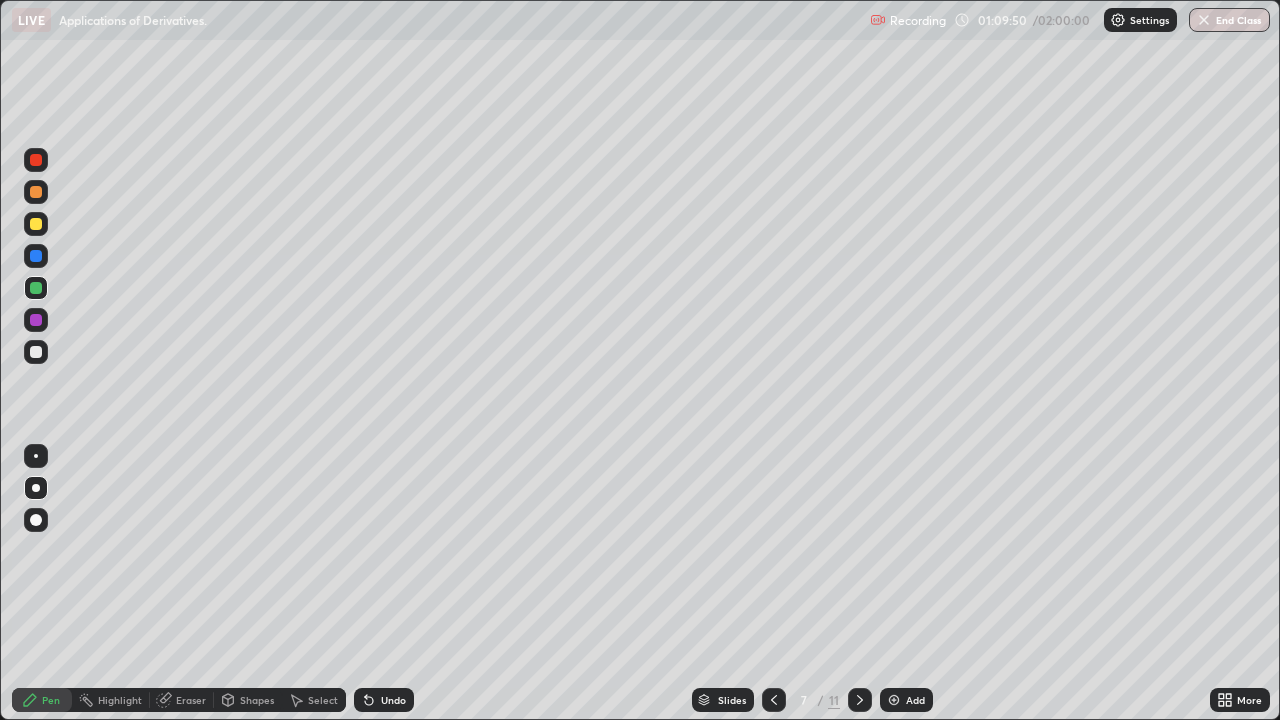 click at bounding box center (36, 320) 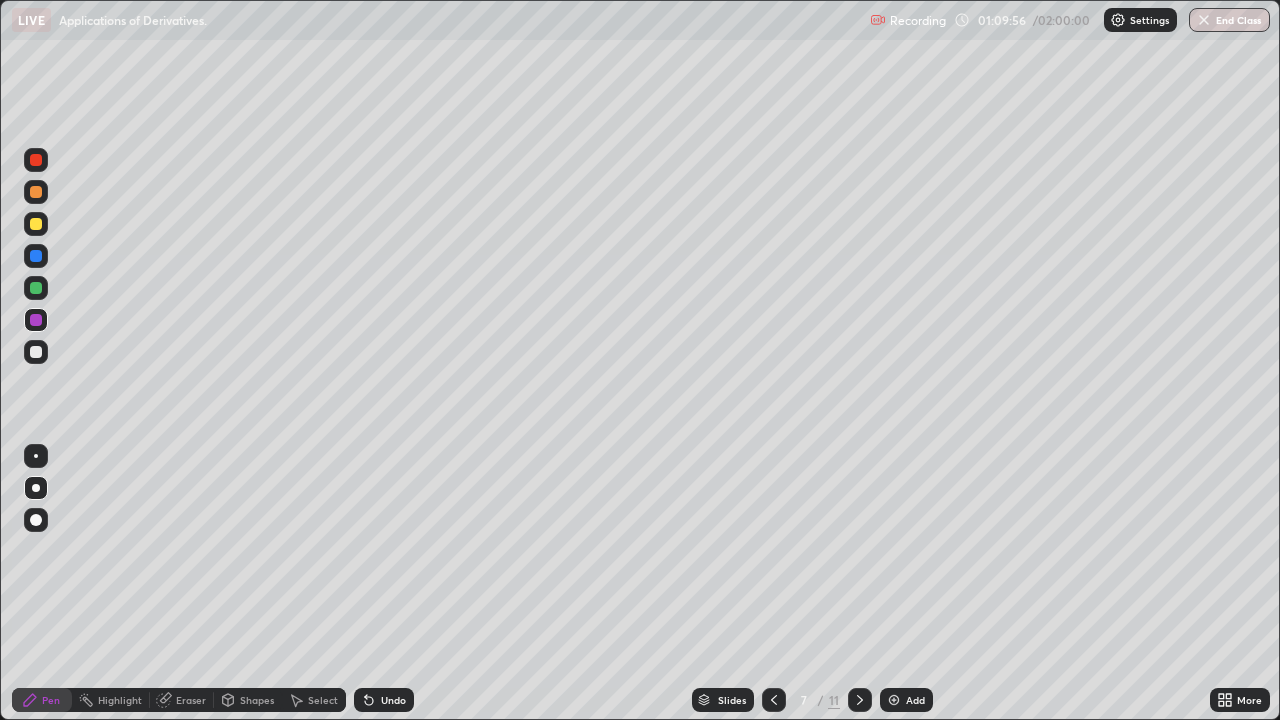 click on "Shapes" at bounding box center (248, 700) 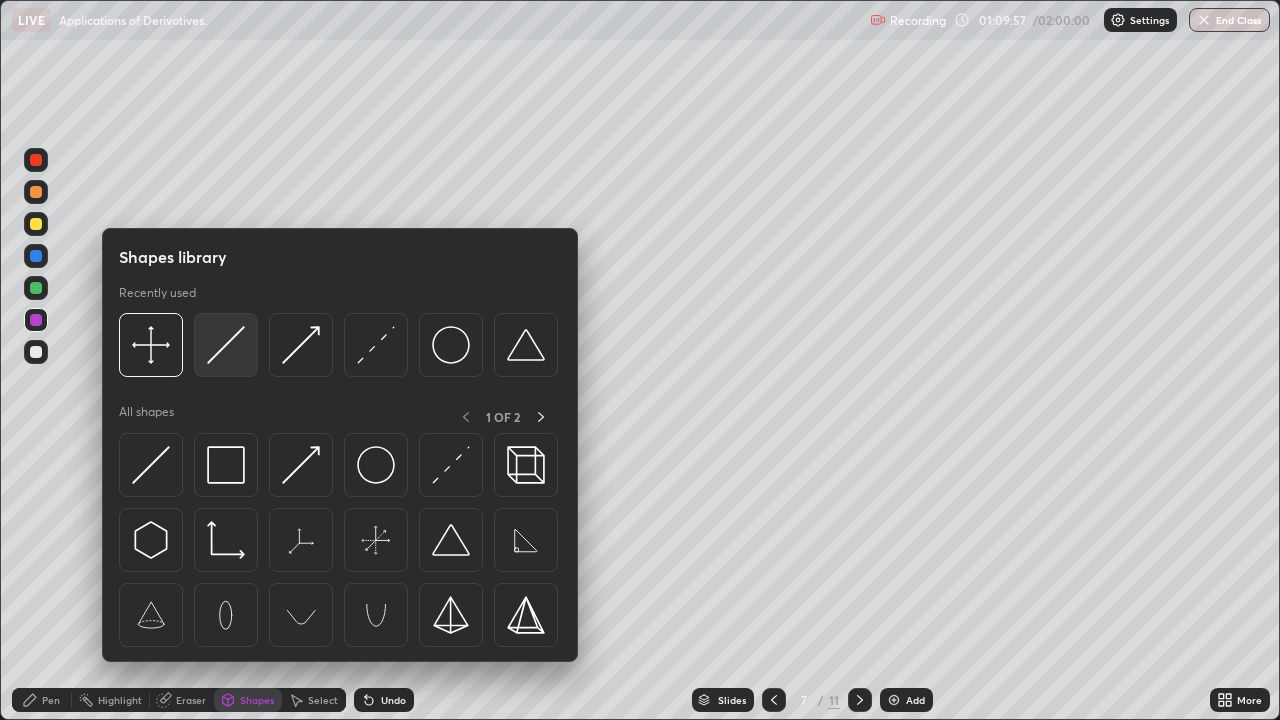 click at bounding box center (226, 345) 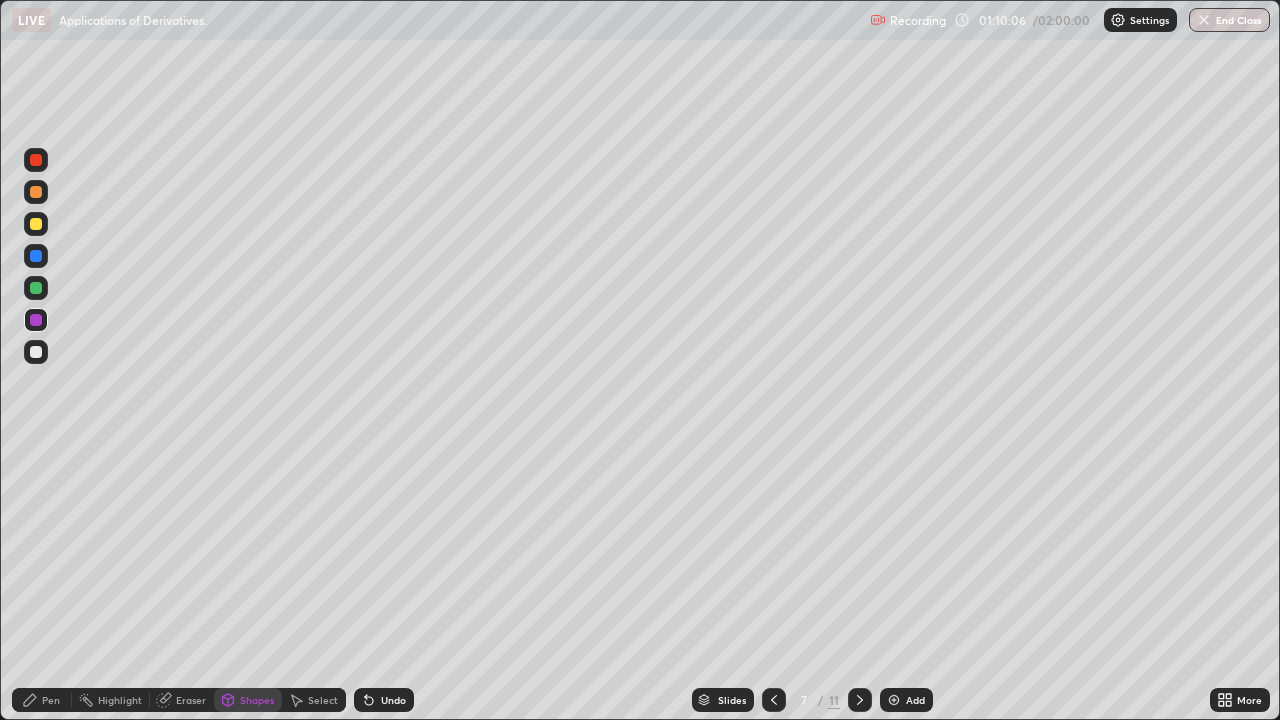 click on "Pen" at bounding box center (42, 700) 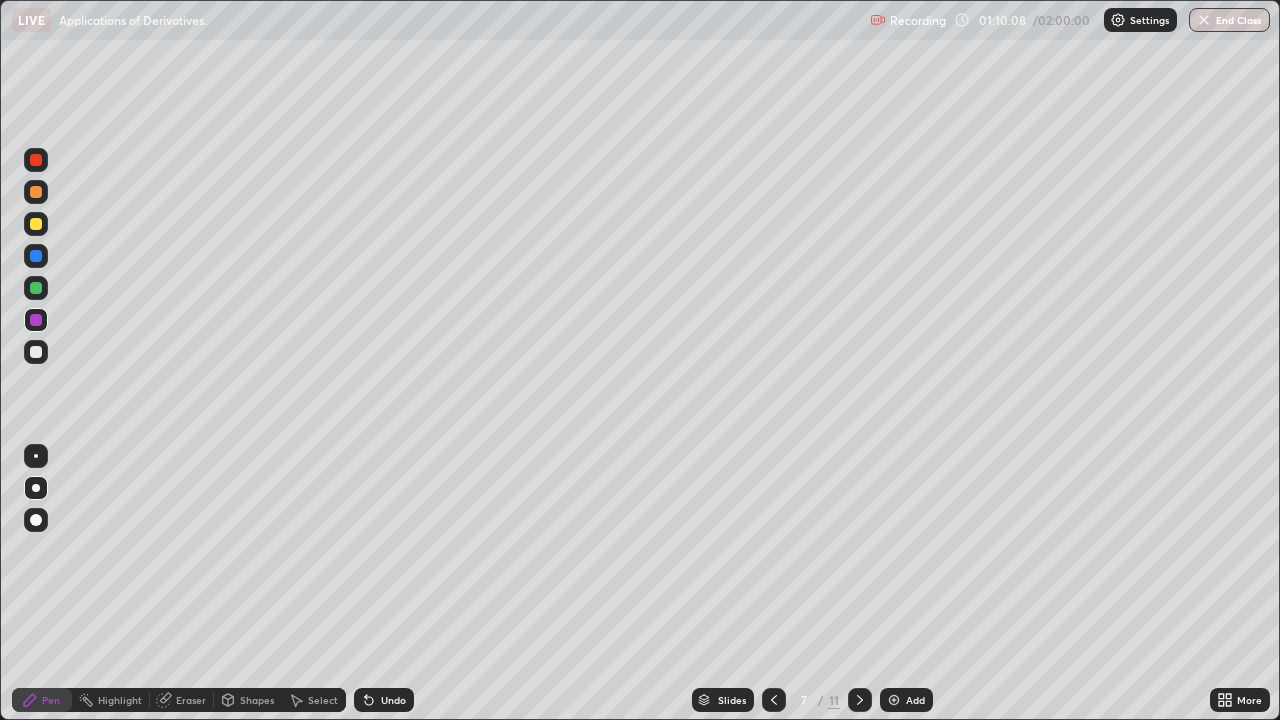 click at bounding box center (36, 256) 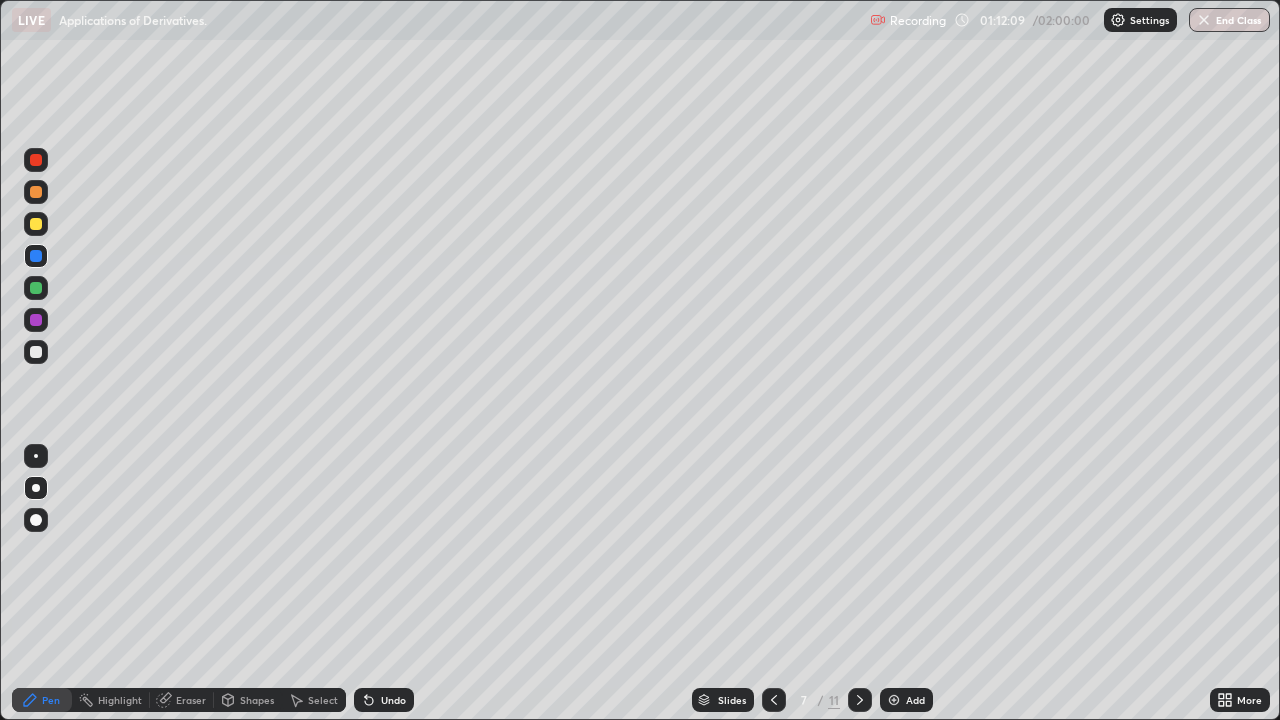 click at bounding box center [894, 700] 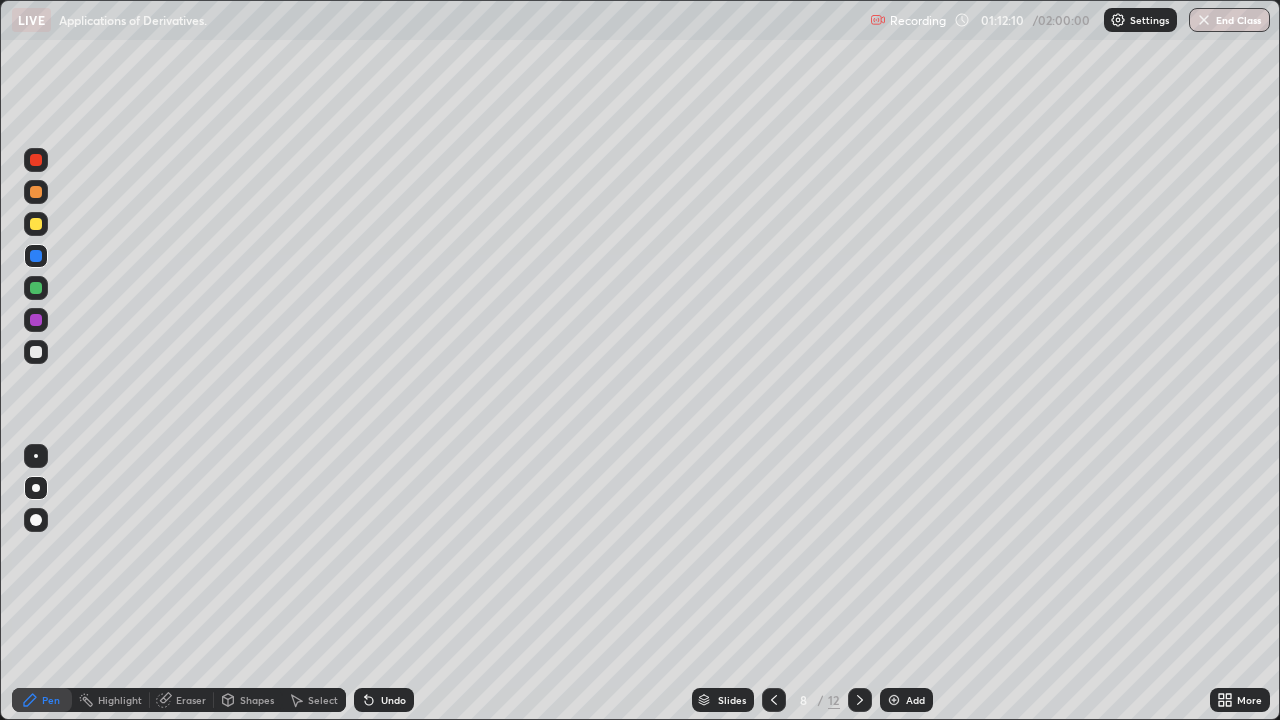 click at bounding box center [36, 352] 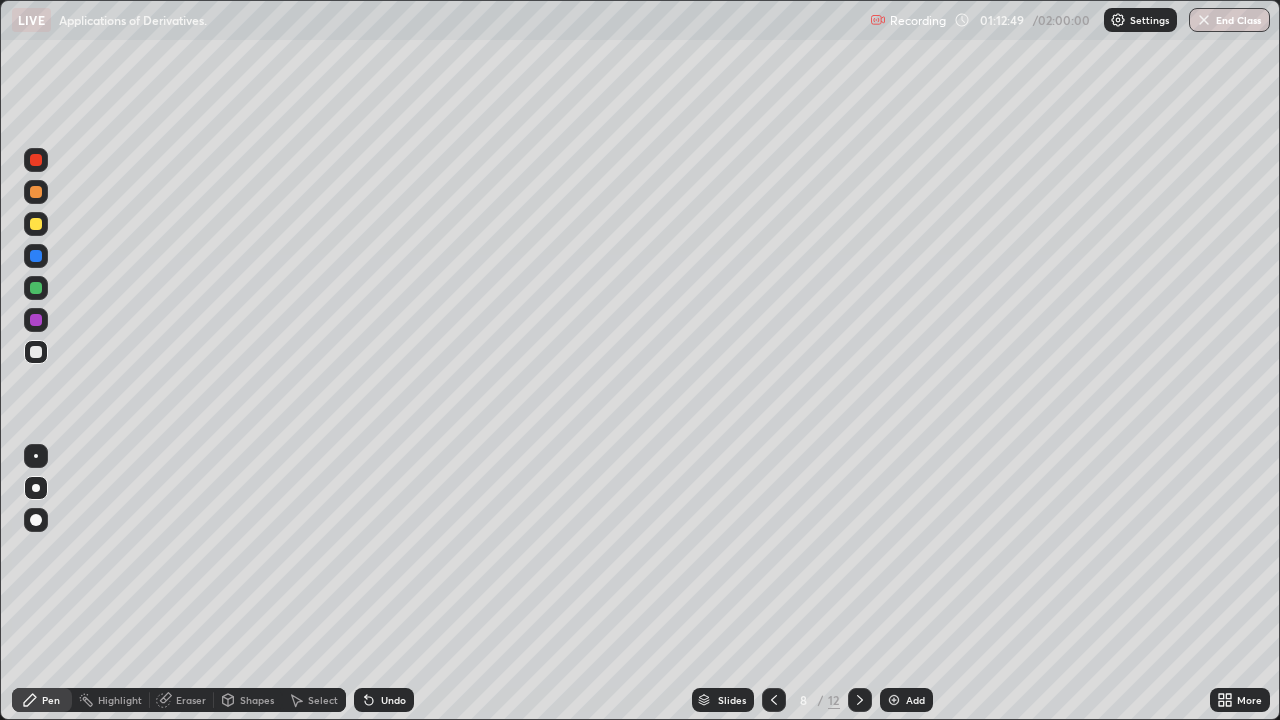 click on "Shapes" at bounding box center [257, 700] 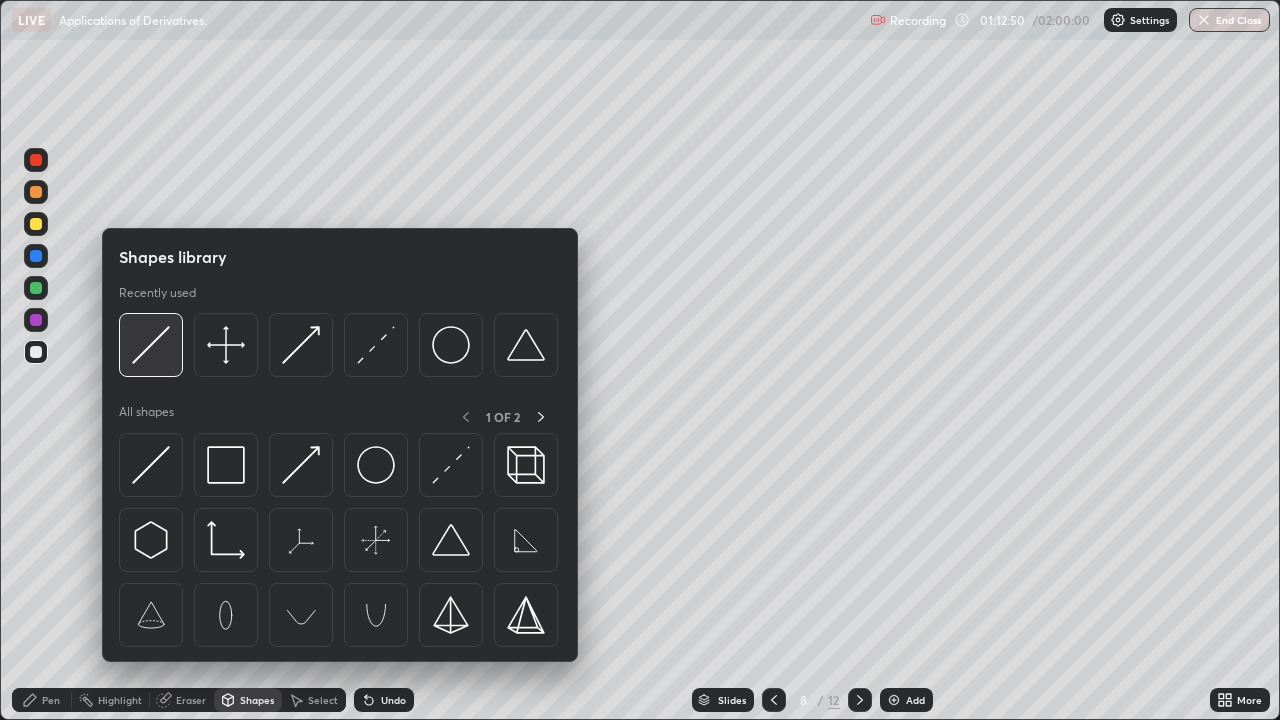 click at bounding box center (151, 345) 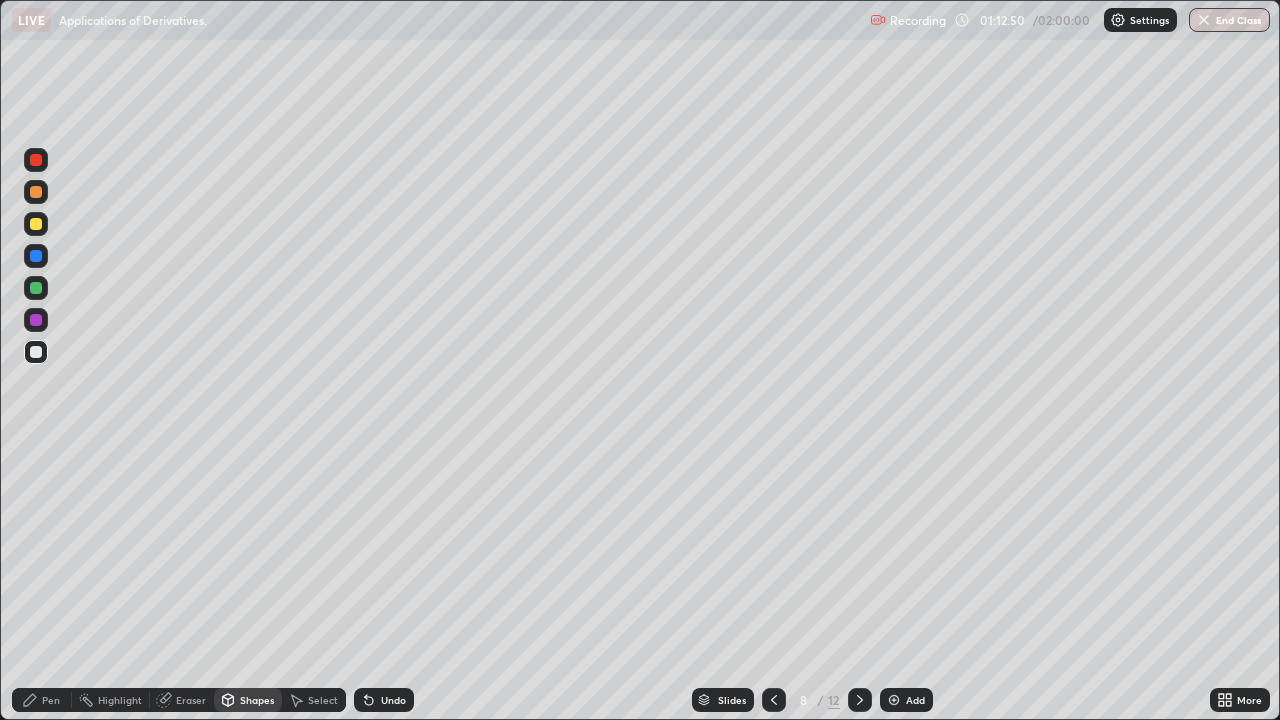 click at bounding box center [36, 320] 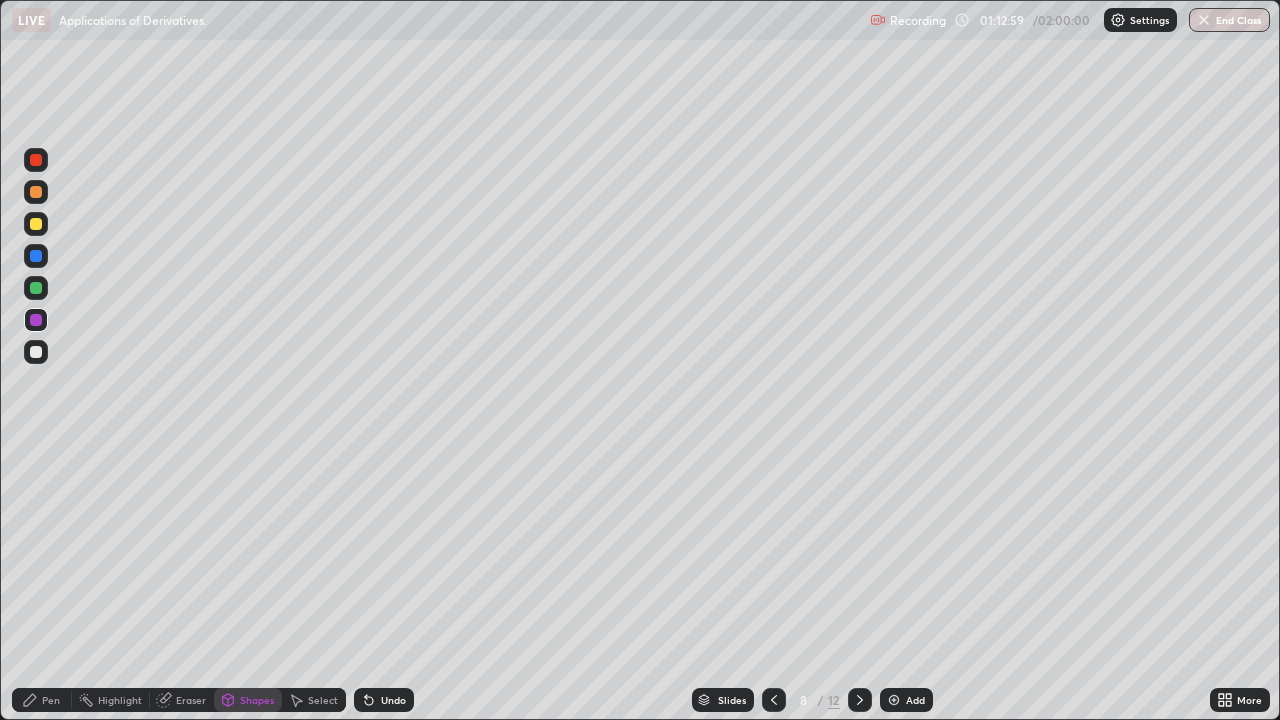 click at bounding box center [36, 224] 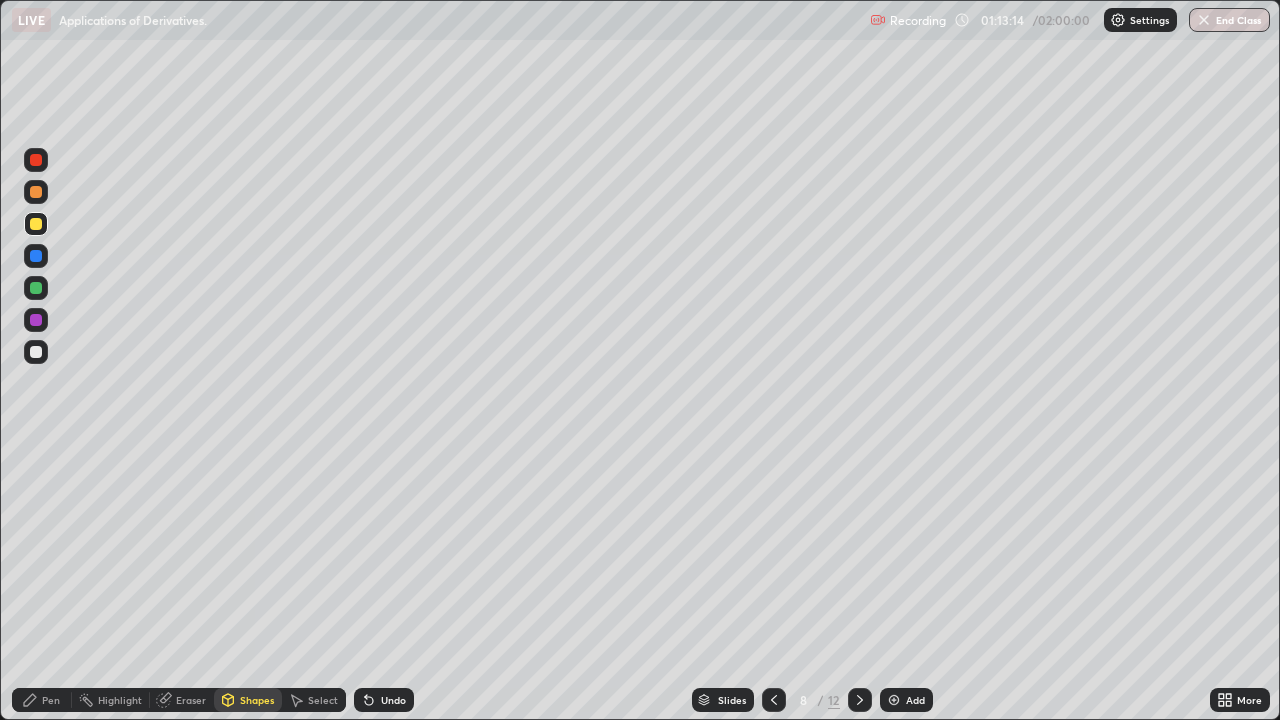 click at bounding box center (36, 288) 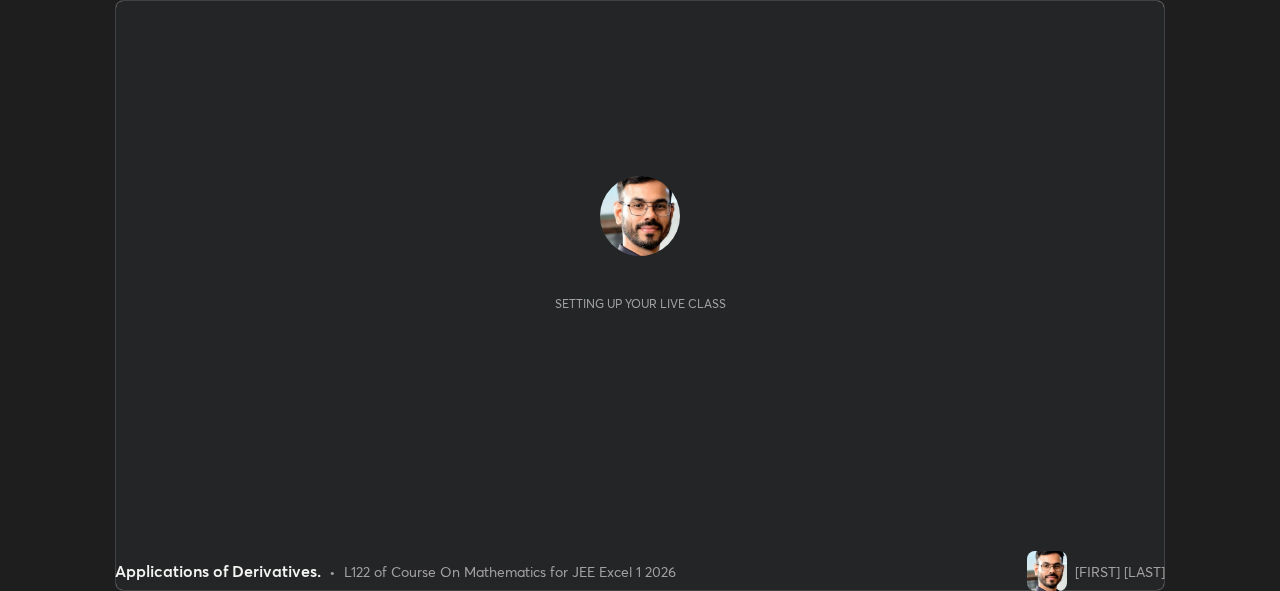 scroll, scrollTop: 0, scrollLeft: 0, axis: both 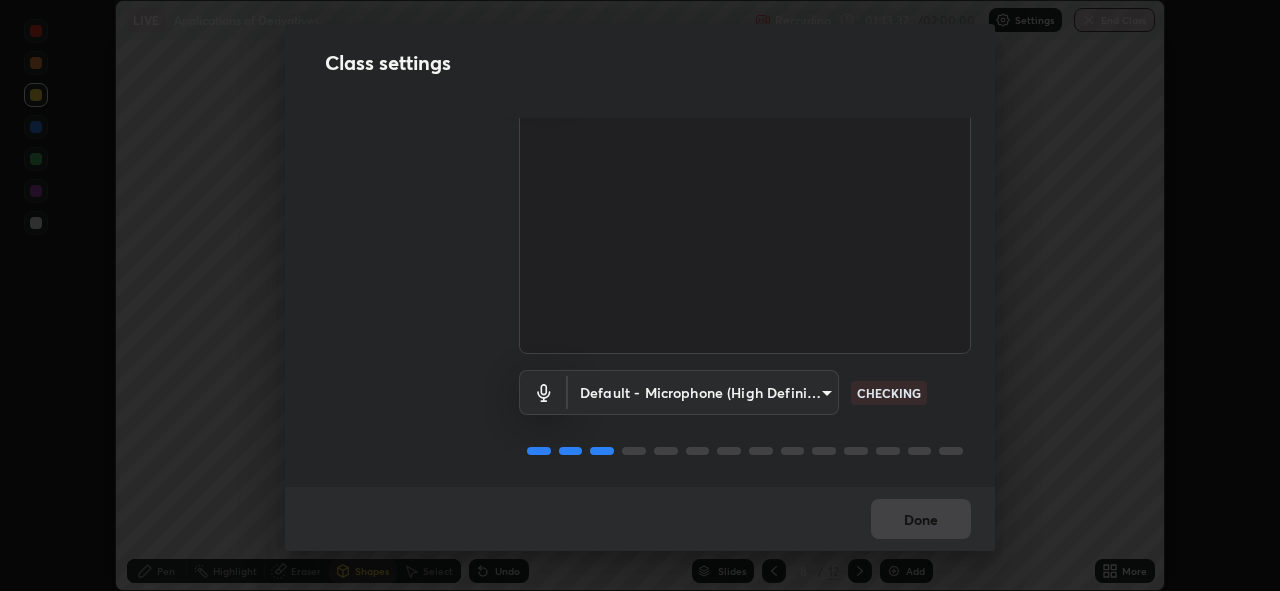 click on "Erase all LIVE Applications of Derivatives. Recording 01:13:37 /  02:00:00 Settings End Class Setting up your live class Applications of Derivatives. • L122 of Course On Mathematics for JEE Excel 1 2026 [FIRST] [LAST] Pen Highlight Eraser Shapes Select Undo Slides 8 / 12 Add More No doubts shared Encourage your learners to ask a doubt for better clarity Report an issue Reason for reporting Buffering Chat not working Audio - Video sync issue Educator video quality low ​ Attach an image Report Class settings Audio & Video FHD Camera (33f1:1001) [HASH] CHECKING Default - Microphone (High Definition Audio Device) default CHECKING Done" at bounding box center (640, 295) 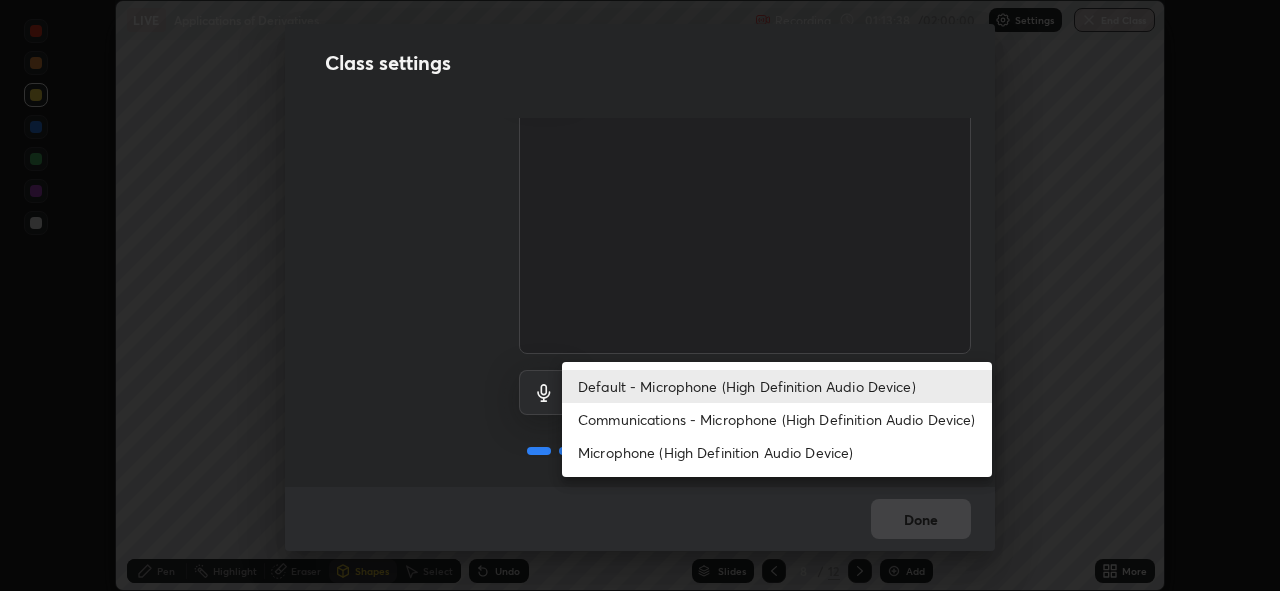 click on "Communications - Microphone (High Definition Audio Device)" at bounding box center [777, 419] 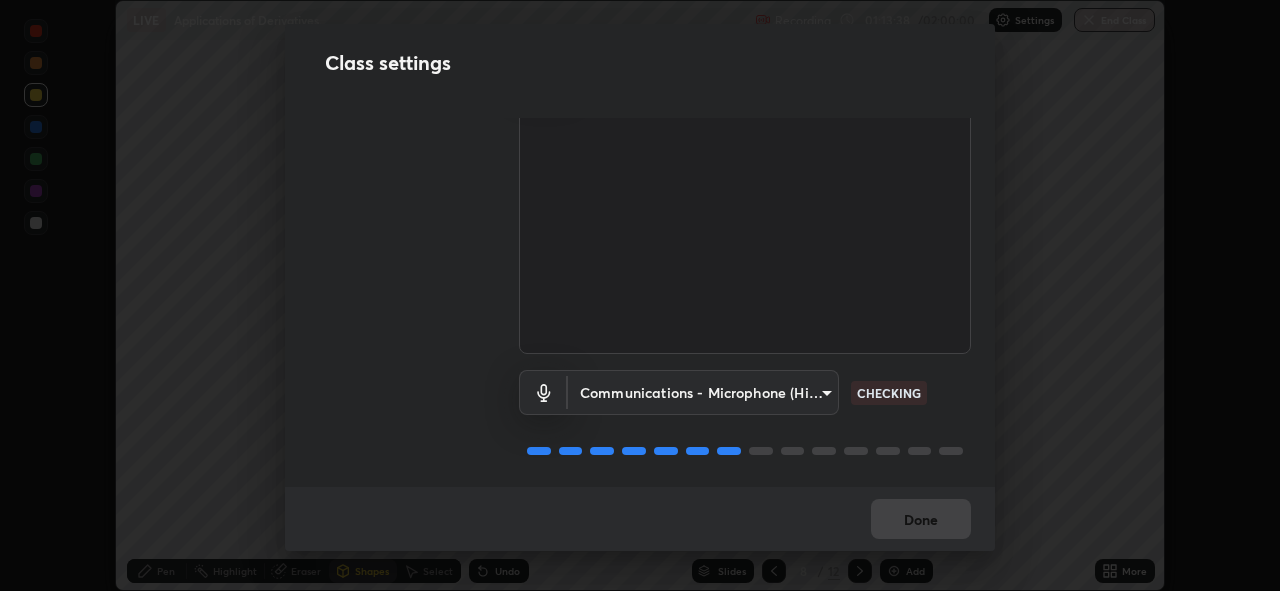 click on "Erase all LIVE Applications of Derivatives. Recording 01:13:38 /  02:00:00 Settings End Class Setting up your live class Applications of Derivatives. • L122 of Course On Mathematics for JEE Excel 1 2026 [FIRST] [LAST] Pen Highlight Eraser Shapes Select Undo Slides 8 / 12 Add More No doubts shared Encourage your learners to ask a doubt for better clarity Report an issue Reason for reporting Buffering Chat not working Audio - Video sync issue Educator video quality low ​ Attach an image Report Class settings Audio & Video FHD Camera (33f1:1001) [HASH] CHECKING Communications - Microphone (High Definition Audio Device) communications CHECKING Done" at bounding box center (640, 295) 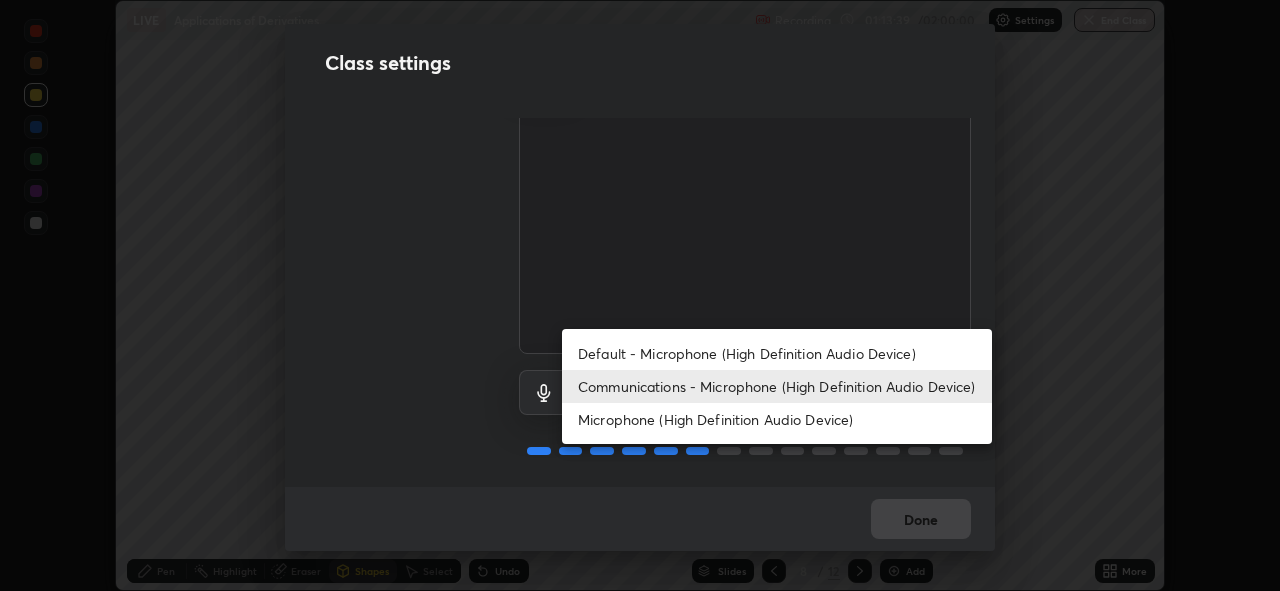 click on "Default - Microphone (High Definition Audio Device)" at bounding box center (777, 353) 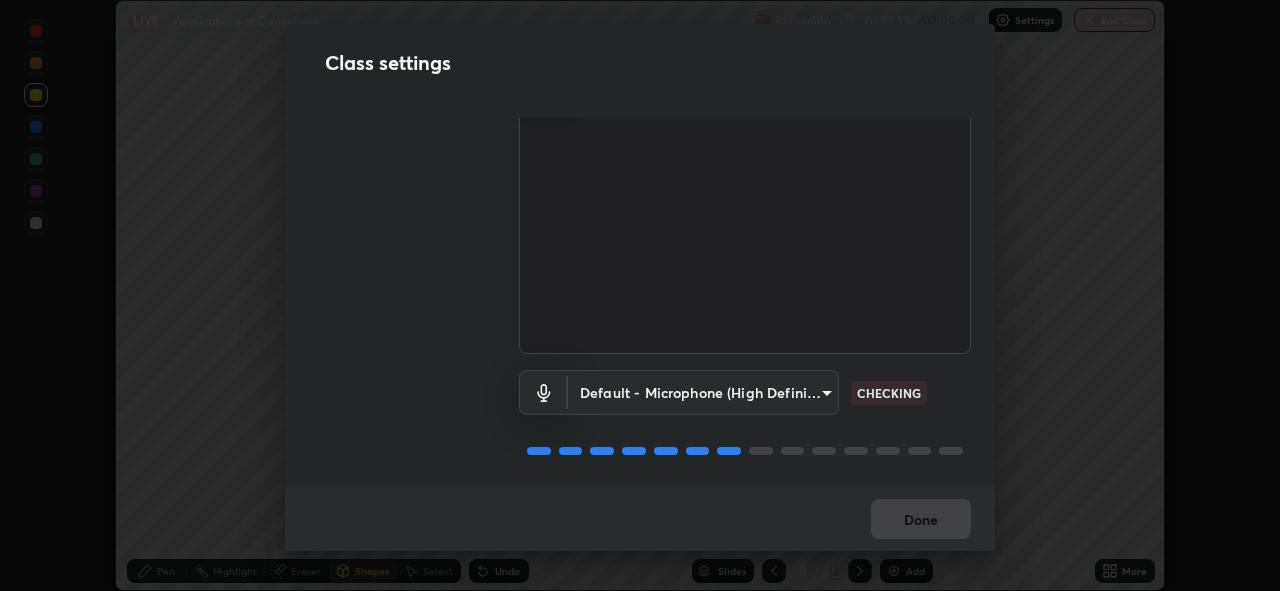 type on "default" 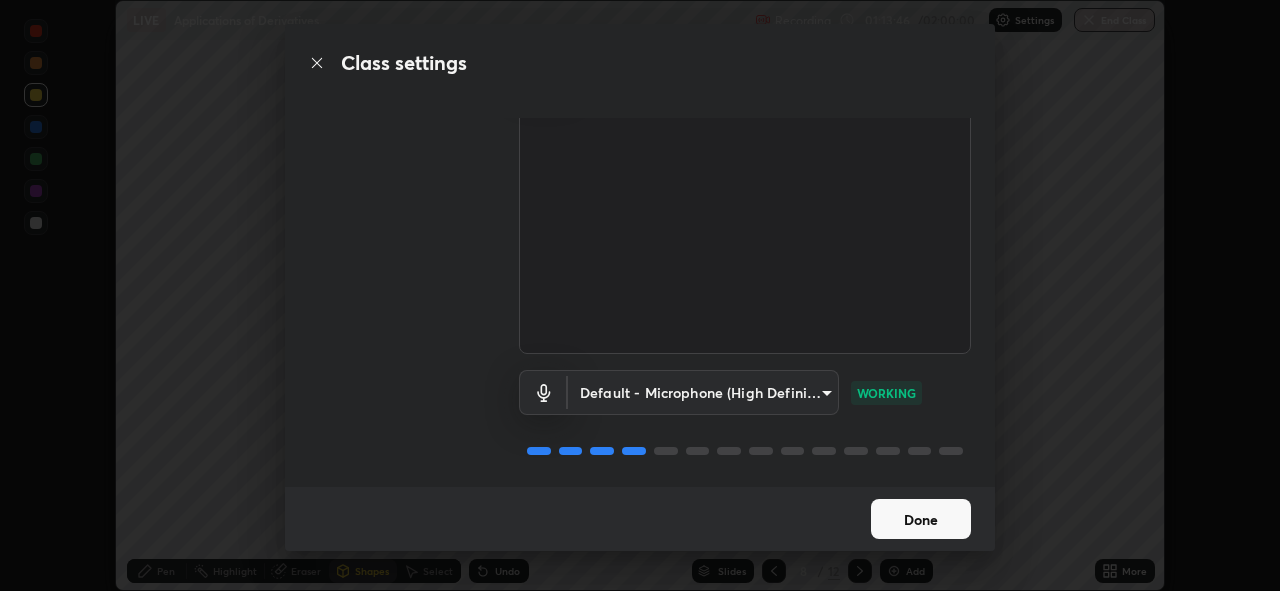 click on "Done" at bounding box center [921, 519] 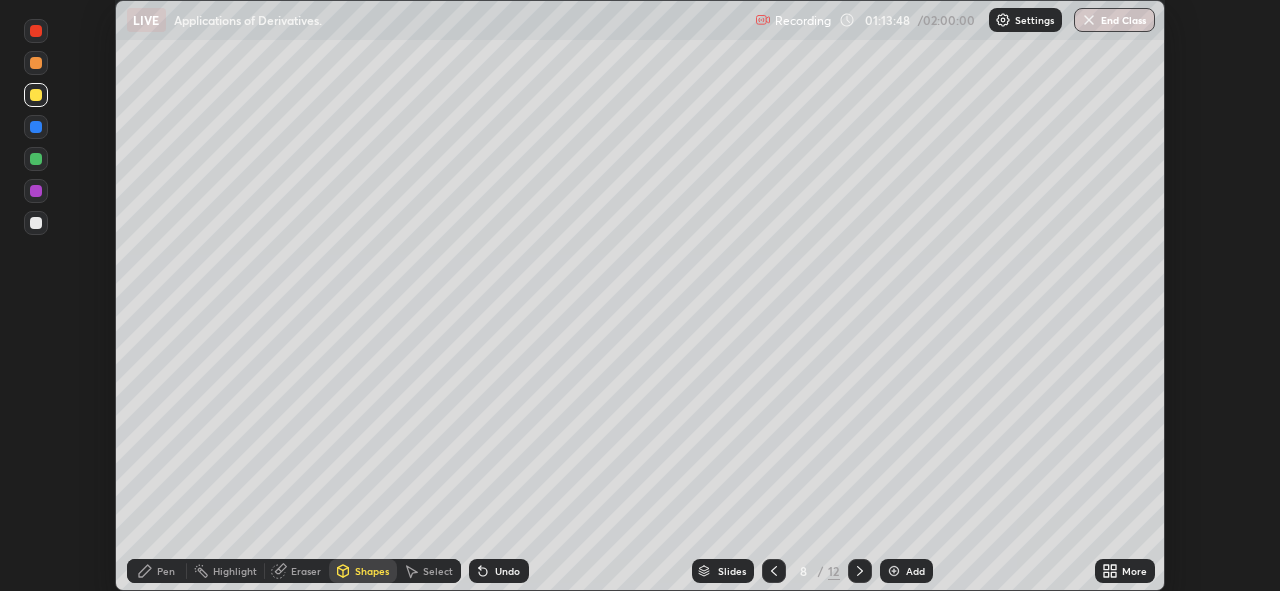 click 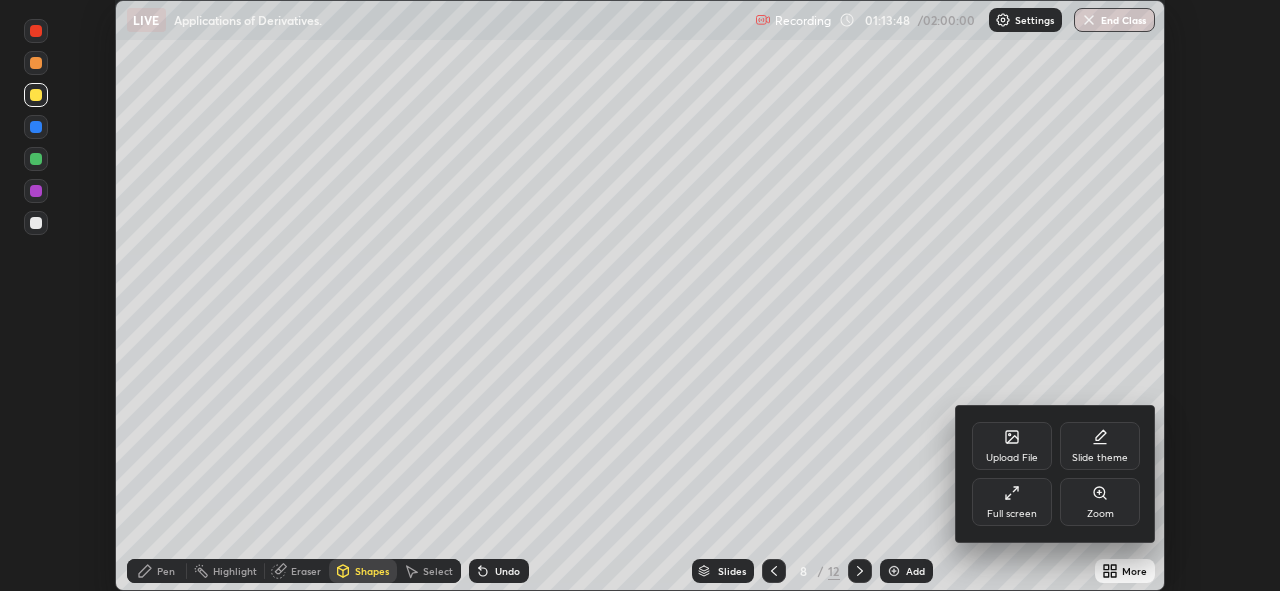 click 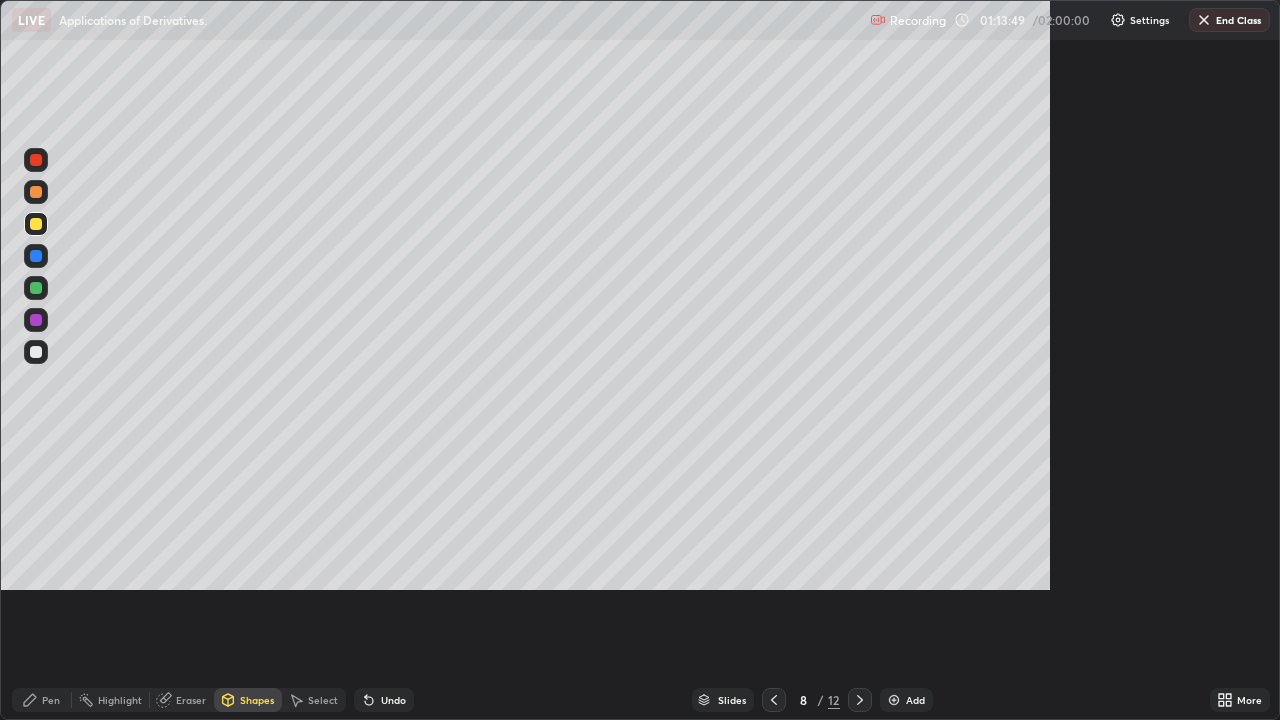 scroll, scrollTop: 99280, scrollLeft: 98720, axis: both 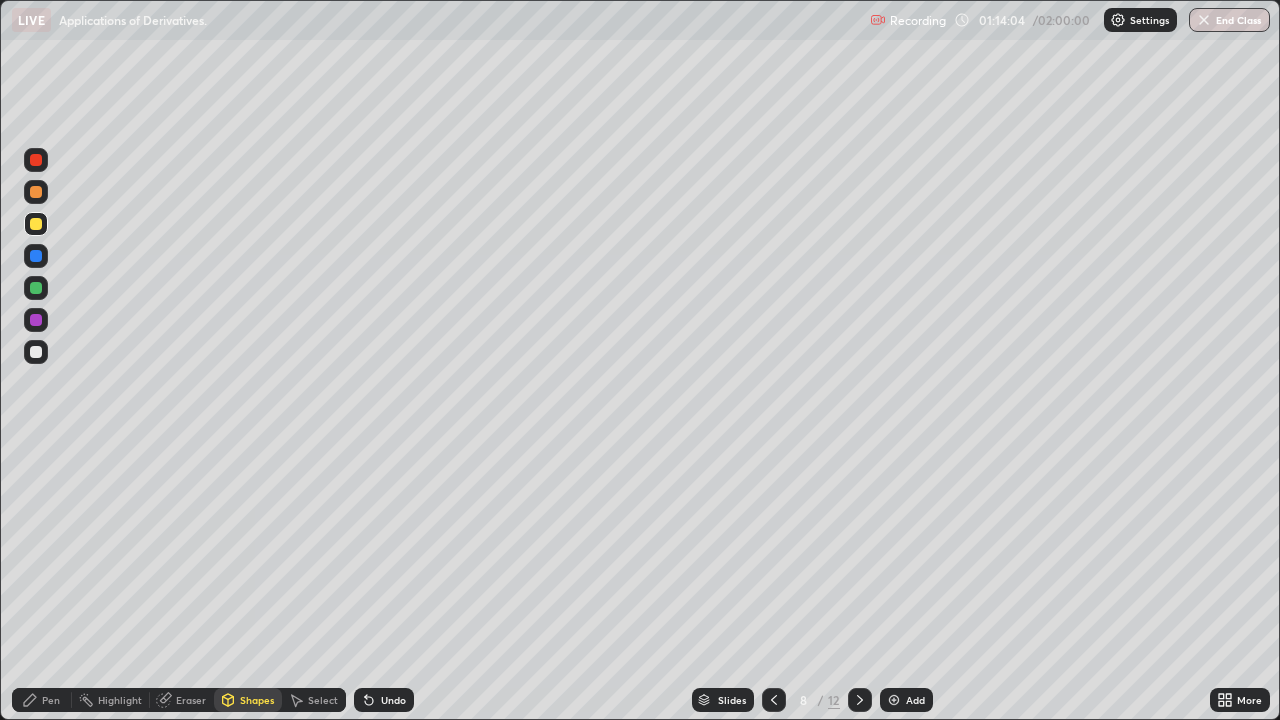 click at bounding box center [36, 192] 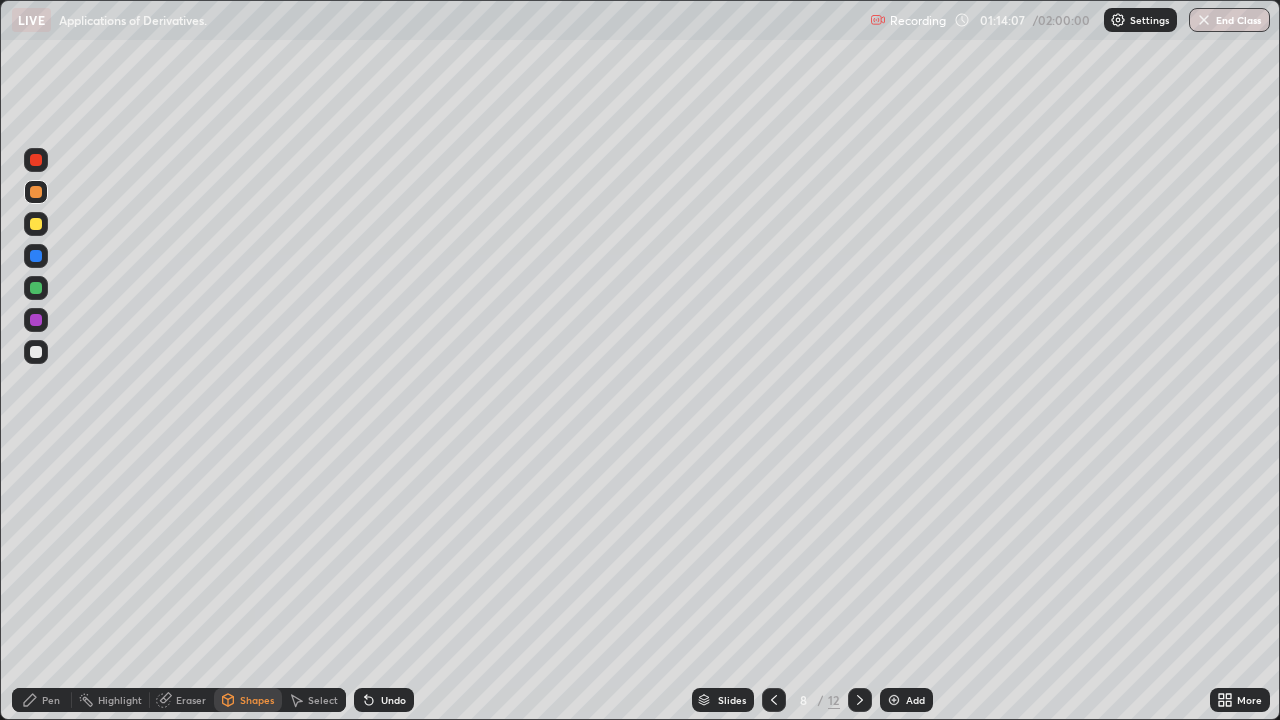 click on "Pen" at bounding box center [42, 700] 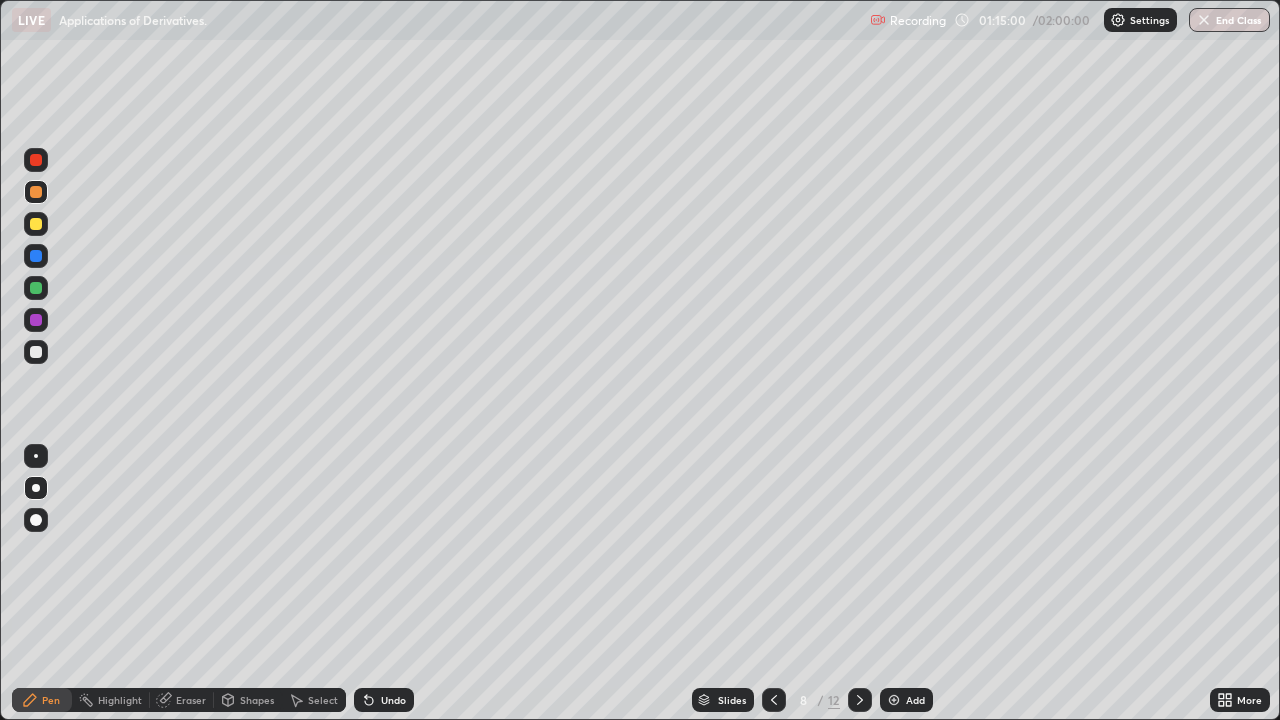 click 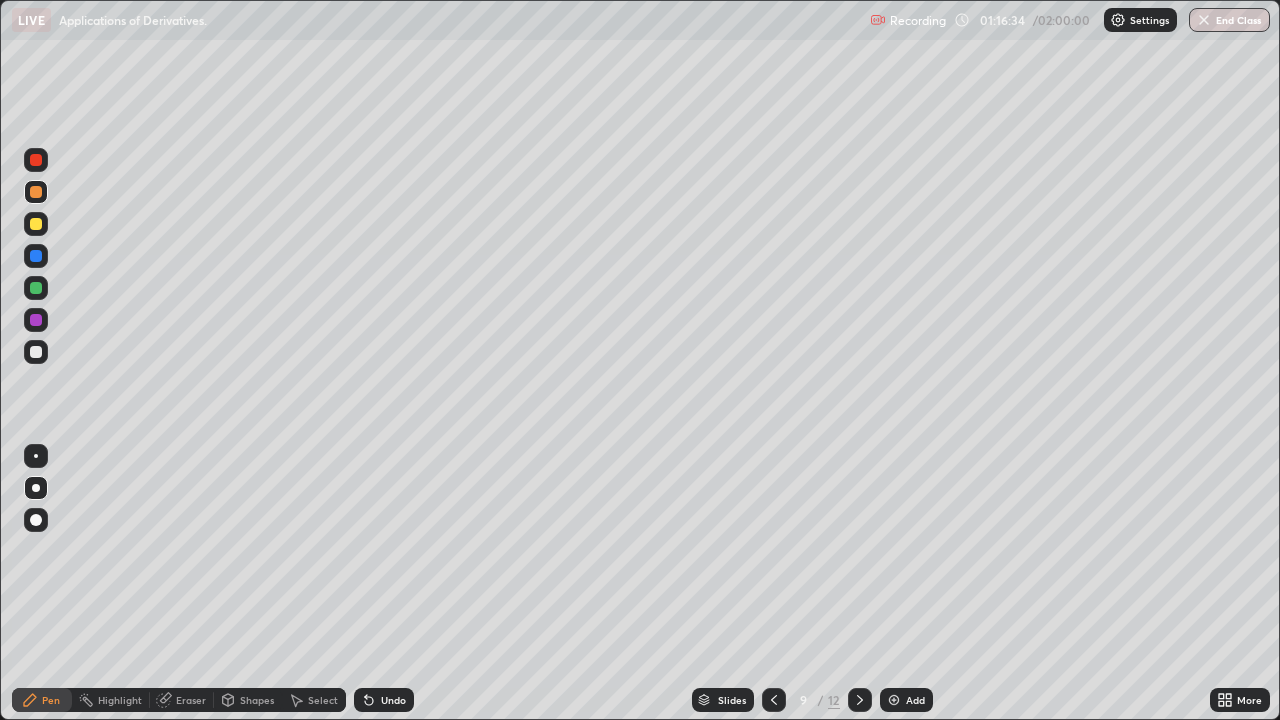 click 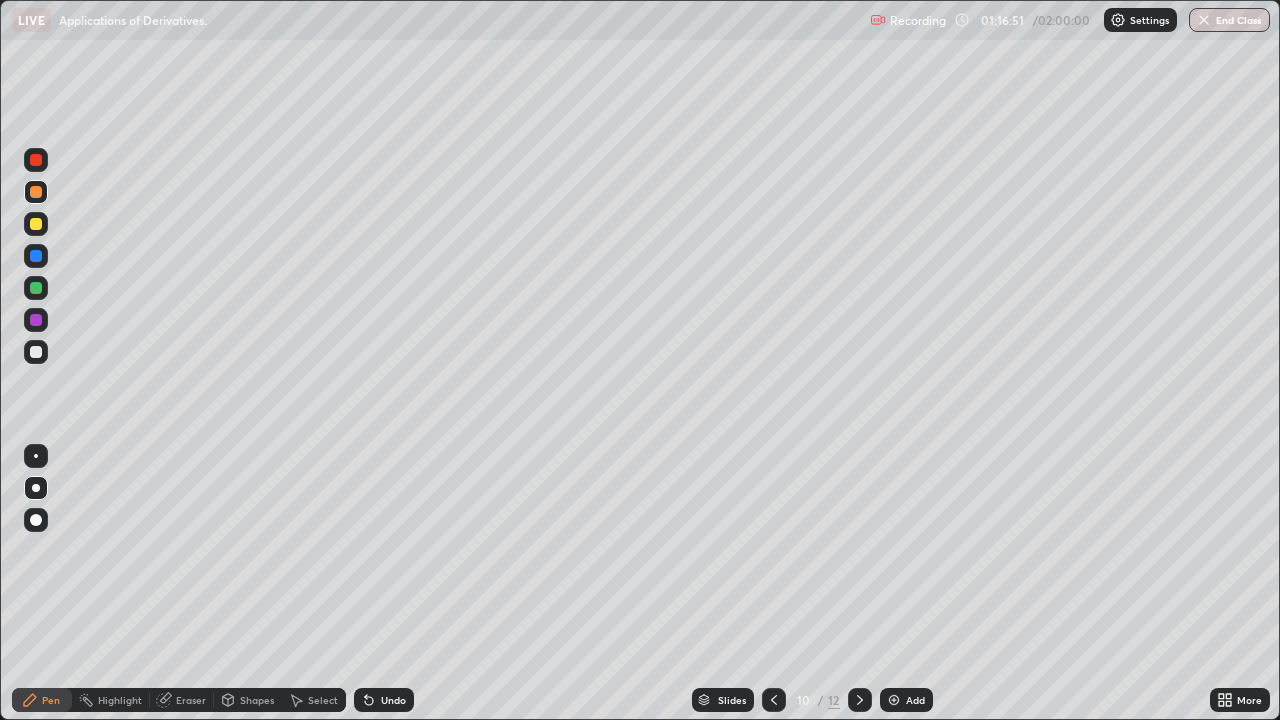 click 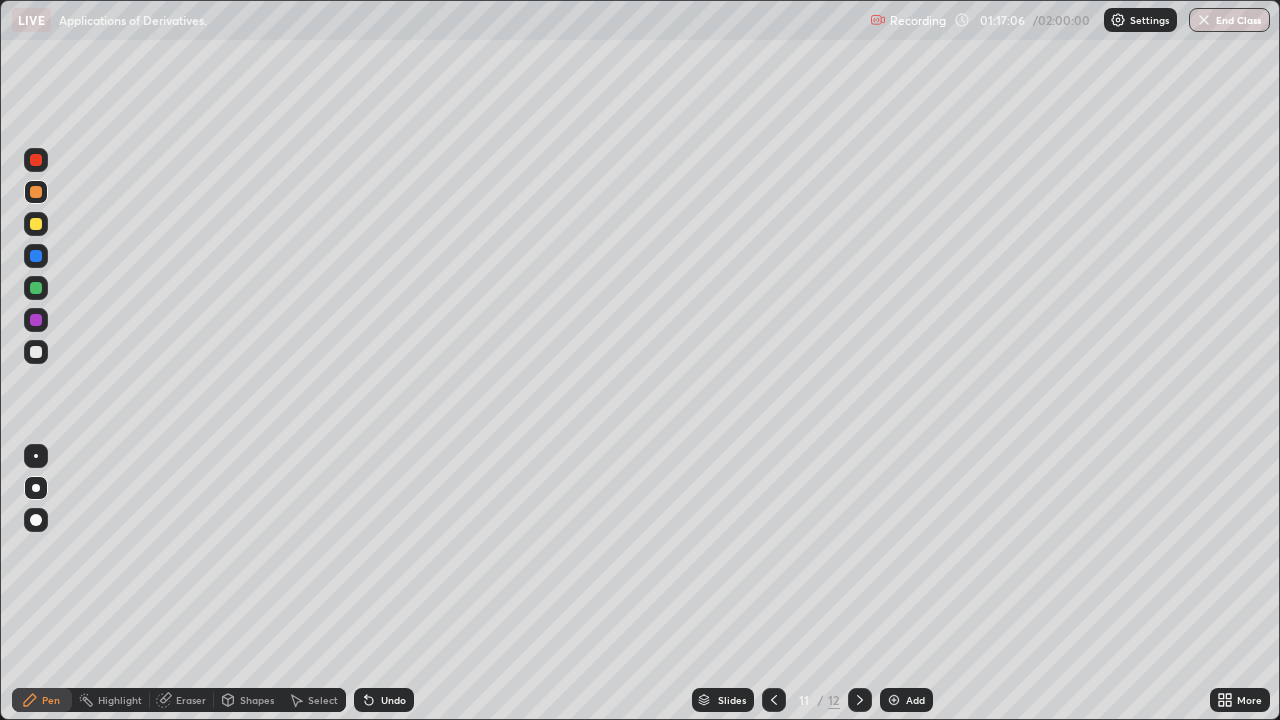 click 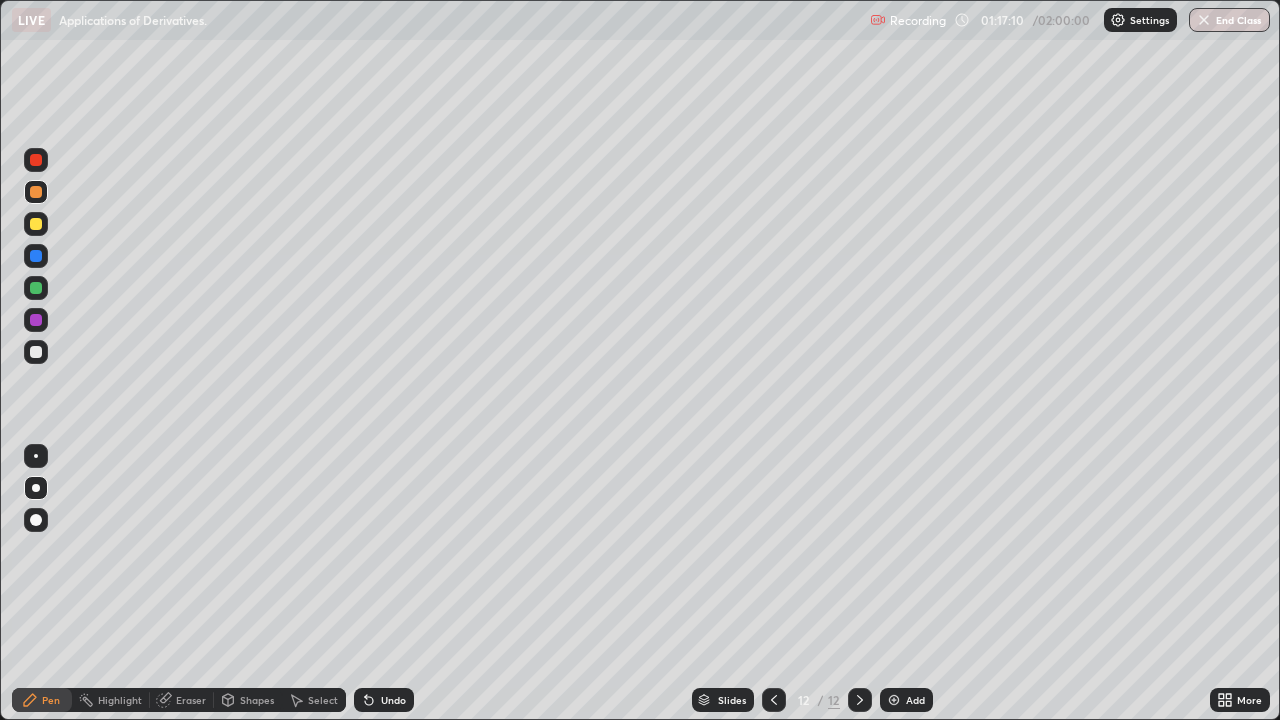 click at bounding box center [36, 192] 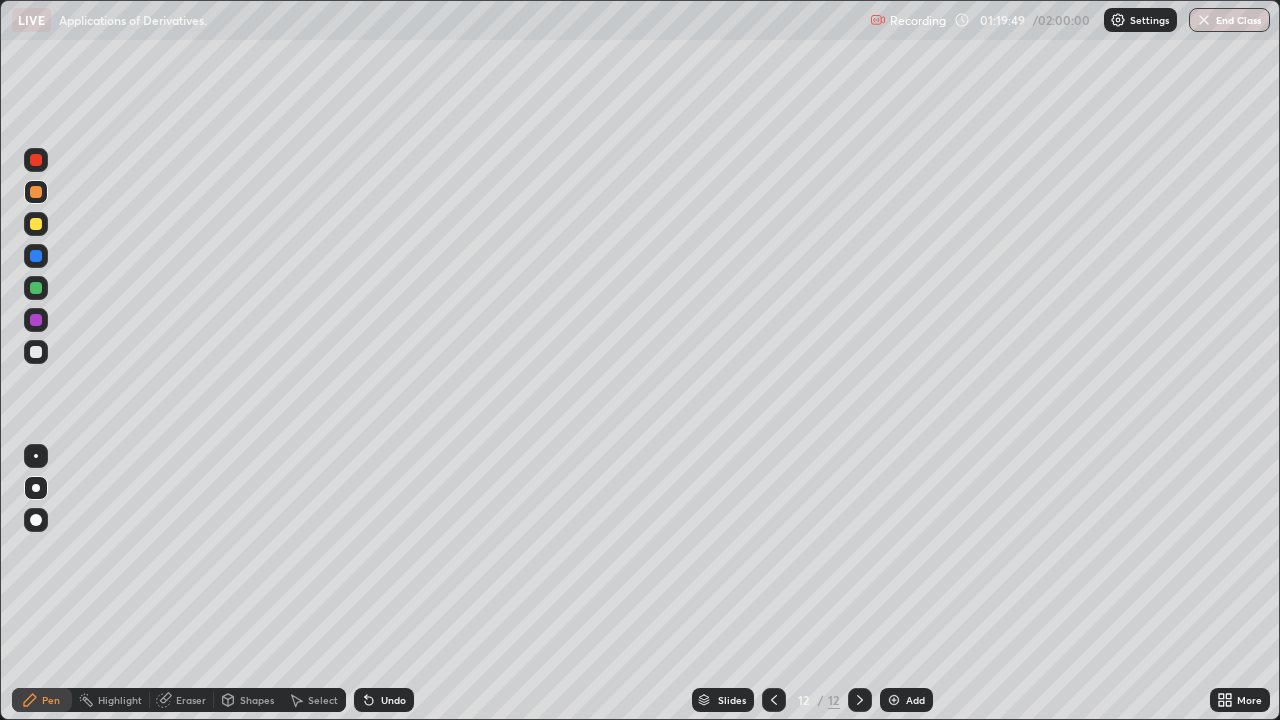 click 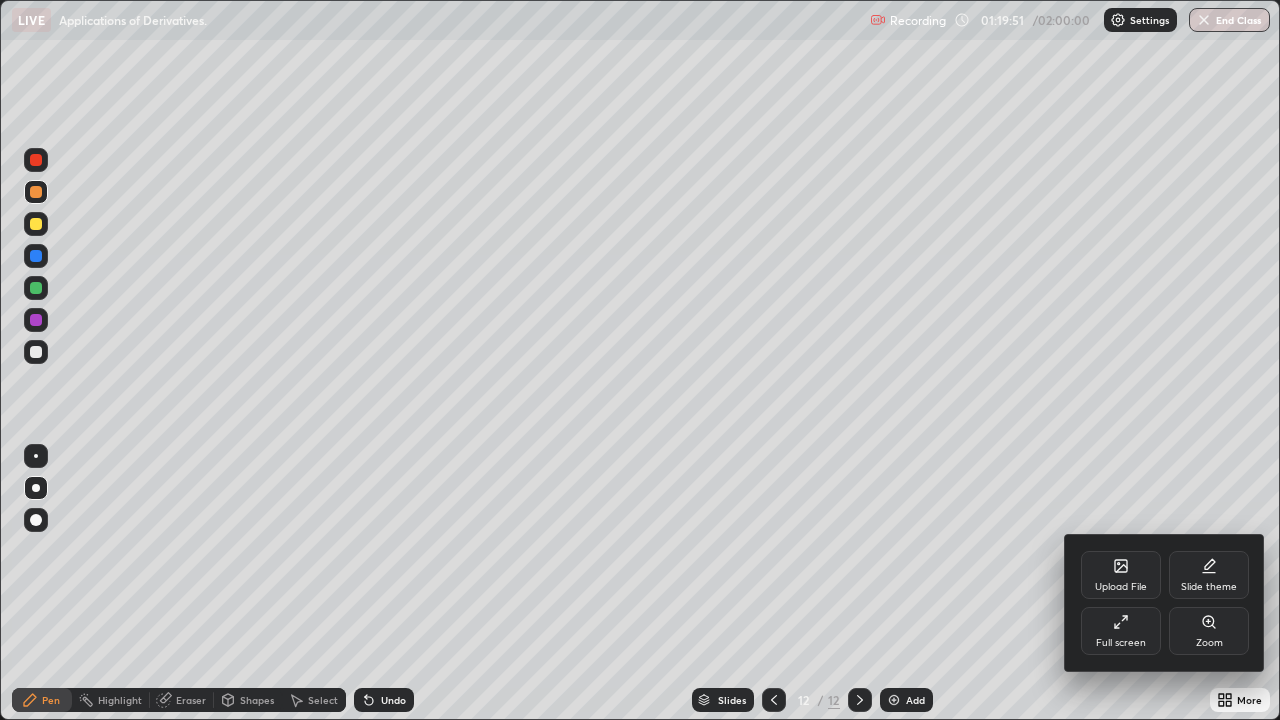 click on "Full screen" at bounding box center [1121, 631] 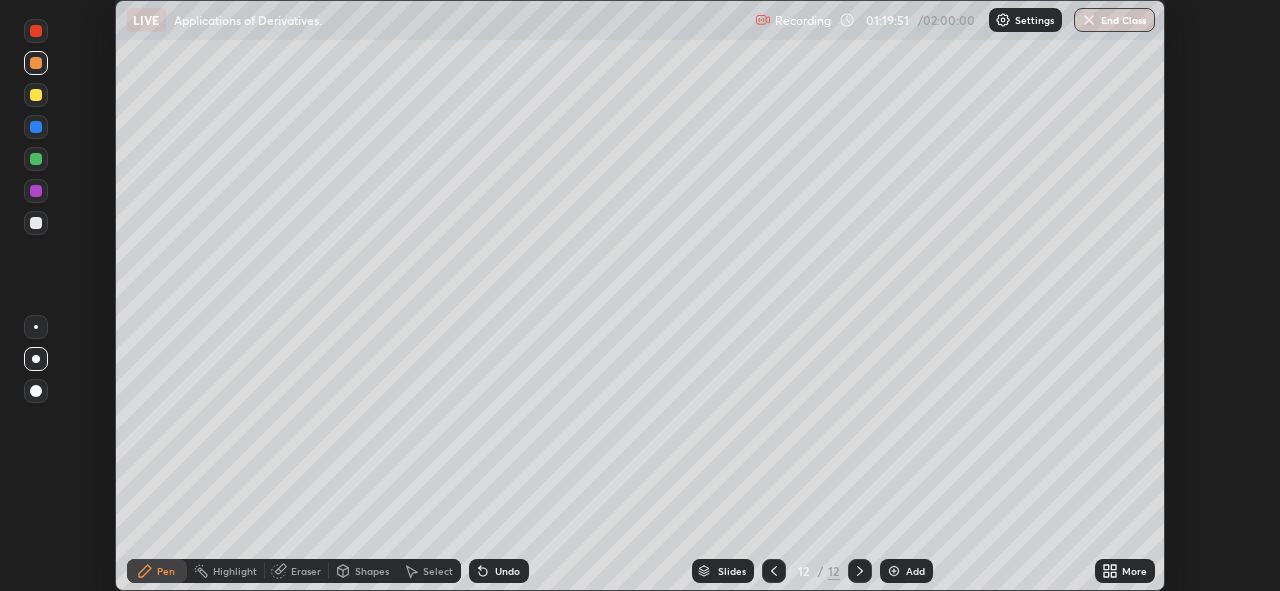 scroll, scrollTop: 591, scrollLeft: 1280, axis: both 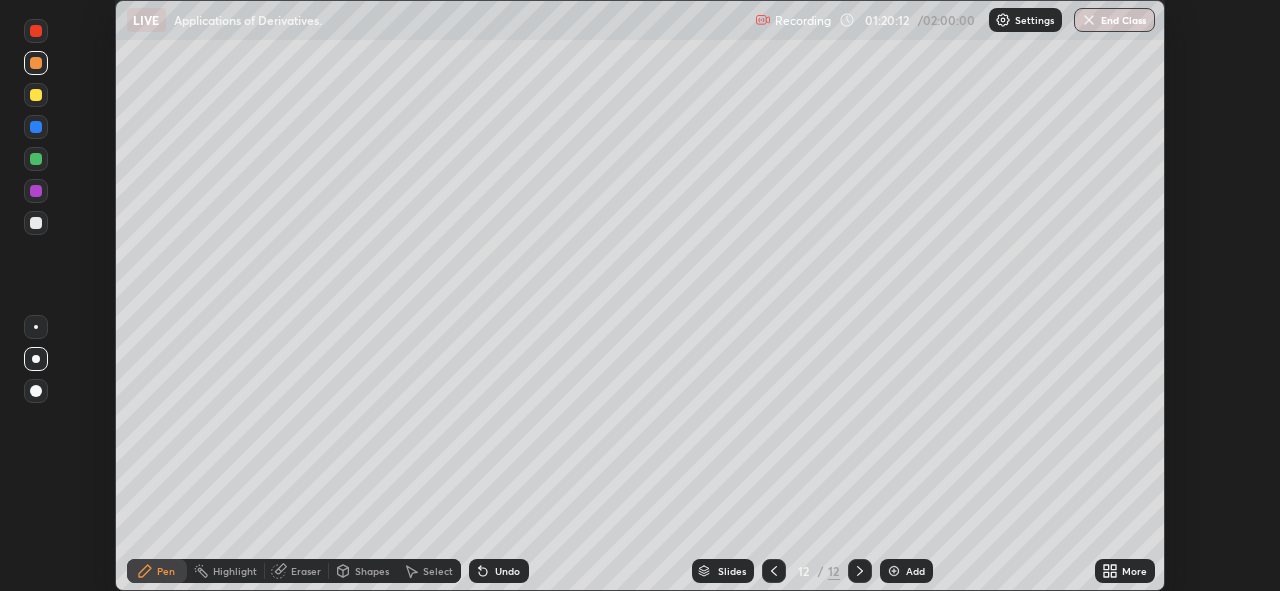 click on "More" at bounding box center (1125, 571) 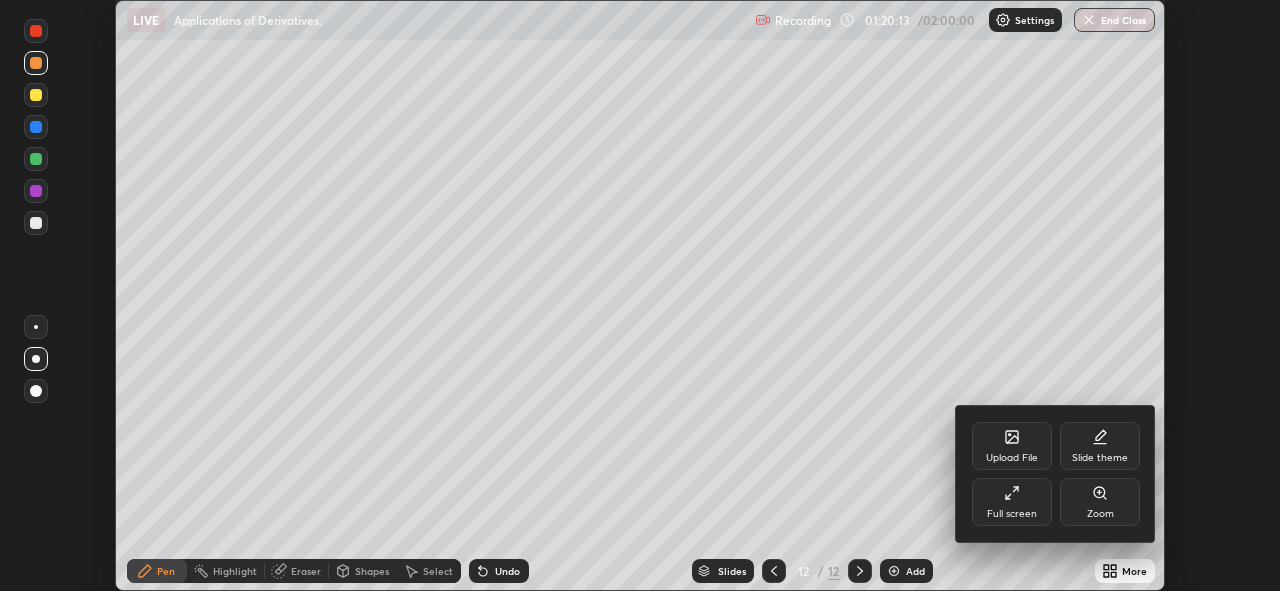 click 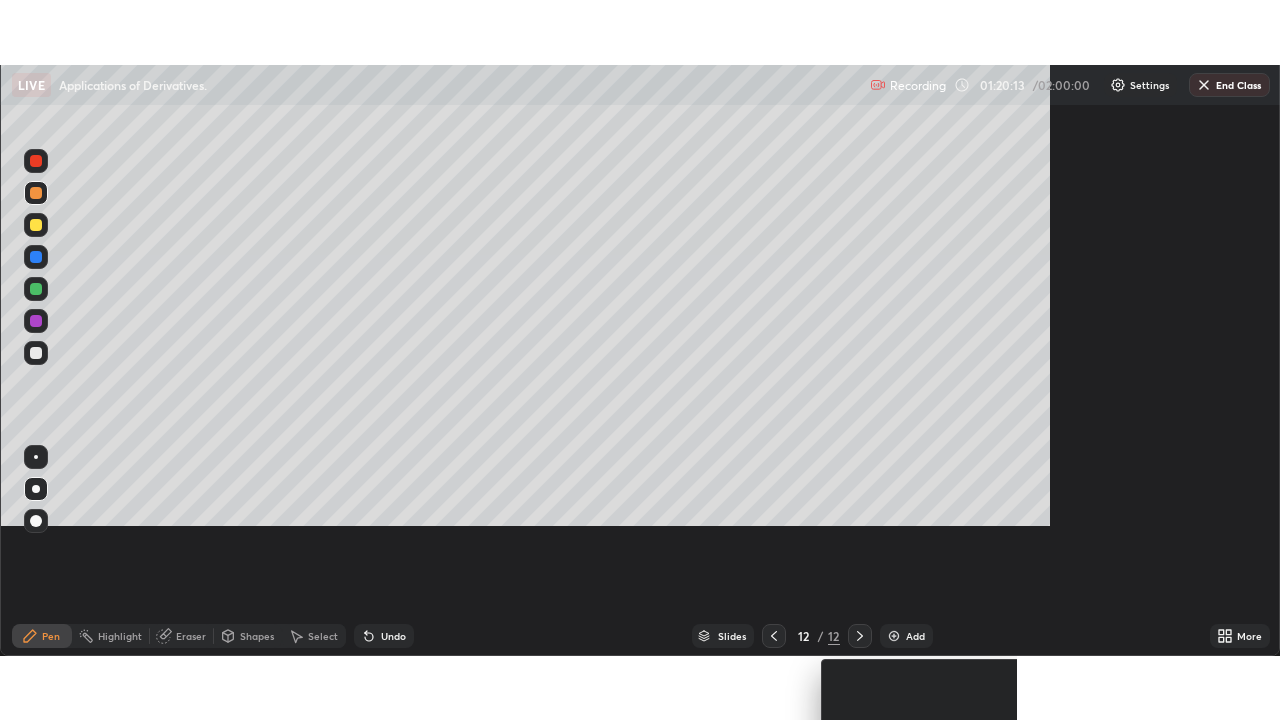 scroll, scrollTop: 99280, scrollLeft: 98720, axis: both 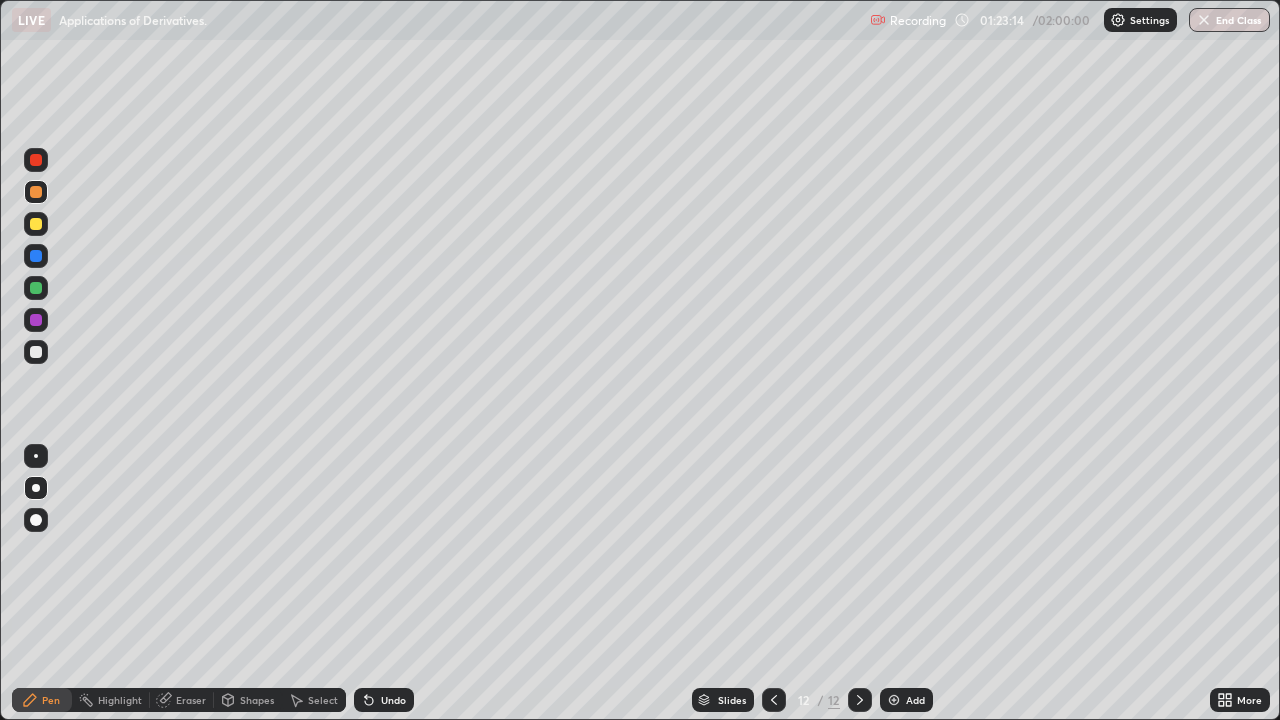 click 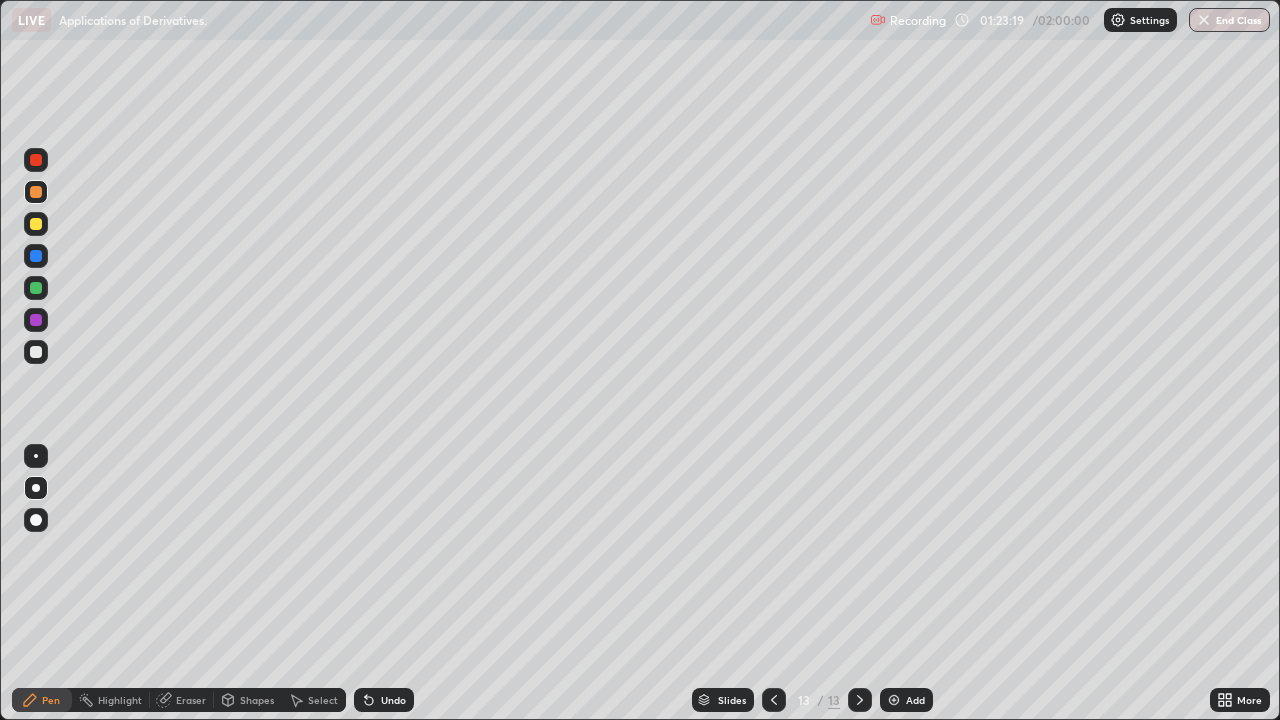 click at bounding box center [36, 288] 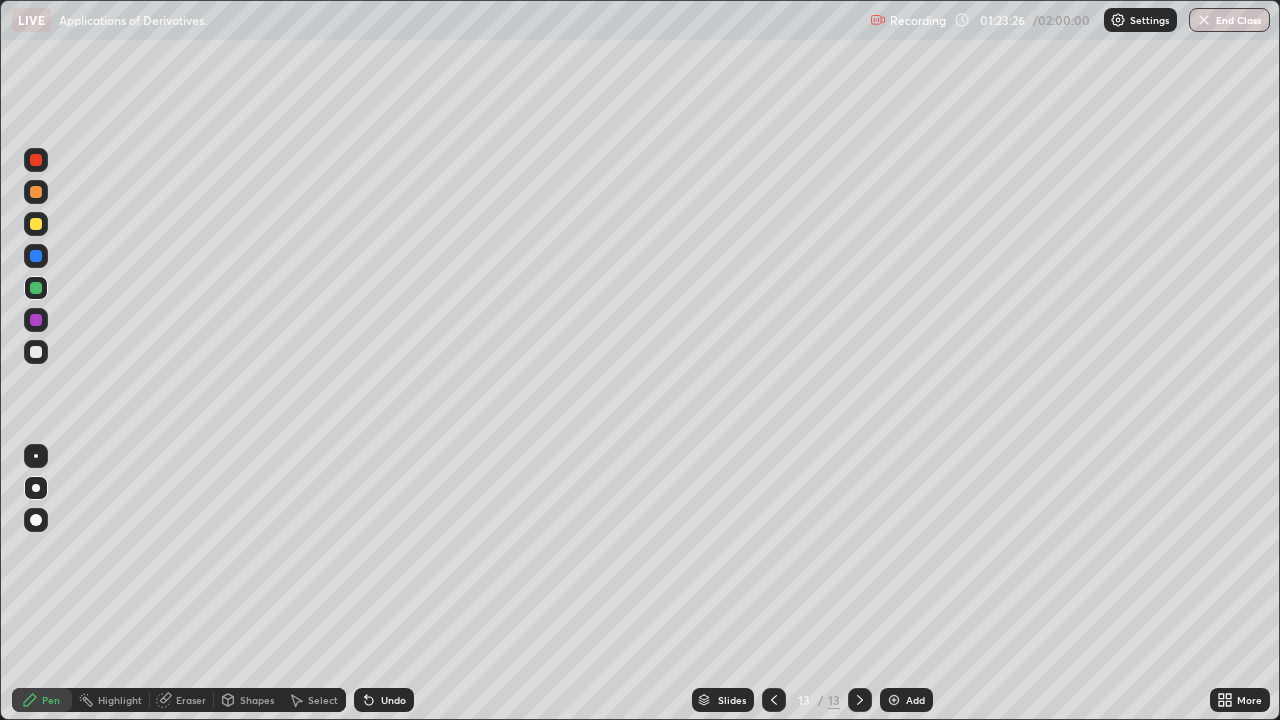 click at bounding box center [36, 352] 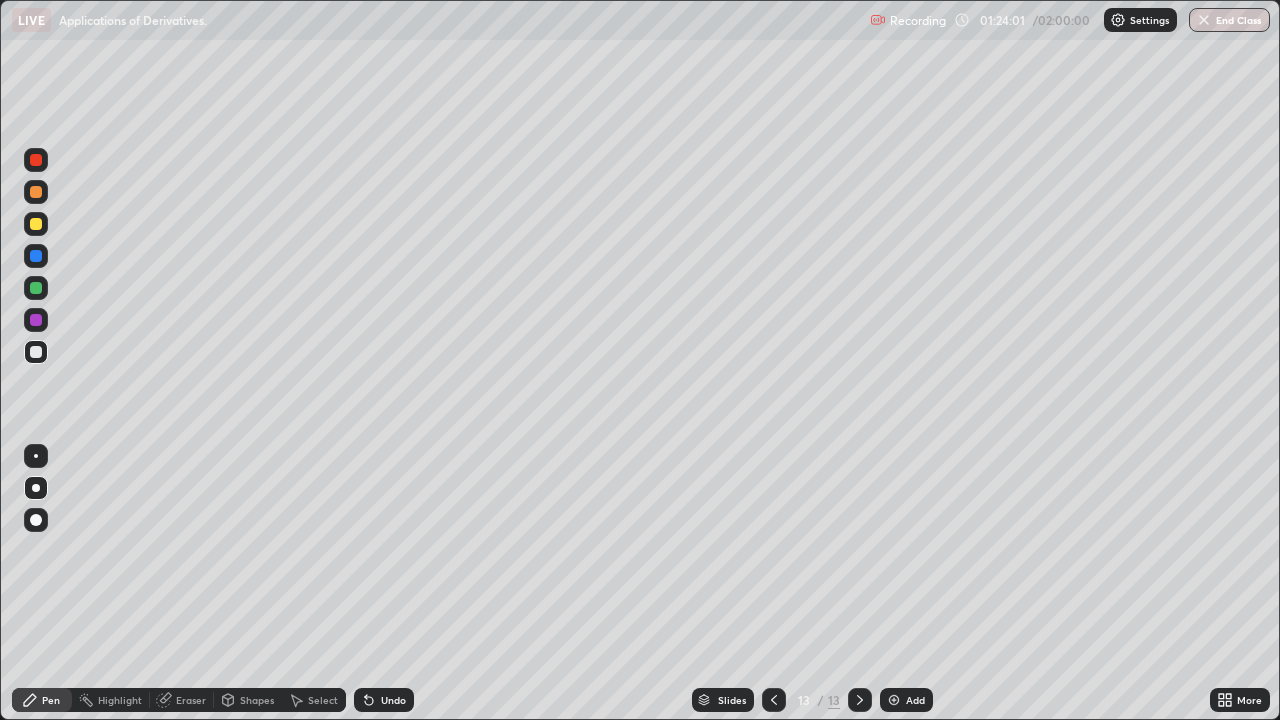 click at bounding box center (36, 288) 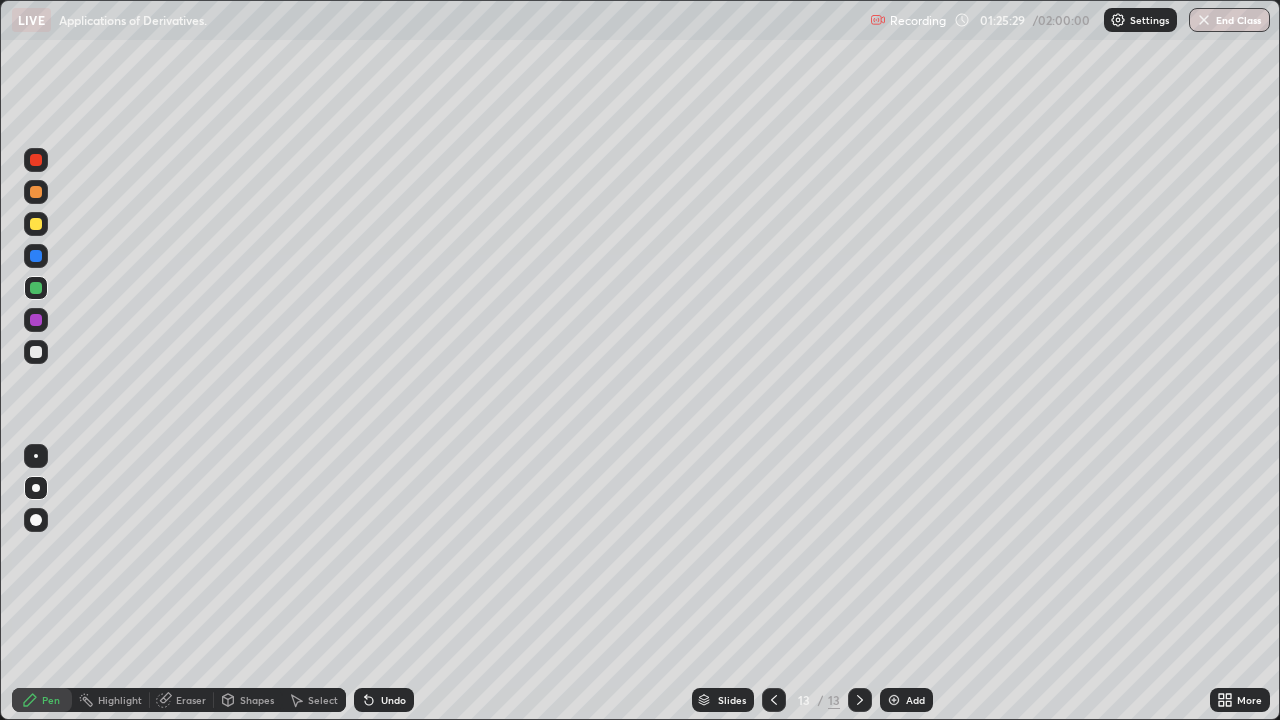 click at bounding box center [36, 256] 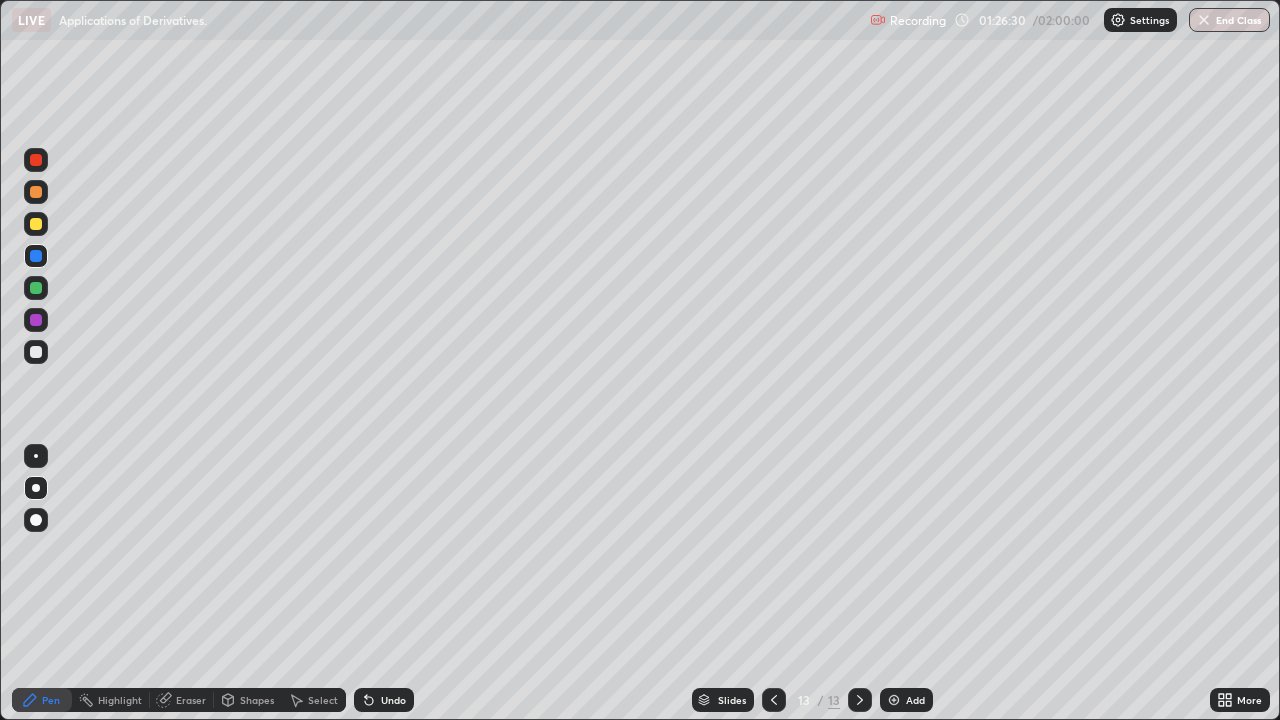 click on "Select" at bounding box center [323, 700] 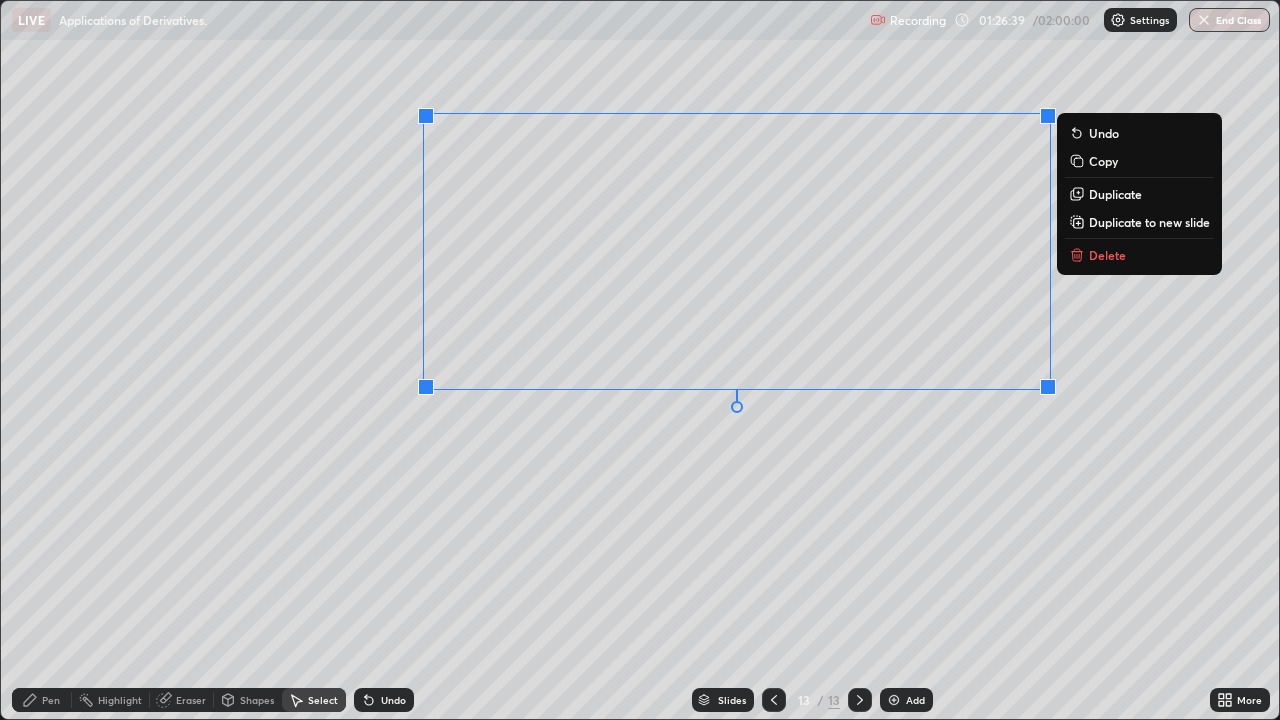 click 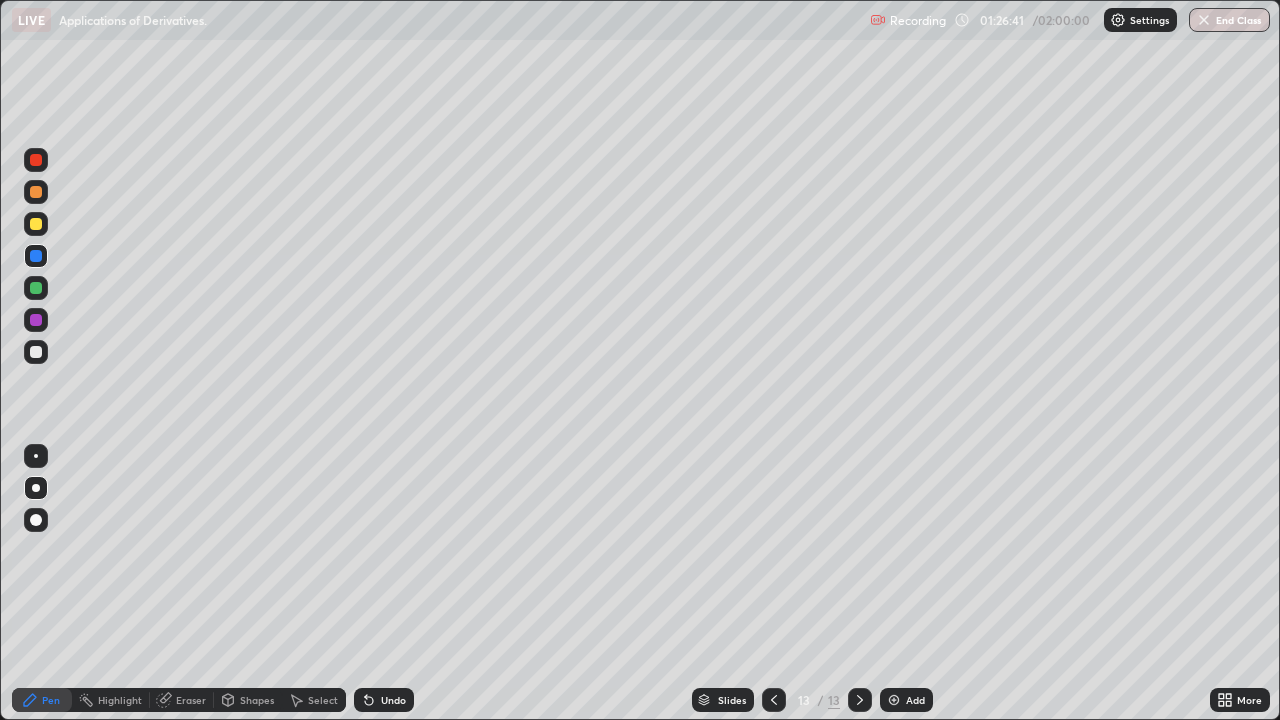 click at bounding box center (36, 352) 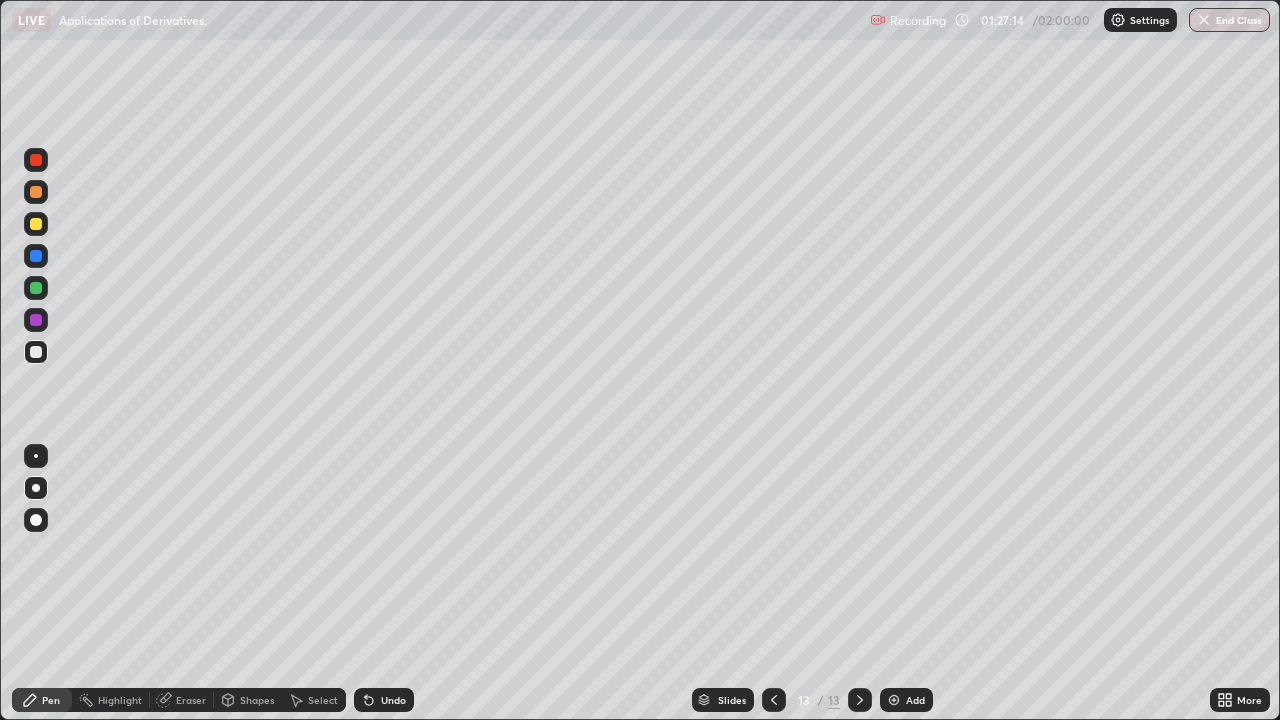 click at bounding box center [36, 288] 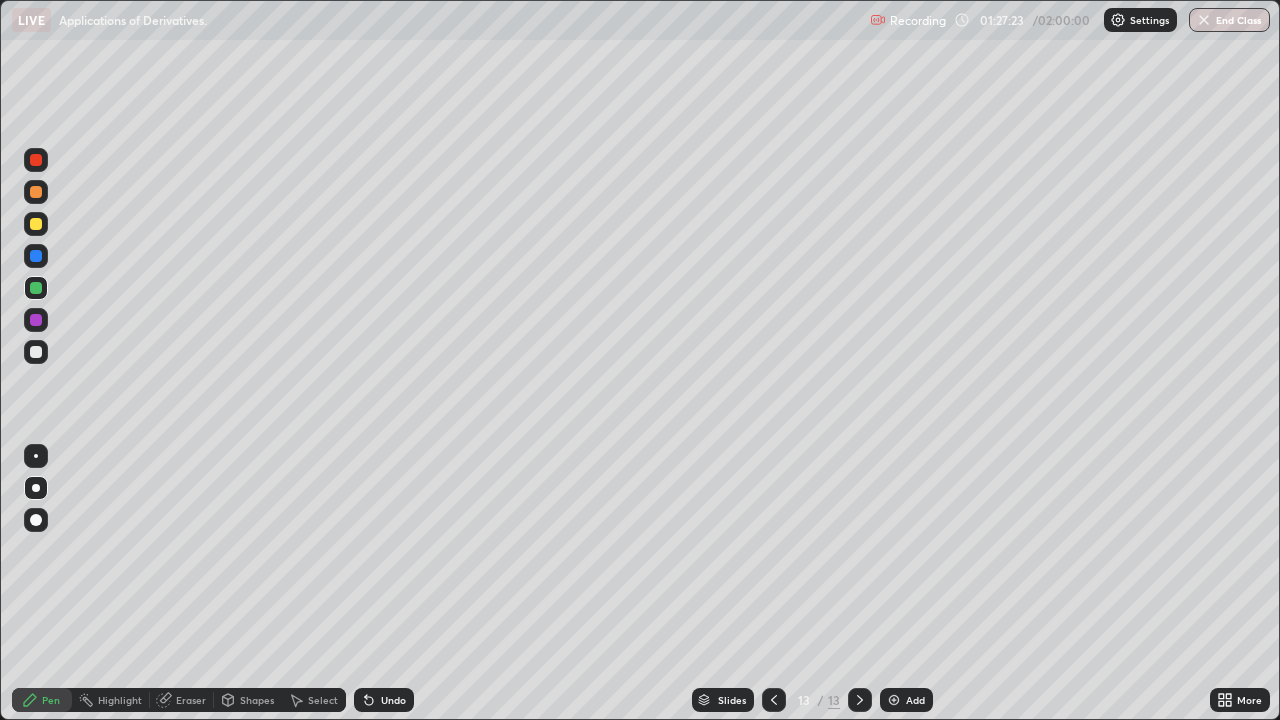 click at bounding box center [36, 352] 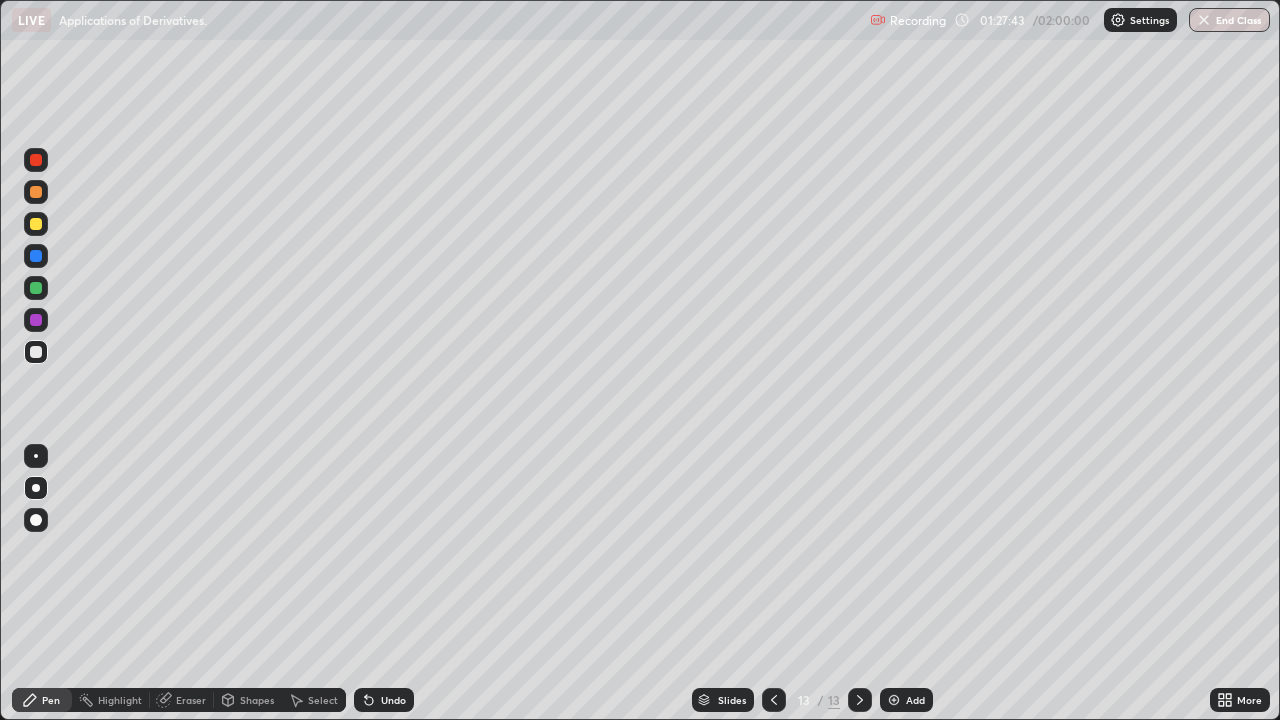 click at bounding box center [36, 352] 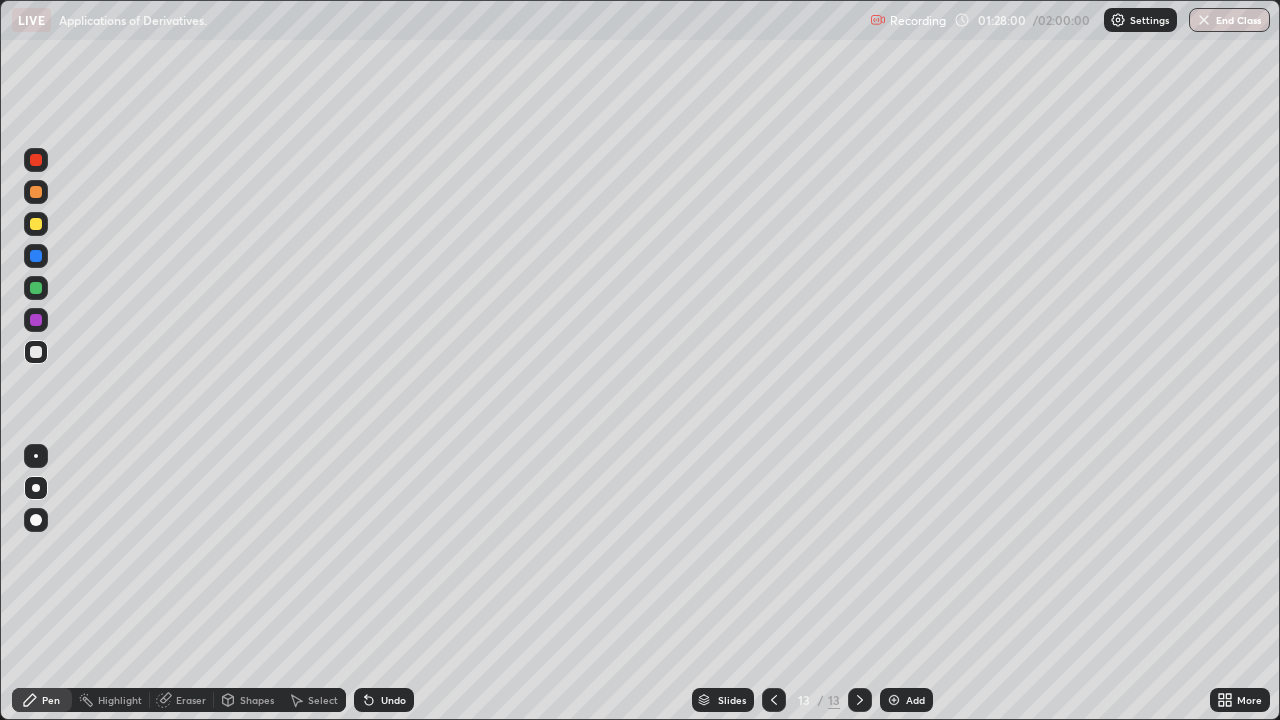 click at bounding box center [36, 256] 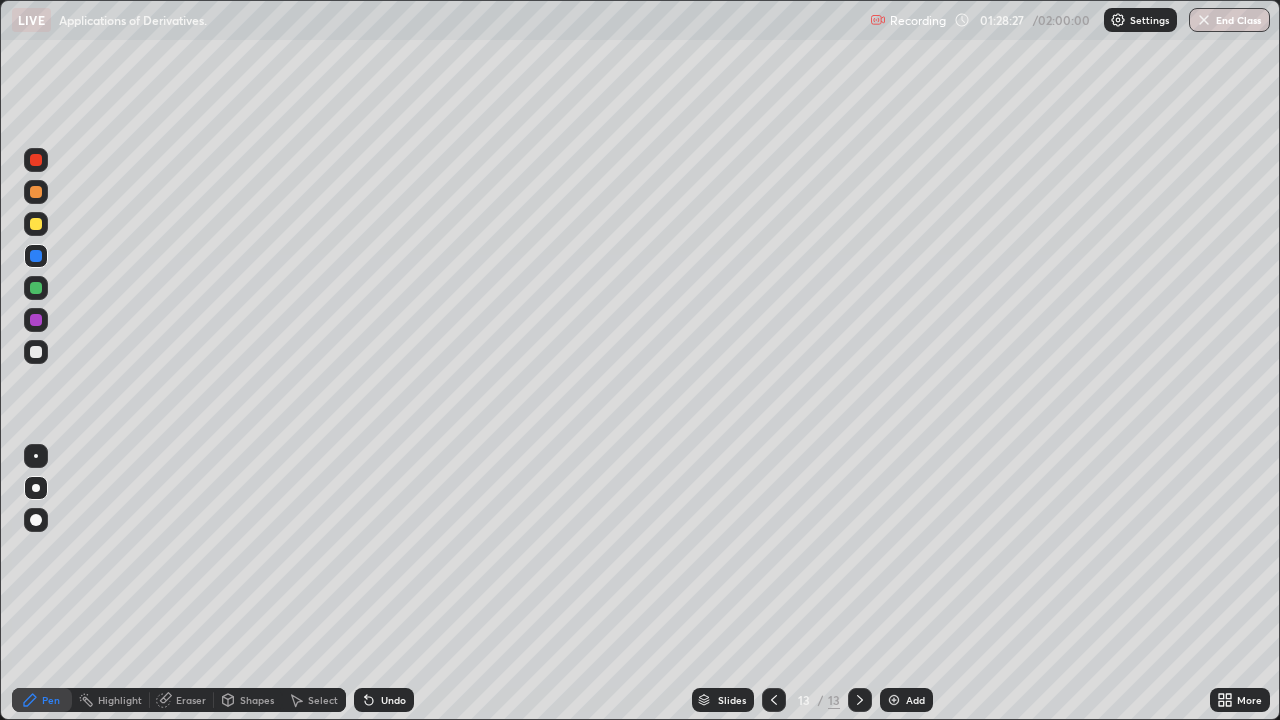click 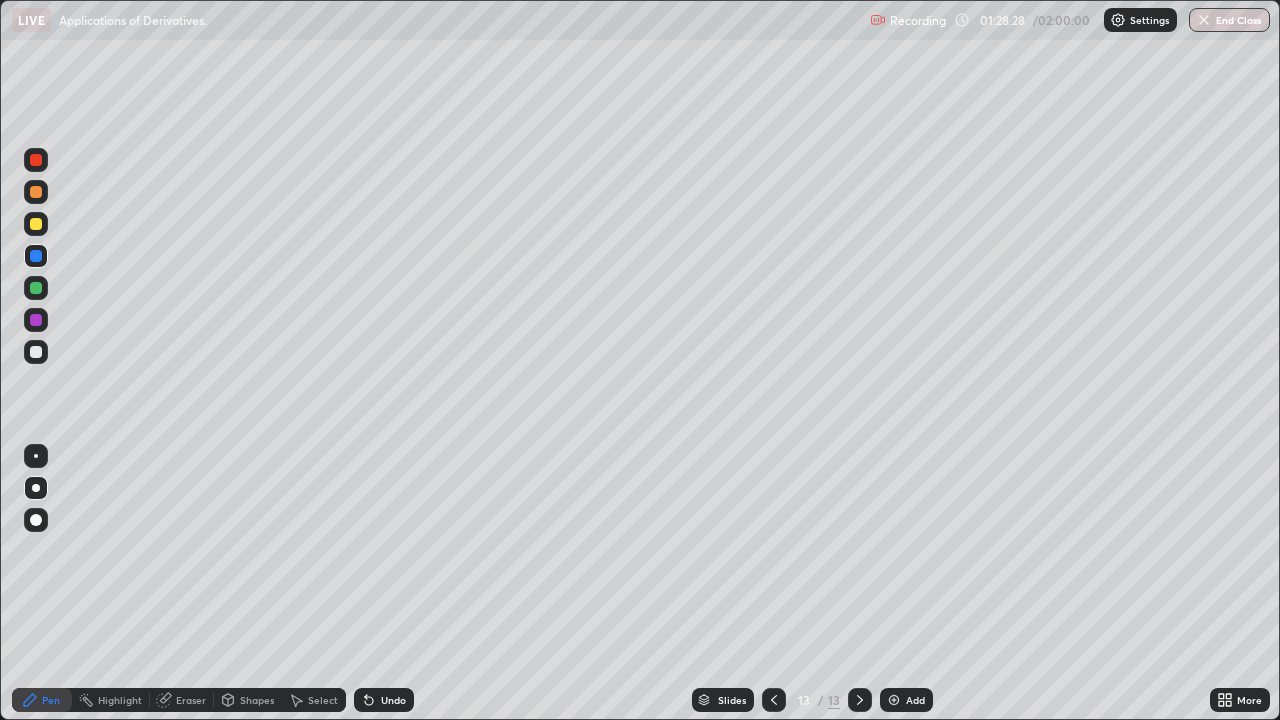 click at bounding box center (894, 700) 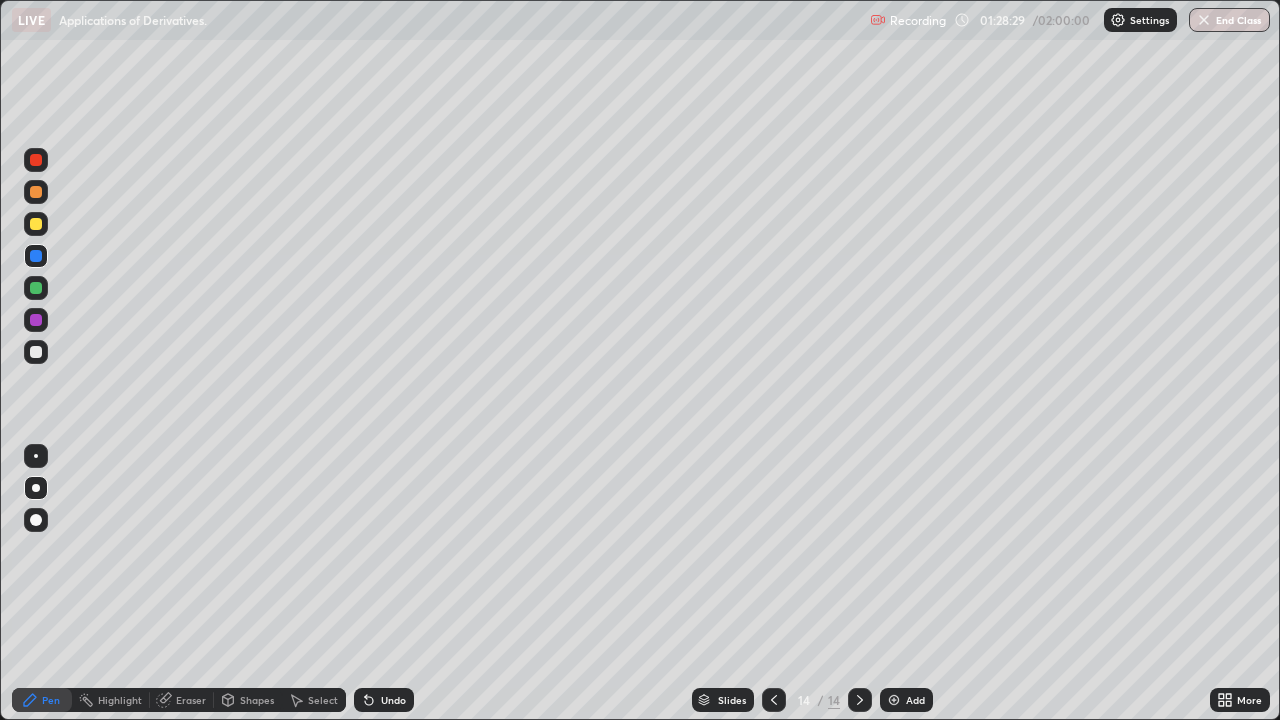 click at bounding box center (36, 352) 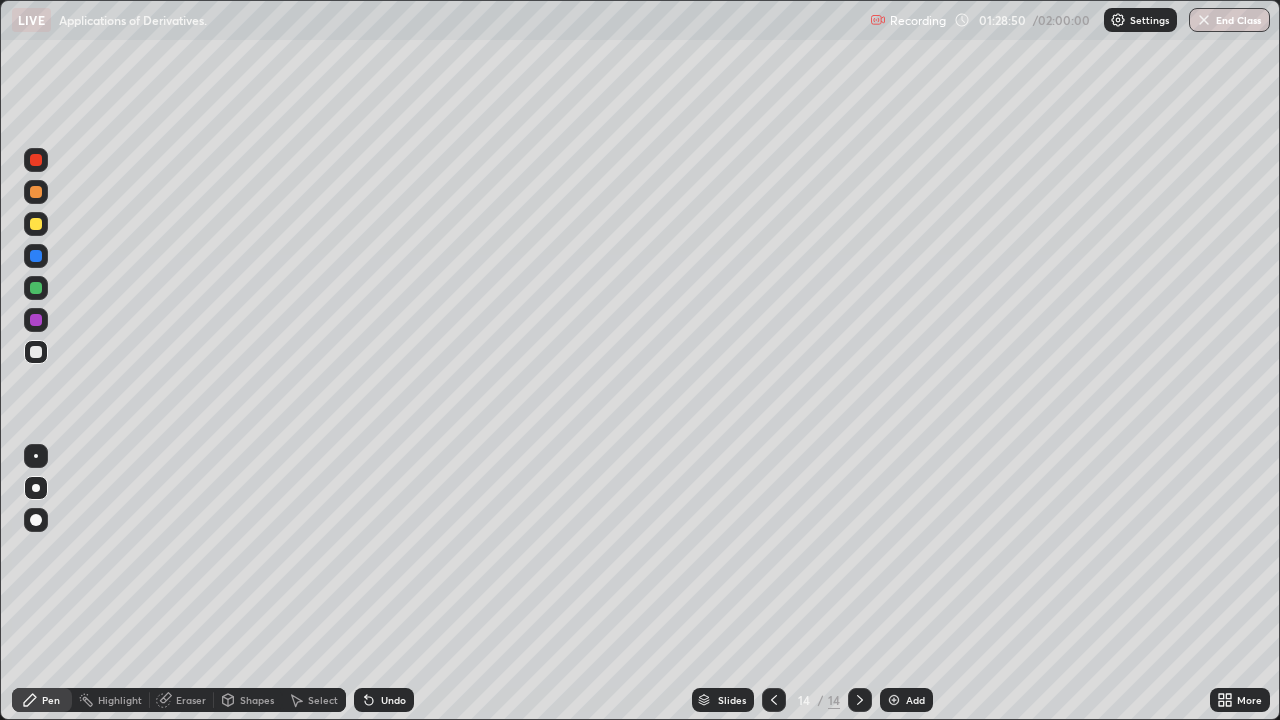 click at bounding box center (36, 352) 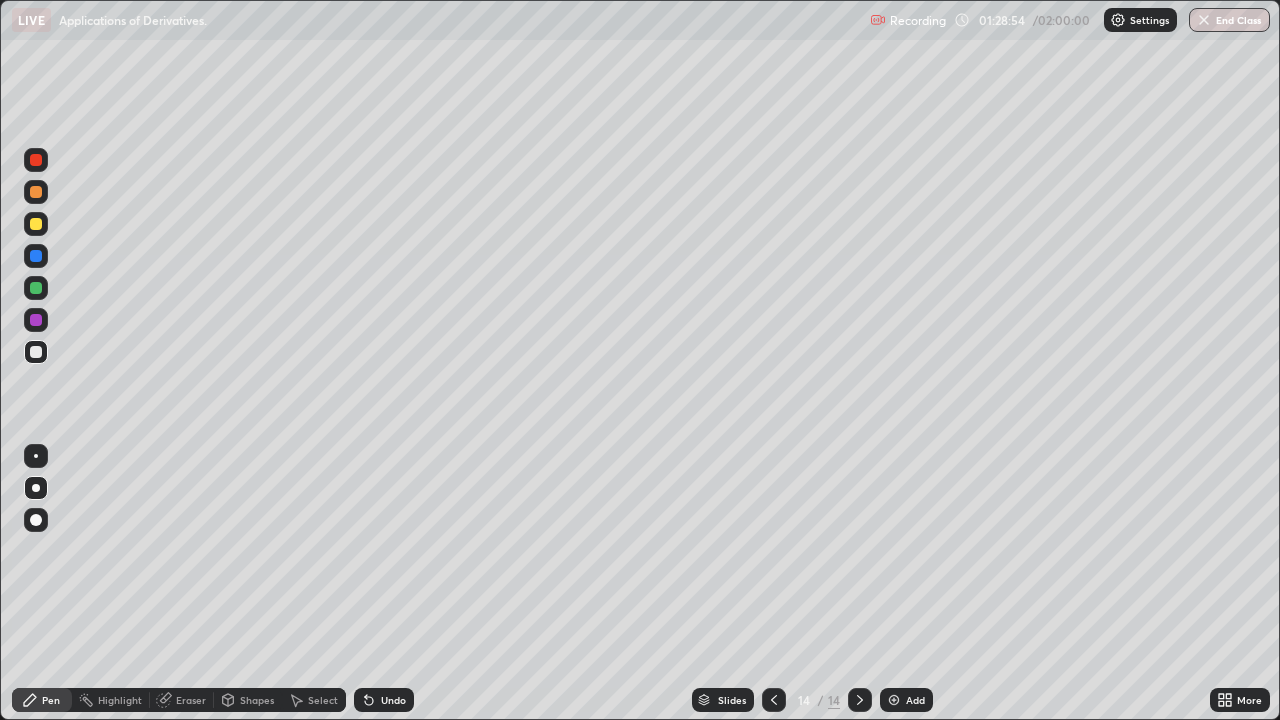 click at bounding box center [36, 224] 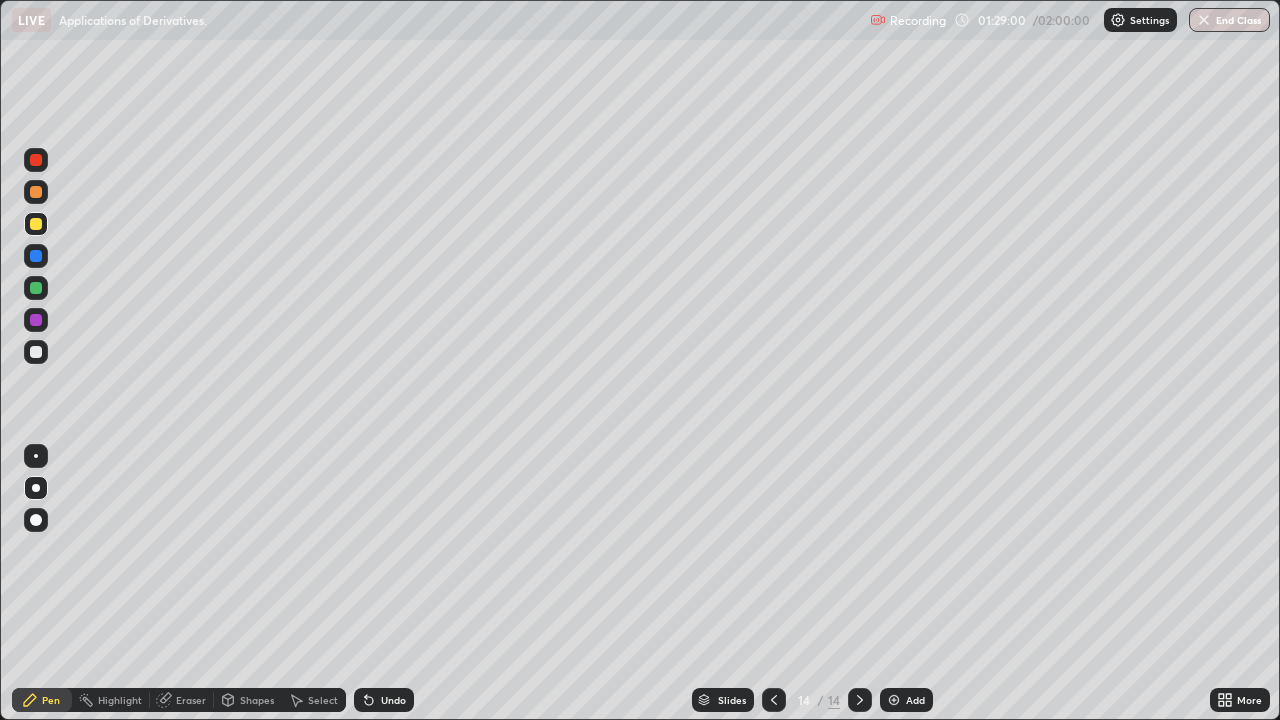 click on "Undo" at bounding box center (393, 700) 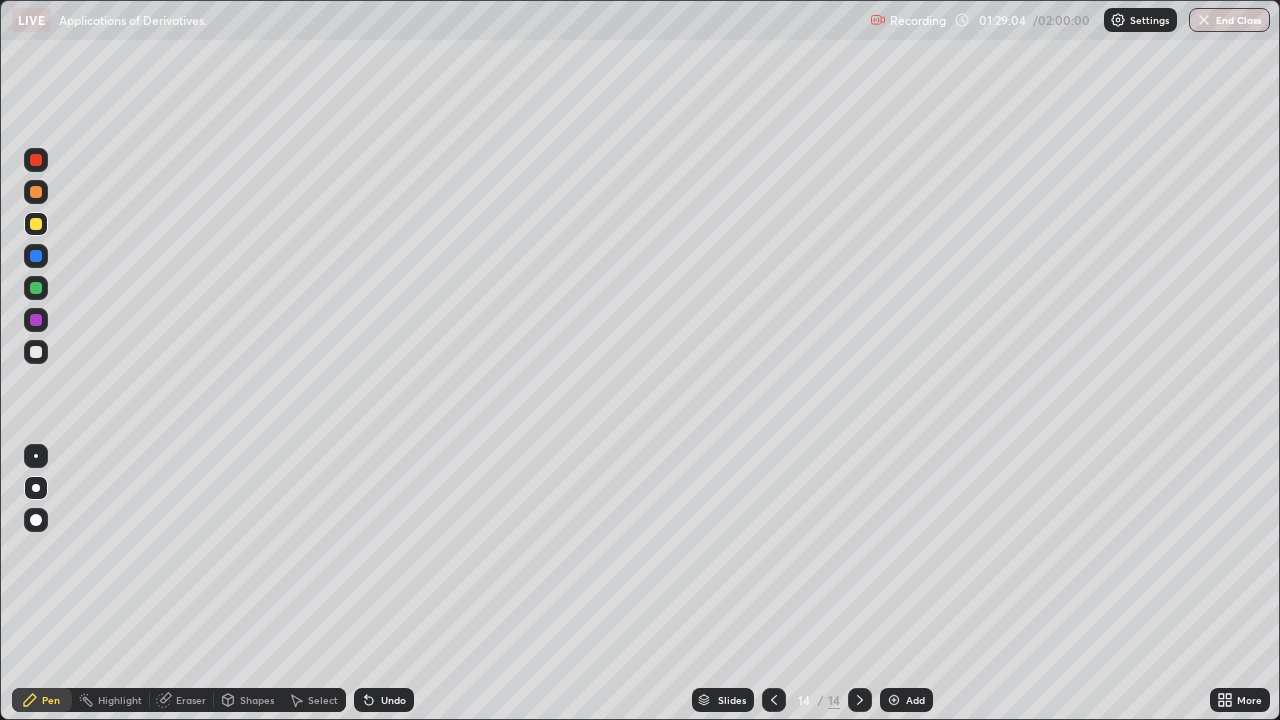 click 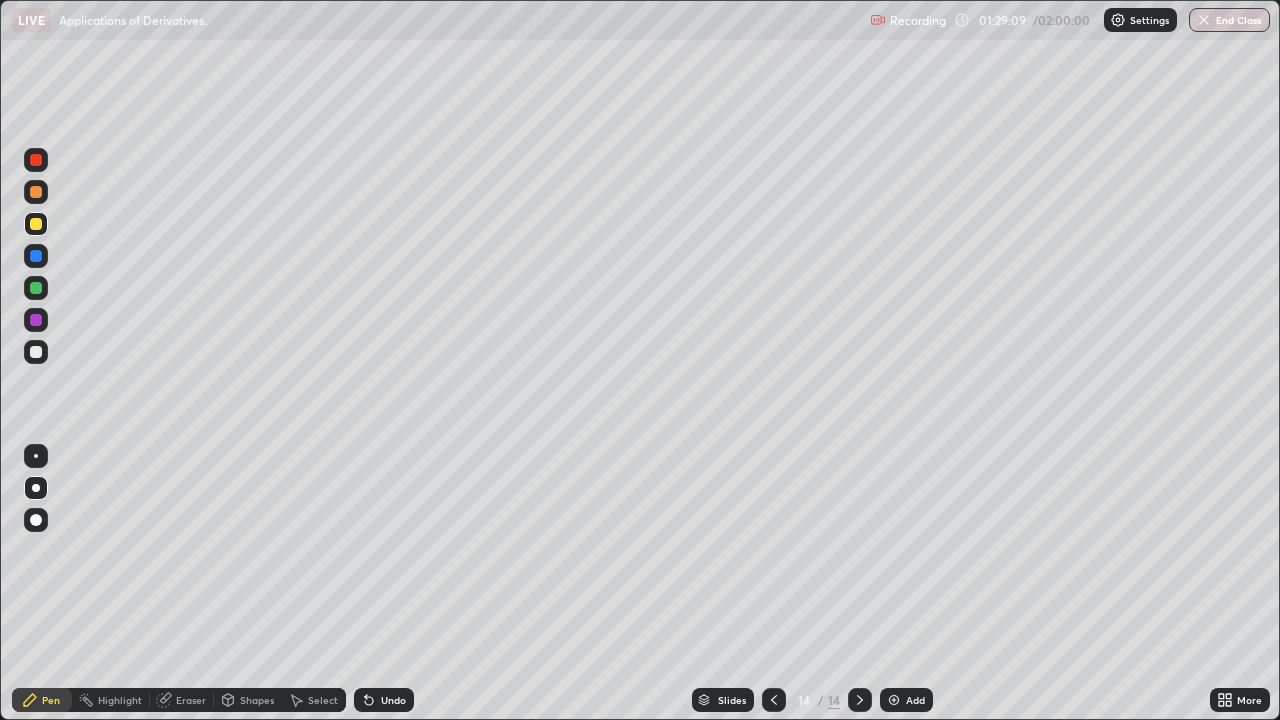 click at bounding box center (36, 352) 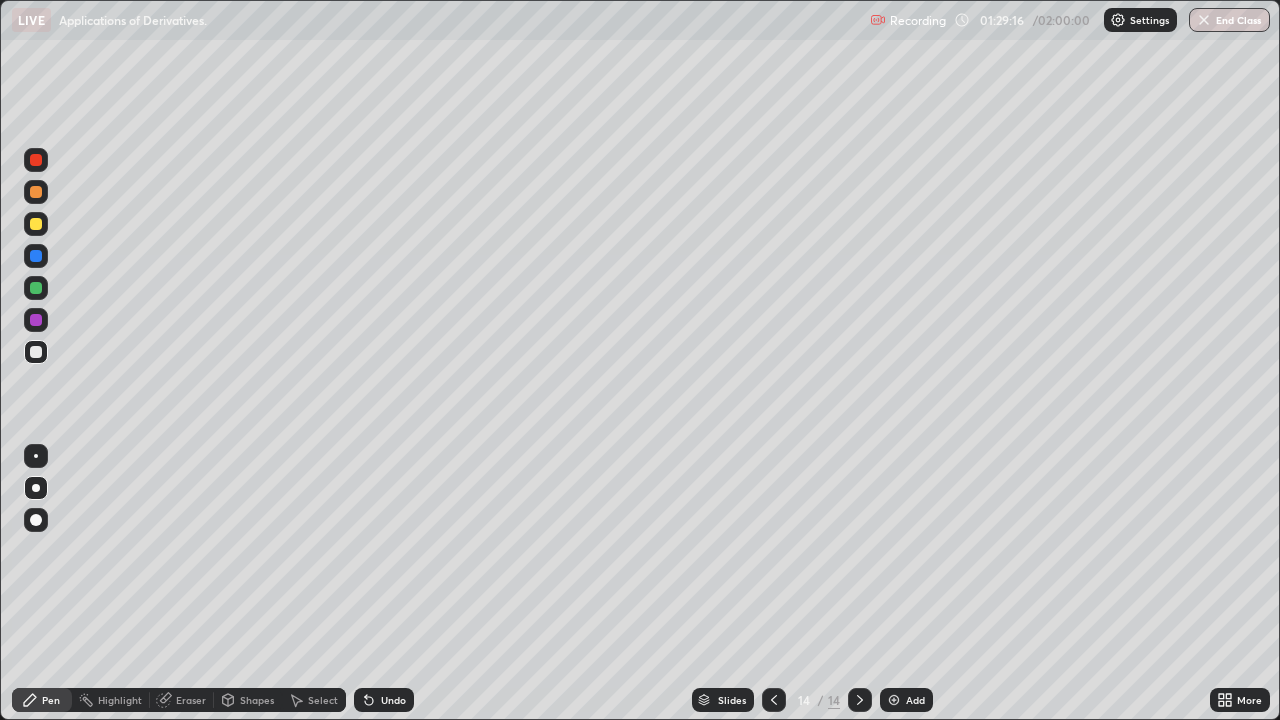click at bounding box center [36, 192] 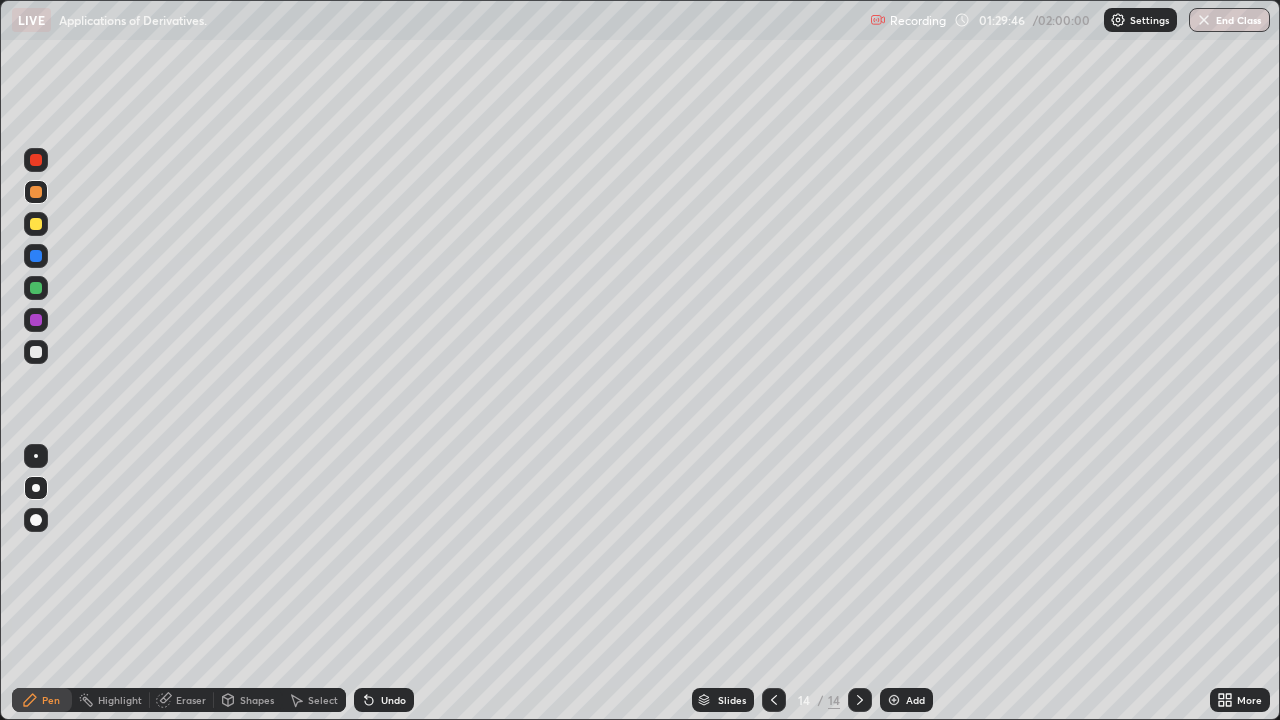 click at bounding box center [36, 224] 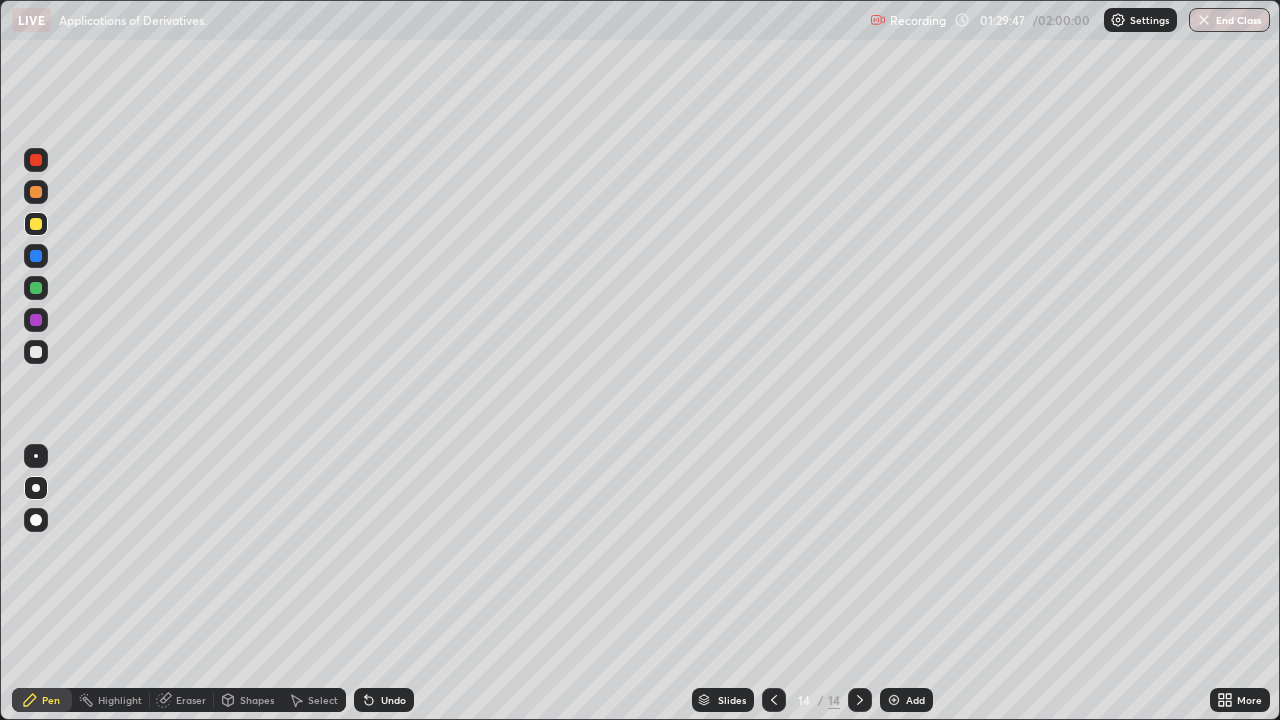 click at bounding box center [36, 256] 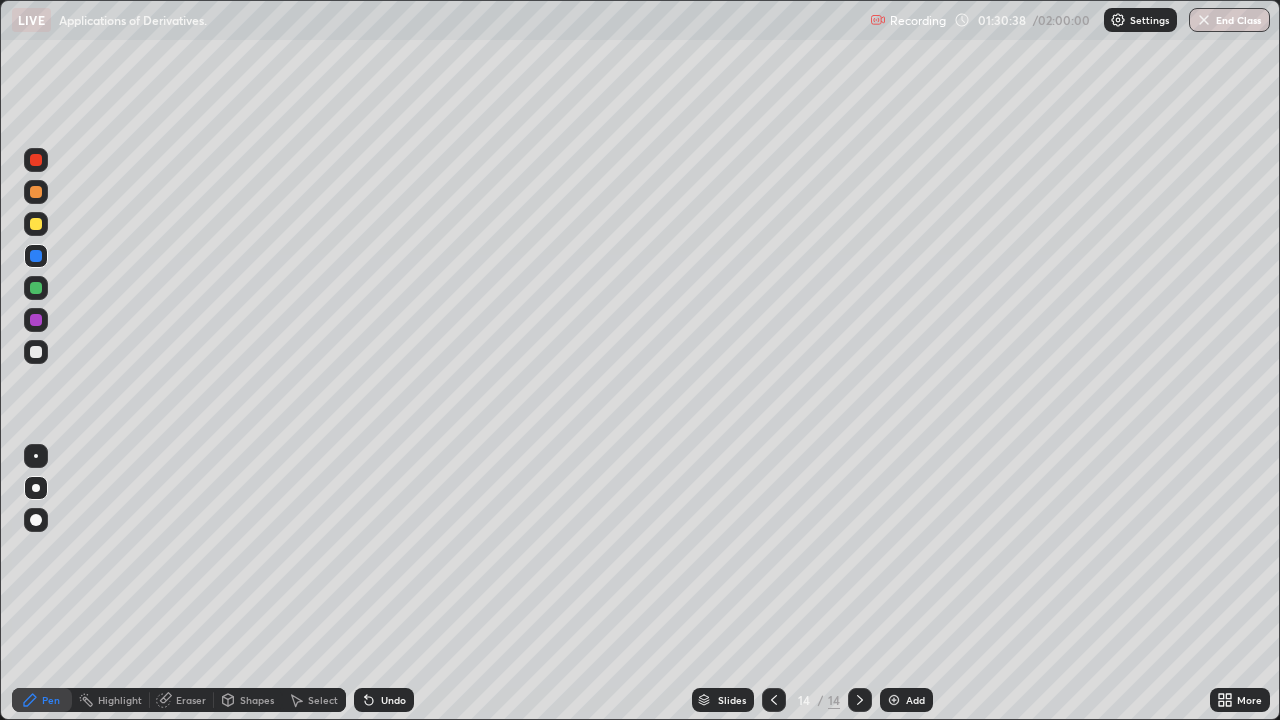 click at bounding box center (36, 288) 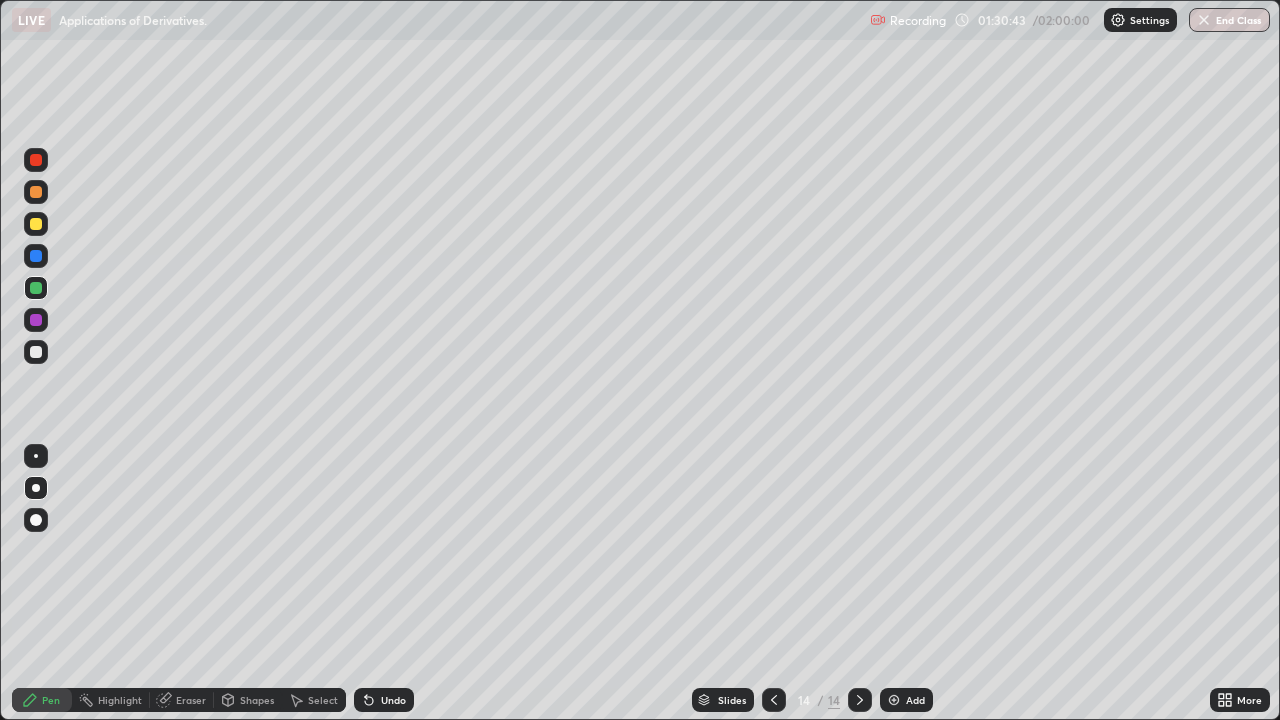 click on "Undo" at bounding box center (393, 700) 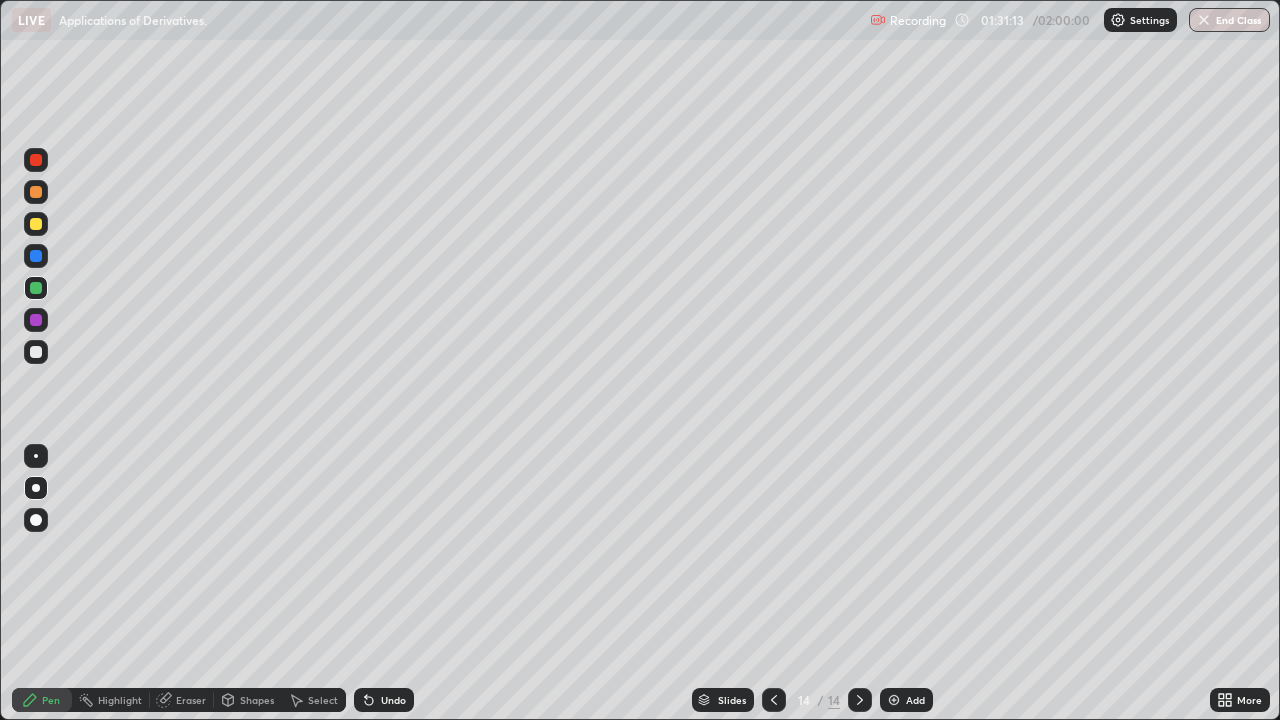 click 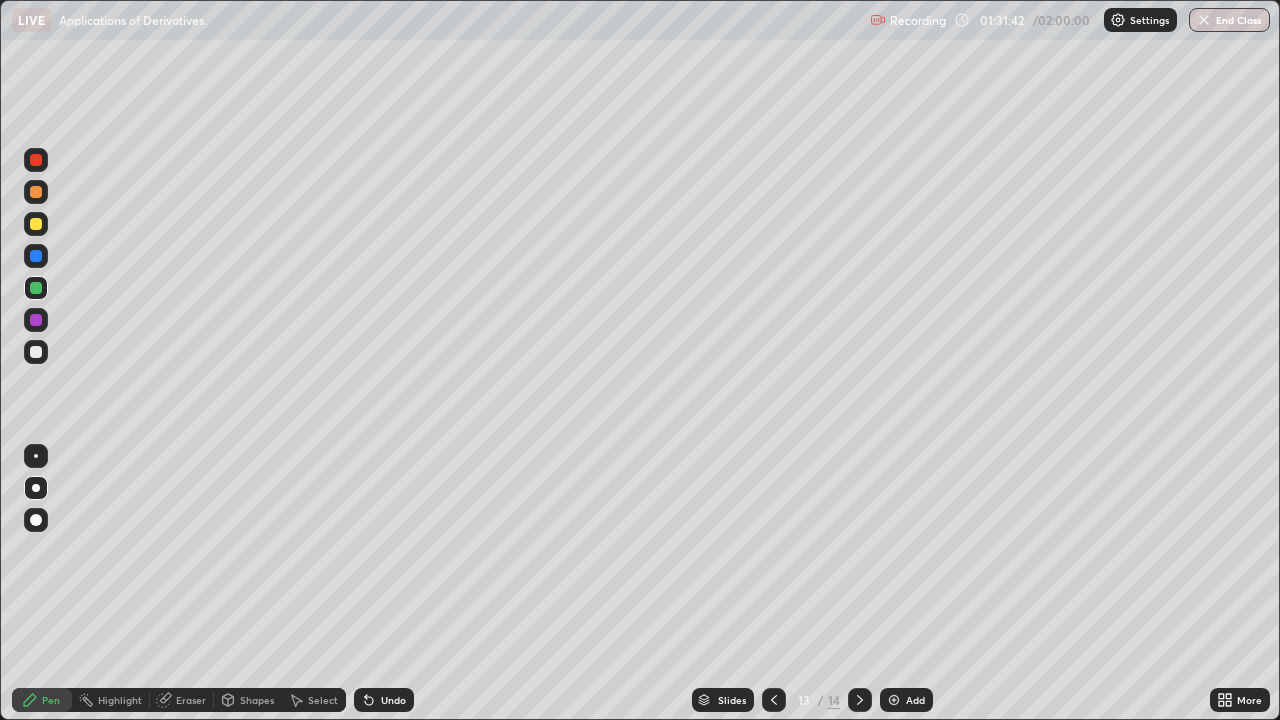 click at bounding box center [36, 320] 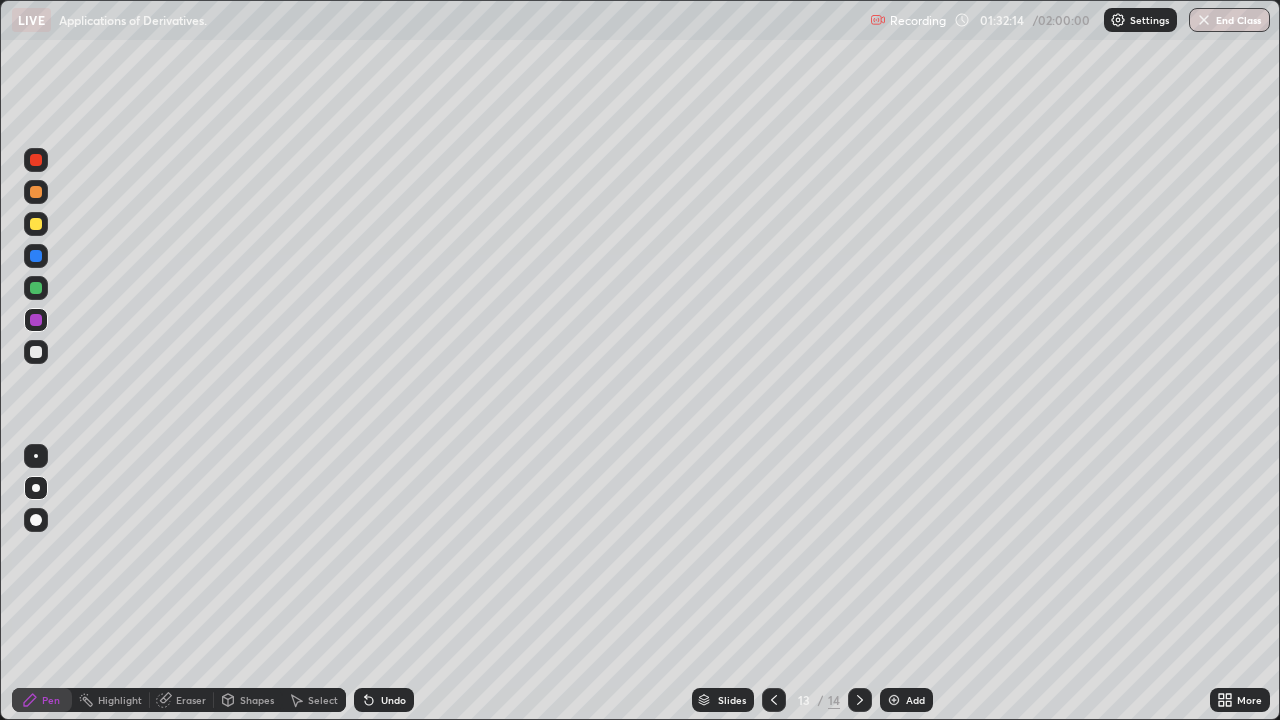 click on "Undo" at bounding box center (393, 700) 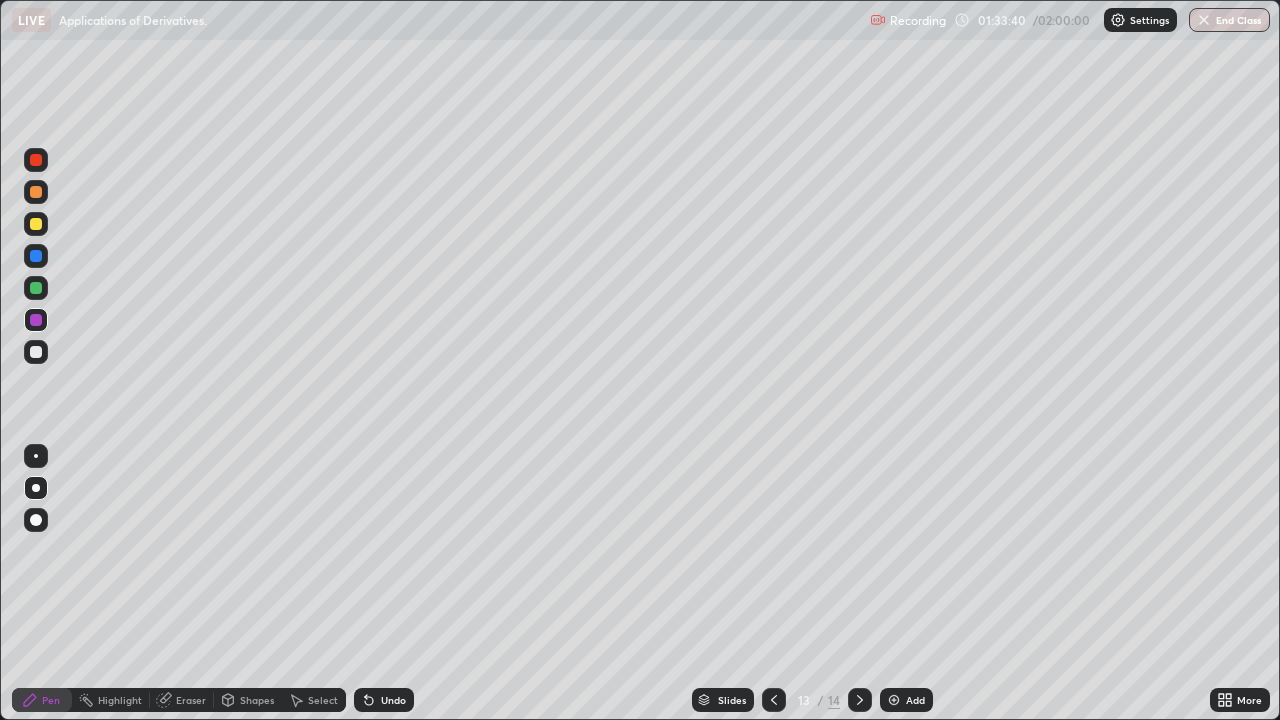 click at bounding box center (36, 288) 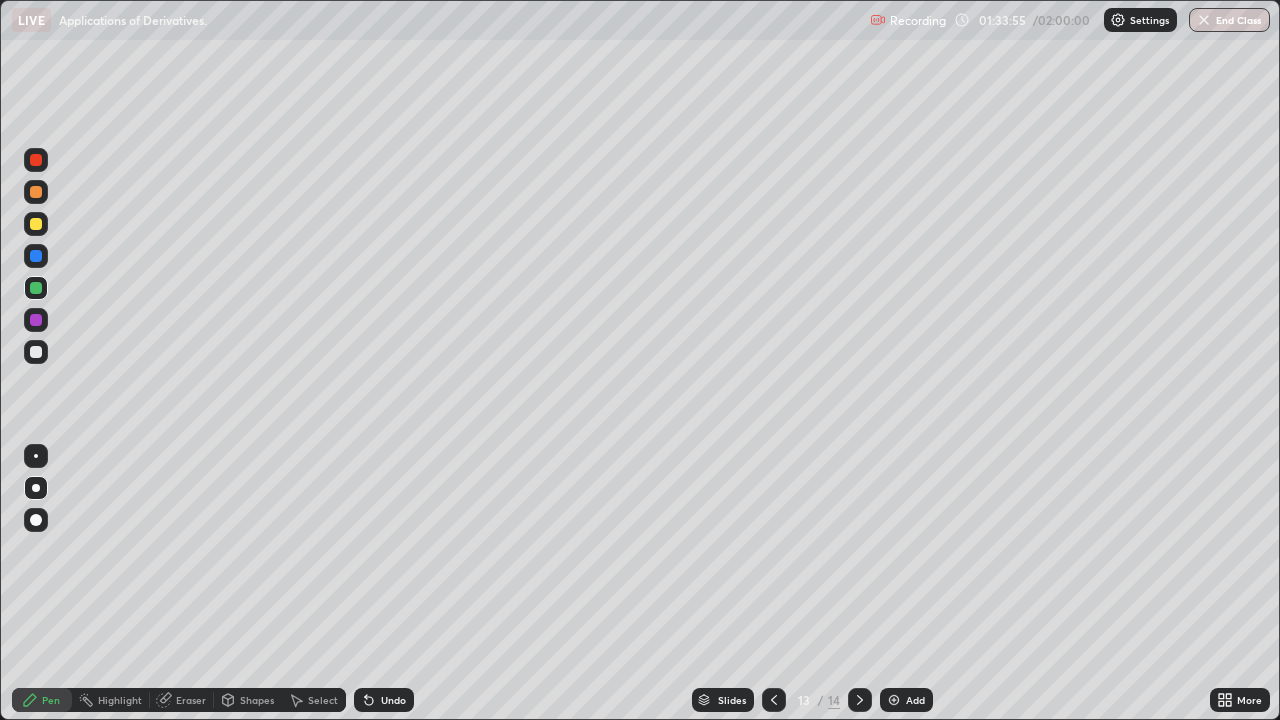 click on "Eraser" at bounding box center [182, 700] 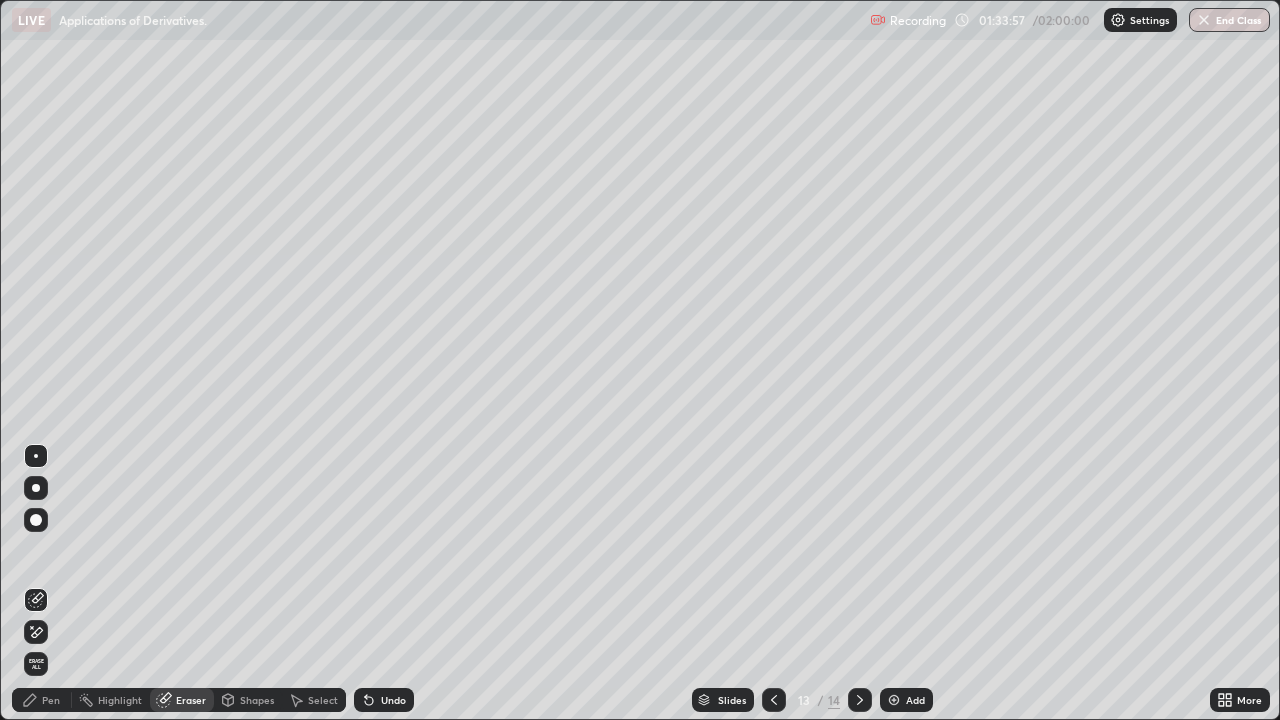 click on "Pen" at bounding box center [51, 700] 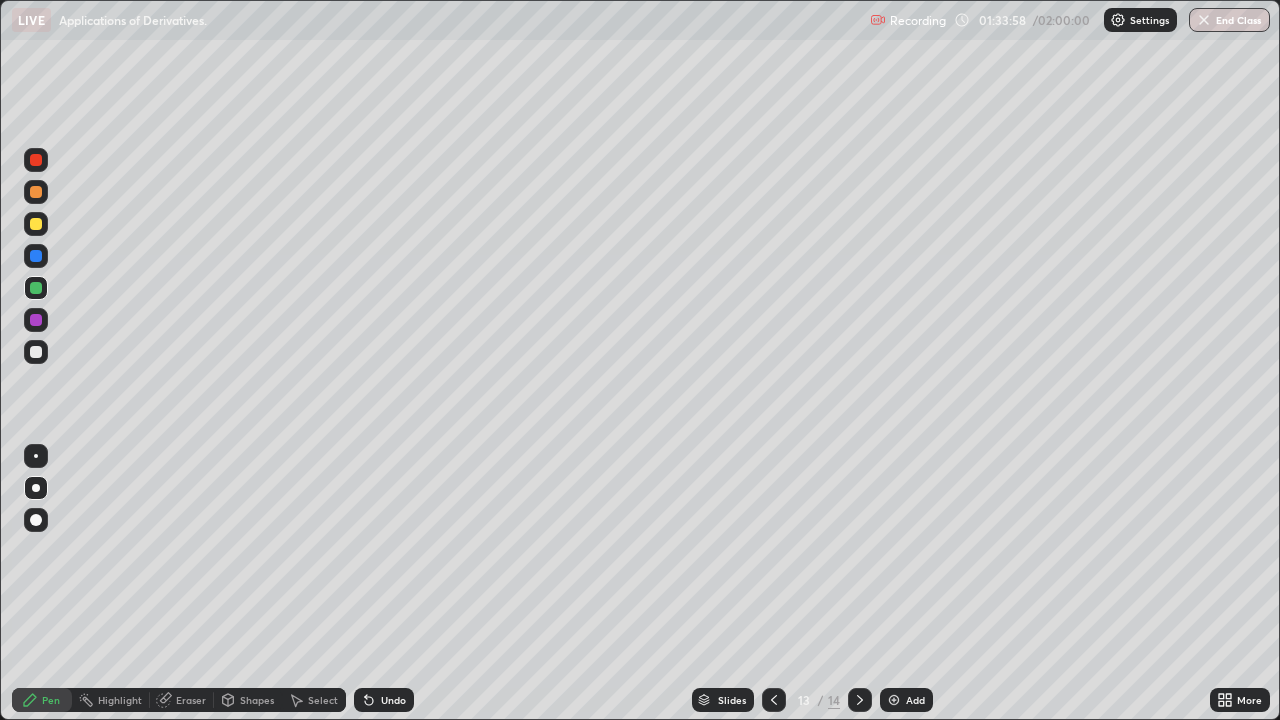 click 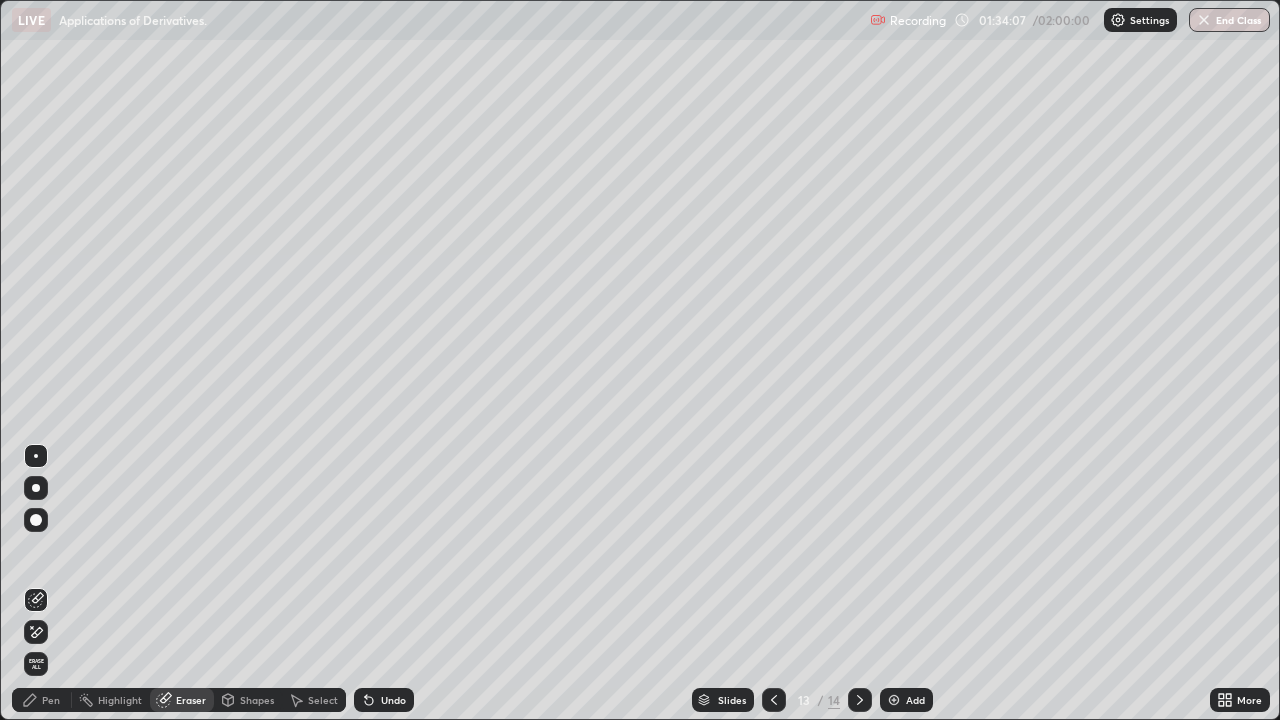 click on "Pen" at bounding box center (51, 700) 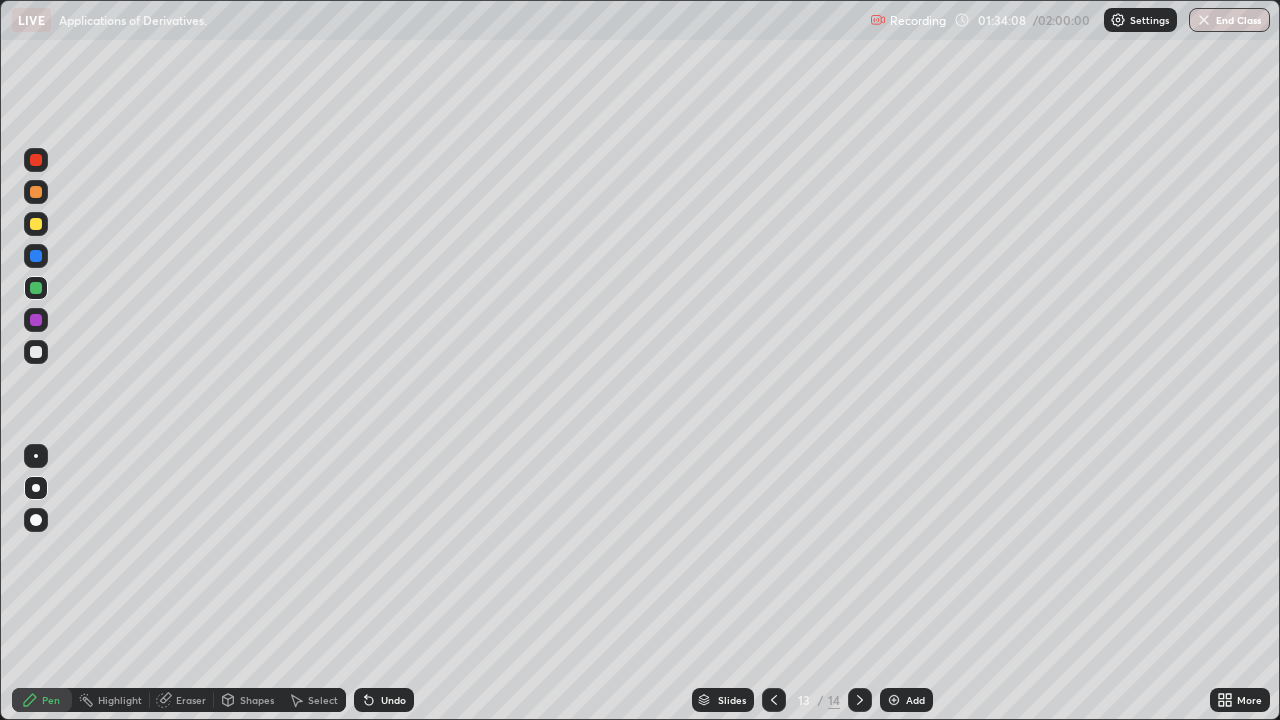 click at bounding box center (36, 320) 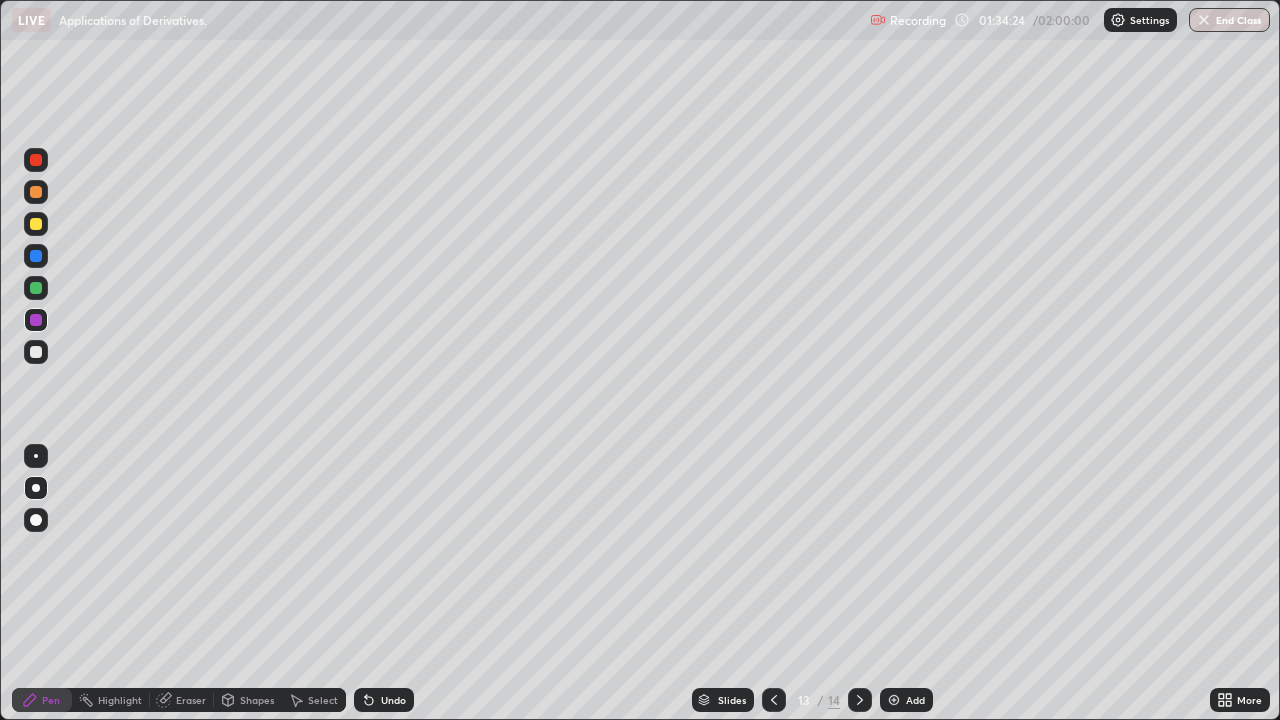 click on "Undo" at bounding box center [393, 700] 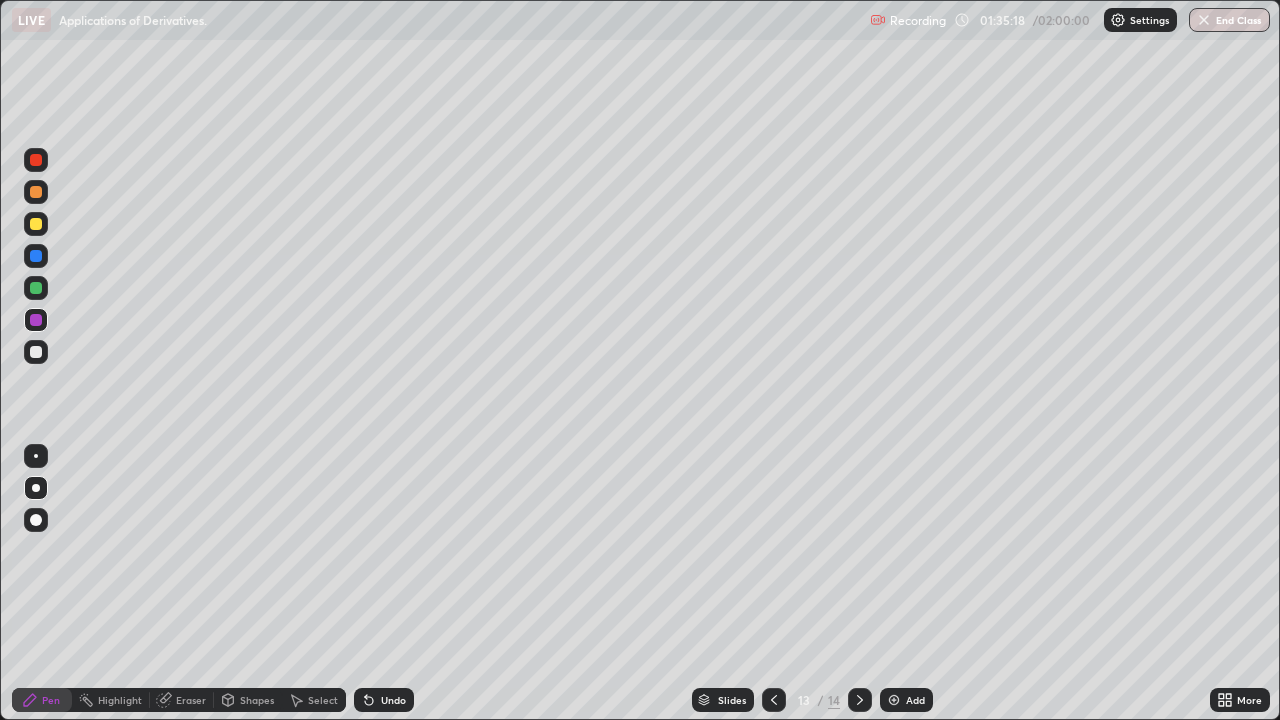 click at bounding box center [36, 256] 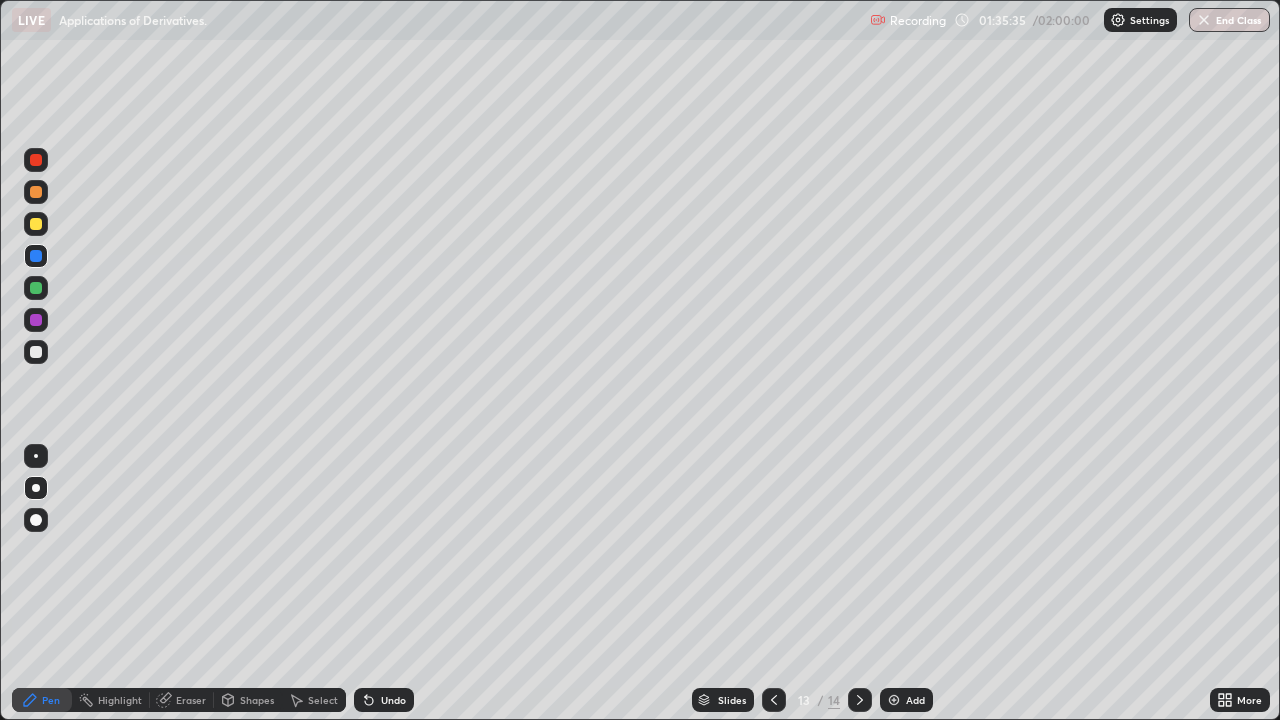 click on "Undo" at bounding box center [384, 700] 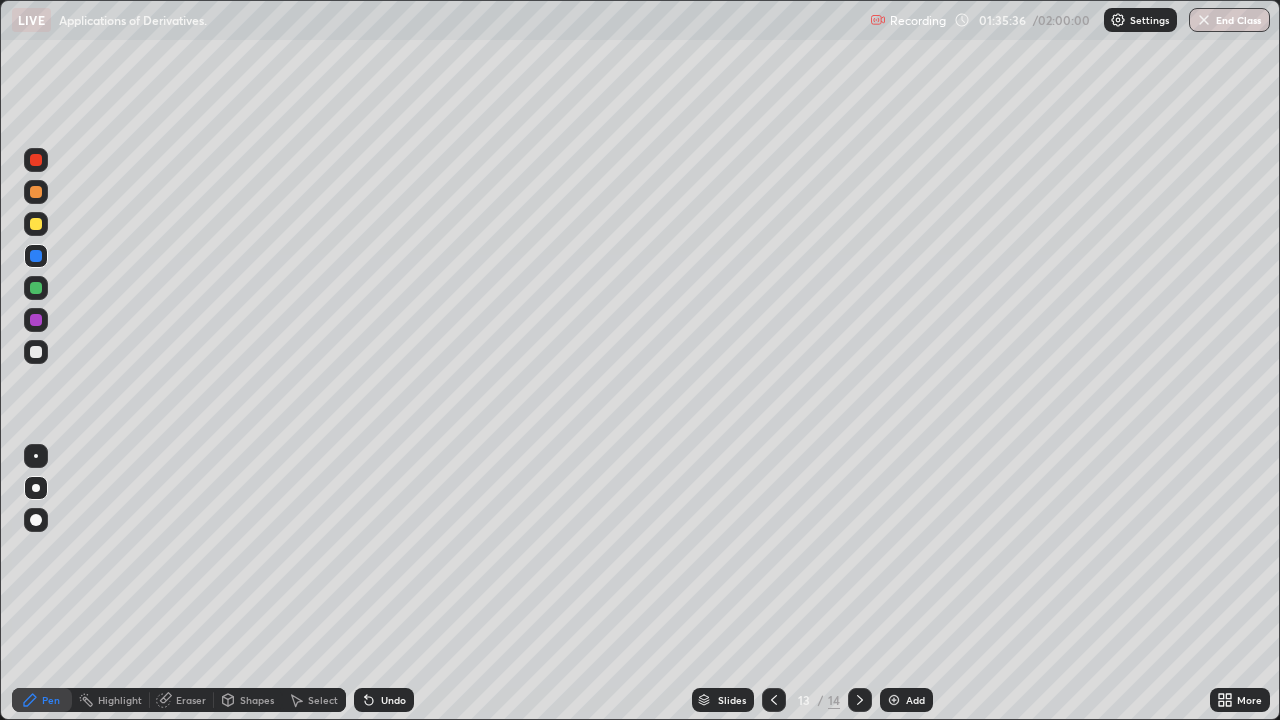click on "Undo" at bounding box center [384, 700] 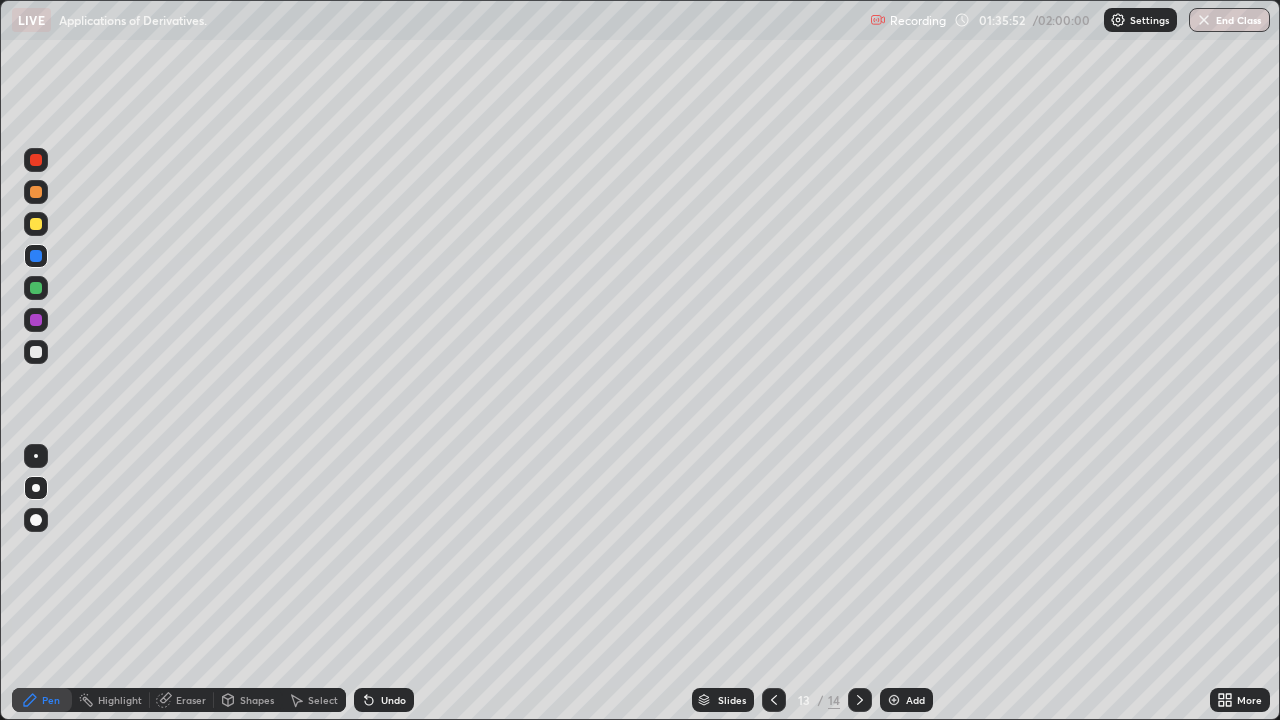 click 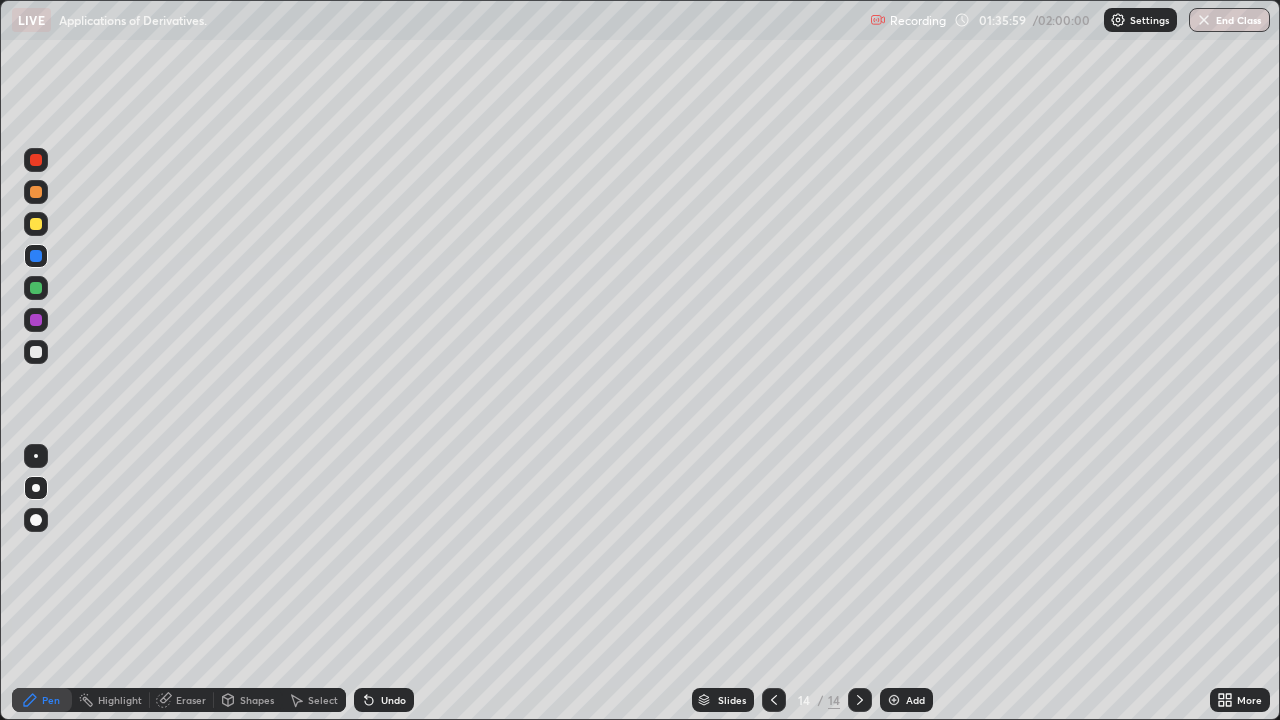 click 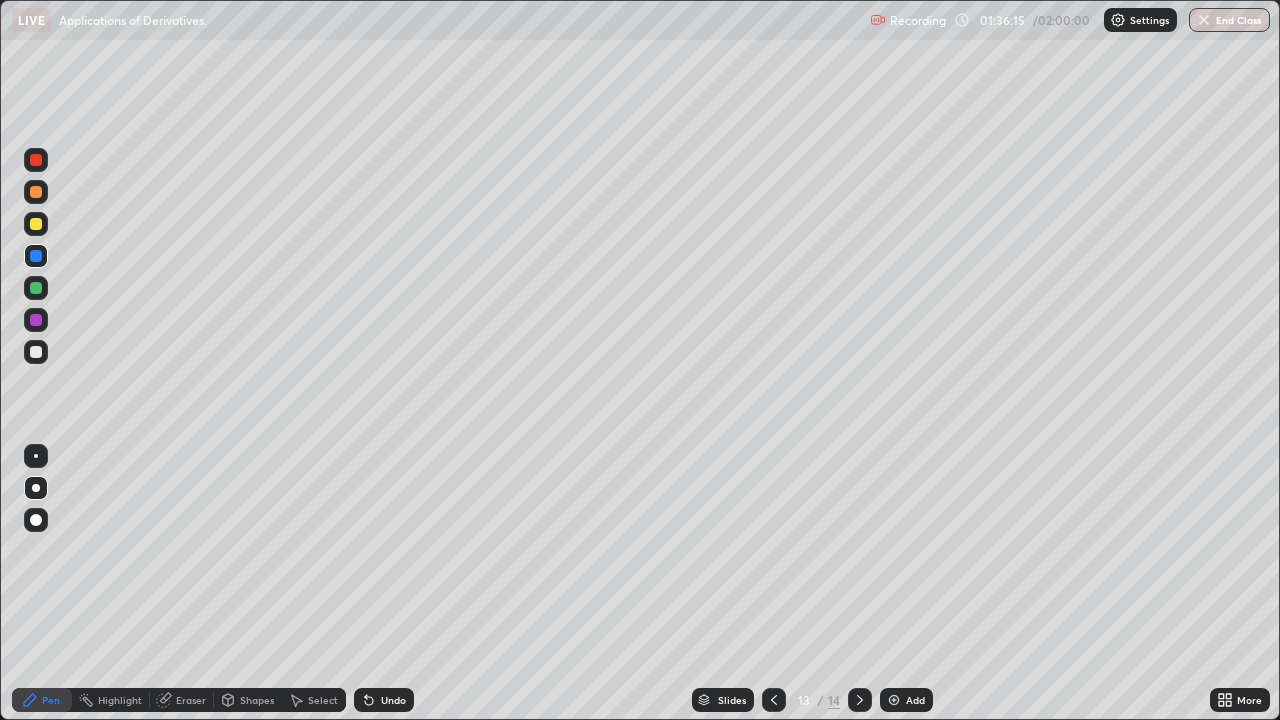 click on "Undo" at bounding box center (393, 700) 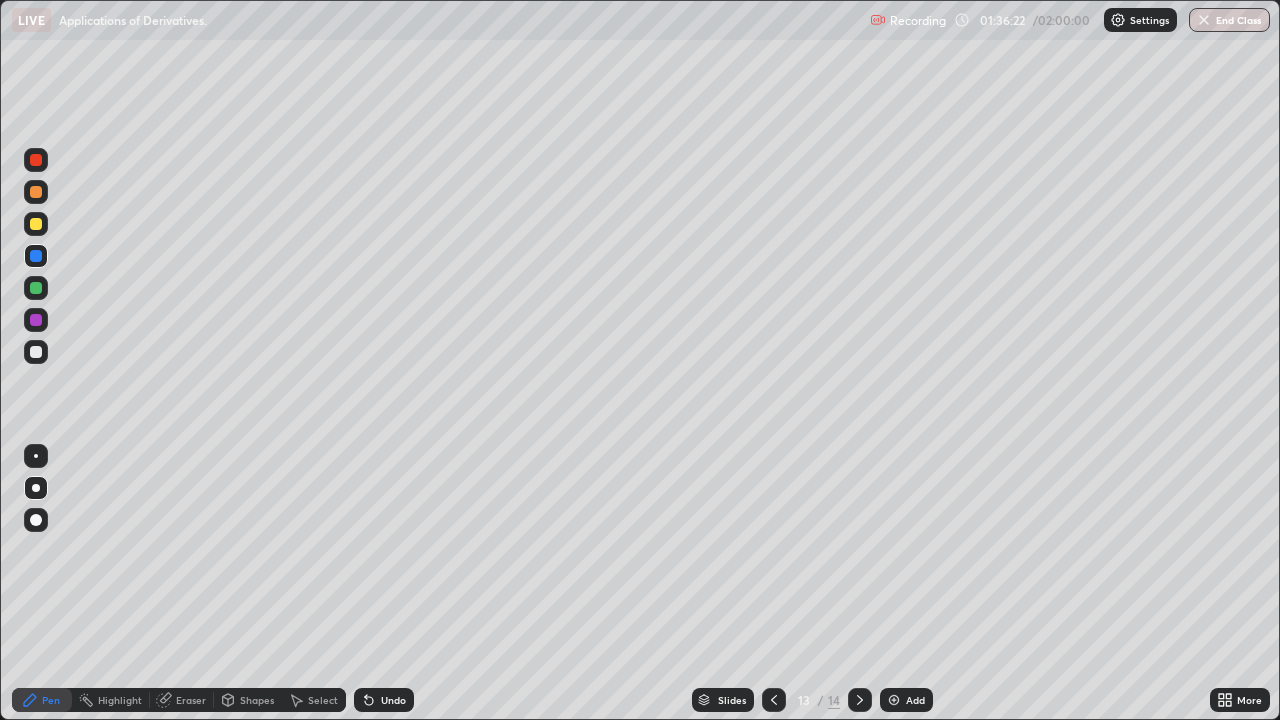 click on "Shapes" at bounding box center [257, 700] 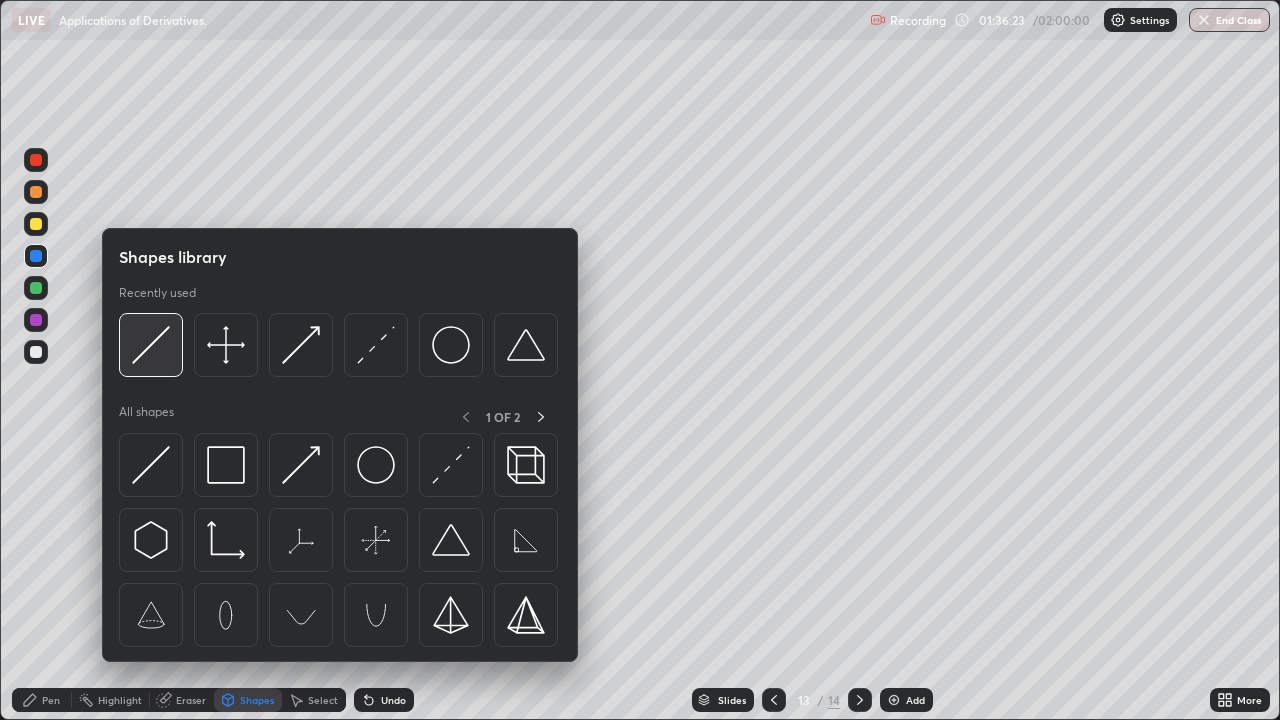 click at bounding box center (151, 345) 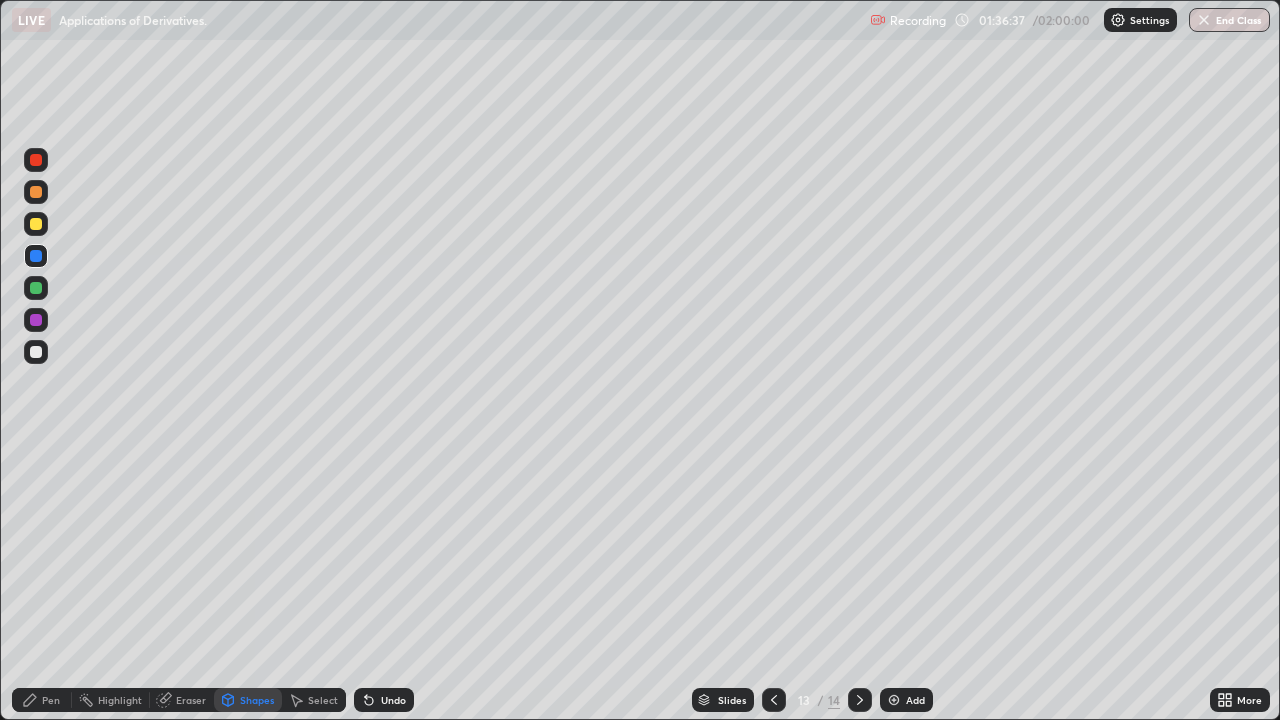 click on "Pen" at bounding box center (51, 700) 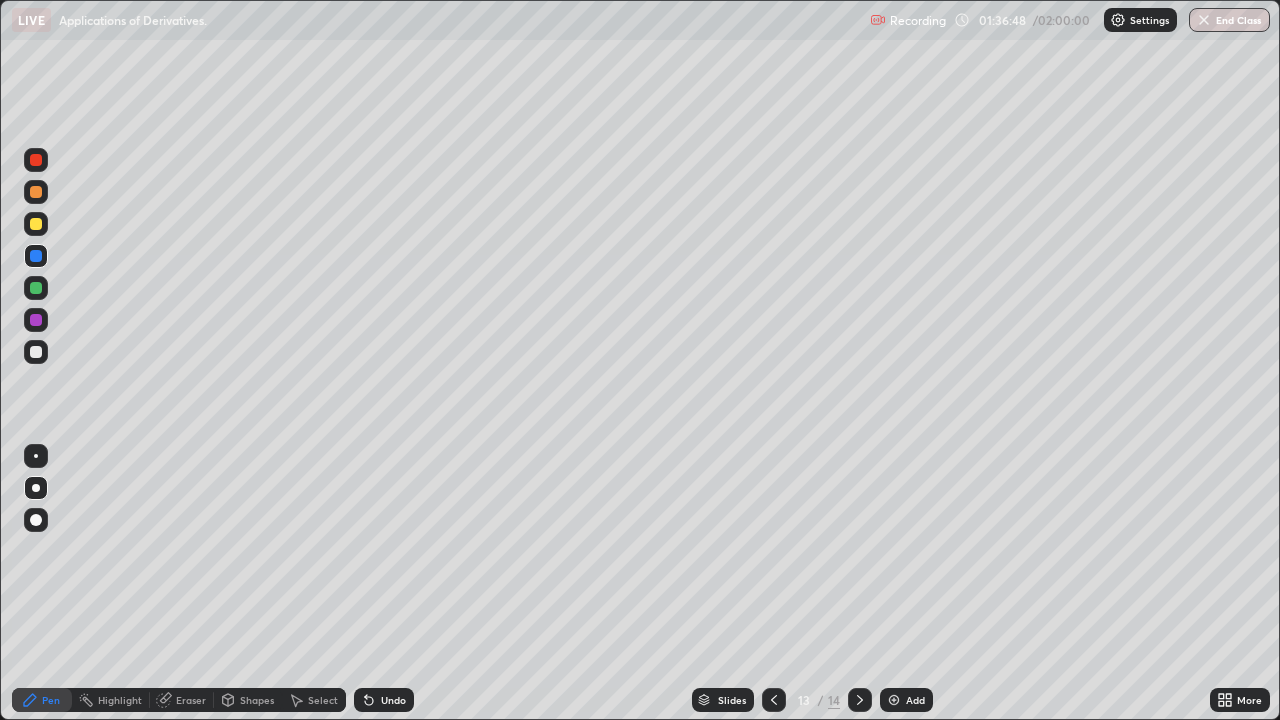 click at bounding box center [36, 224] 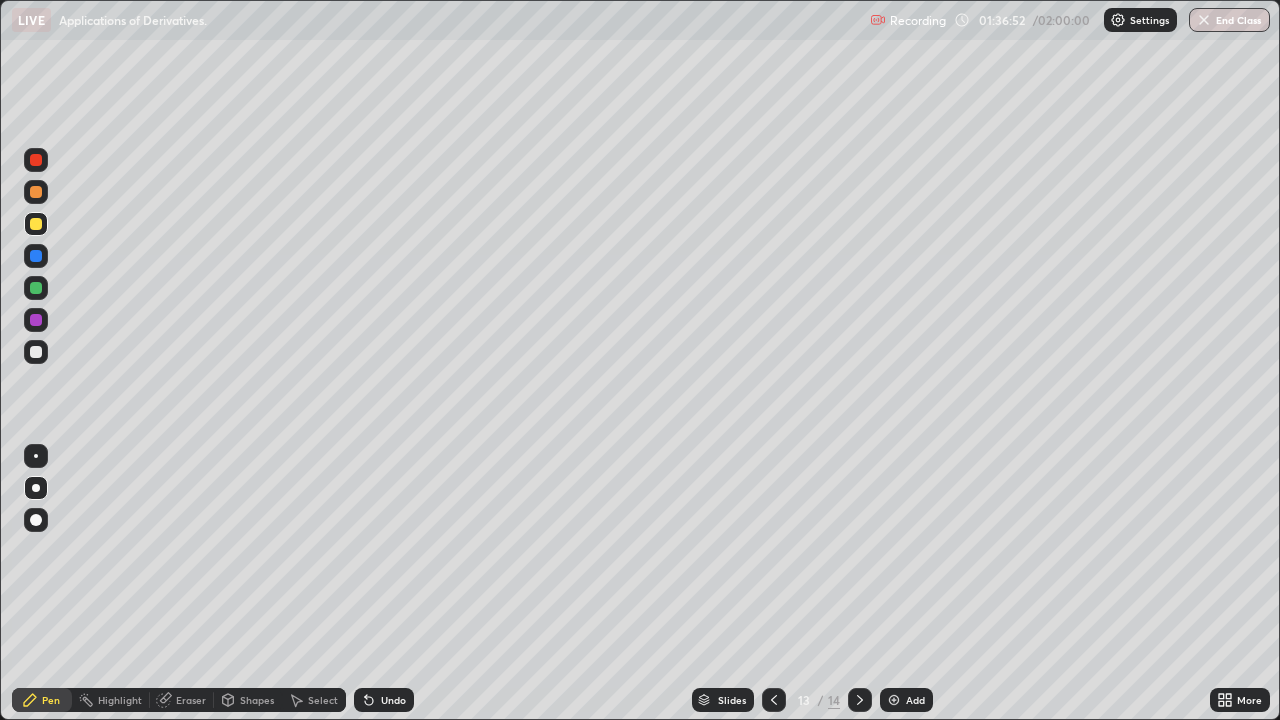 click on "Shapes" at bounding box center [248, 700] 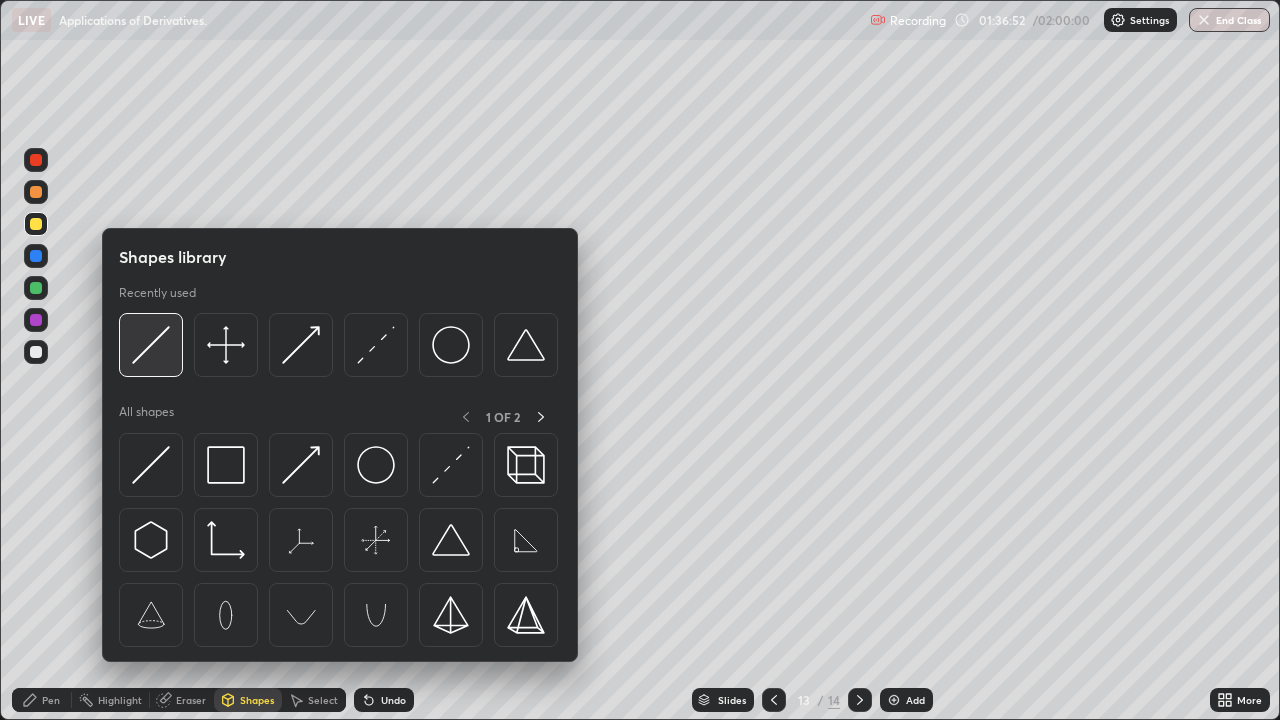 click at bounding box center (151, 345) 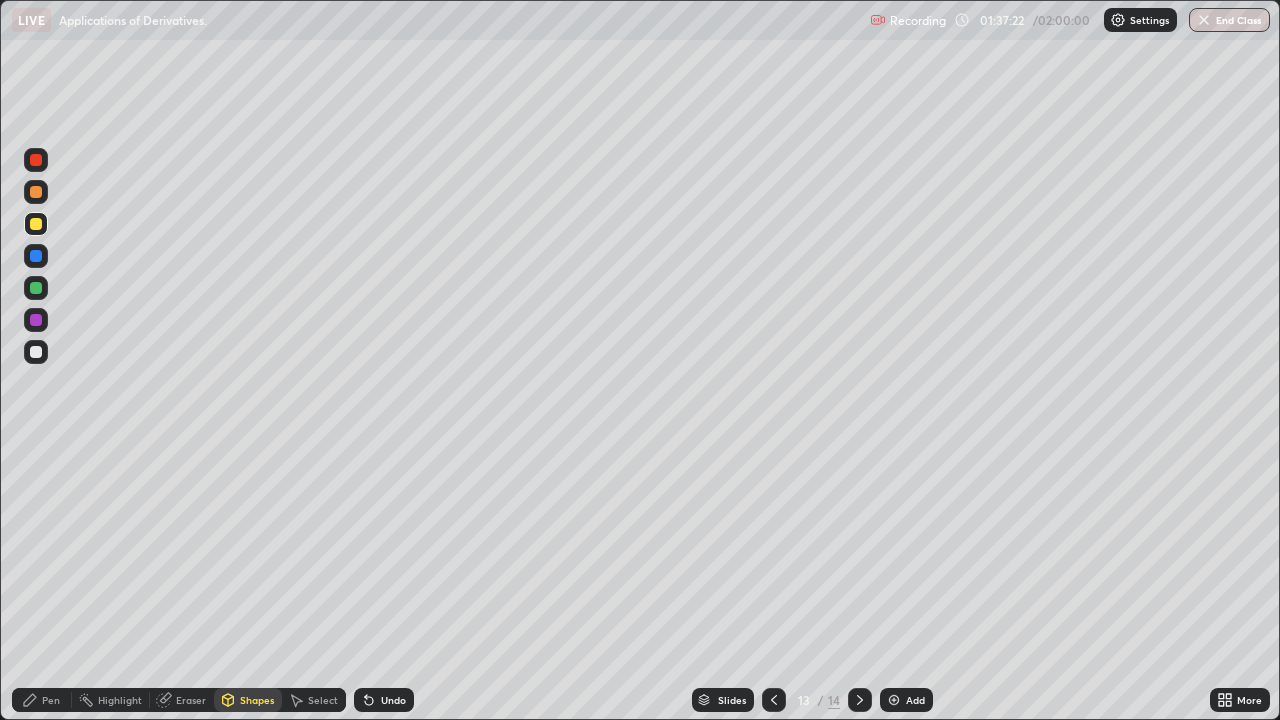 click on "Undo" at bounding box center (393, 700) 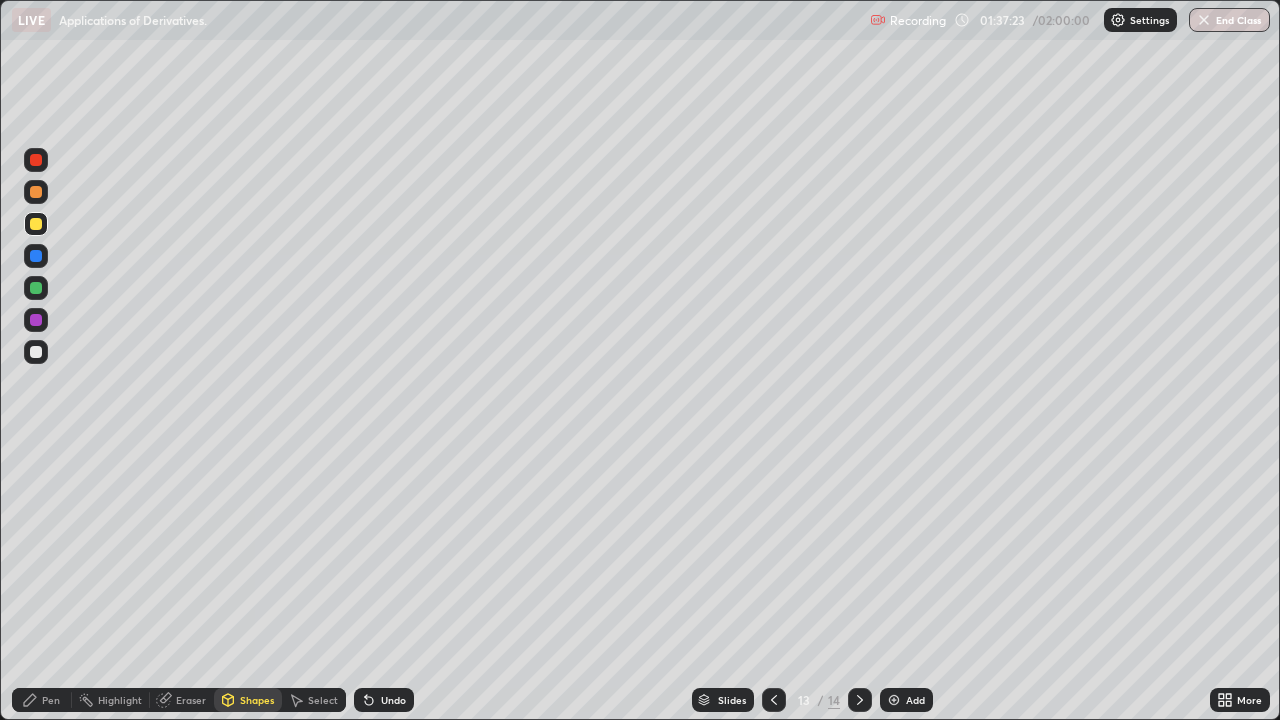 click on "Pen" at bounding box center (51, 700) 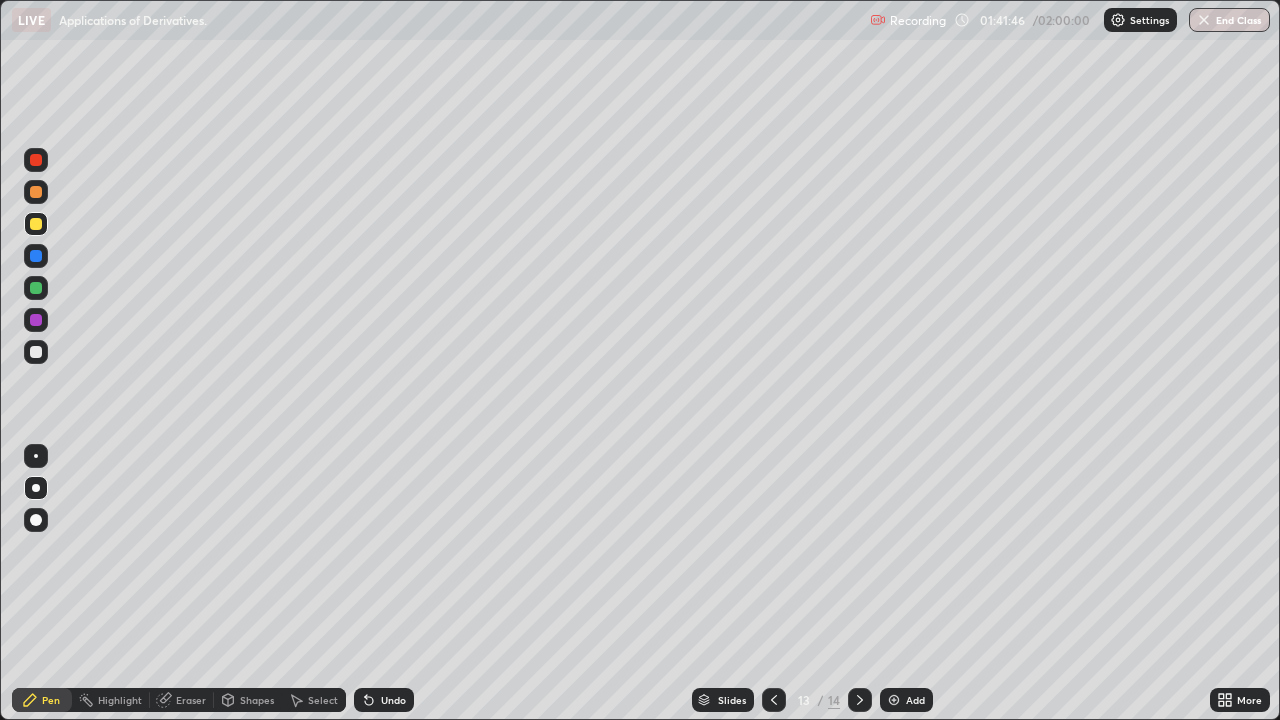 click 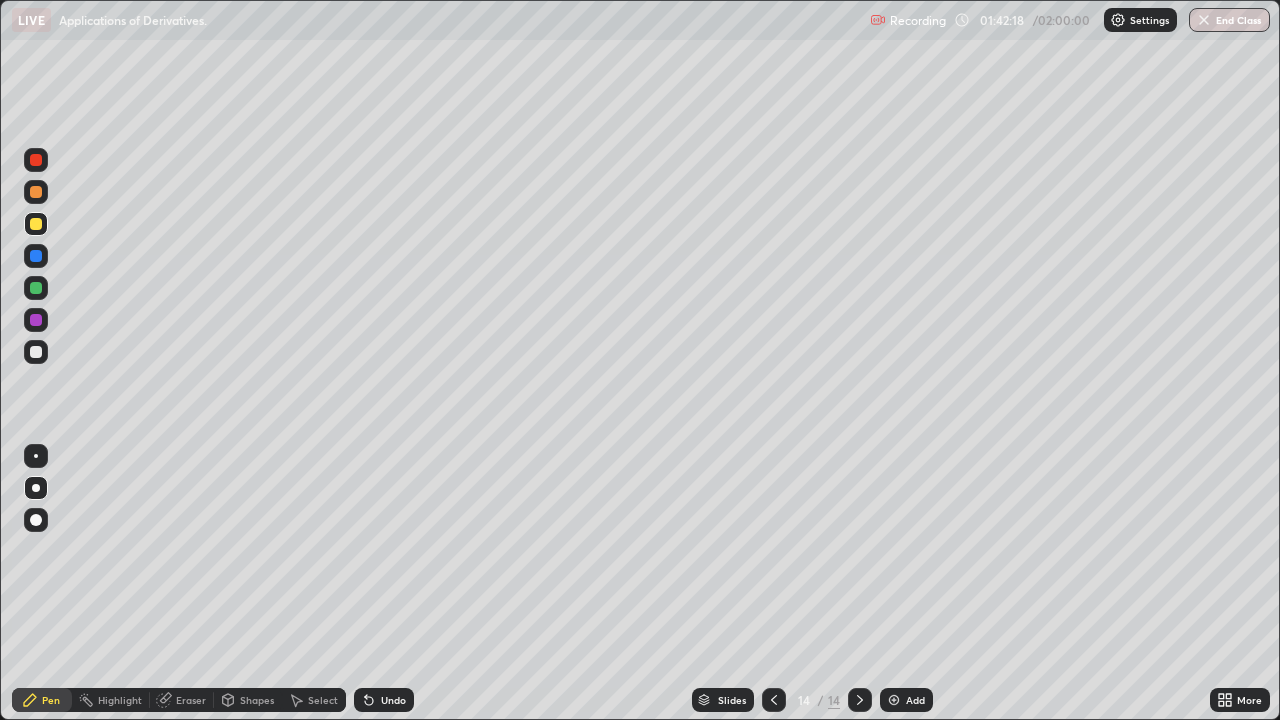 click at bounding box center [36, 320] 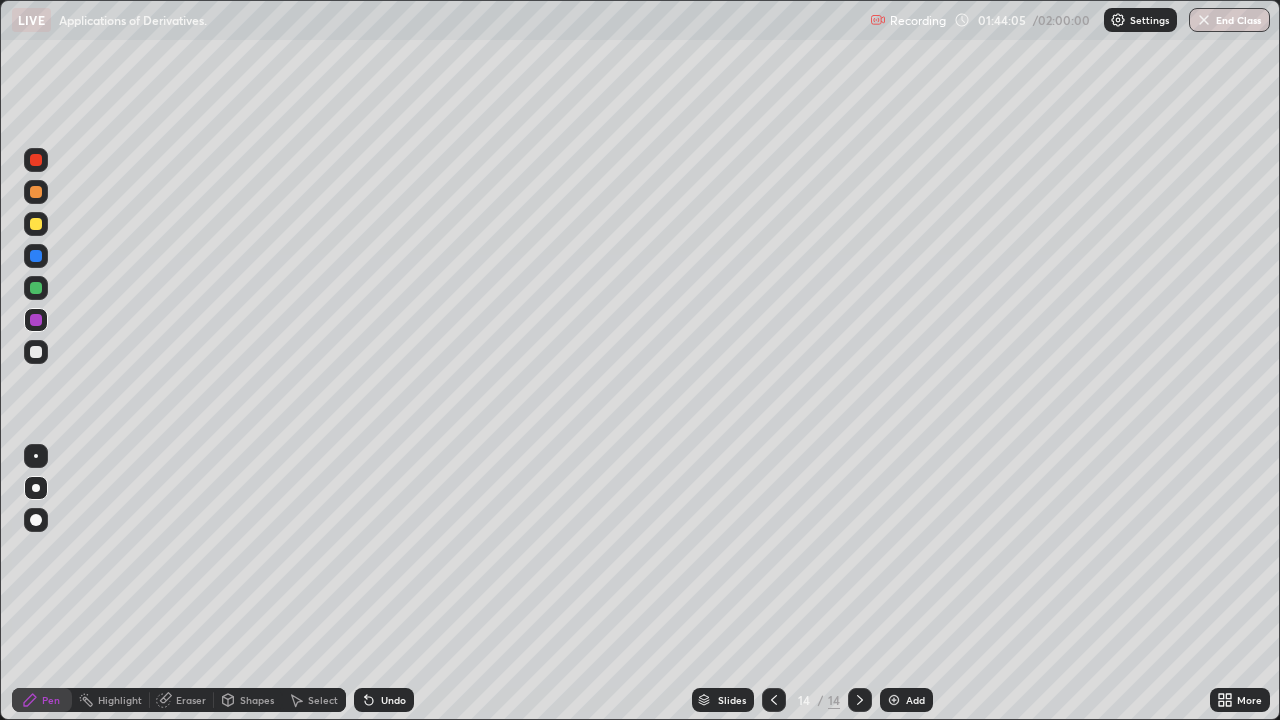 click at bounding box center (860, 700) 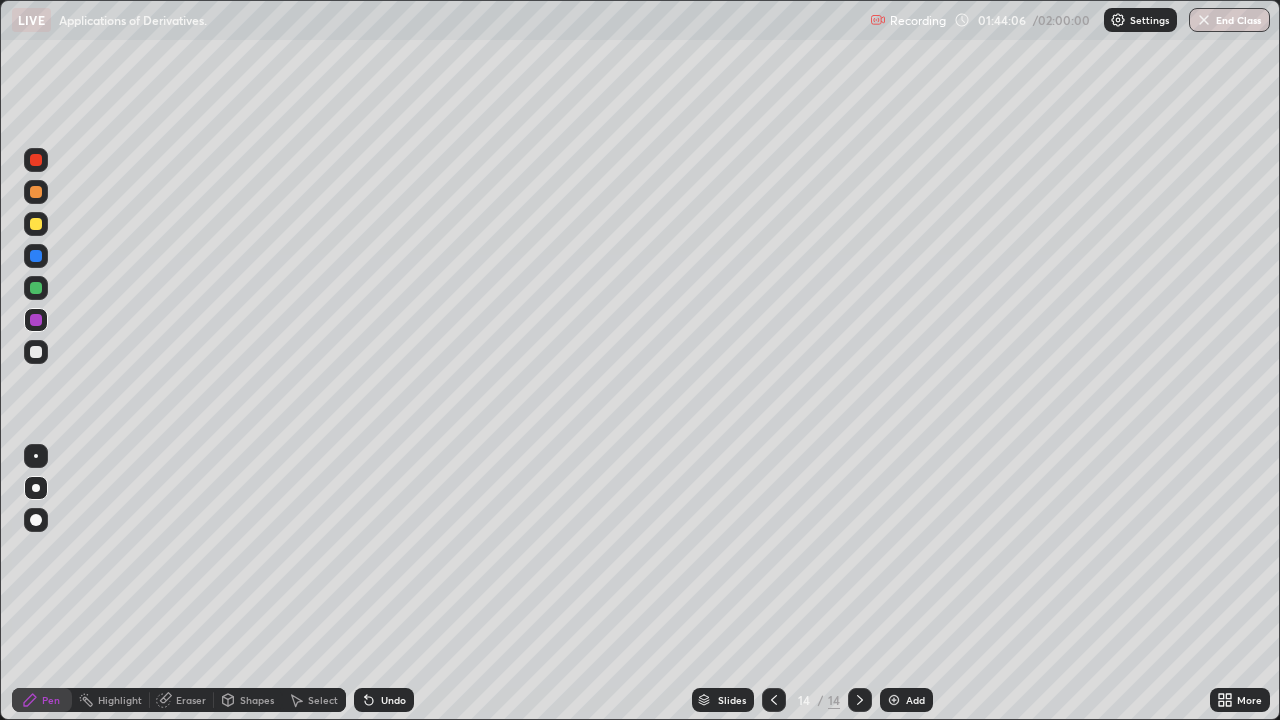 click at bounding box center (894, 700) 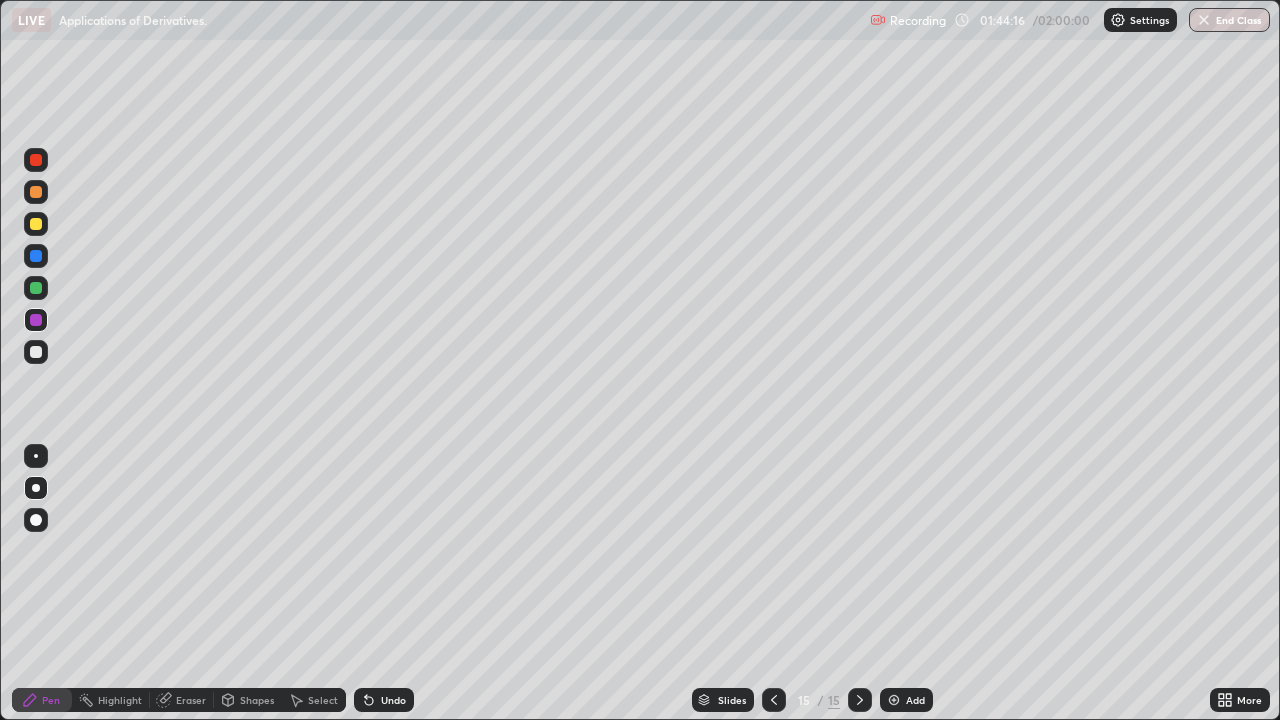 click at bounding box center [36, 224] 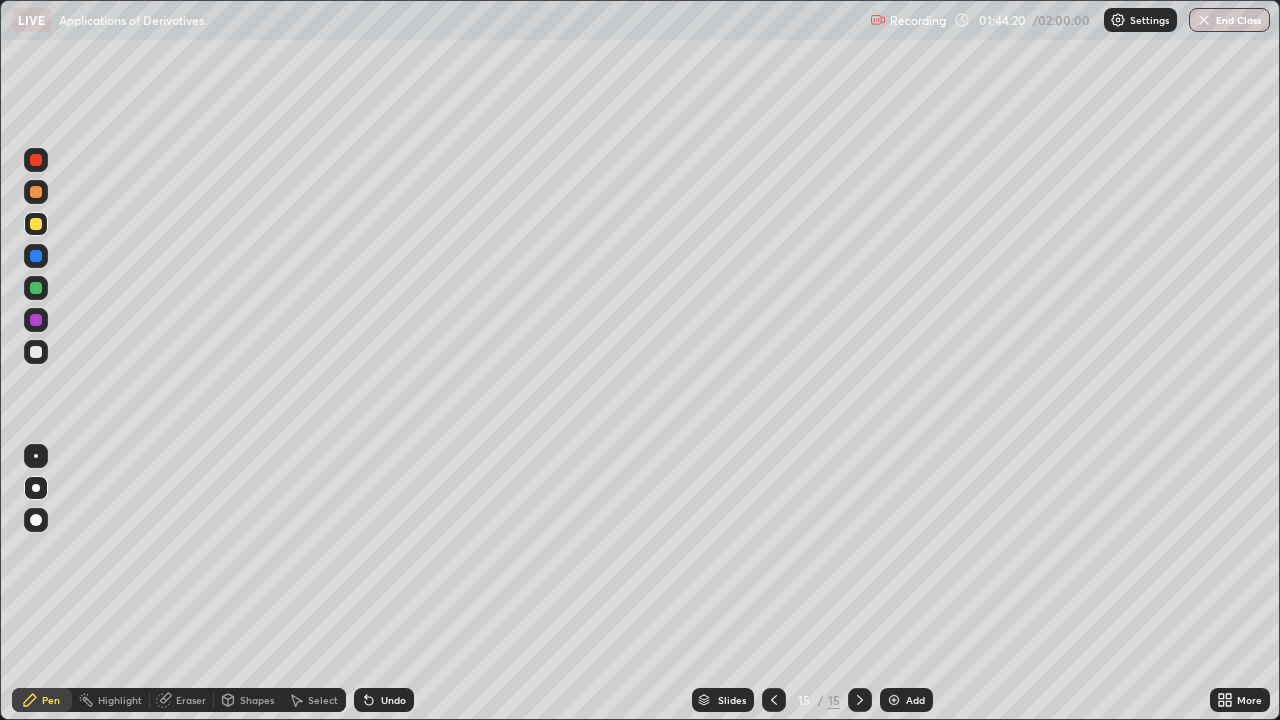 click on "Undo" at bounding box center [393, 700] 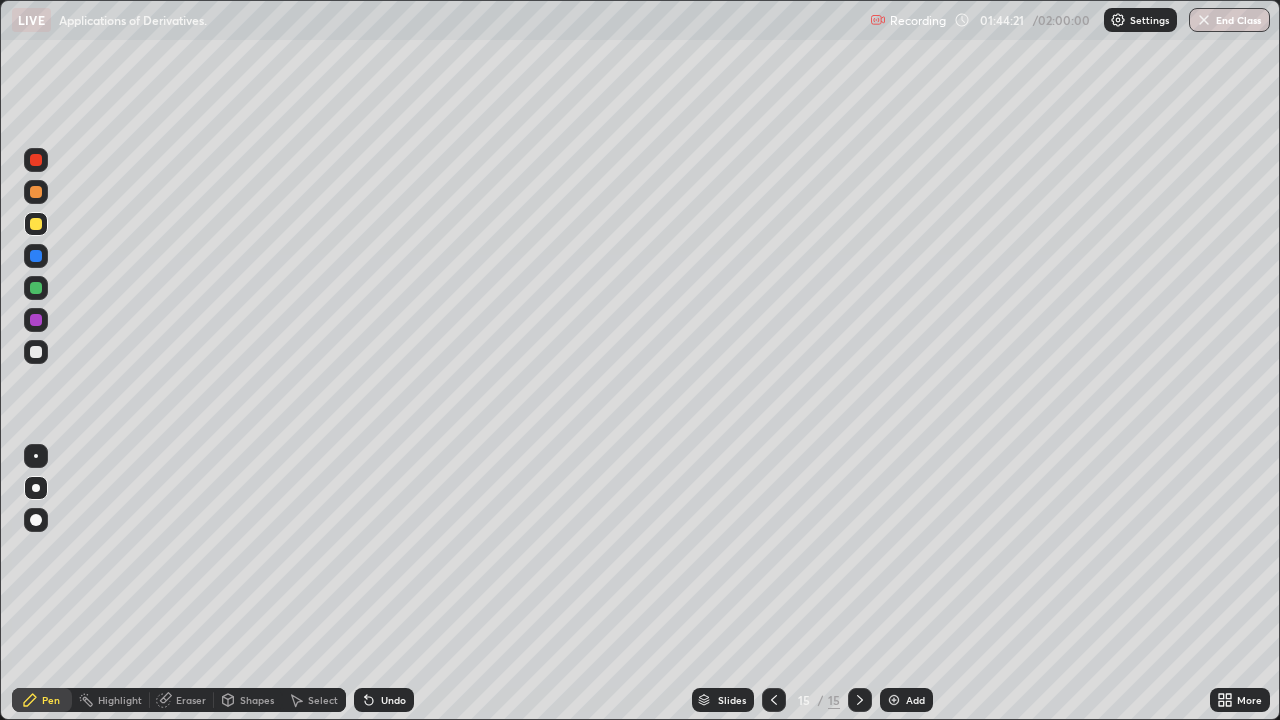 click on "Undo" at bounding box center (384, 700) 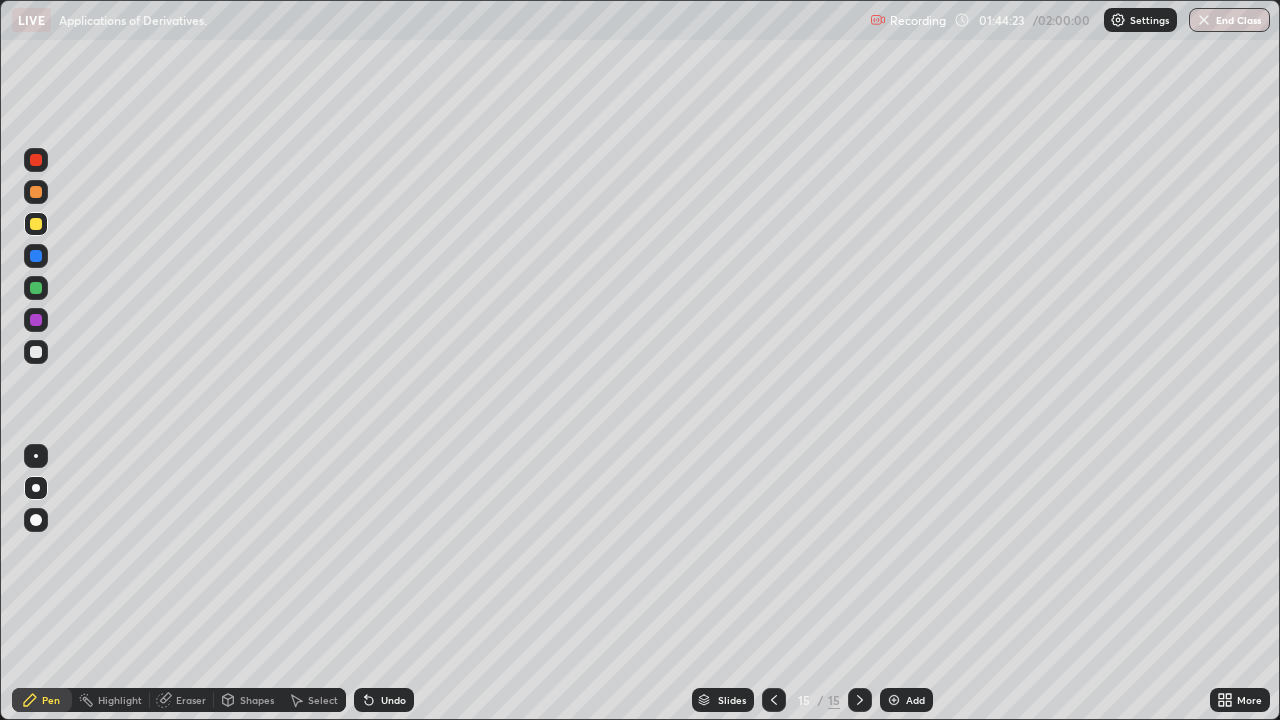 click 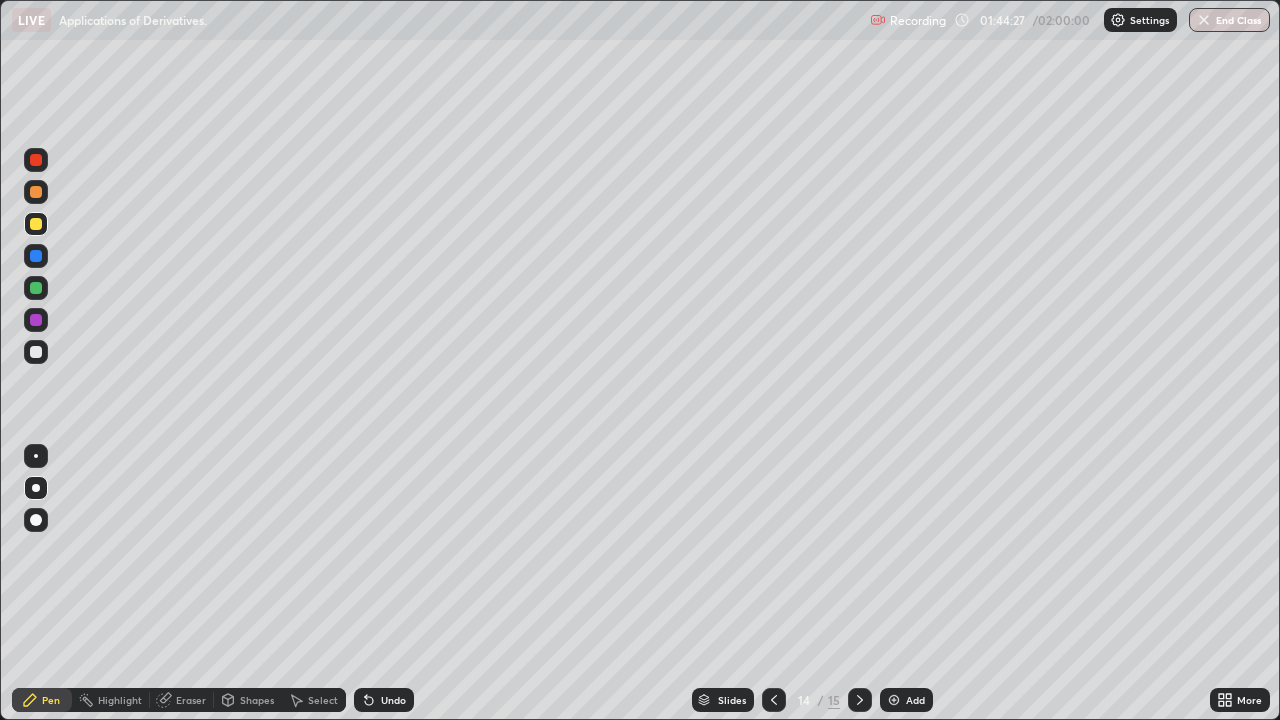click 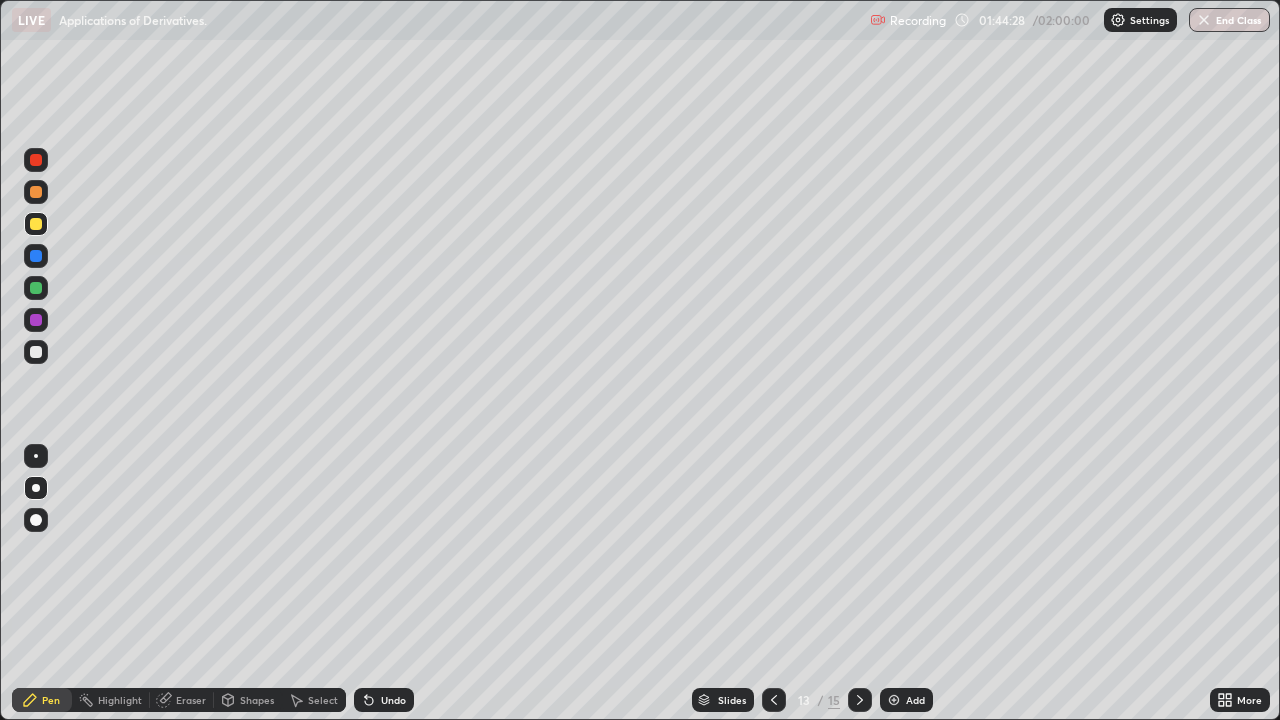 click at bounding box center [860, 700] 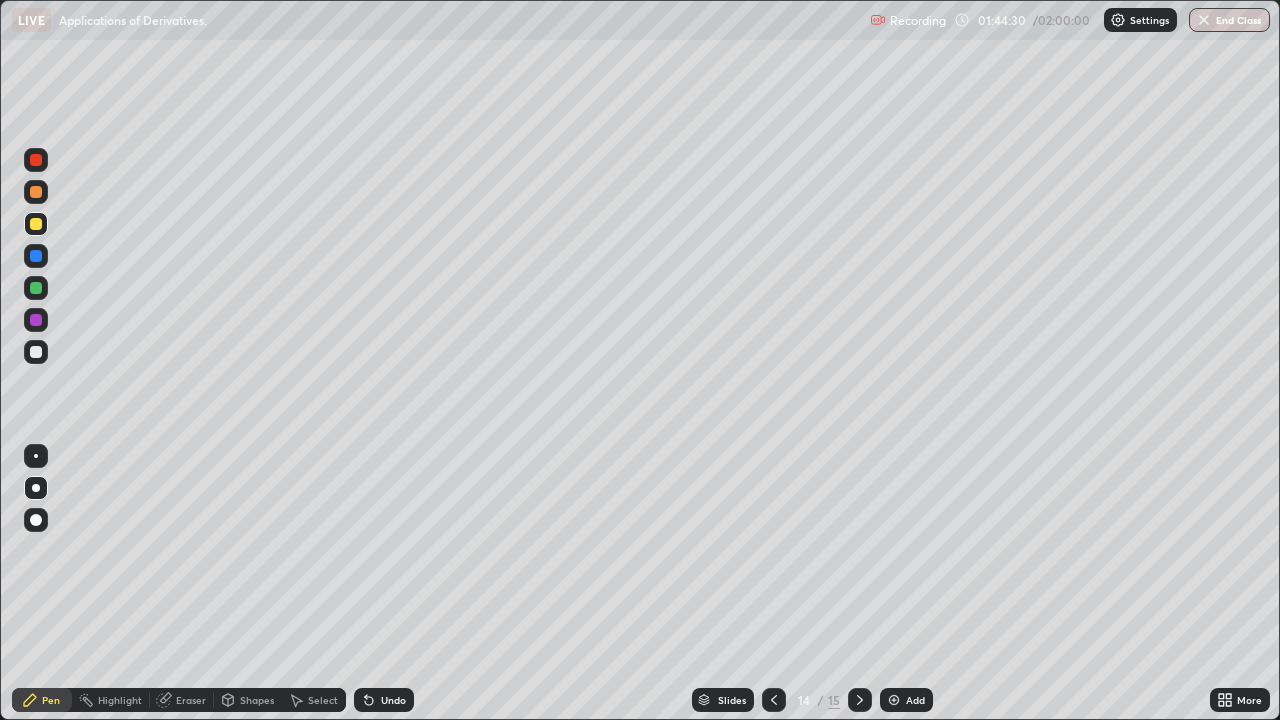 click 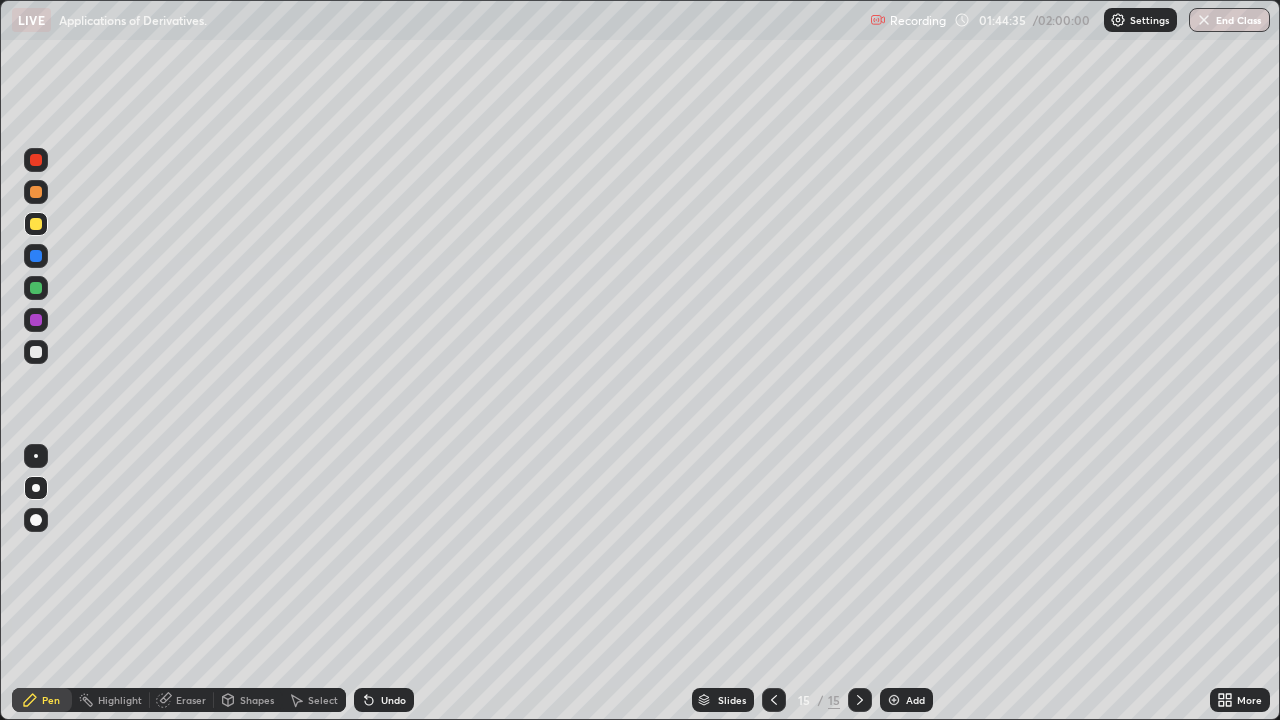 click at bounding box center (36, 224) 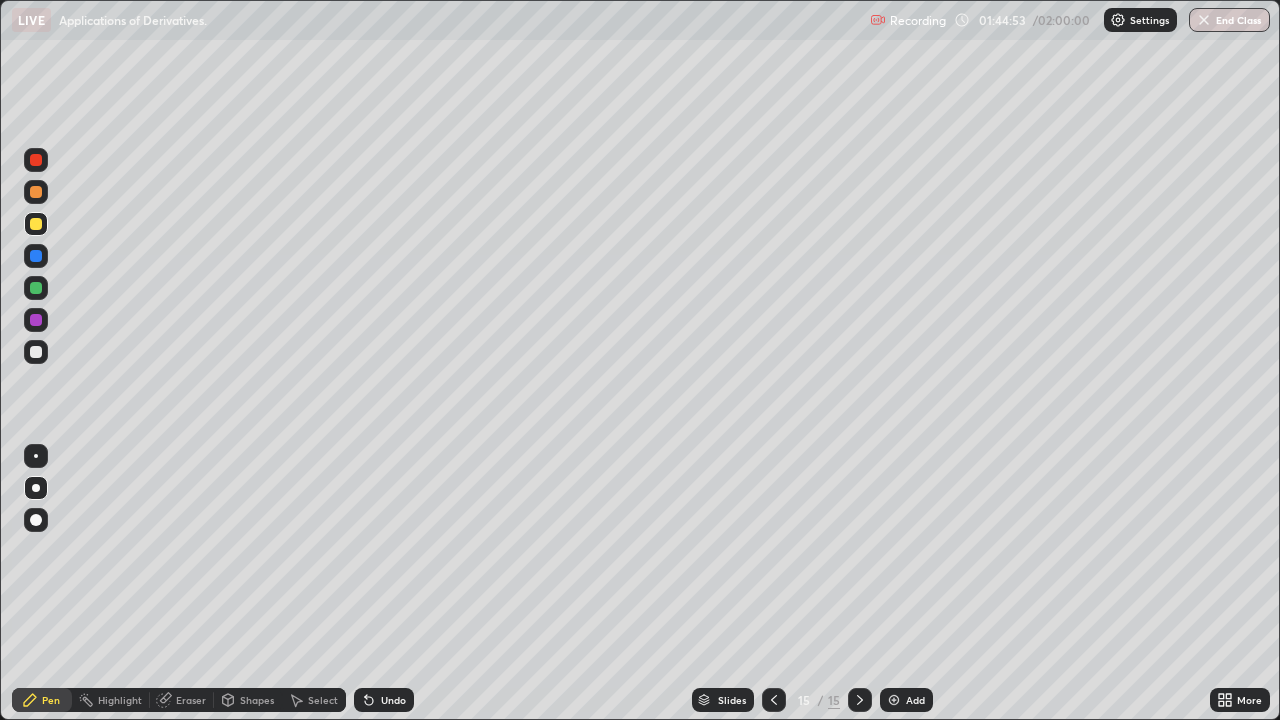 click at bounding box center (36, 224) 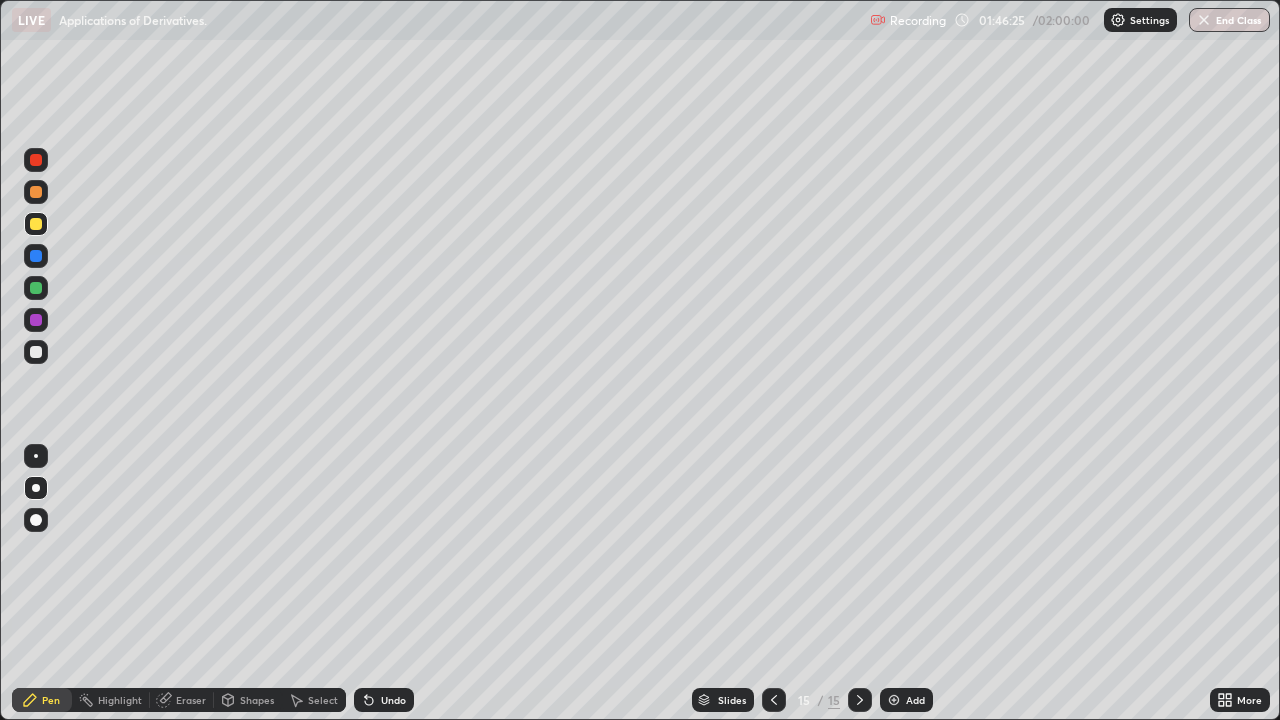 click at bounding box center (36, 352) 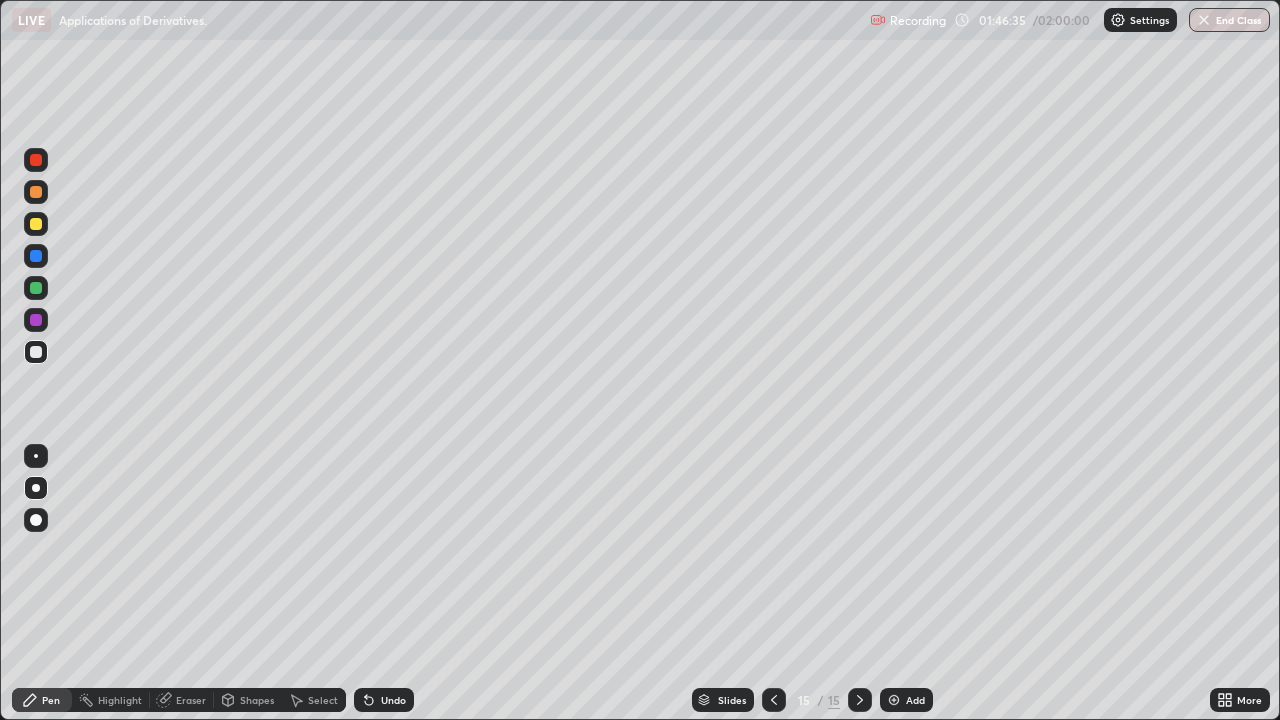 click at bounding box center [36, 288] 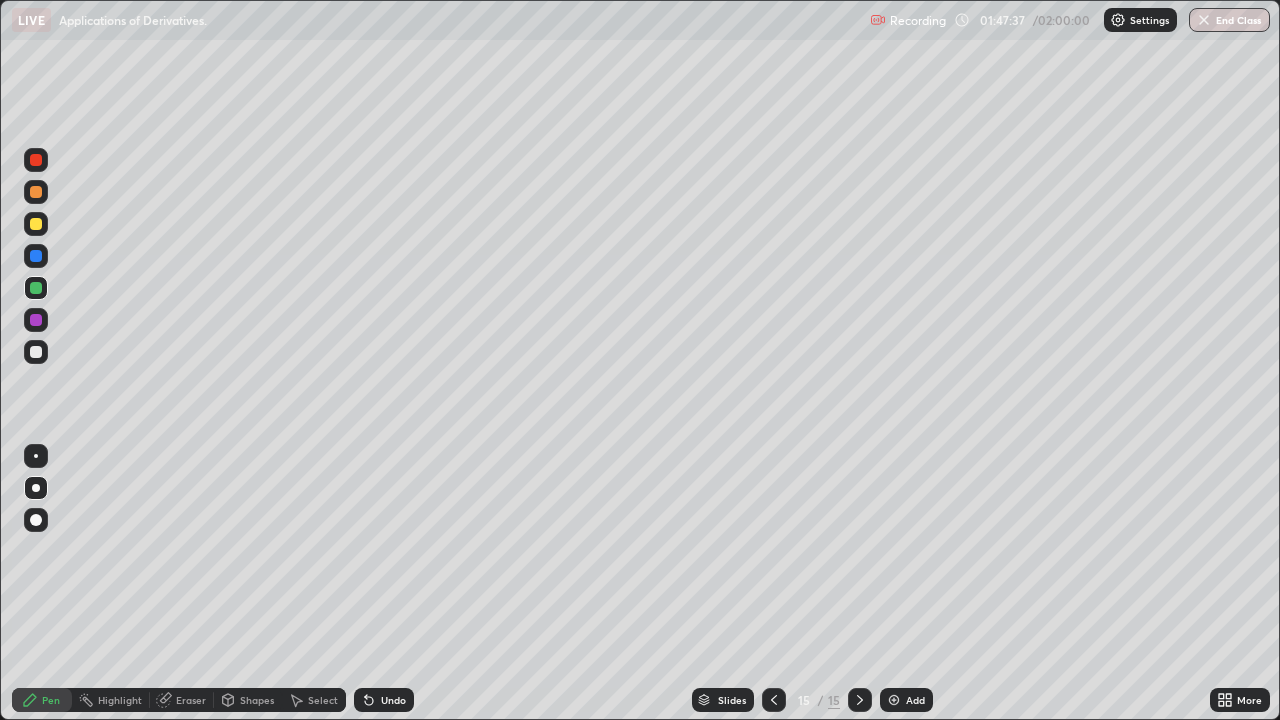 click at bounding box center [36, 256] 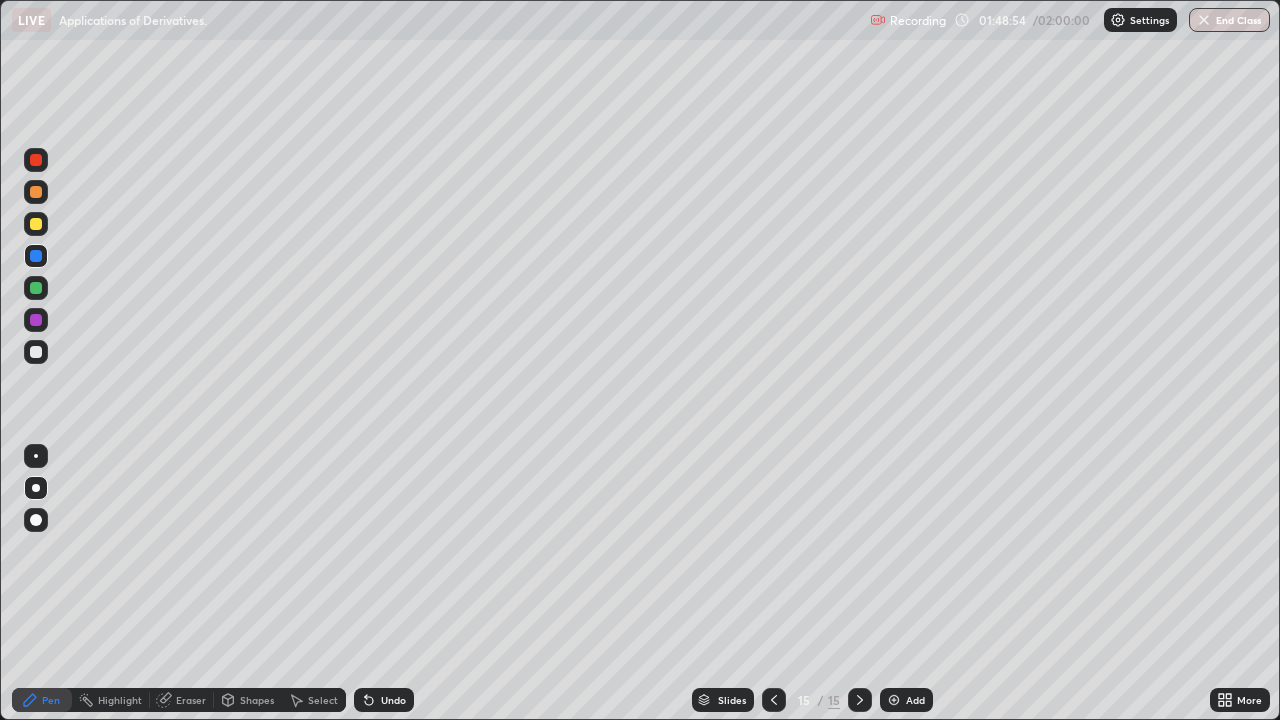click 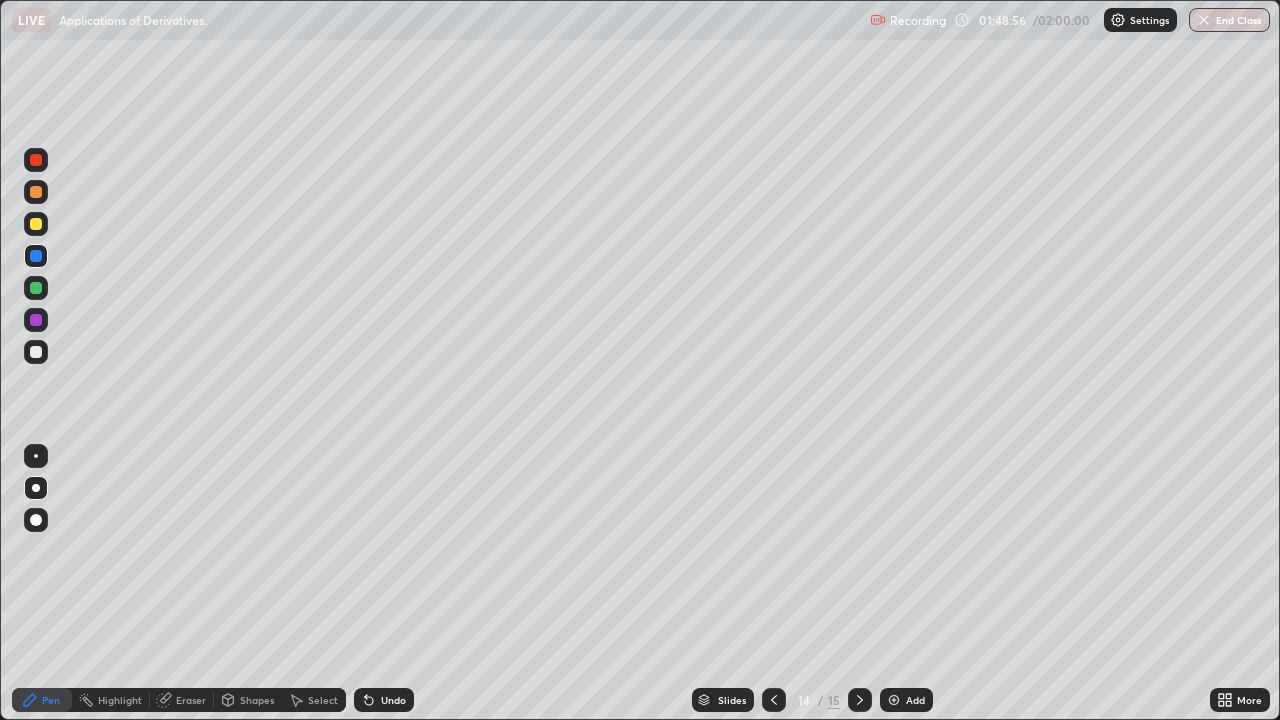 click at bounding box center [774, 700] 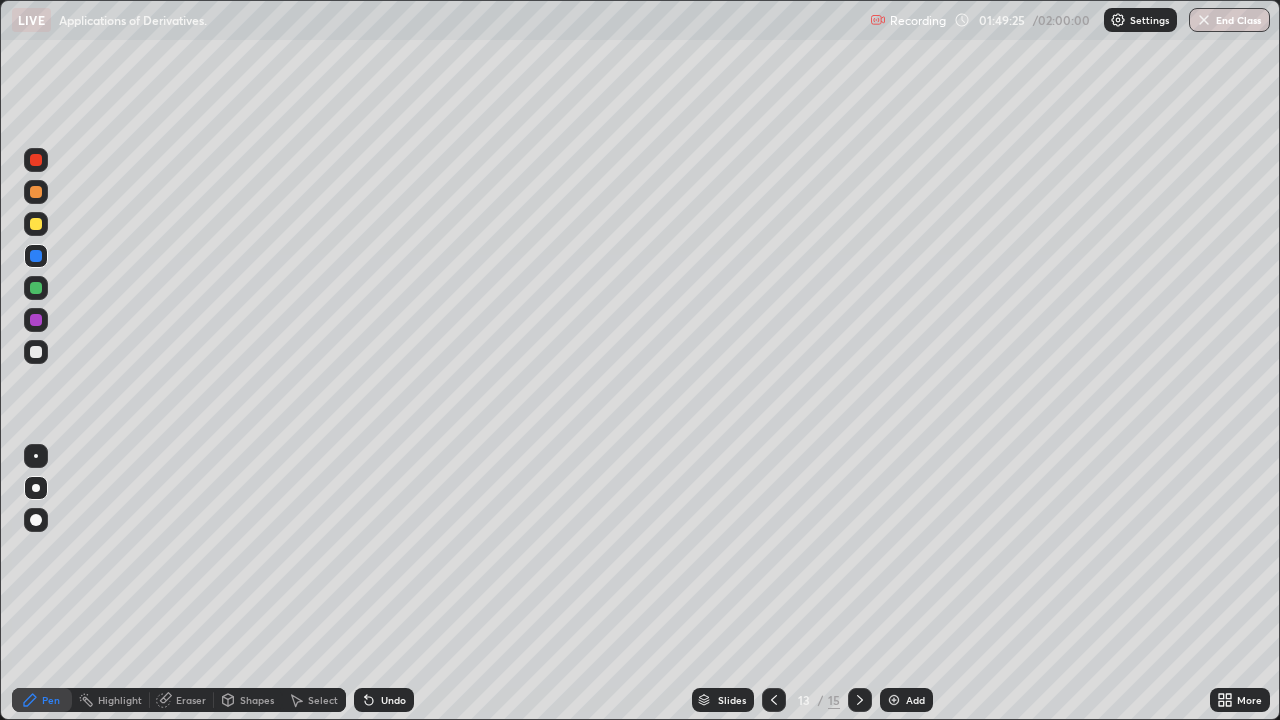 click 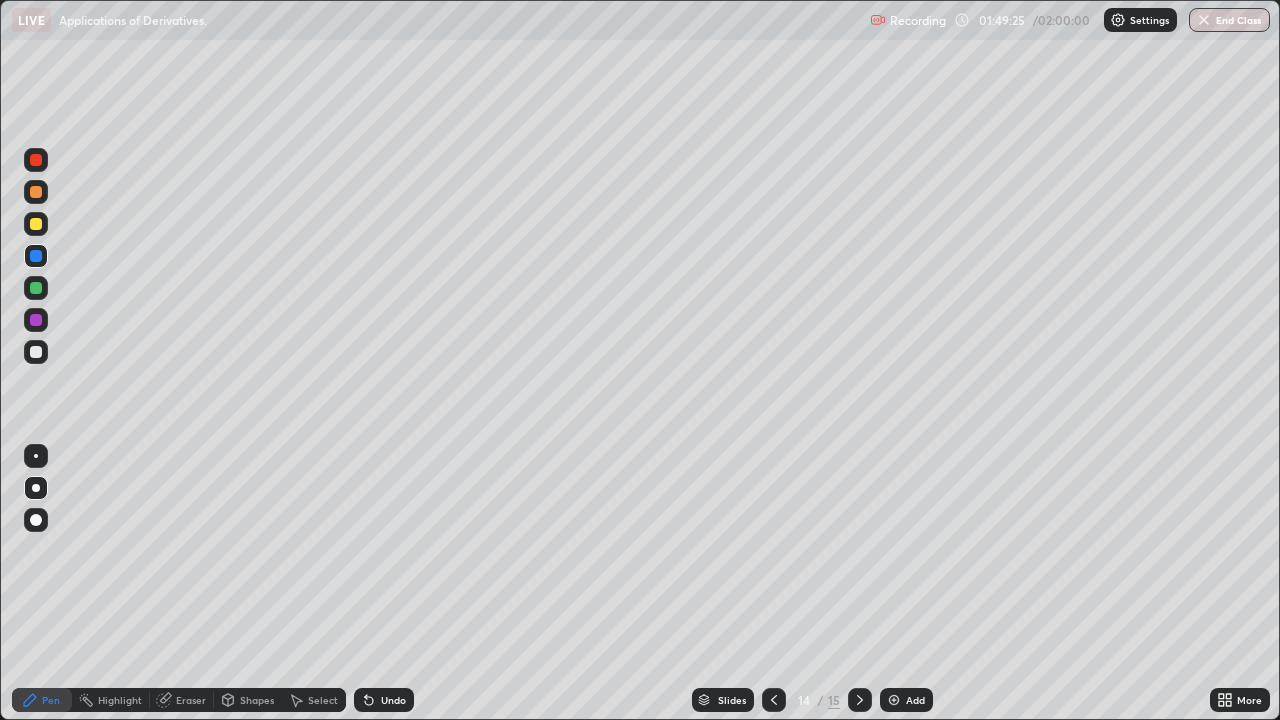 click 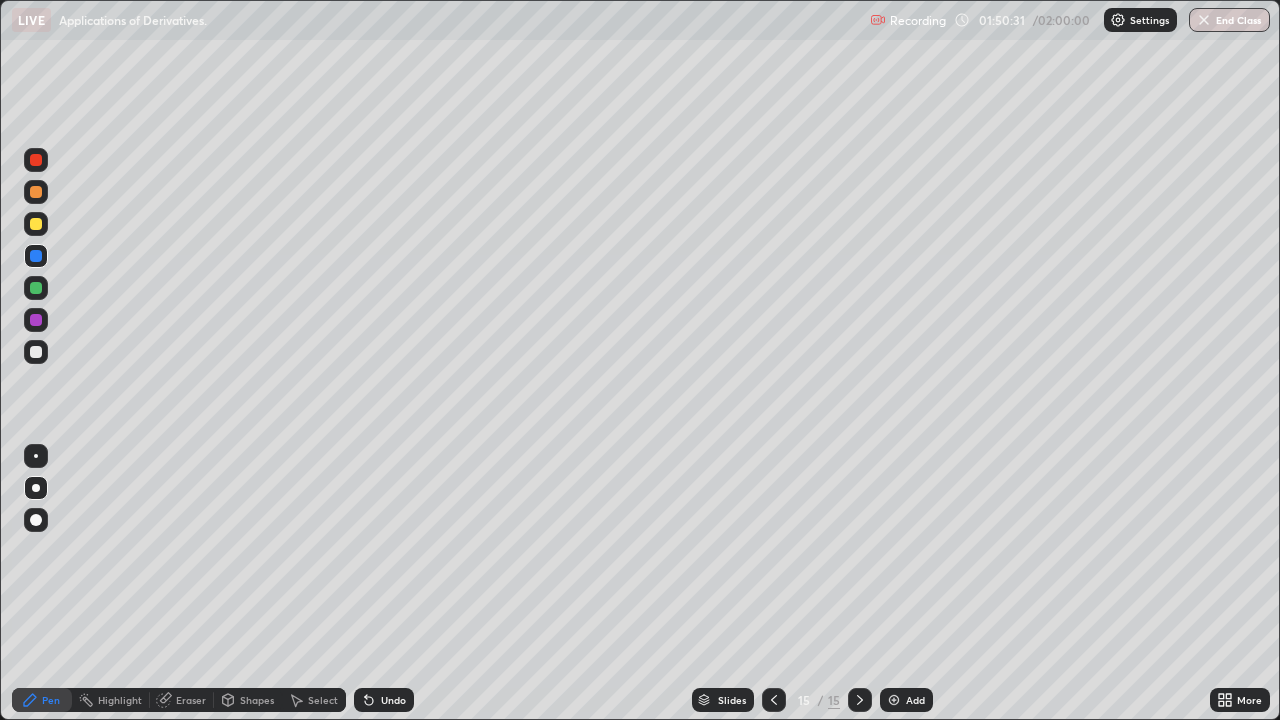 click at bounding box center [36, 352] 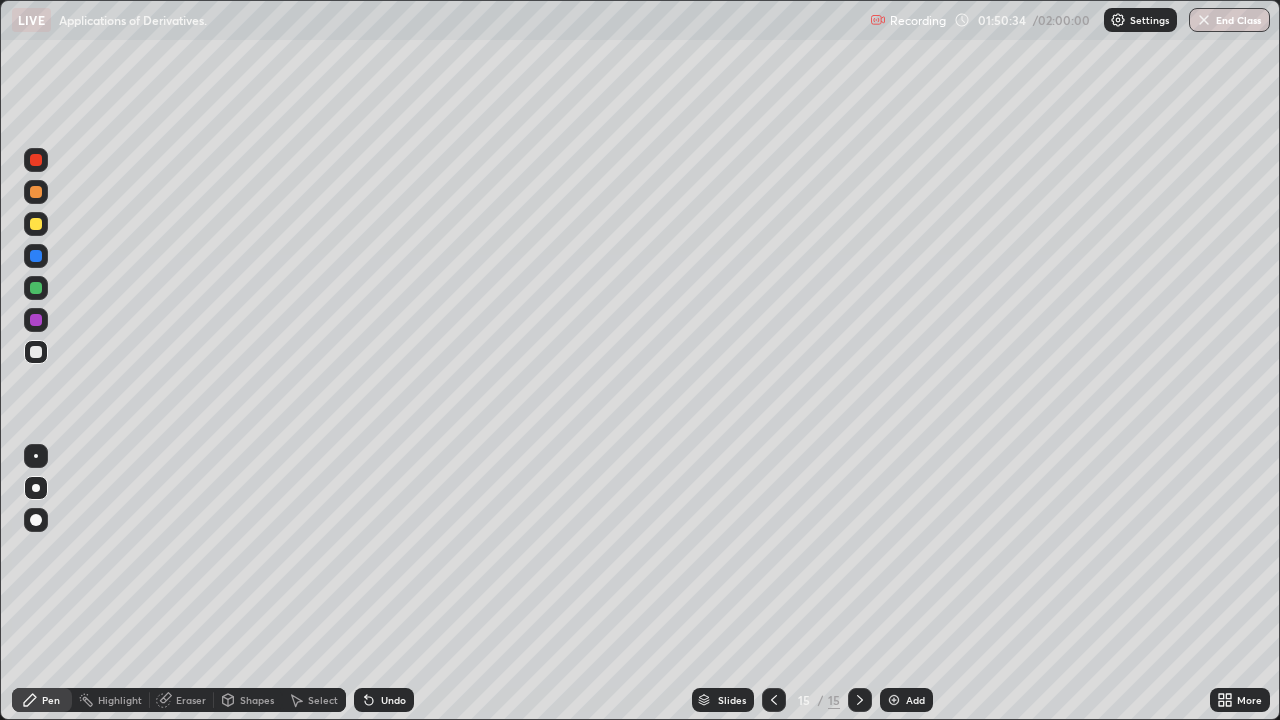 click at bounding box center (36, 320) 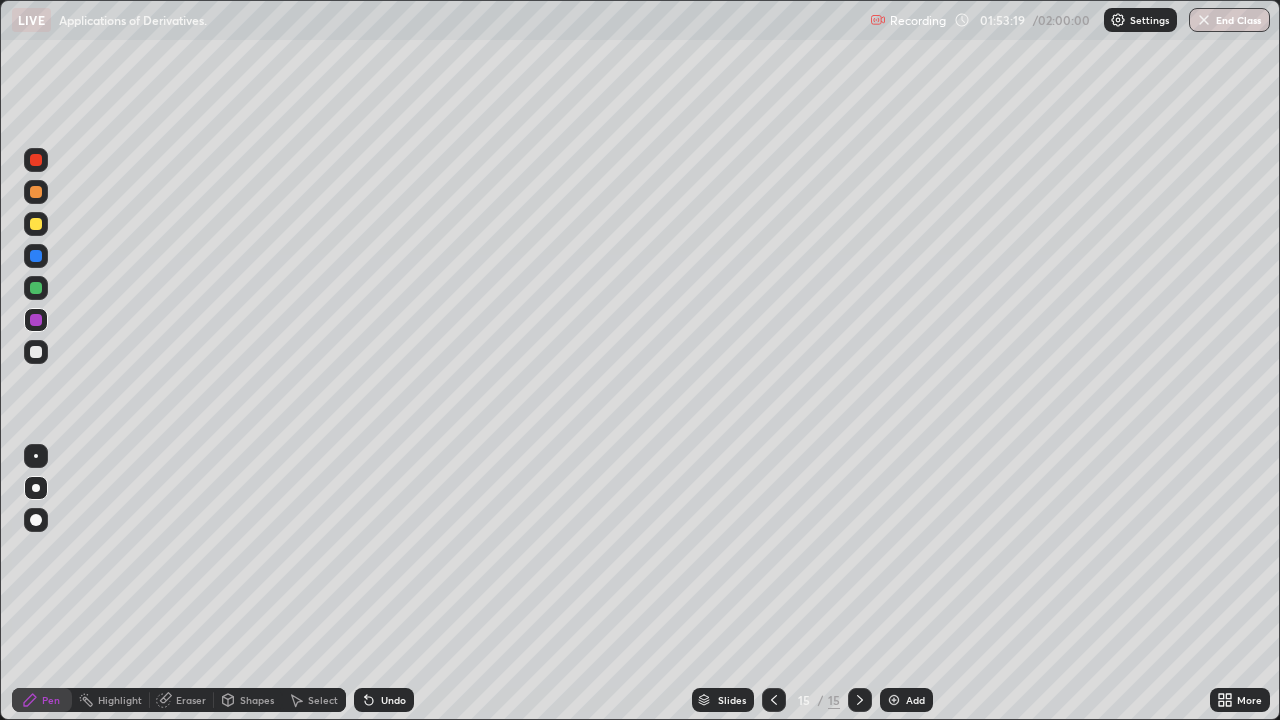 click 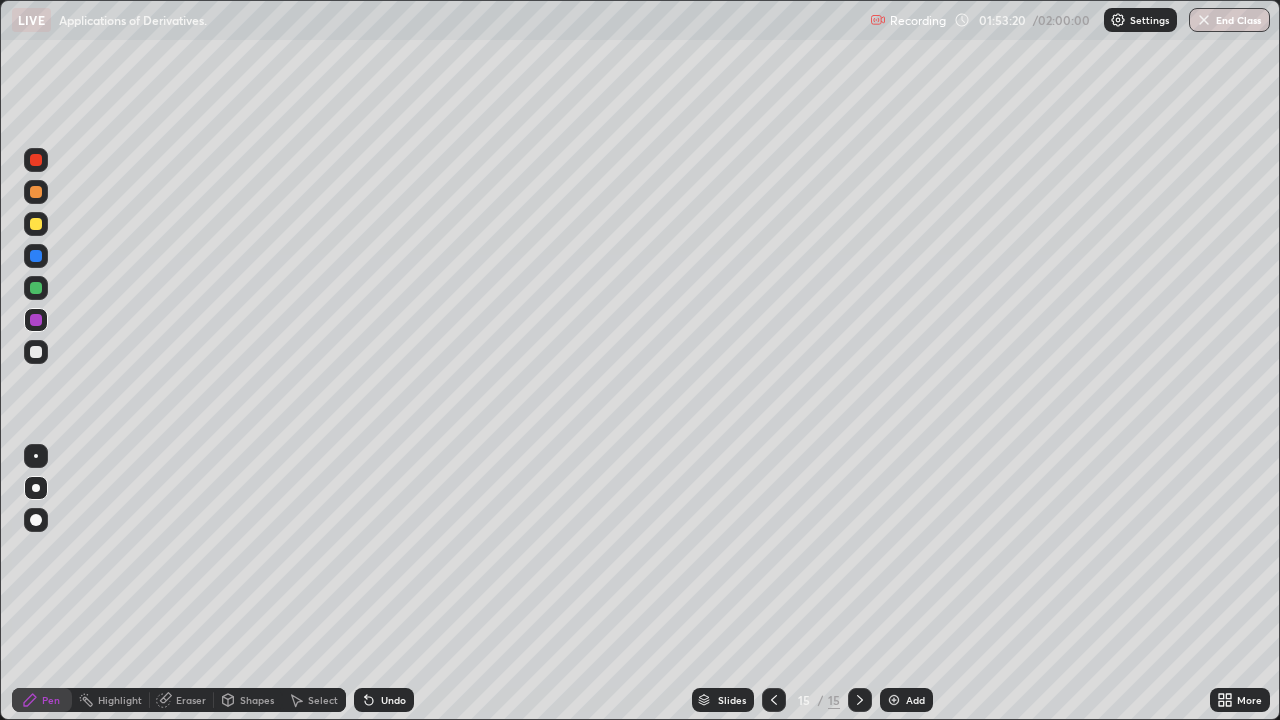 click at bounding box center (894, 700) 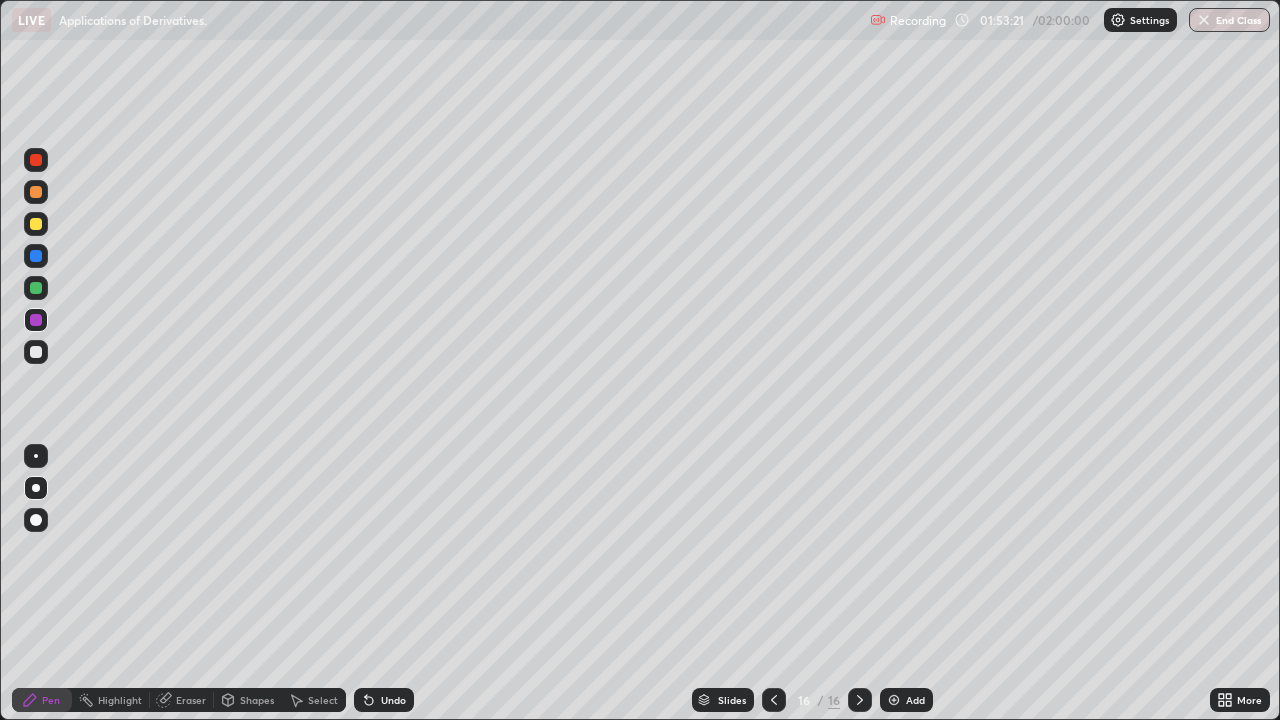 click at bounding box center [36, 224] 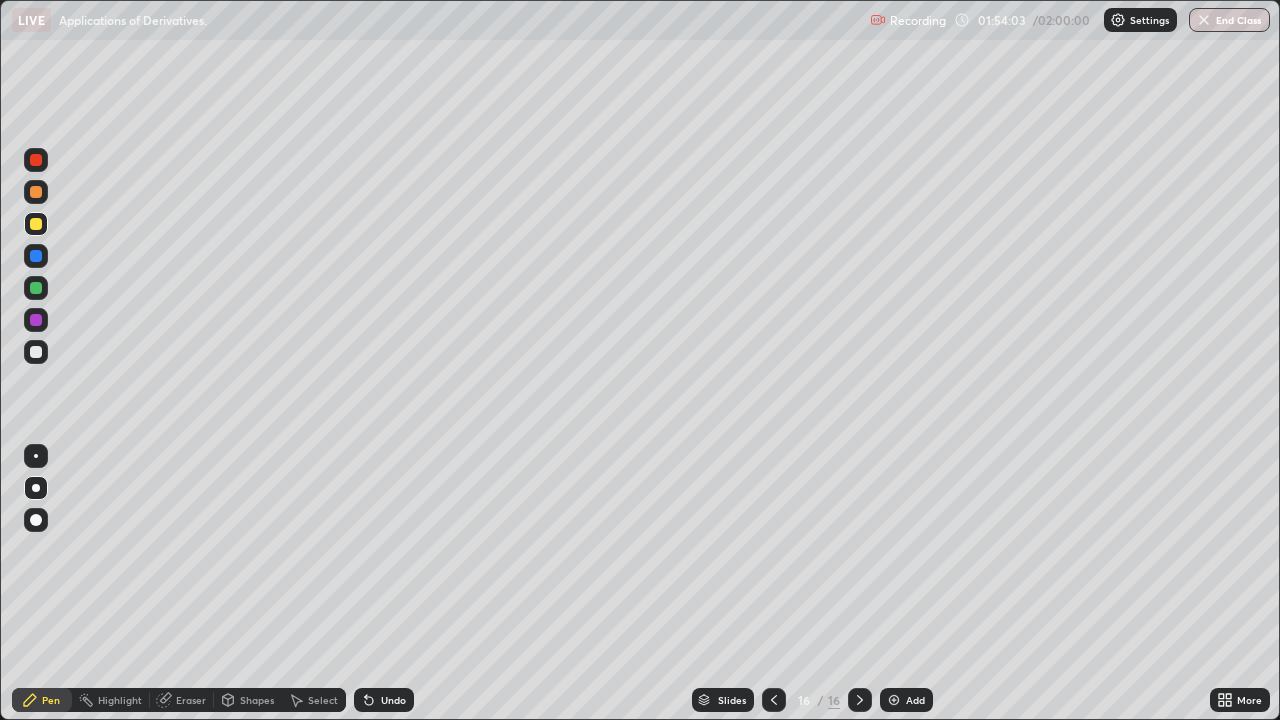 click at bounding box center (36, 288) 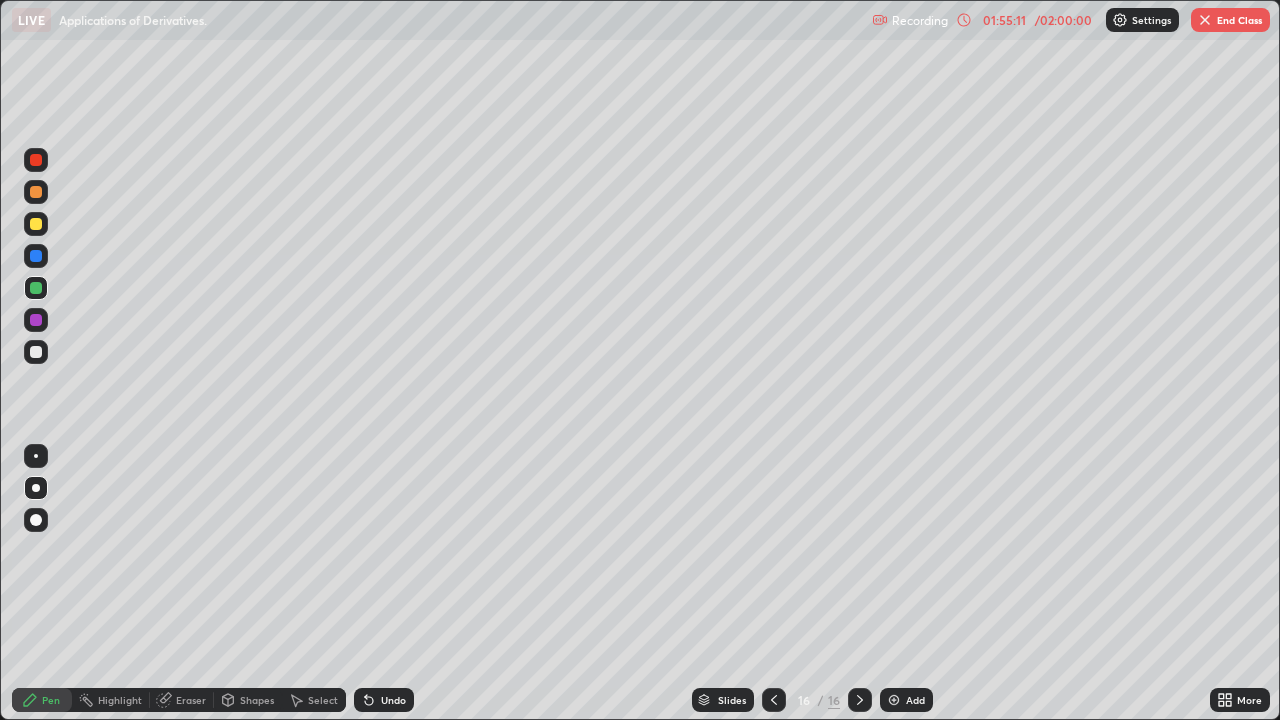 click at bounding box center (36, 320) 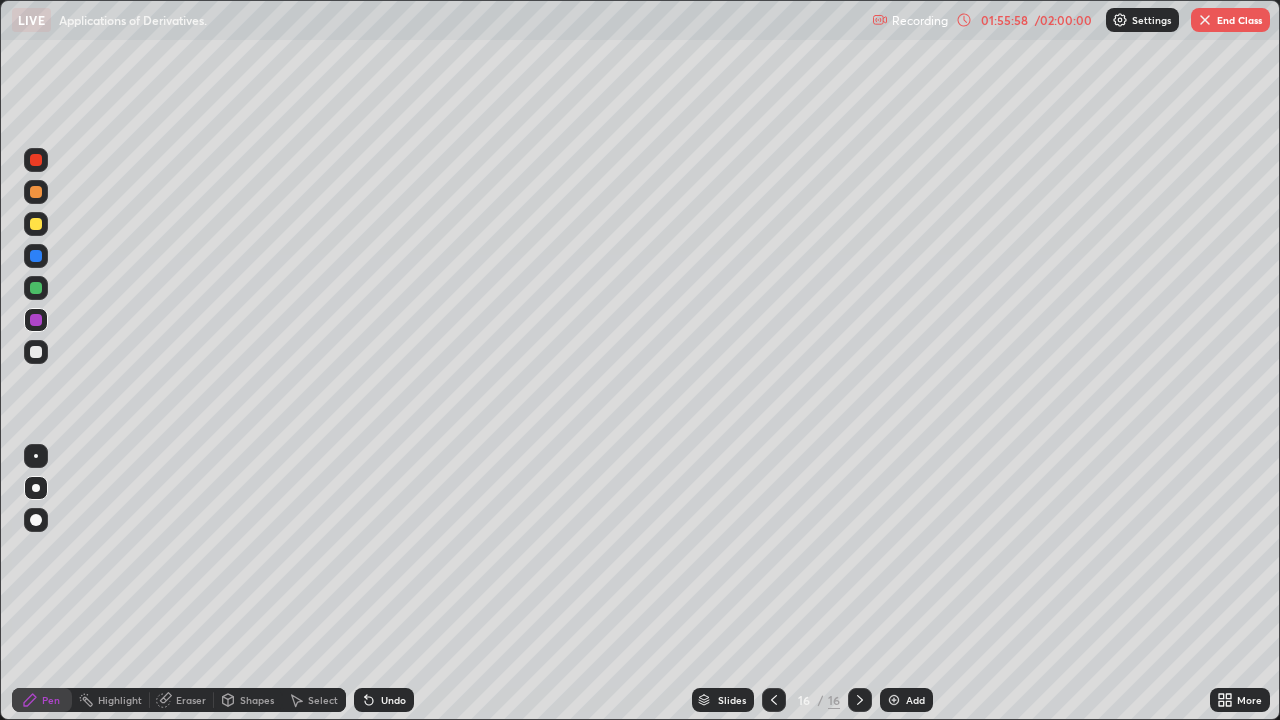 click at bounding box center [36, 352] 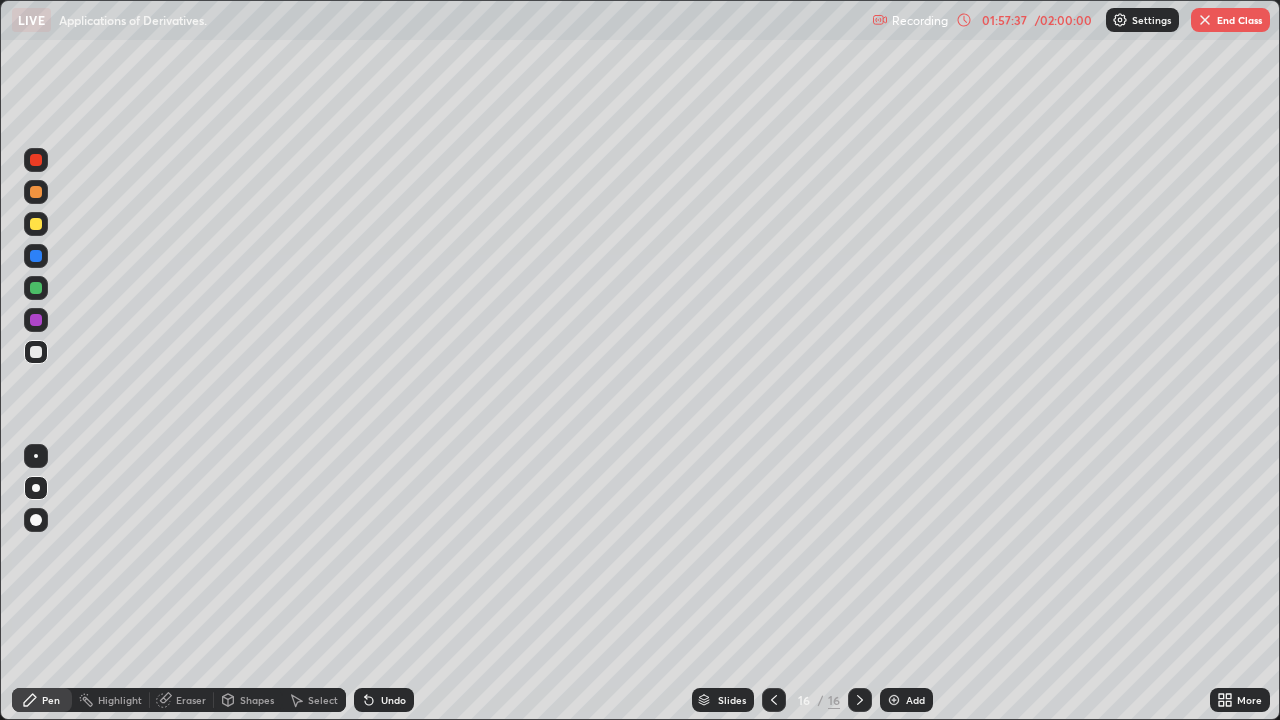click at bounding box center [36, 288] 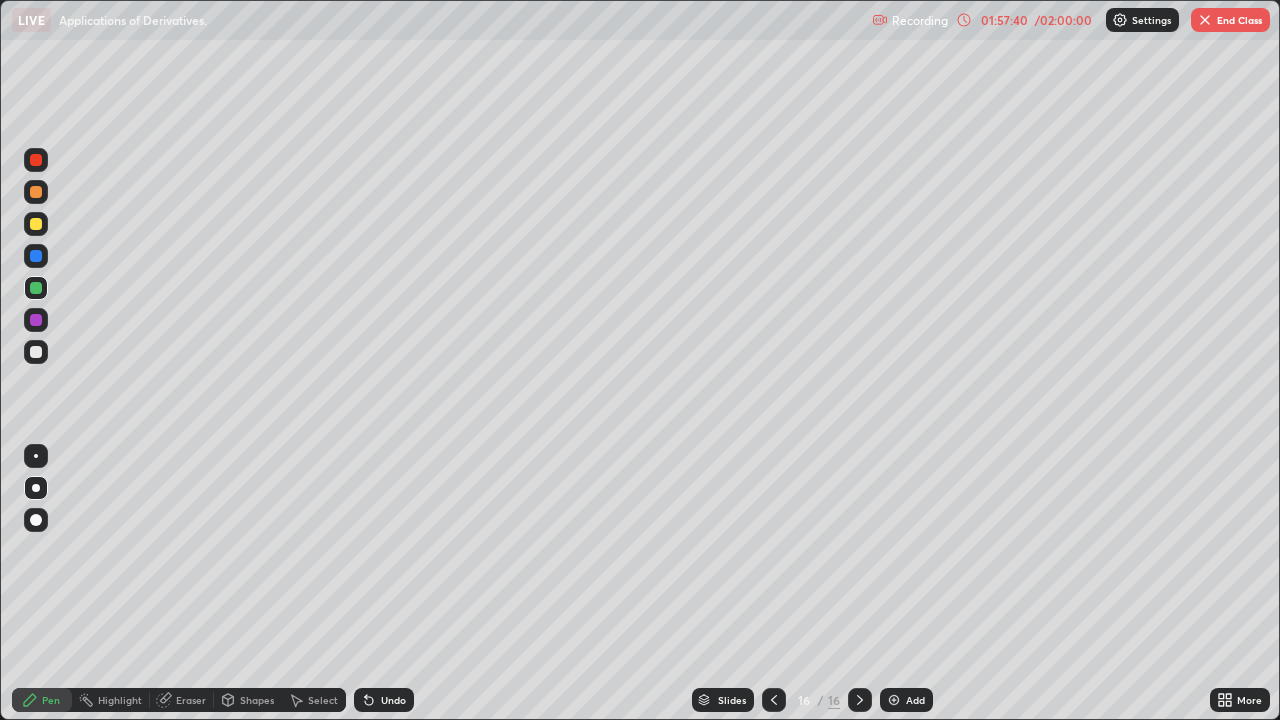 click at bounding box center (36, 256) 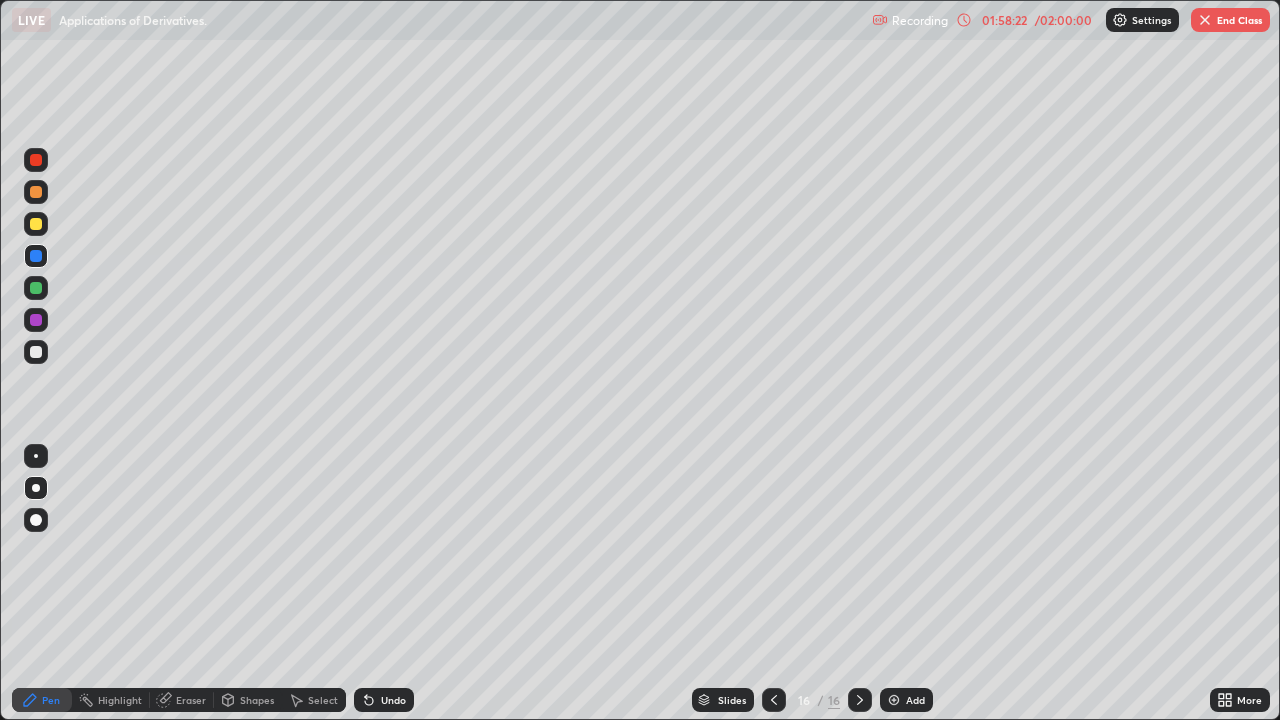 click at bounding box center (36, 288) 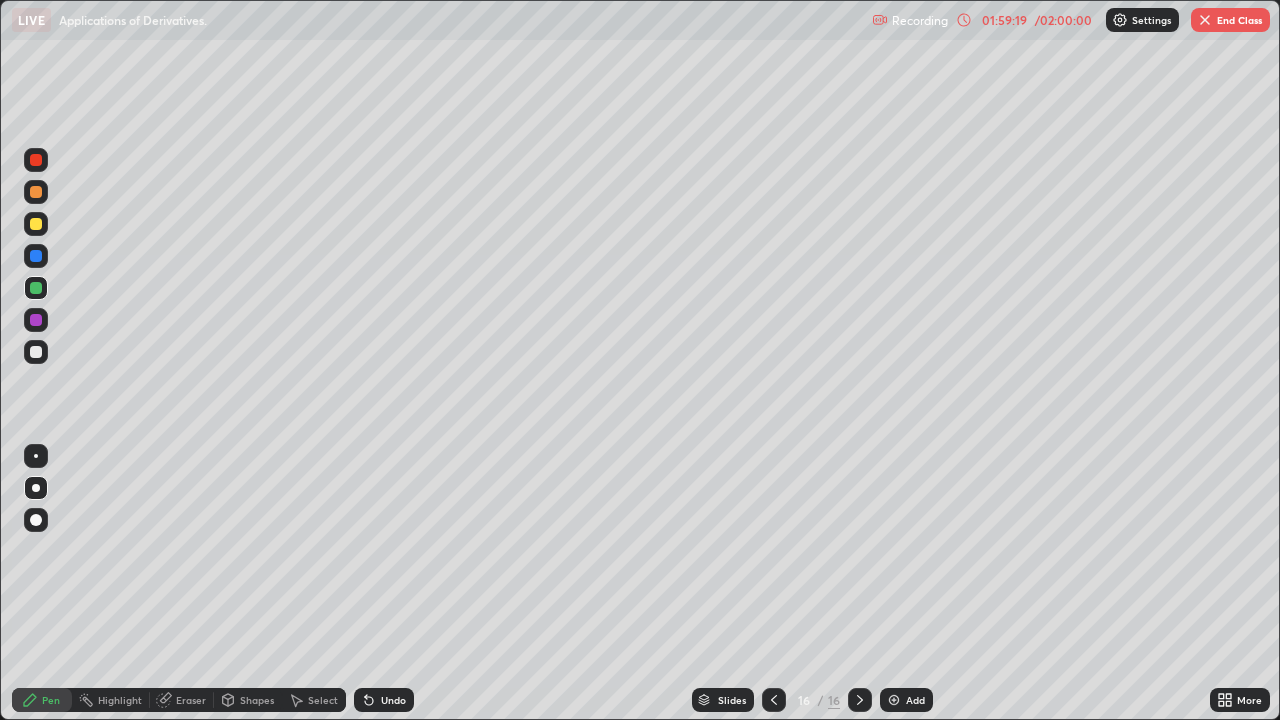click 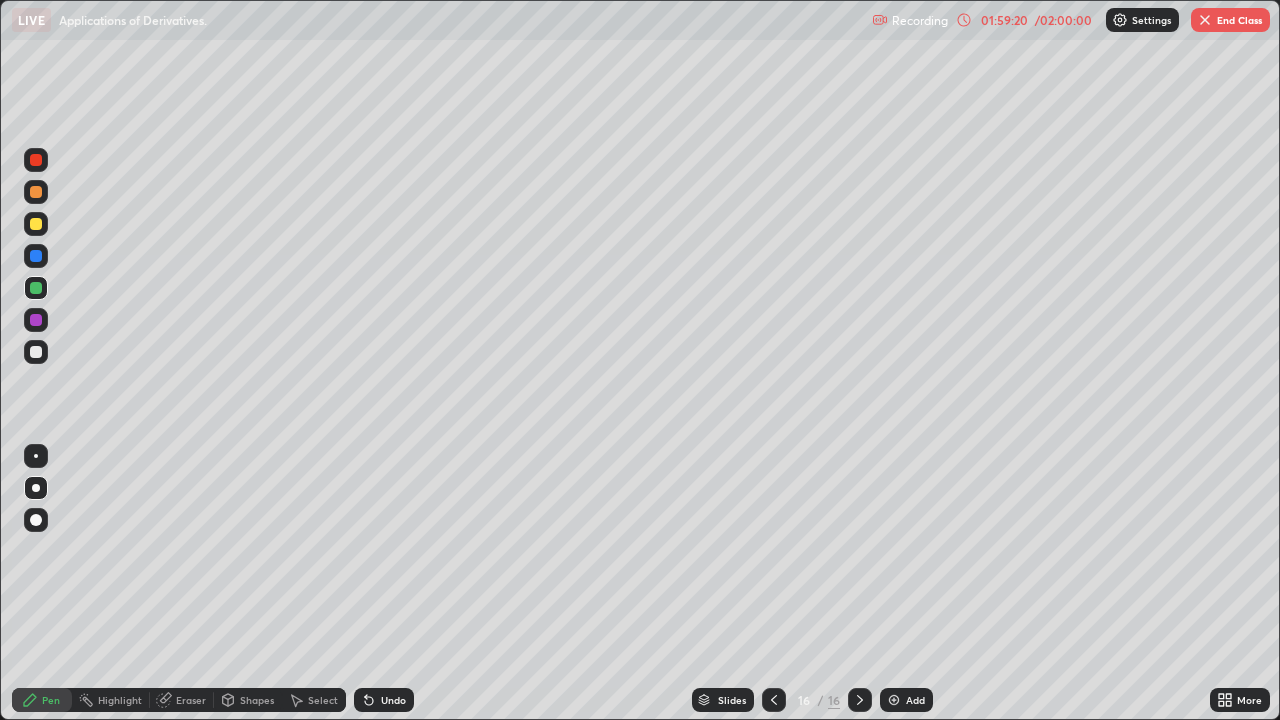 click at bounding box center [894, 700] 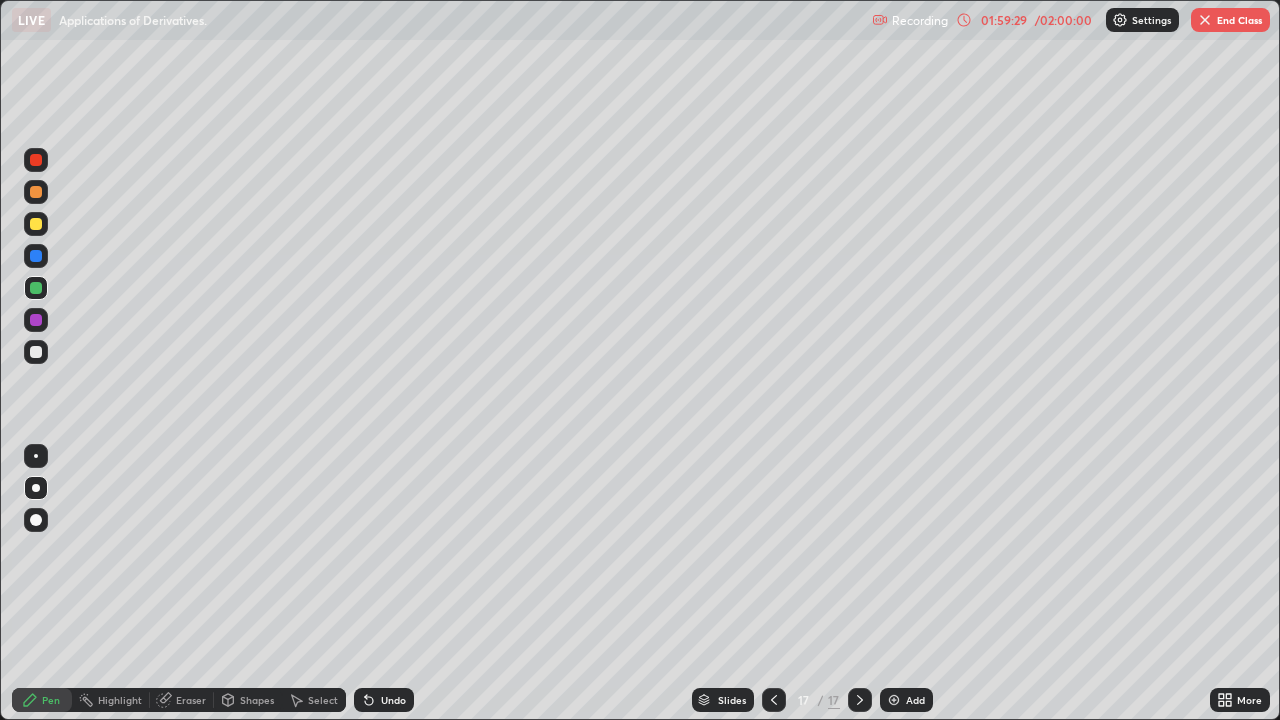 click 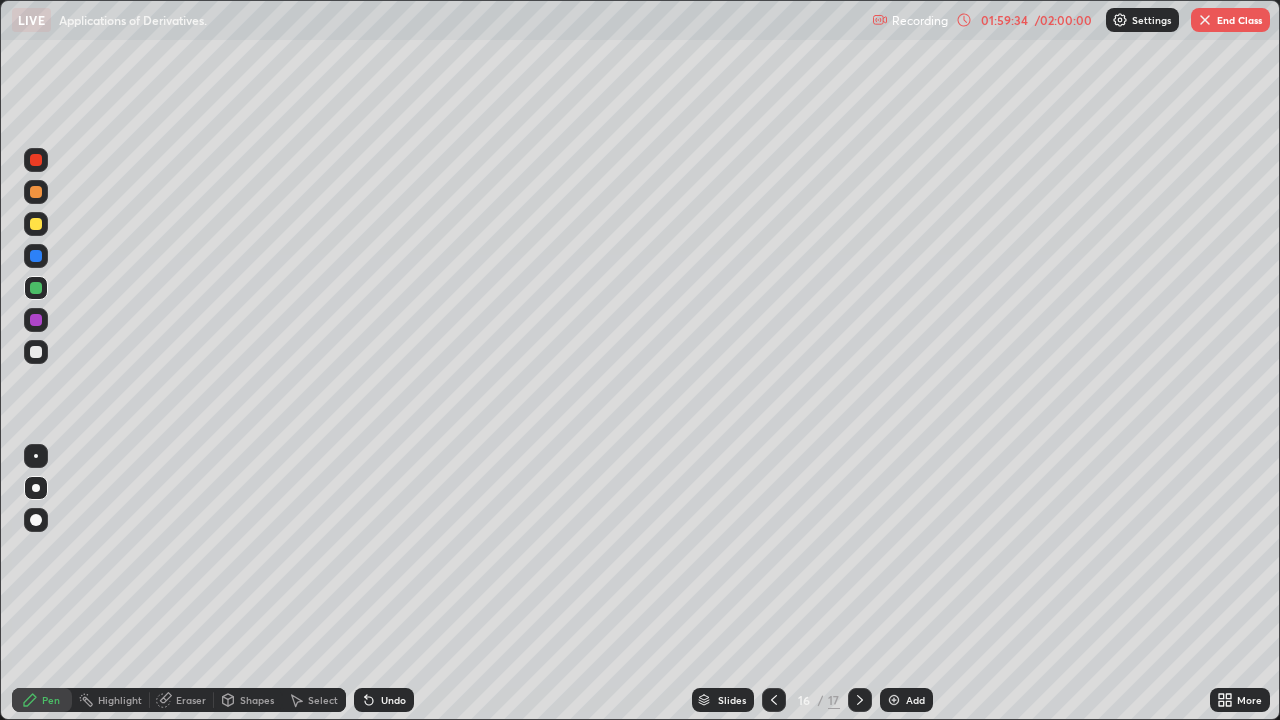 click at bounding box center [860, 700] 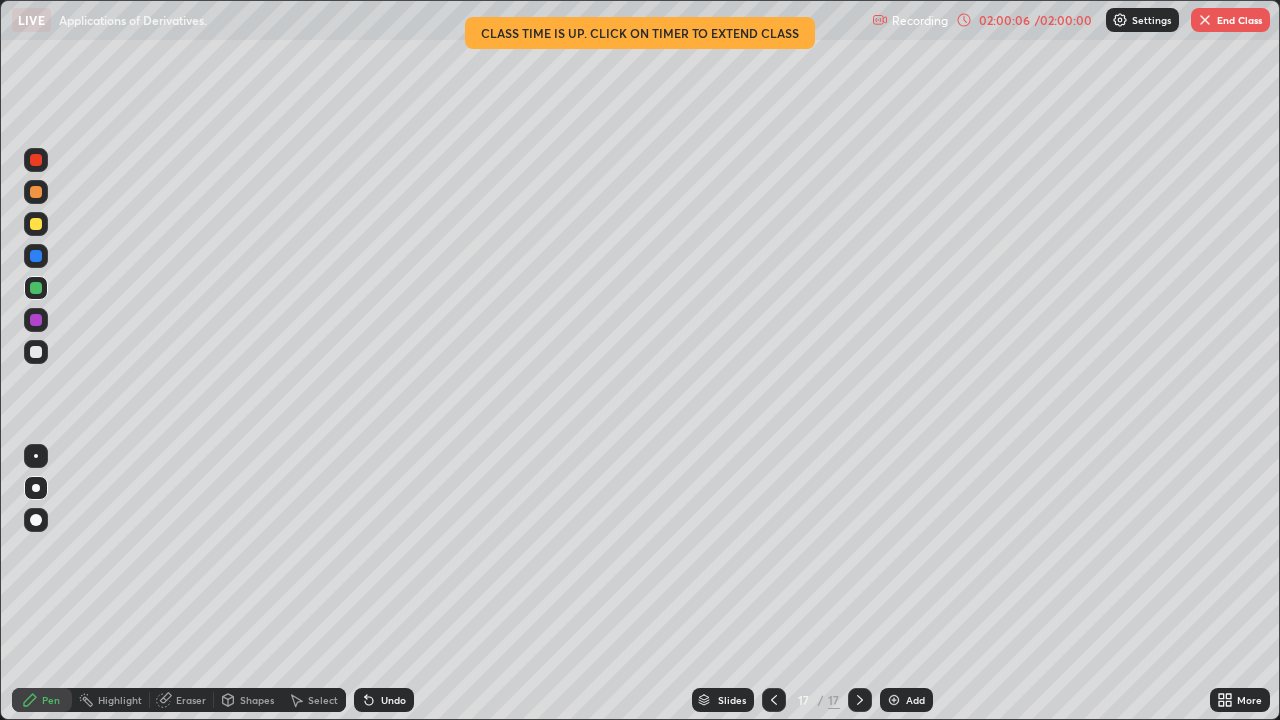 click 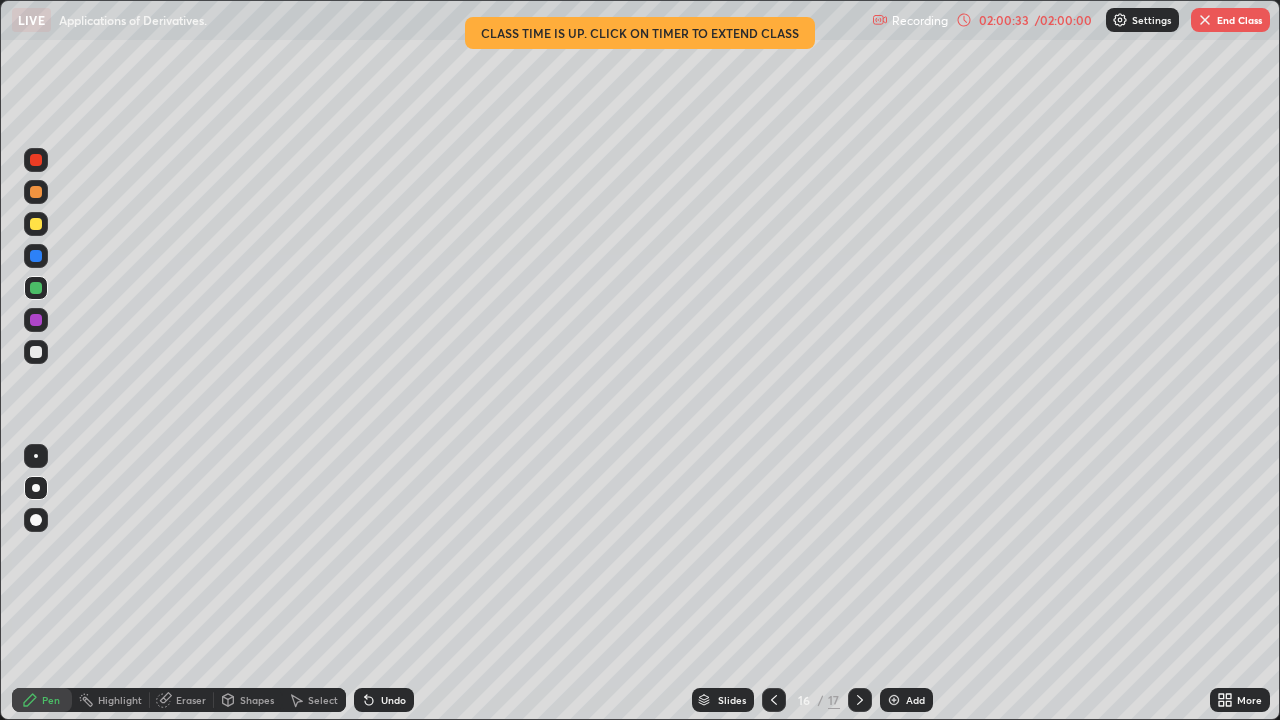 click 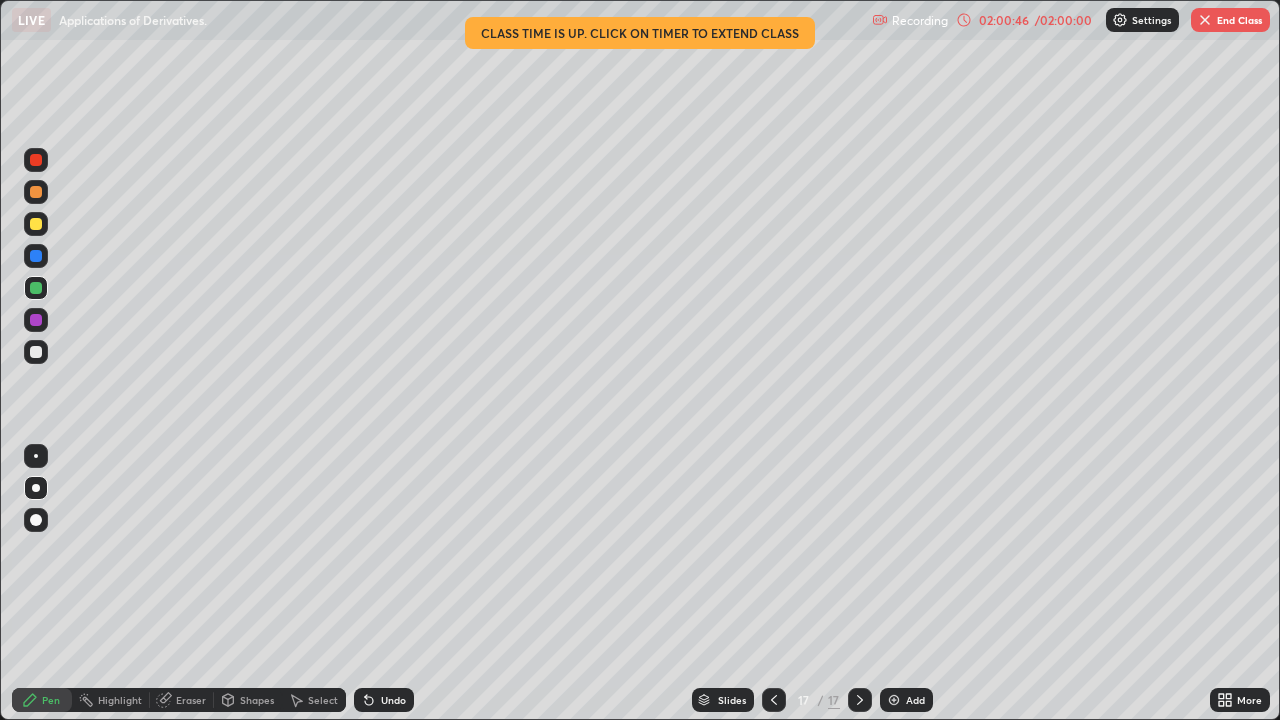 click 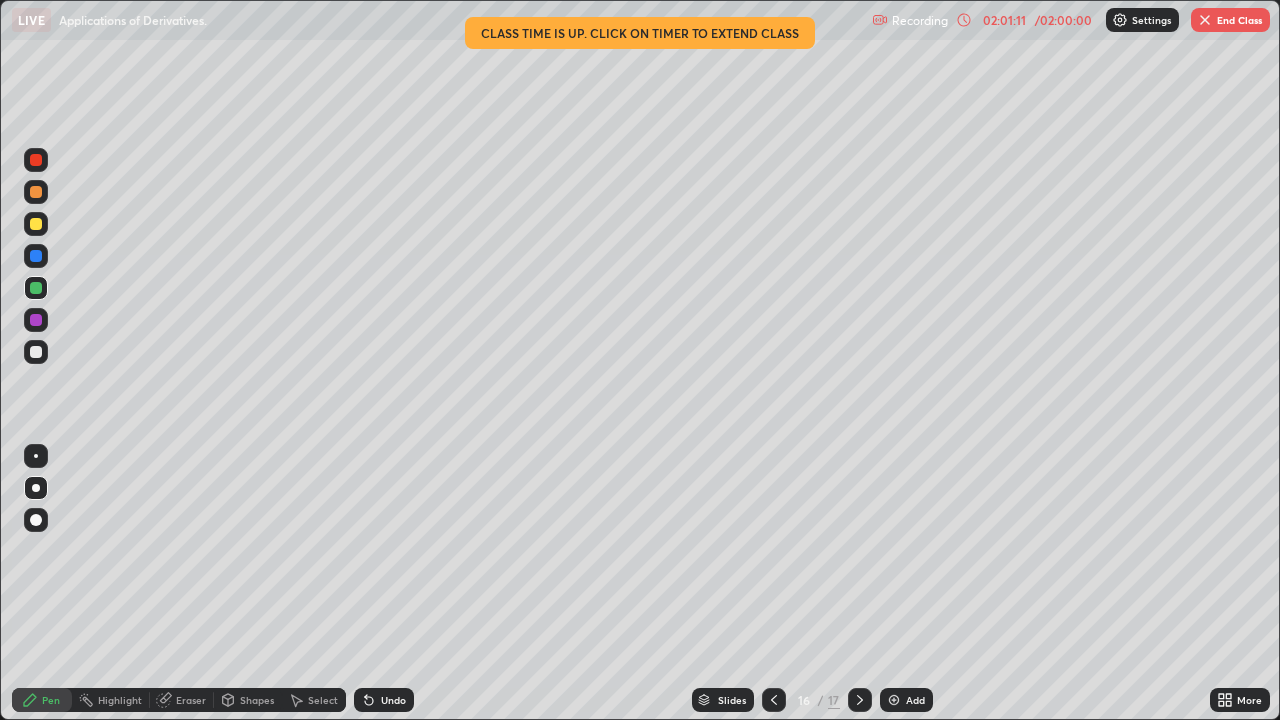 click 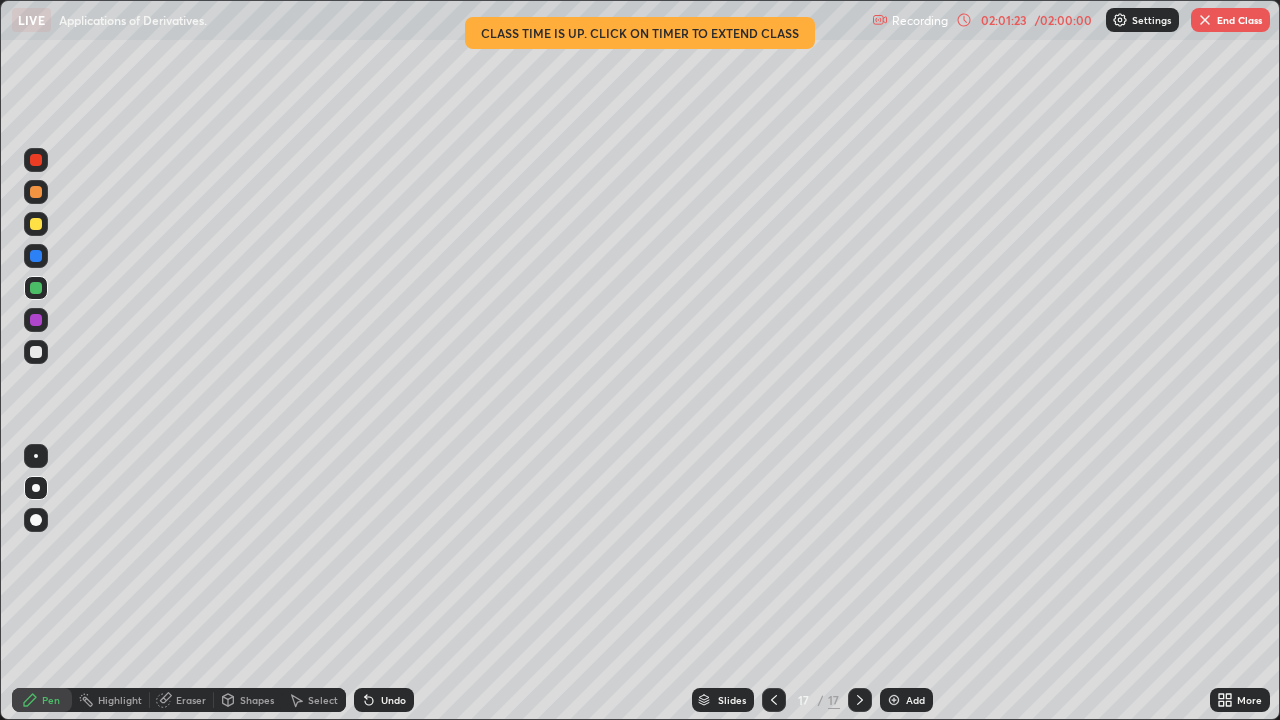 click at bounding box center [1205, 20] 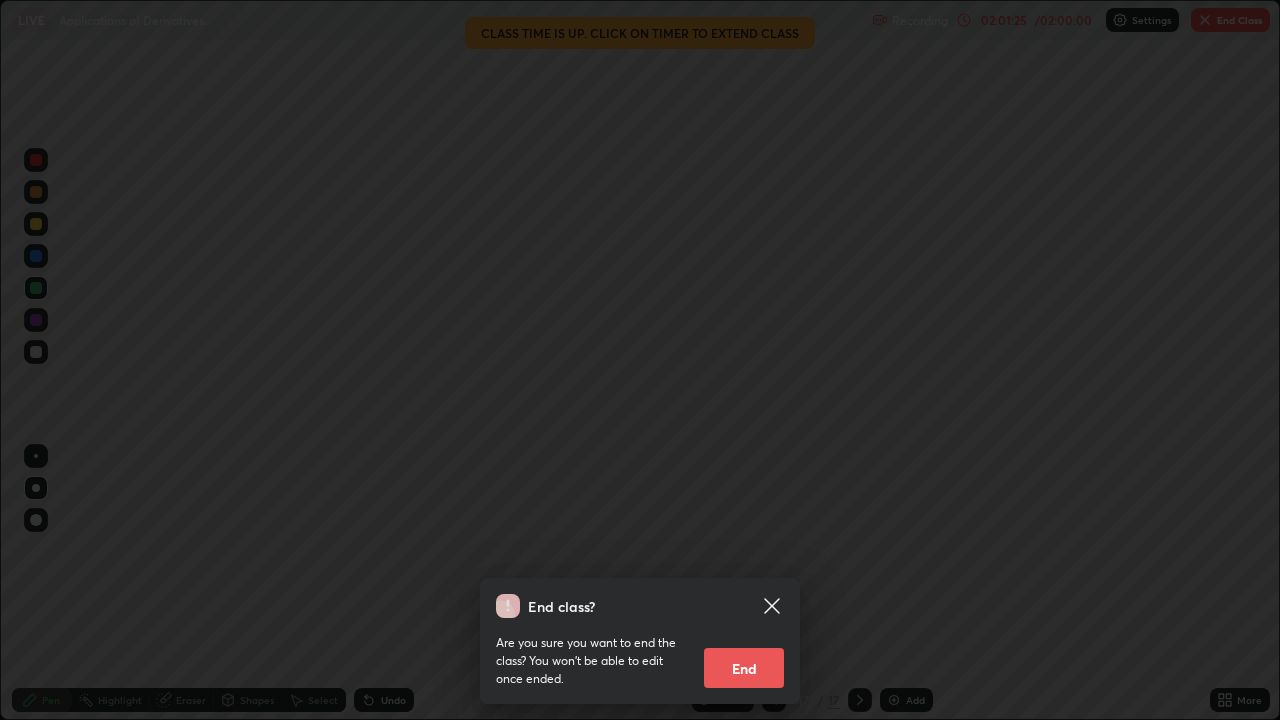 click on "End" at bounding box center (744, 668) 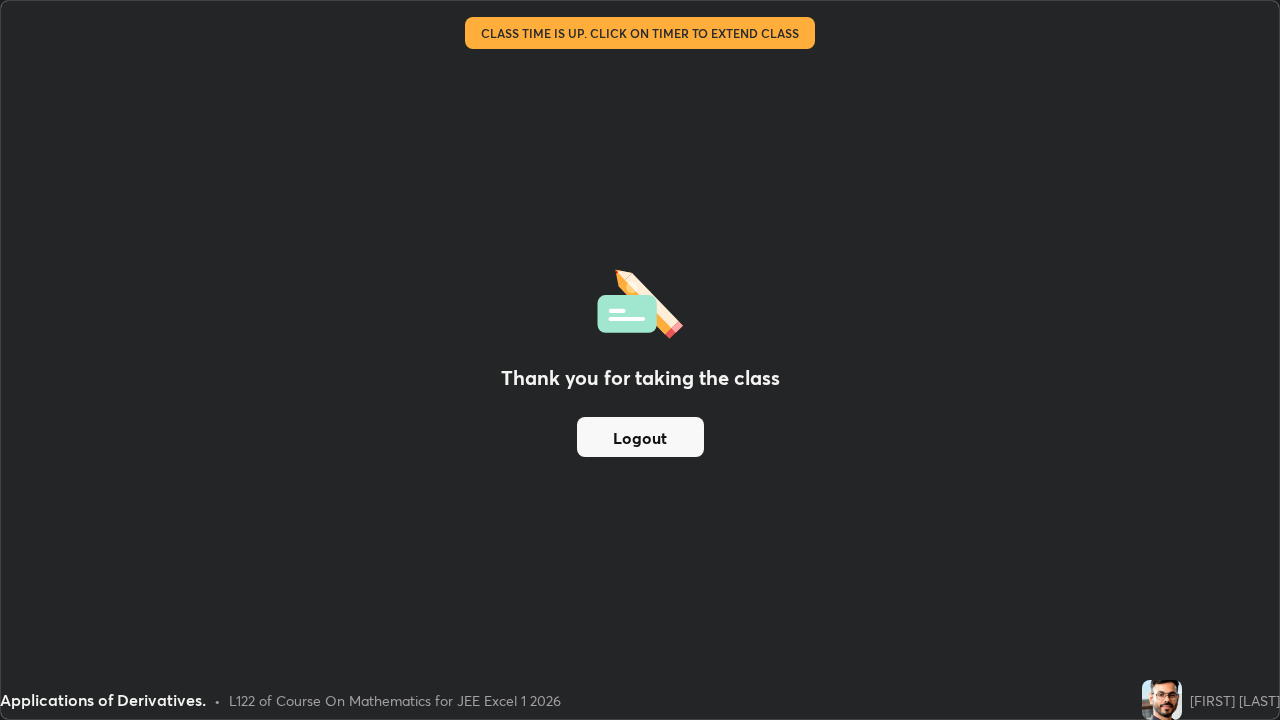click on "Logout" at bounding box center [640, 437] 